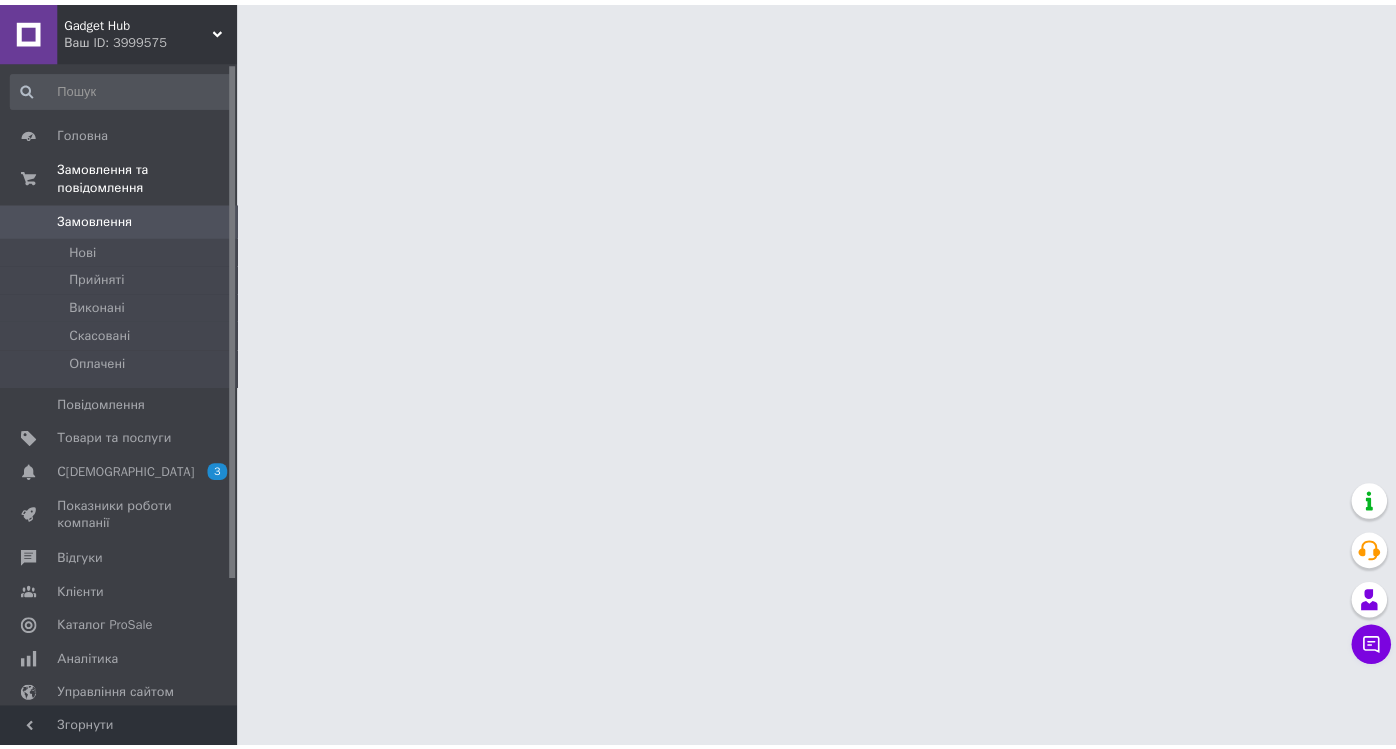 scroll, scrollTop: 0, scrollLeft: 0, axis: both 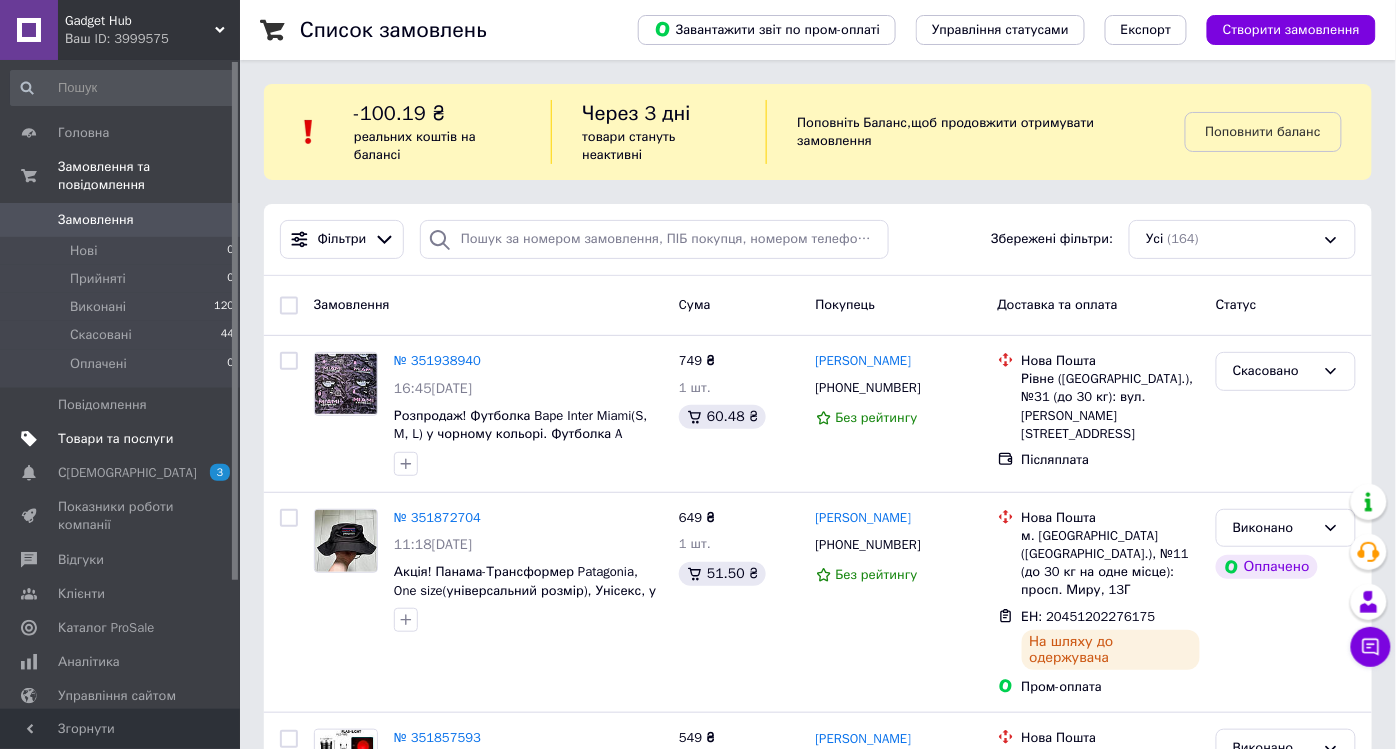 click on "Товари та послуги" at bounding box center (115, 439) 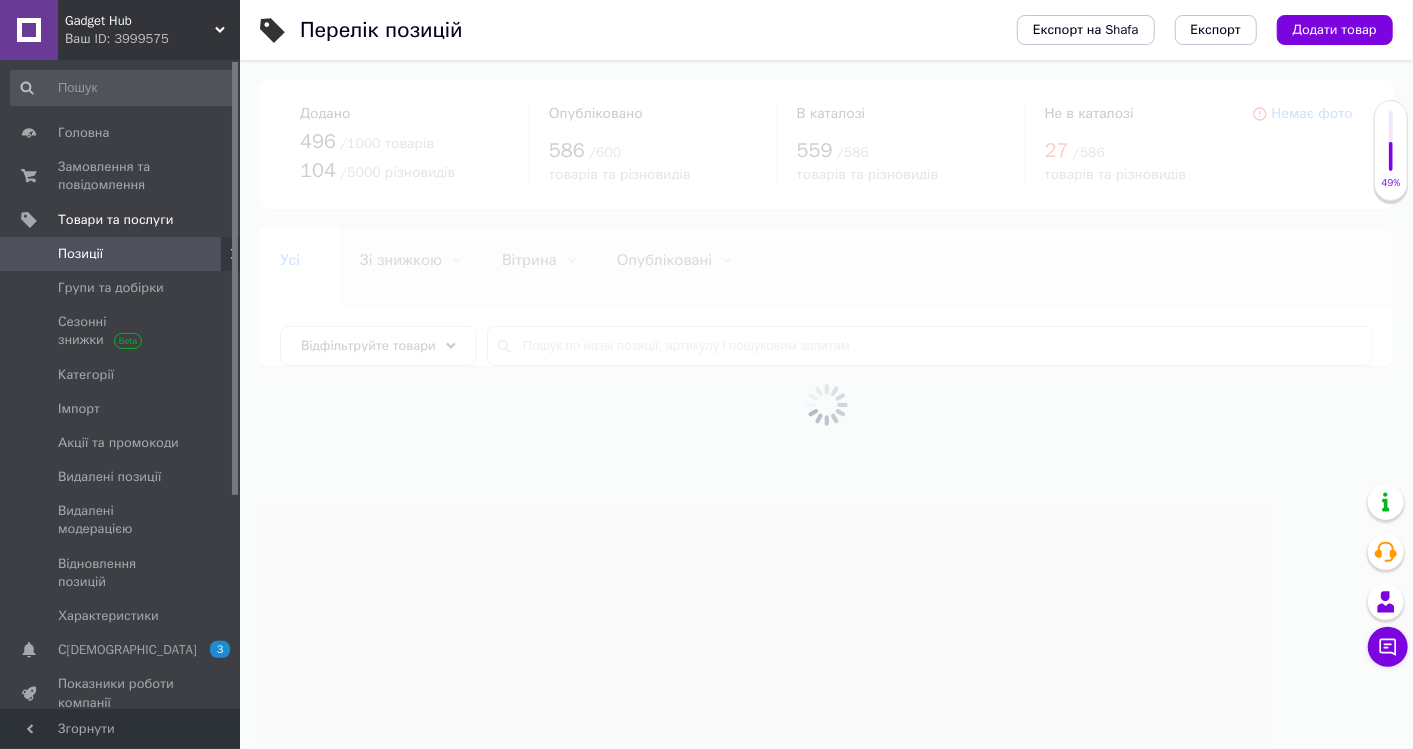 click on "Позиції" at bounding box center [123, 254] 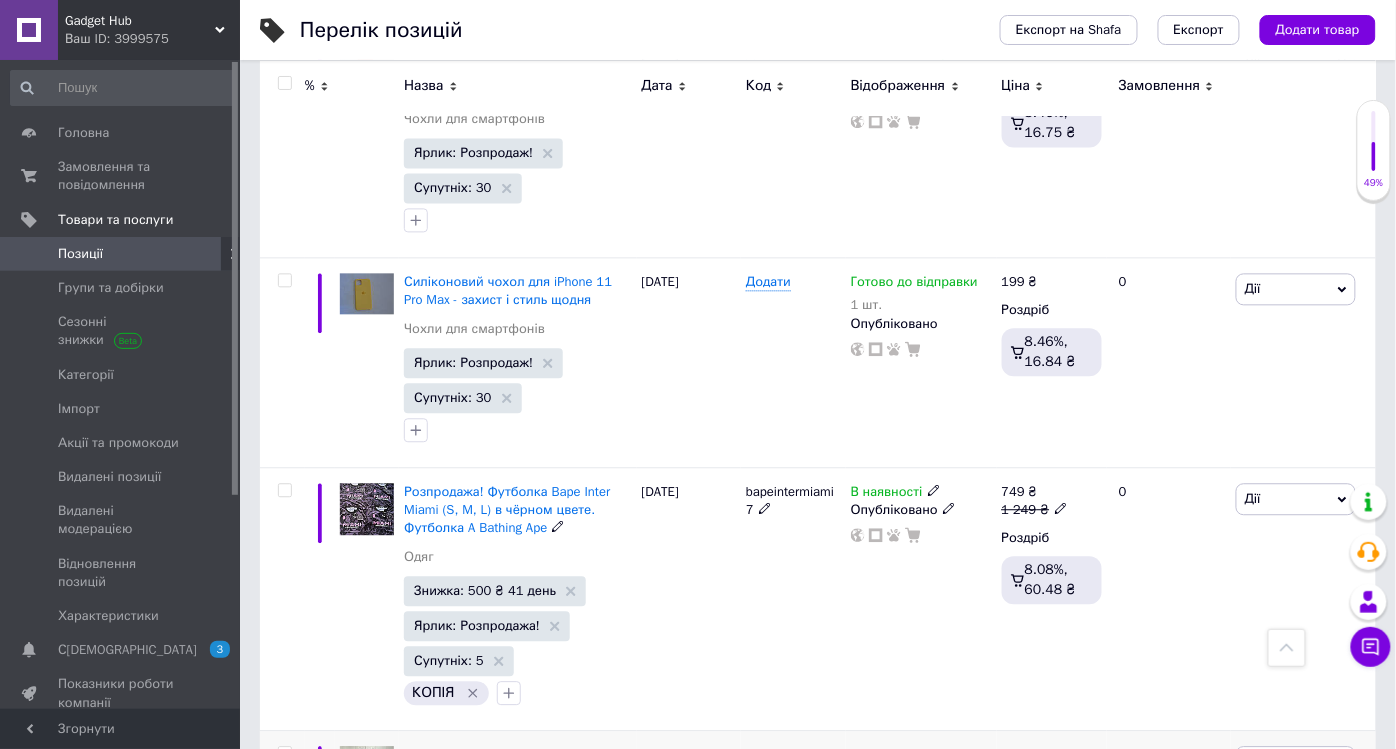 scroll, scrollTop: 888, scrollLeft: 0, axis: vertical 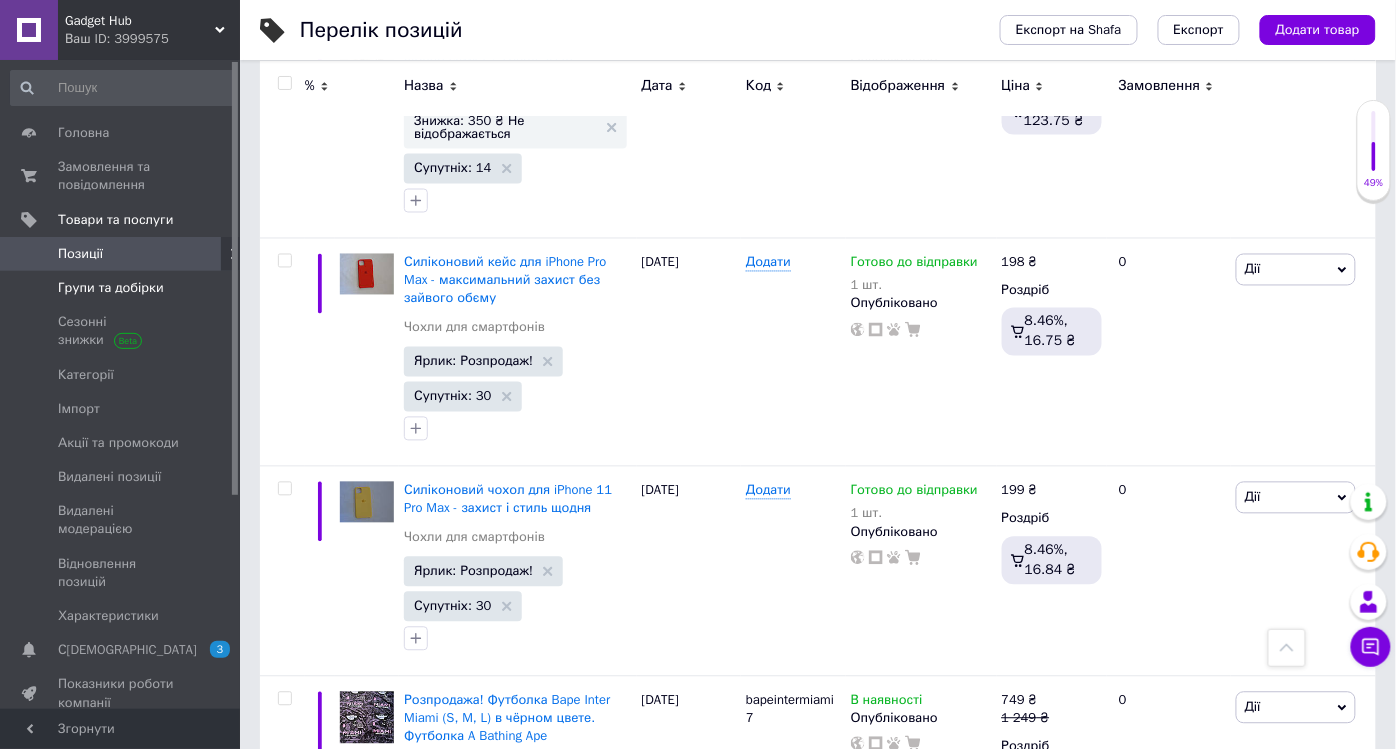 click on "Групи та добірки" at bounding box center (111, 288) 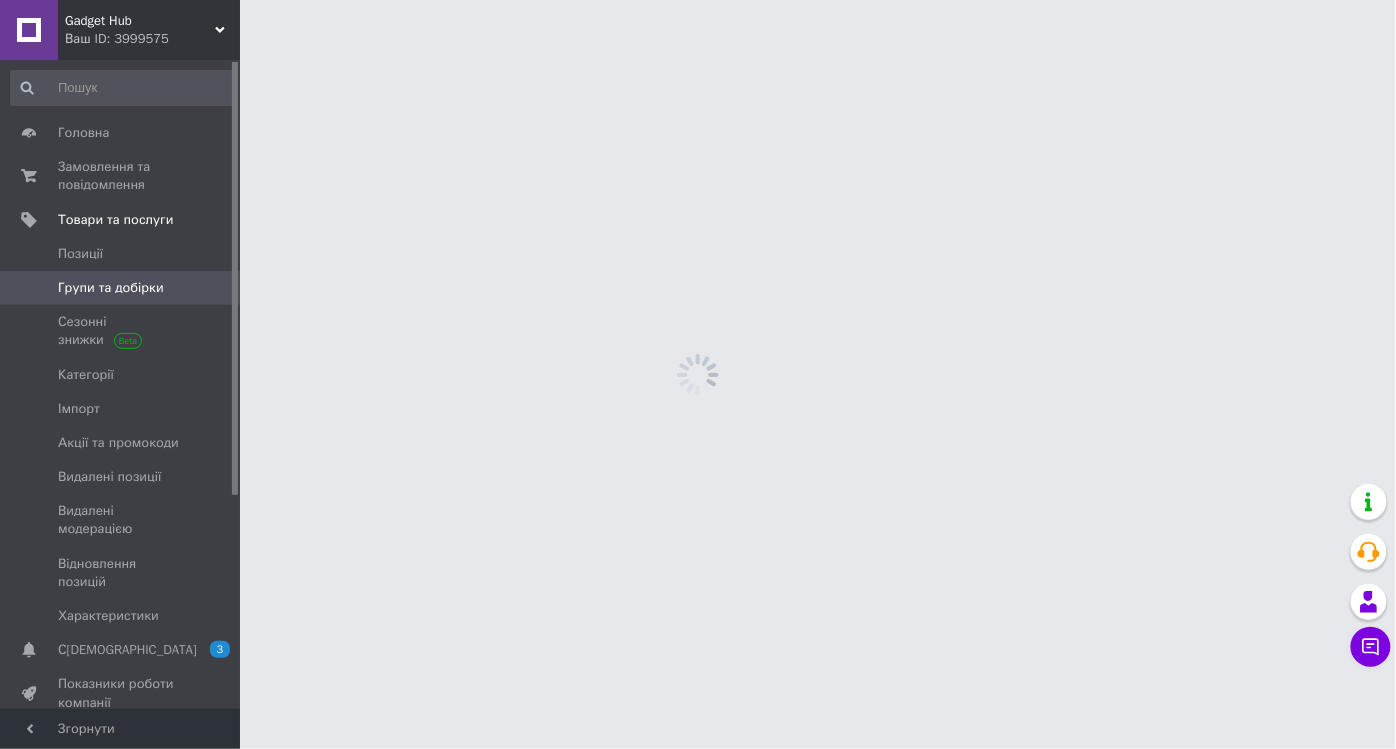 scroll, scrollTop: 0, scrollLeft: 0, axis: both 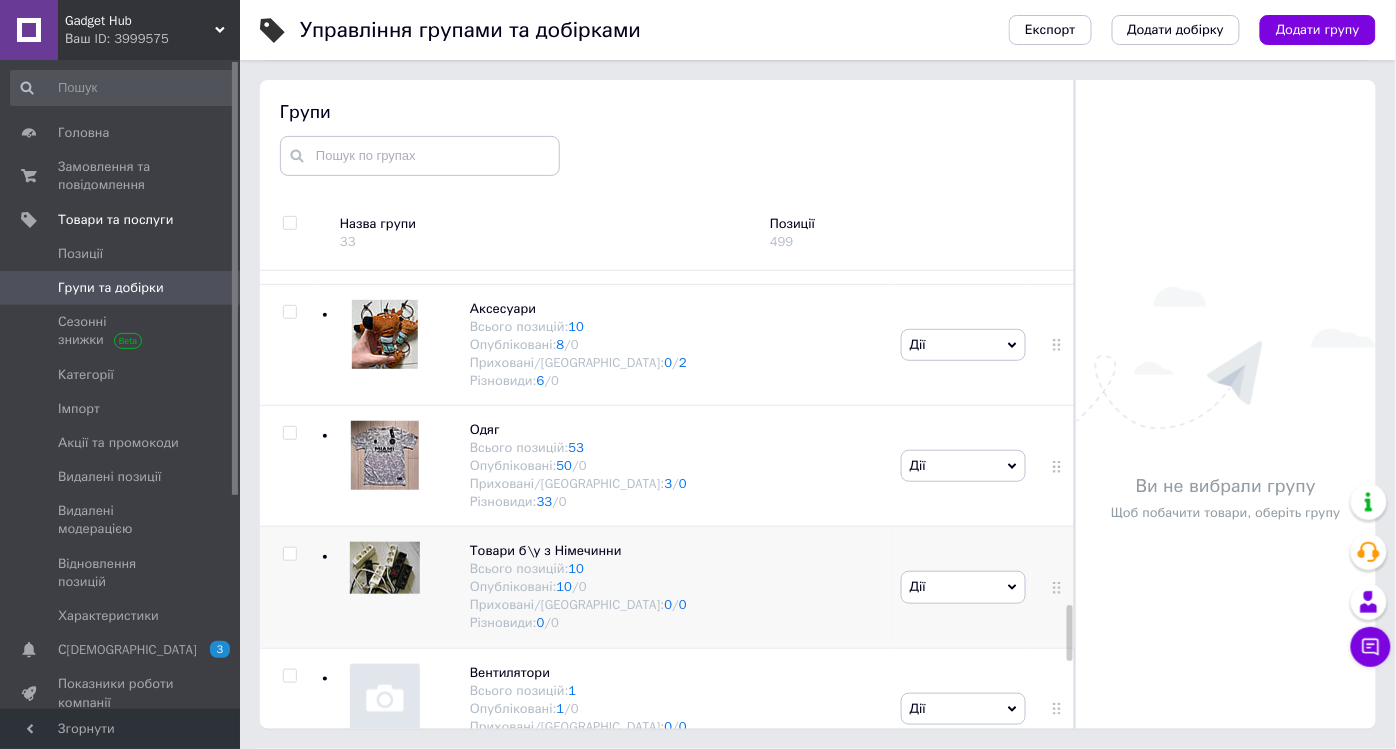 click on "Товари б\у з Німечинни  Всього позицій:  10 Опубліковані:  10  /  0 Приховані/Видалені:  0  /  0 Різновиди:  0  /  0" at bounding box center [608, 587] 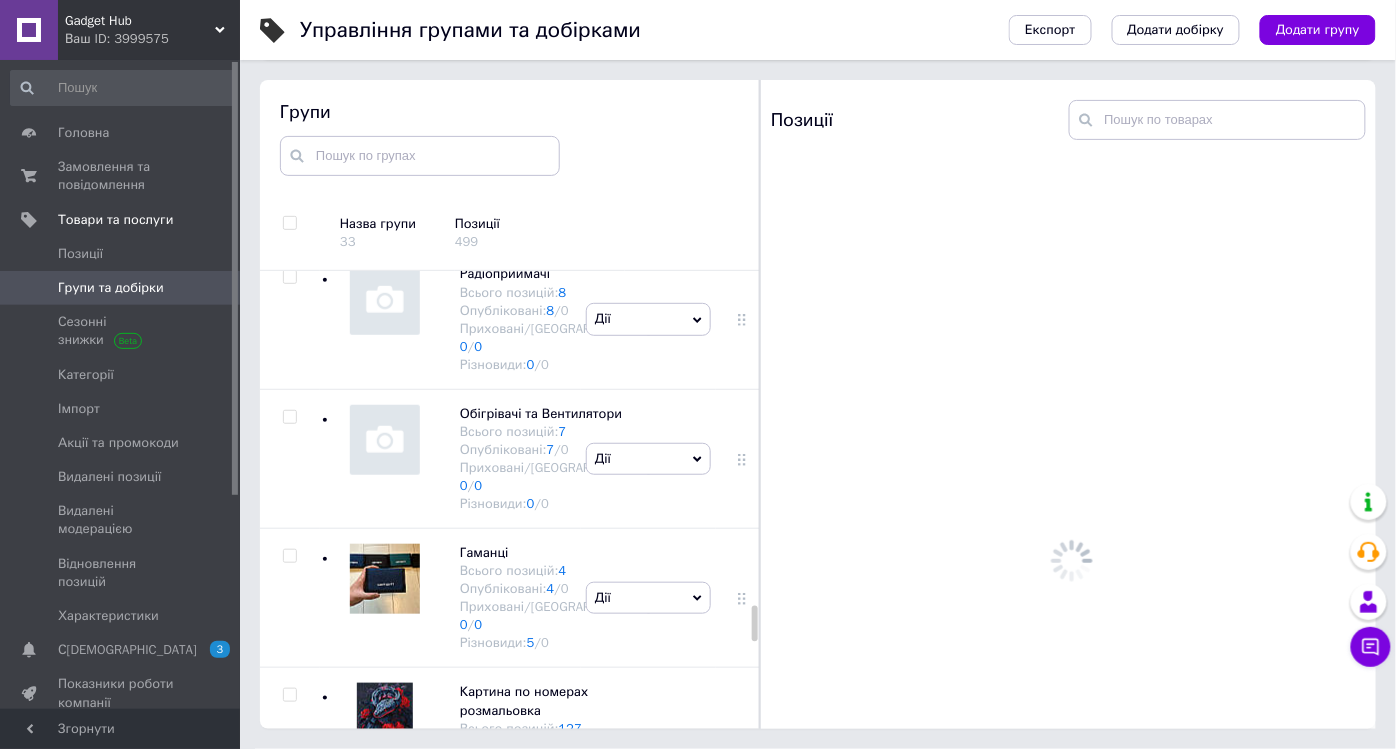 scroll, scrollTop: 4351, scrollLeft: 0, axis: vertical 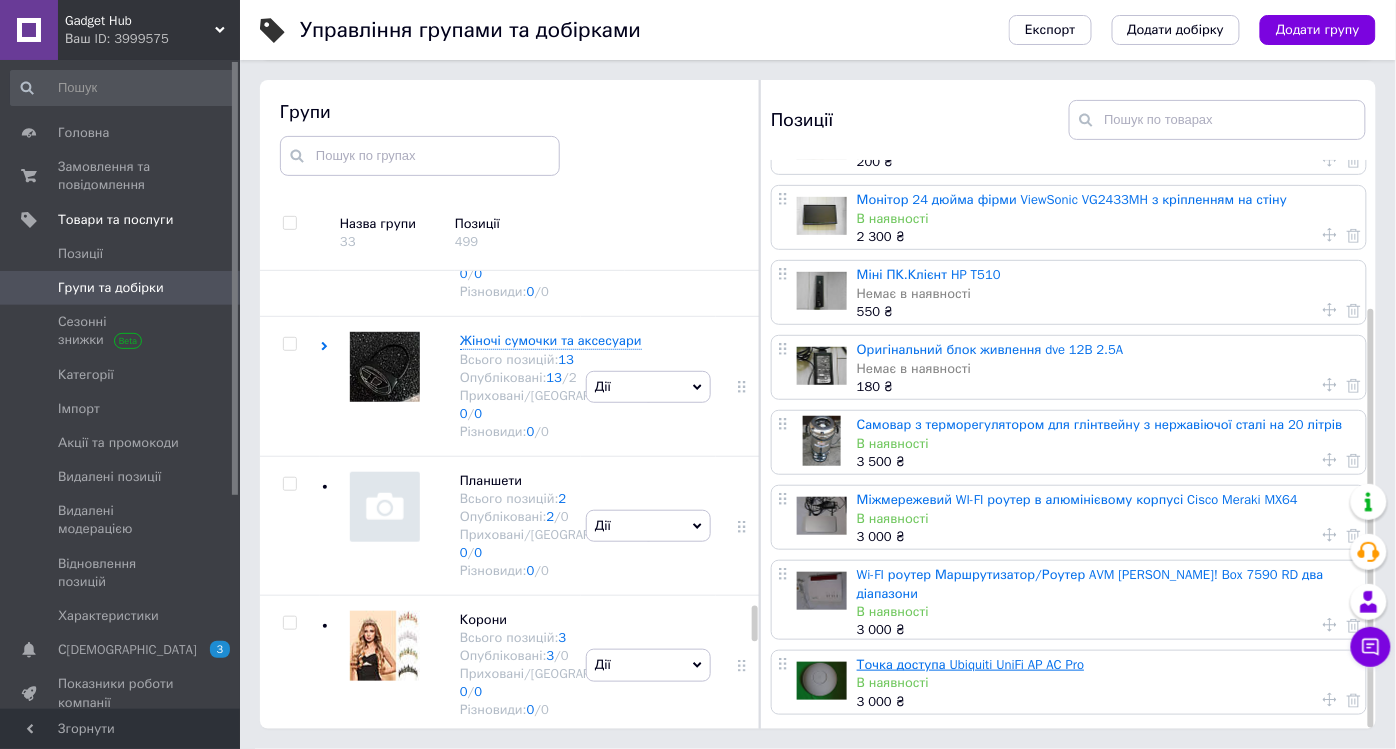 click on "Точка доступа Ubiquiti UniFi AP AC Pro" at bounding box center (970, 664) 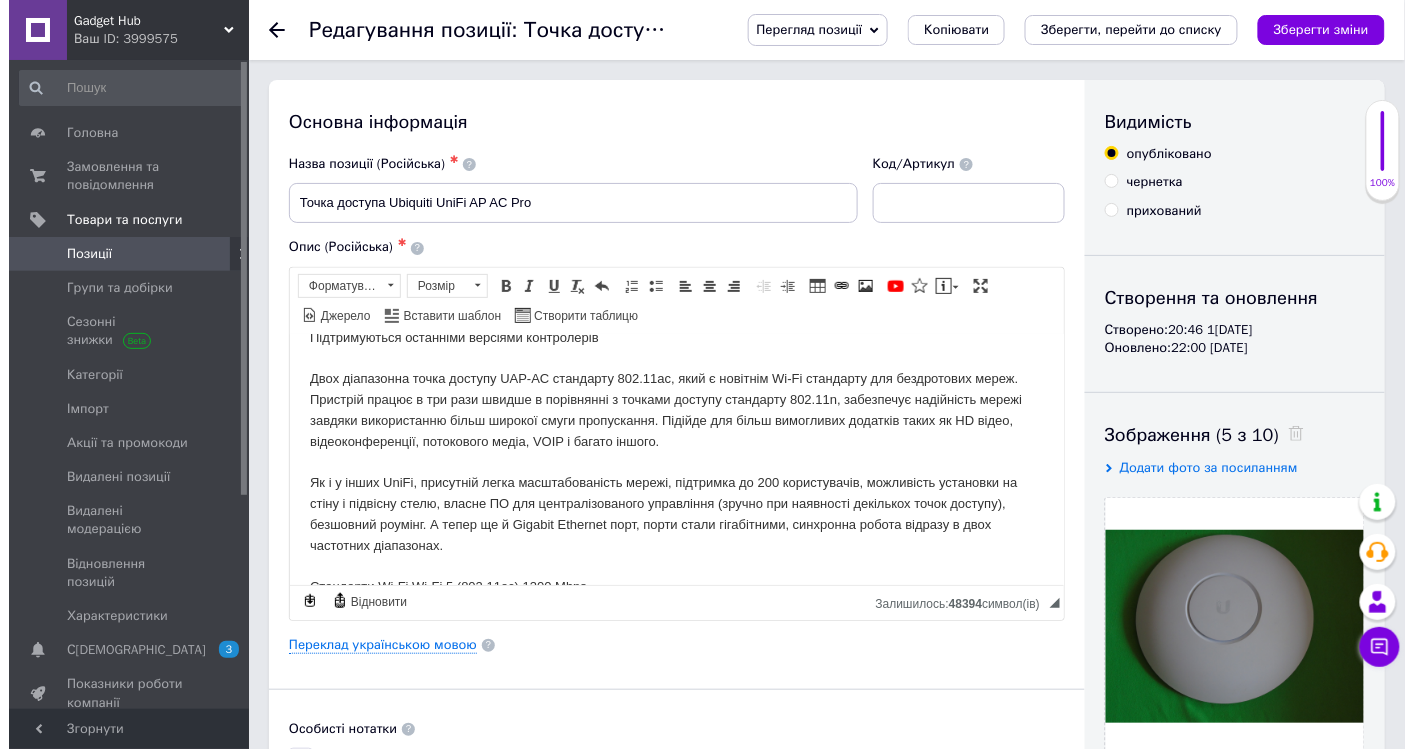 scroll, scrollTop: 0, scrollLeft: 0, axis: both 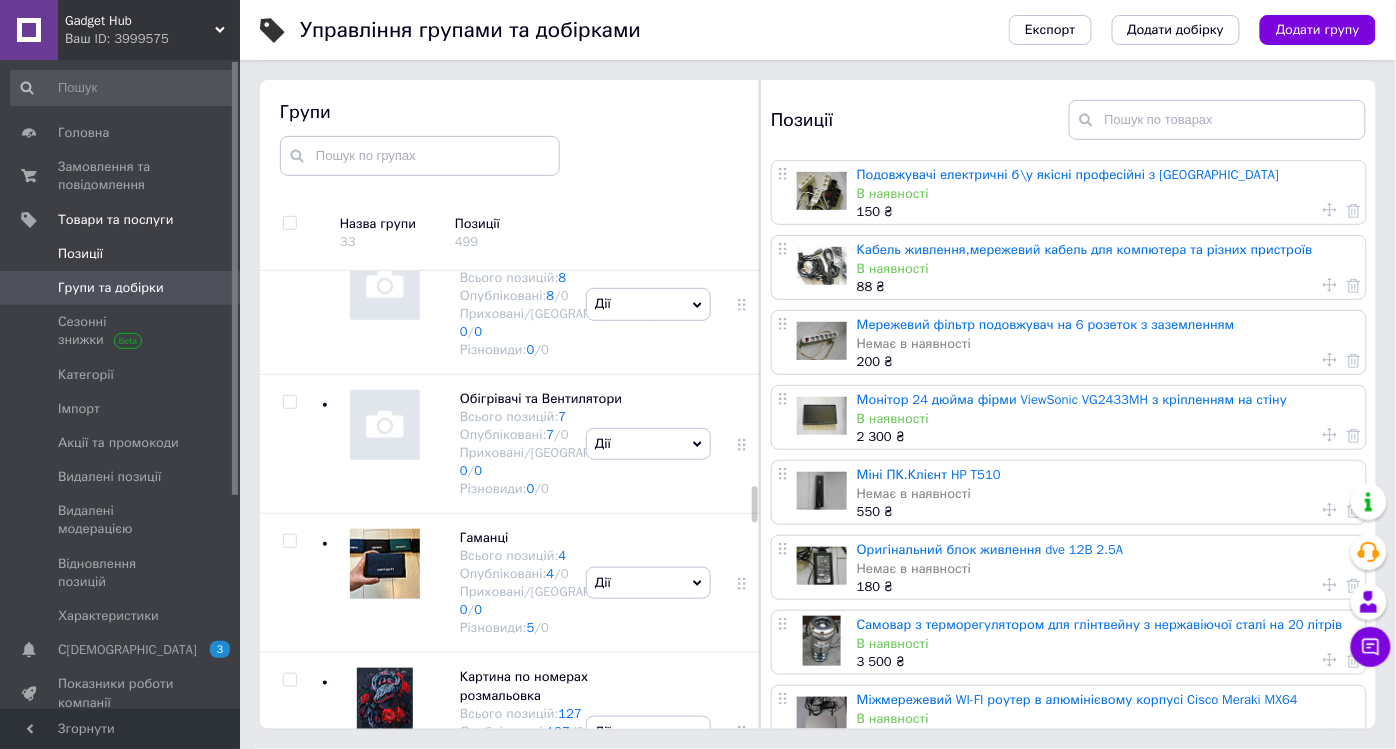 click on "Позиції" at bounding box center [123, 254] 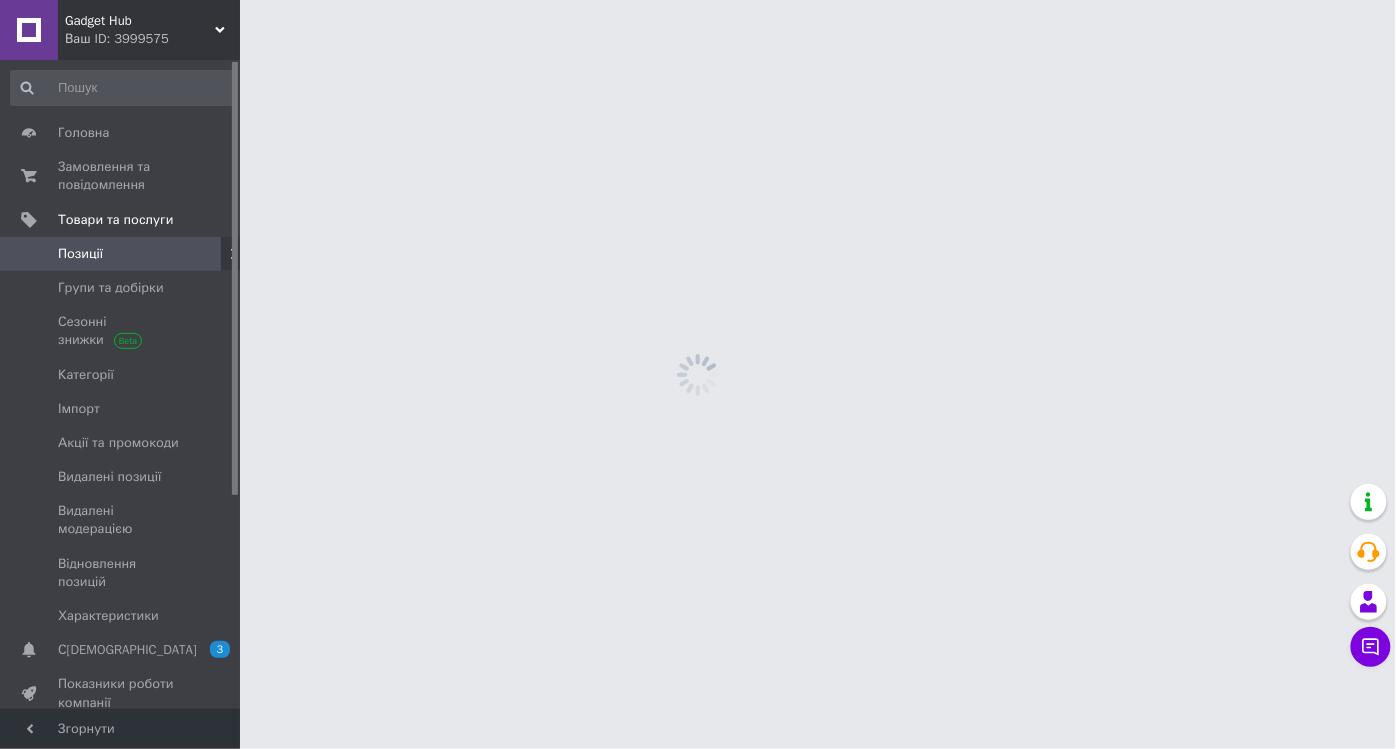 scroll, scrollTop: 0, scrollLeft: 0, axis: both 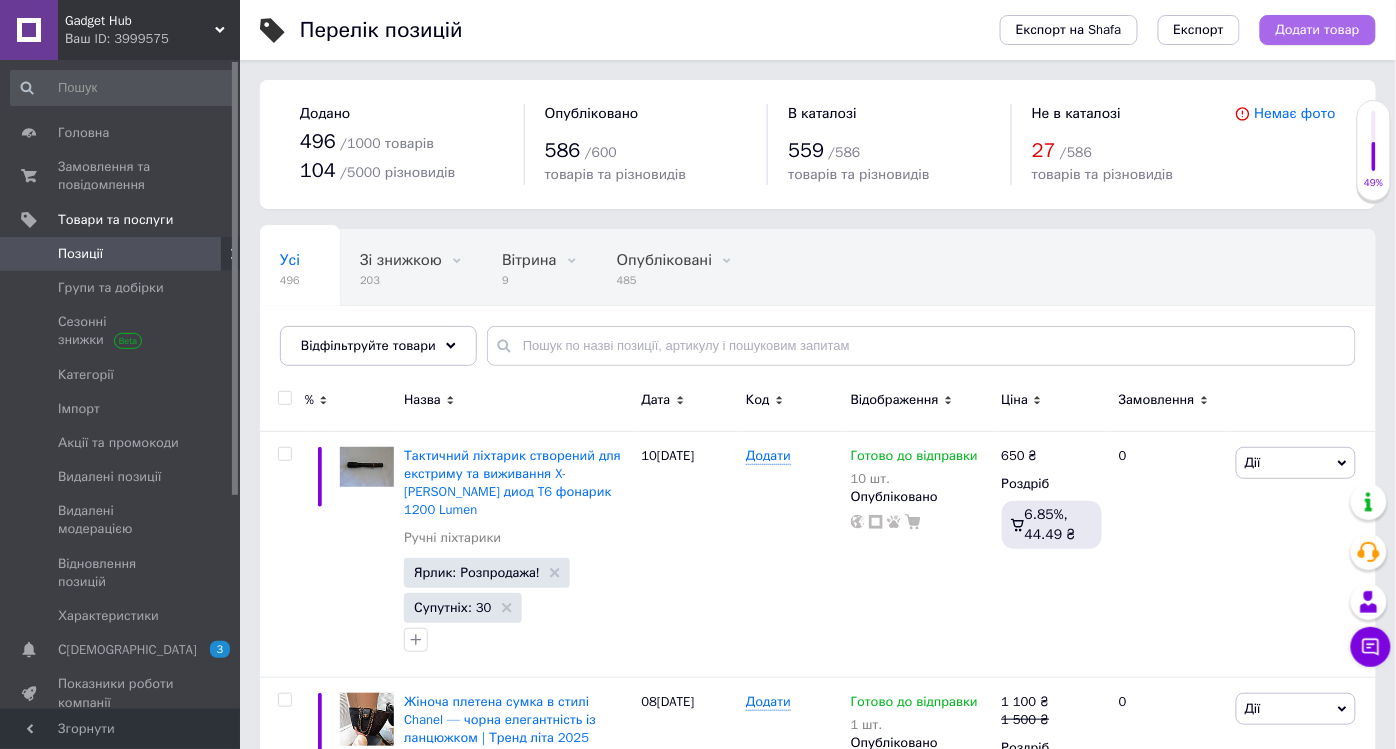 click on "Додати товар" at bounding box center [1318, 30] 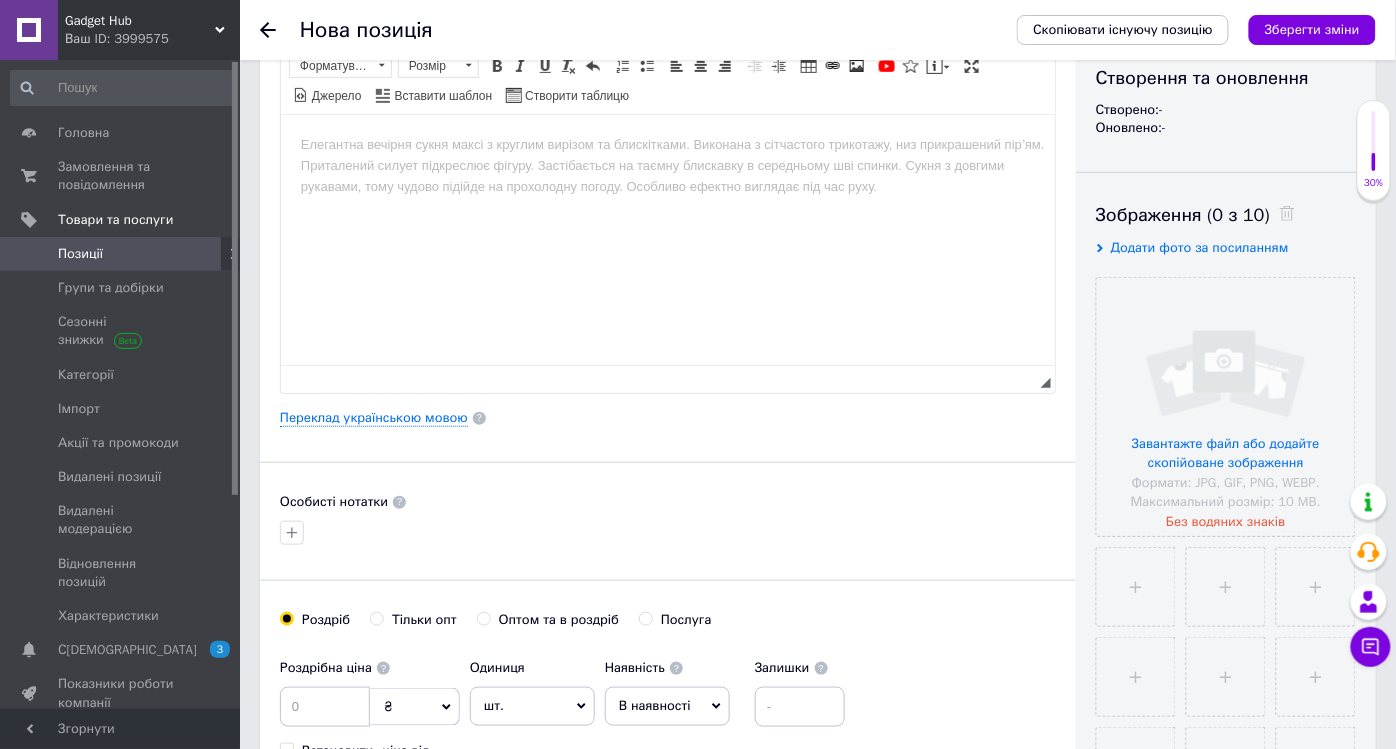 scroll, scrollTop: 222, scrollLeft: 0, axis: vertical 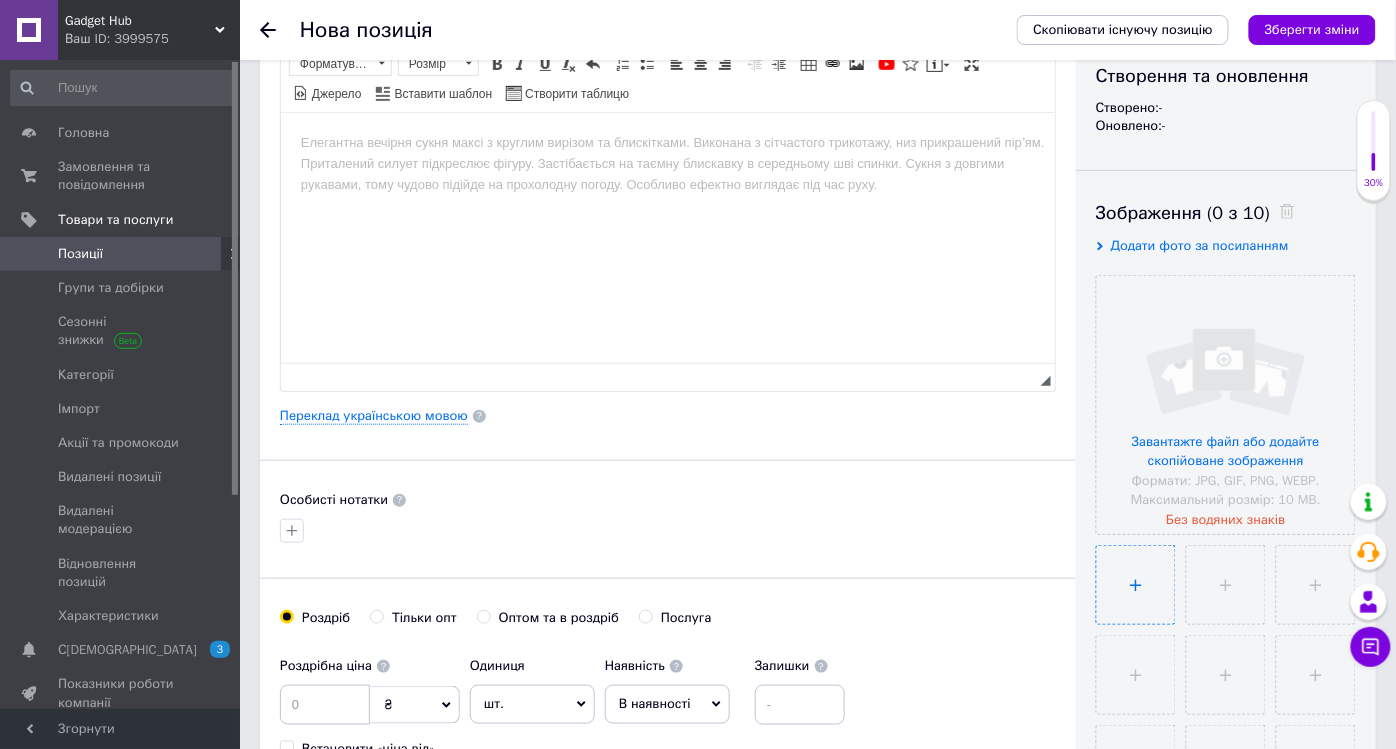 click at bounding box center [1136, 585] 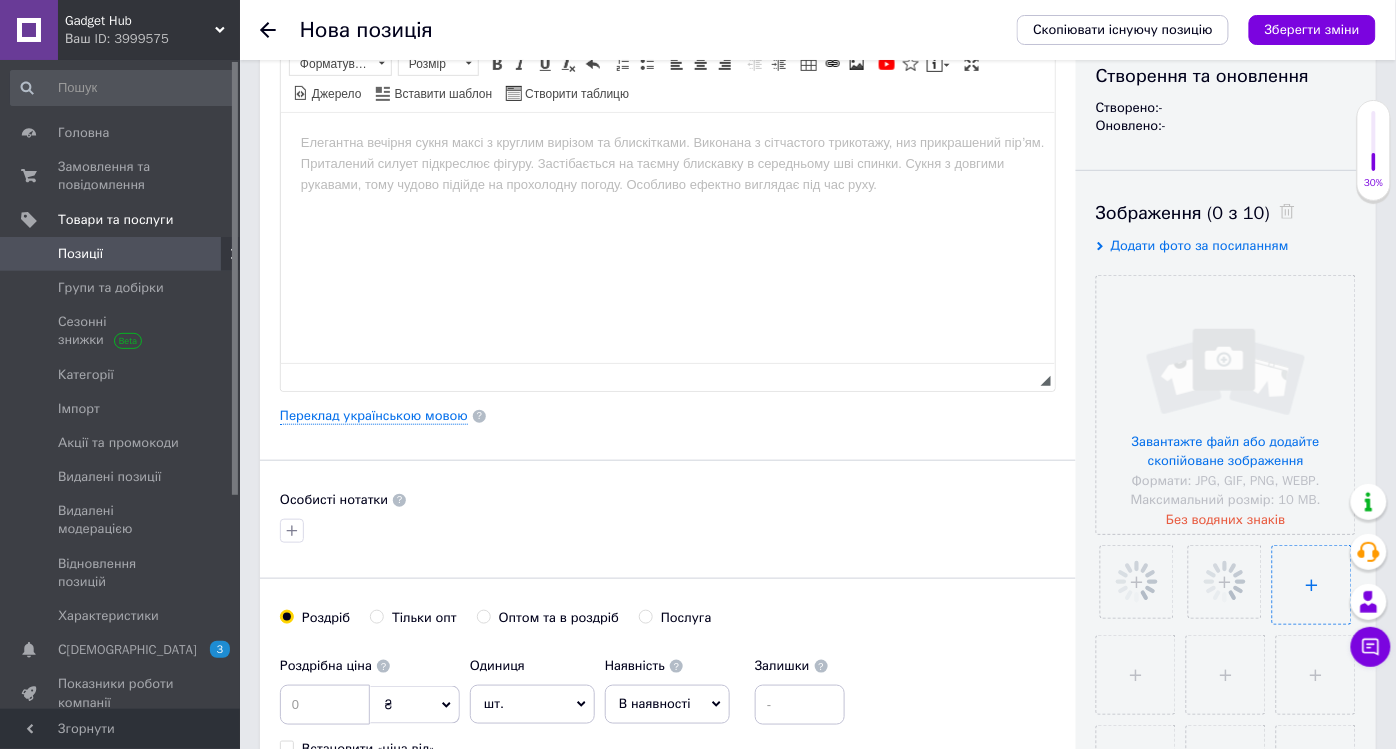 click at bounding box center (1312, 585) 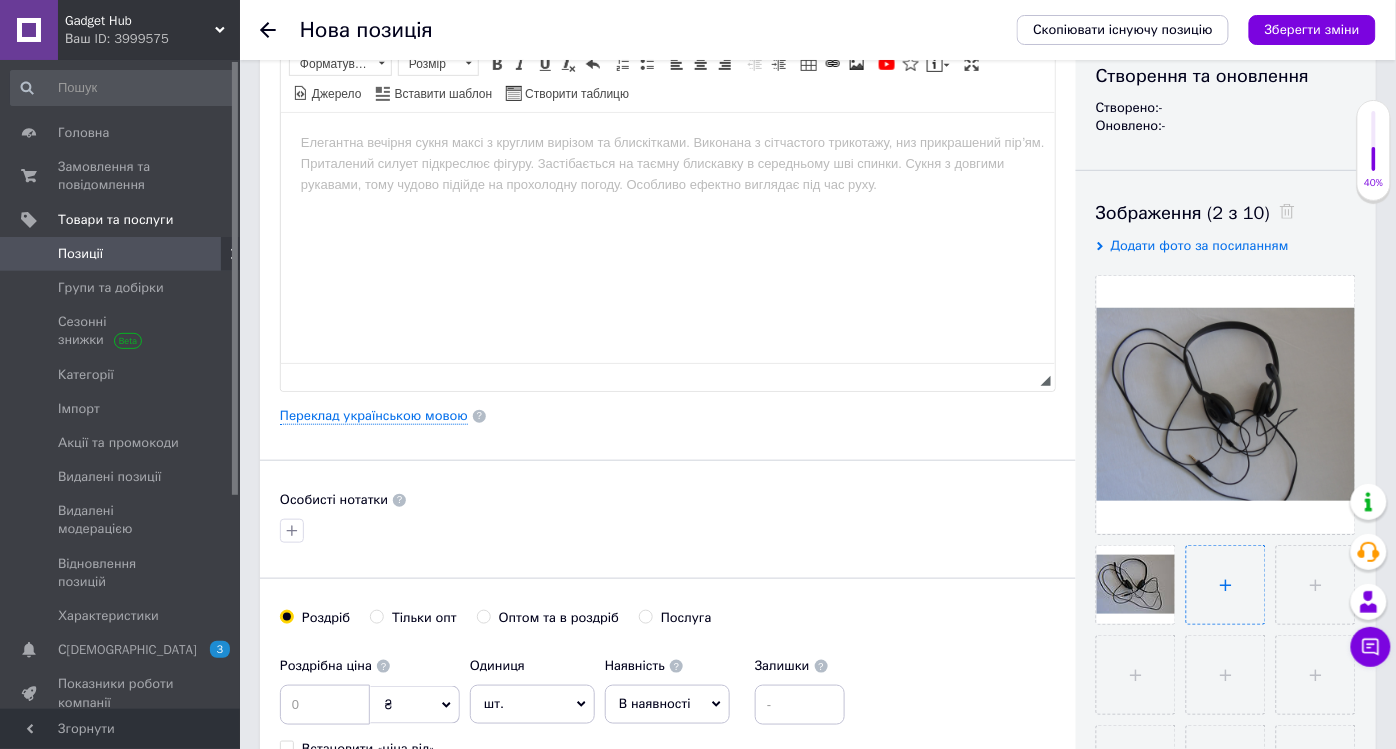 type on "C:\fakepath\DSC05348.JPG" 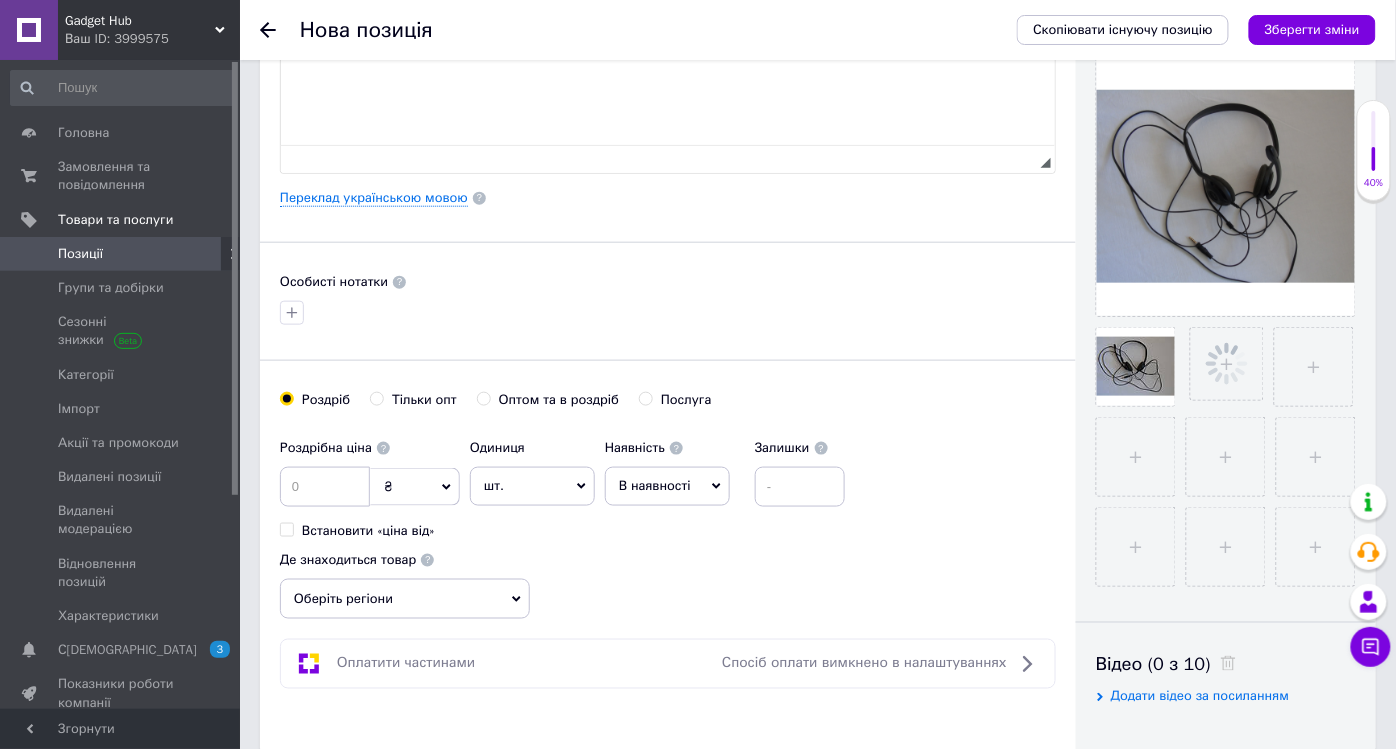 scroll, scrollTop: 444, scrollLeft: 0, axis: vertical 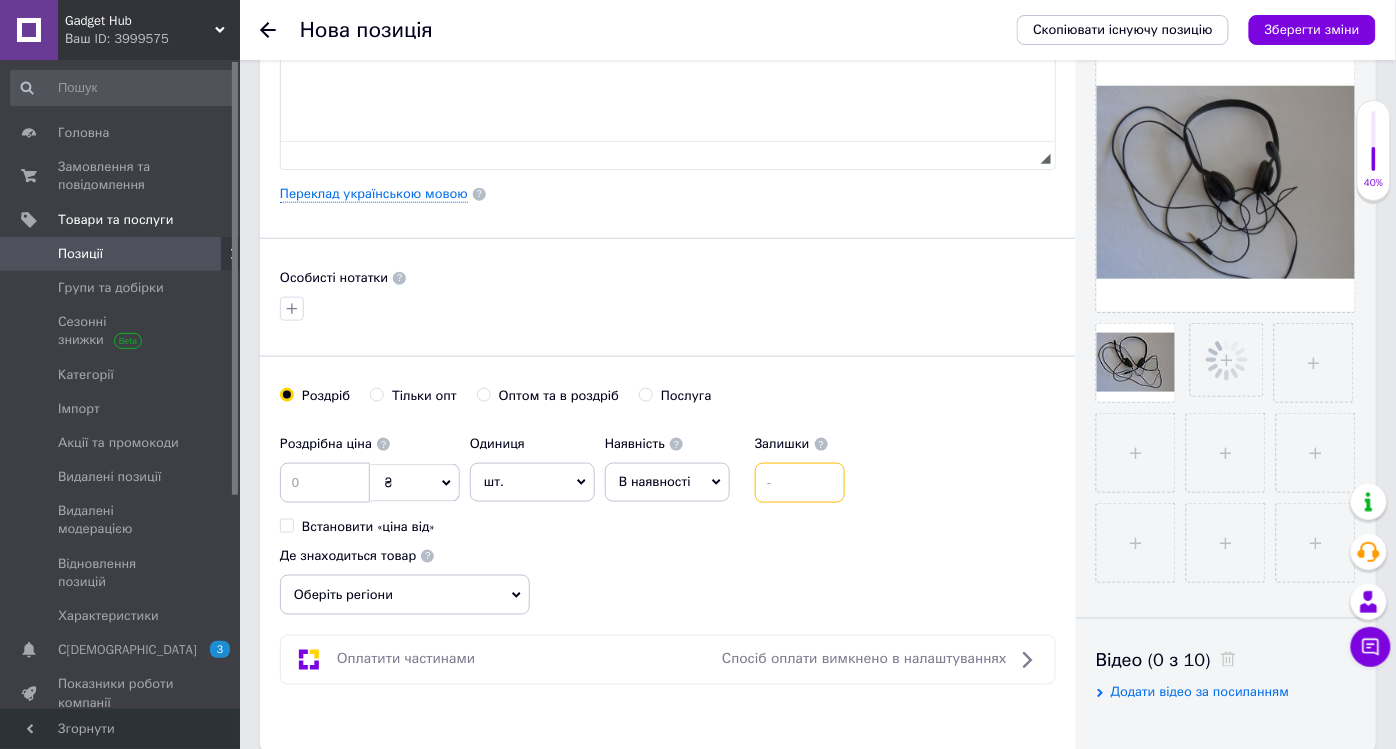 click at bounding box center (800, 483) 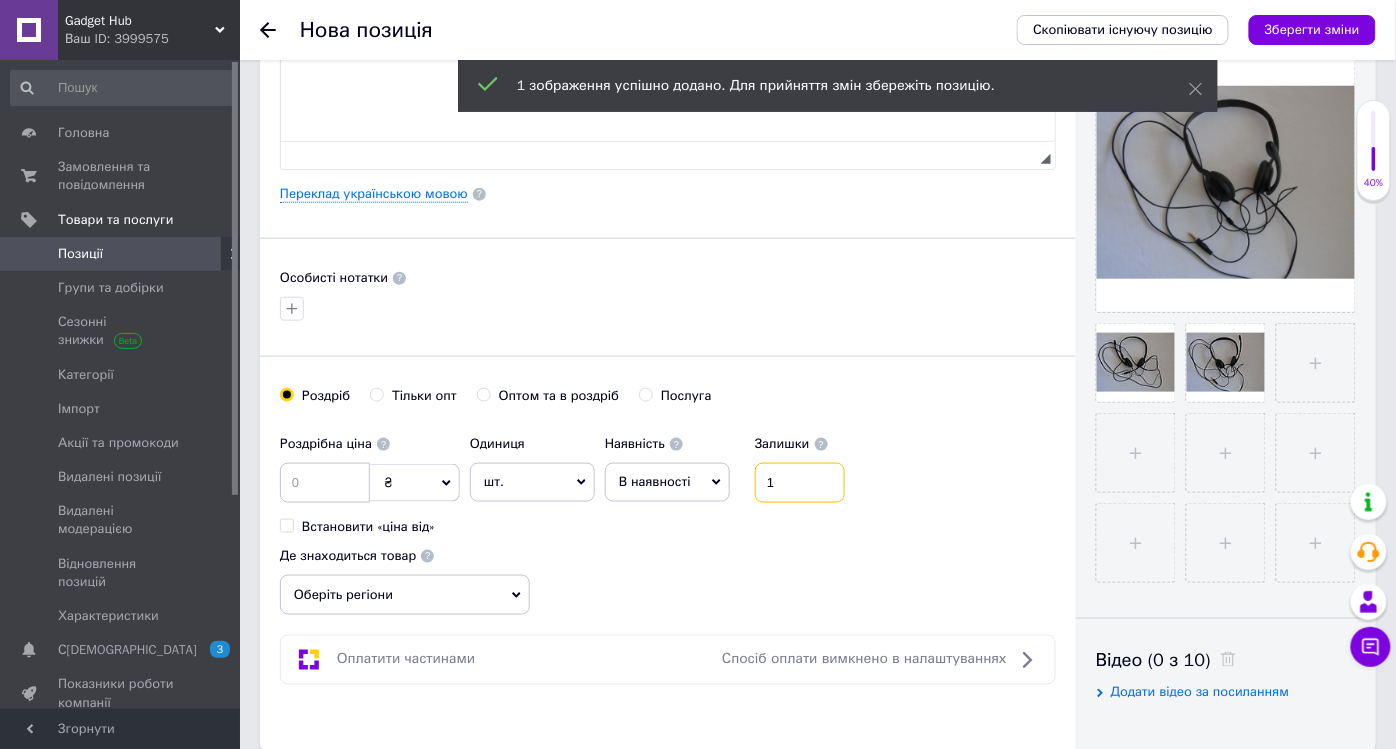 type on "1" 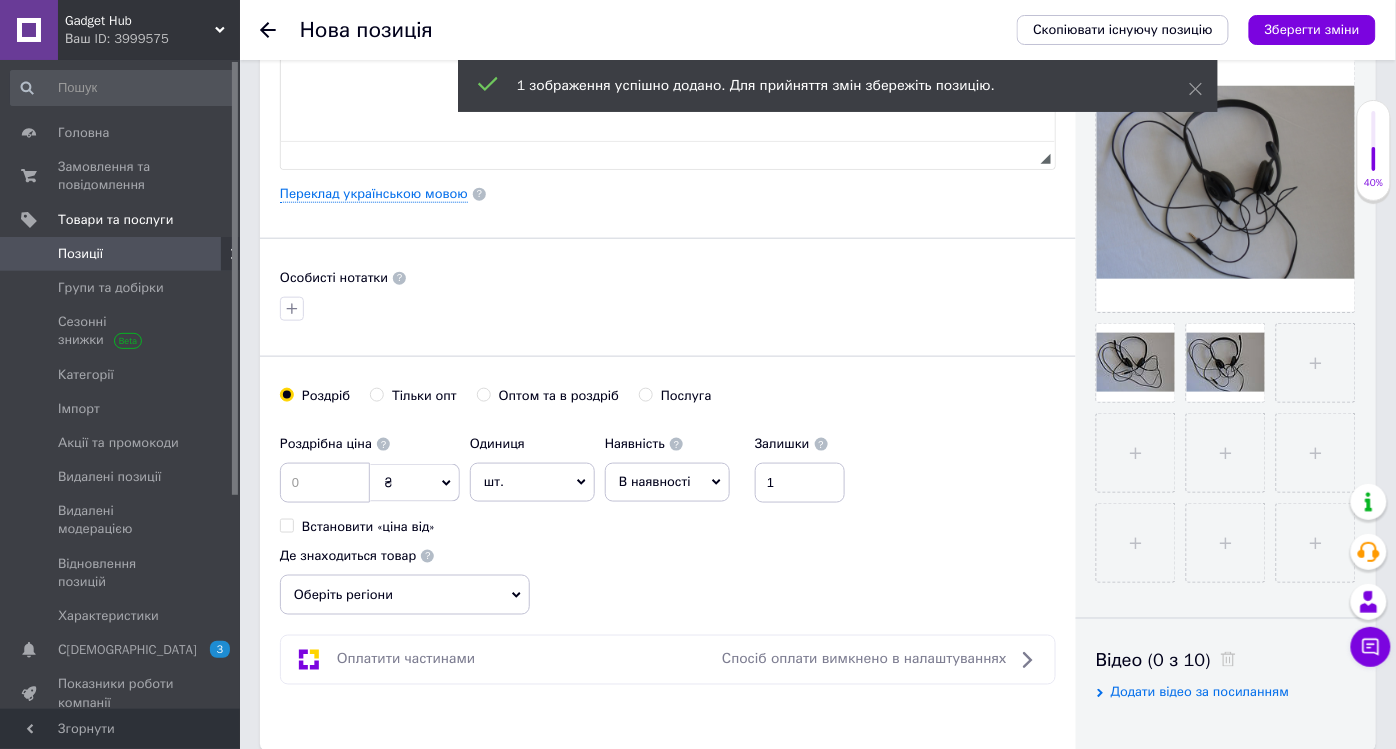 click on "В наявності" at bounding box center (667, 482) 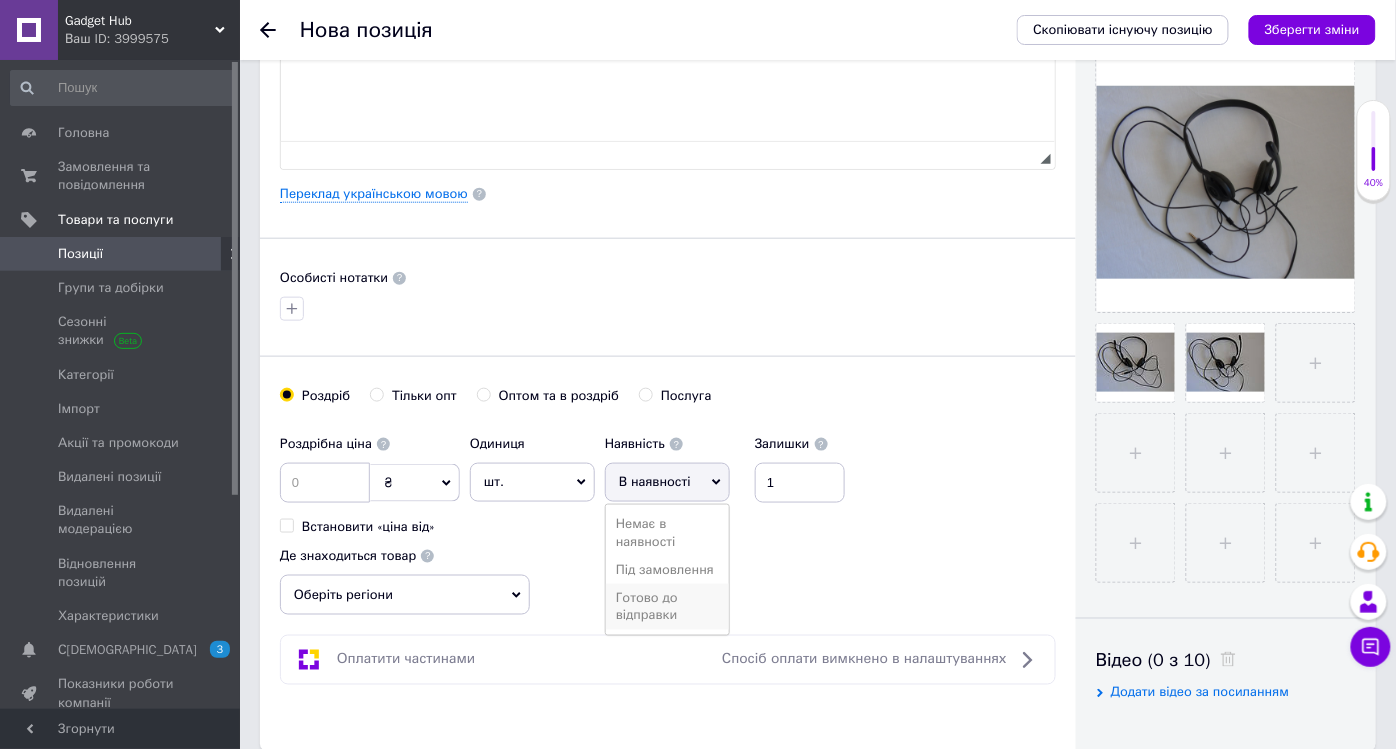 click on "Готово до відправки" at bounding box center (667, 607) 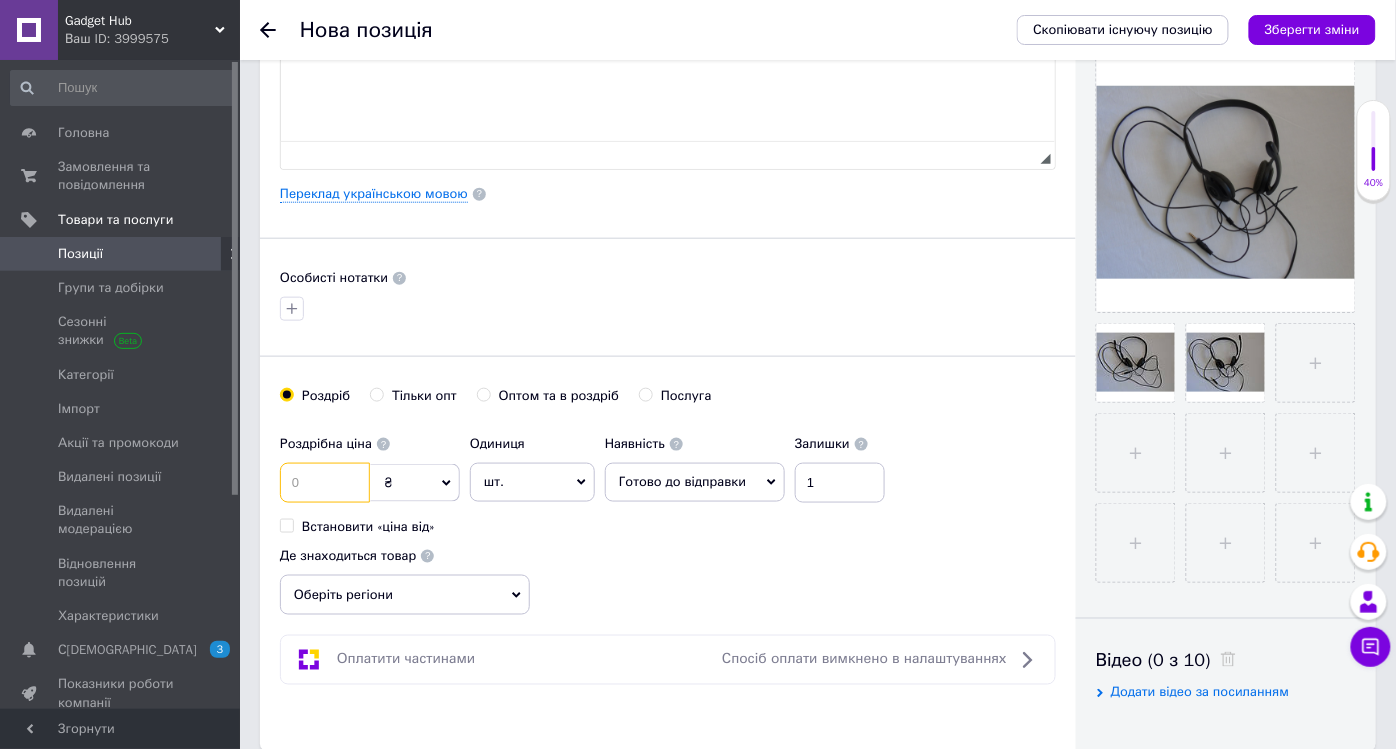 click at bounding box center [325, 483] 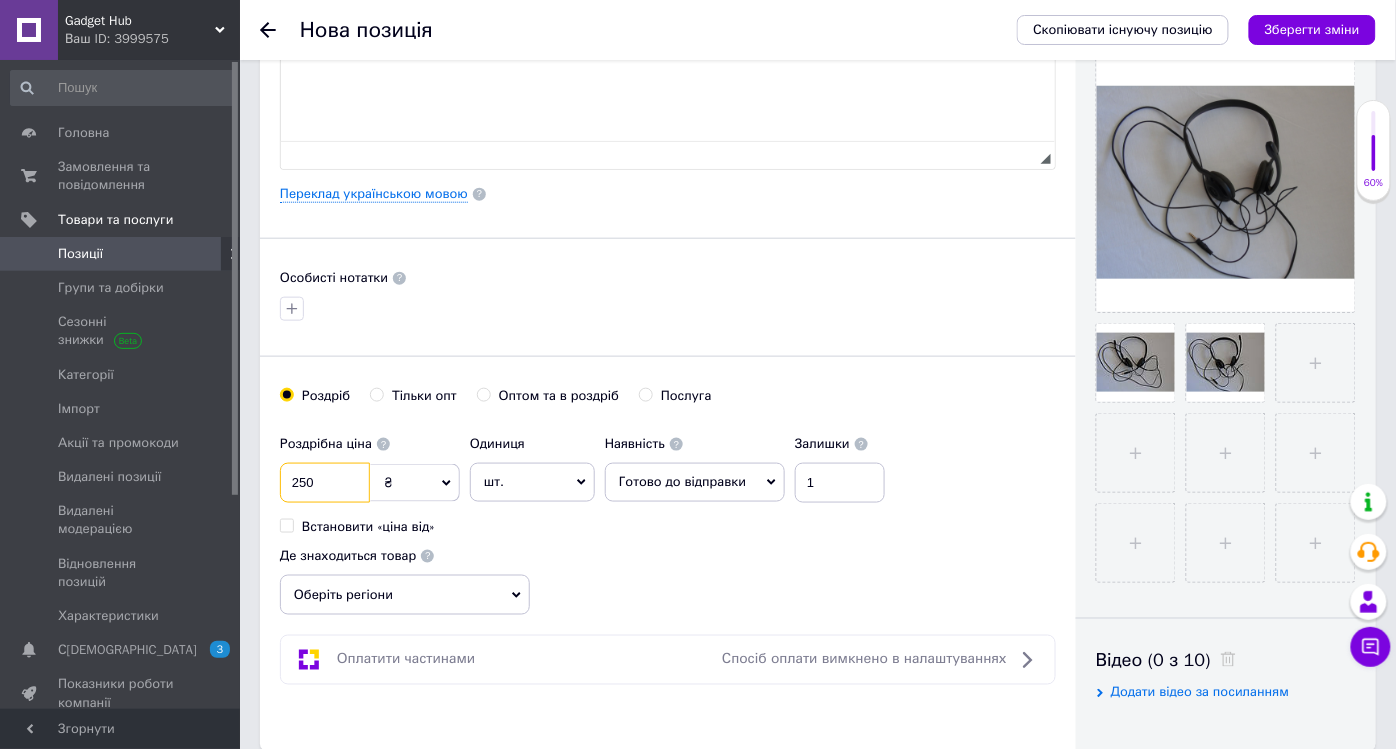 scroll, scrollTop: 555, scrollLeft: 0, axis: vertical 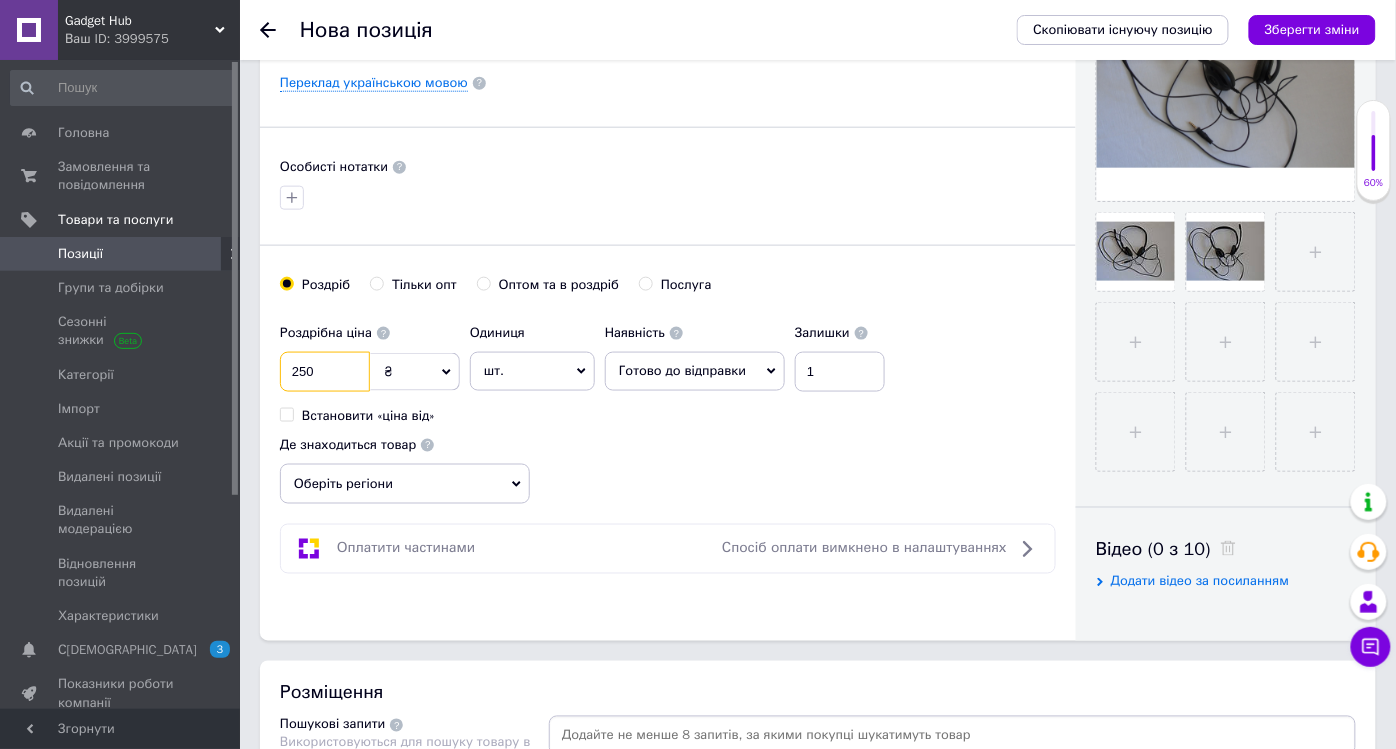 type on "250" 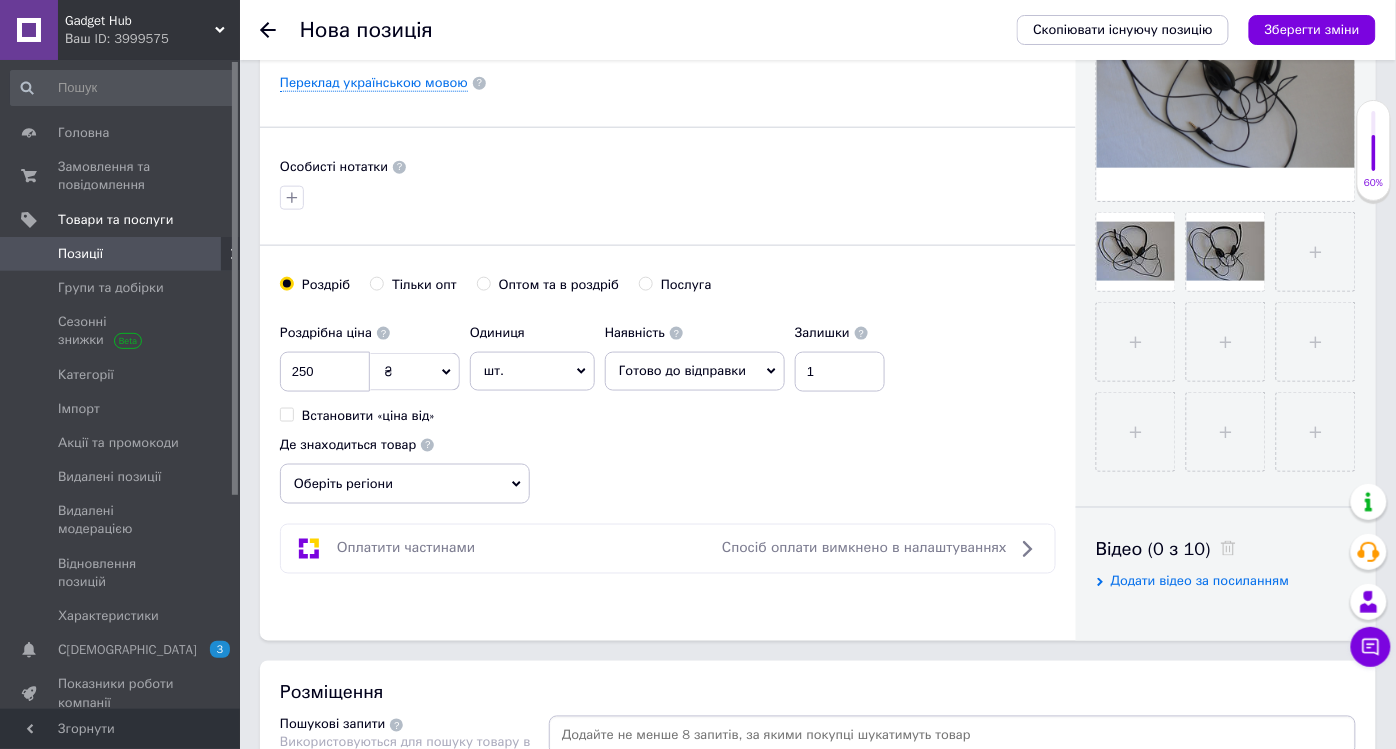 click on "Оберіть регіони" at bounding box center (405, 484) 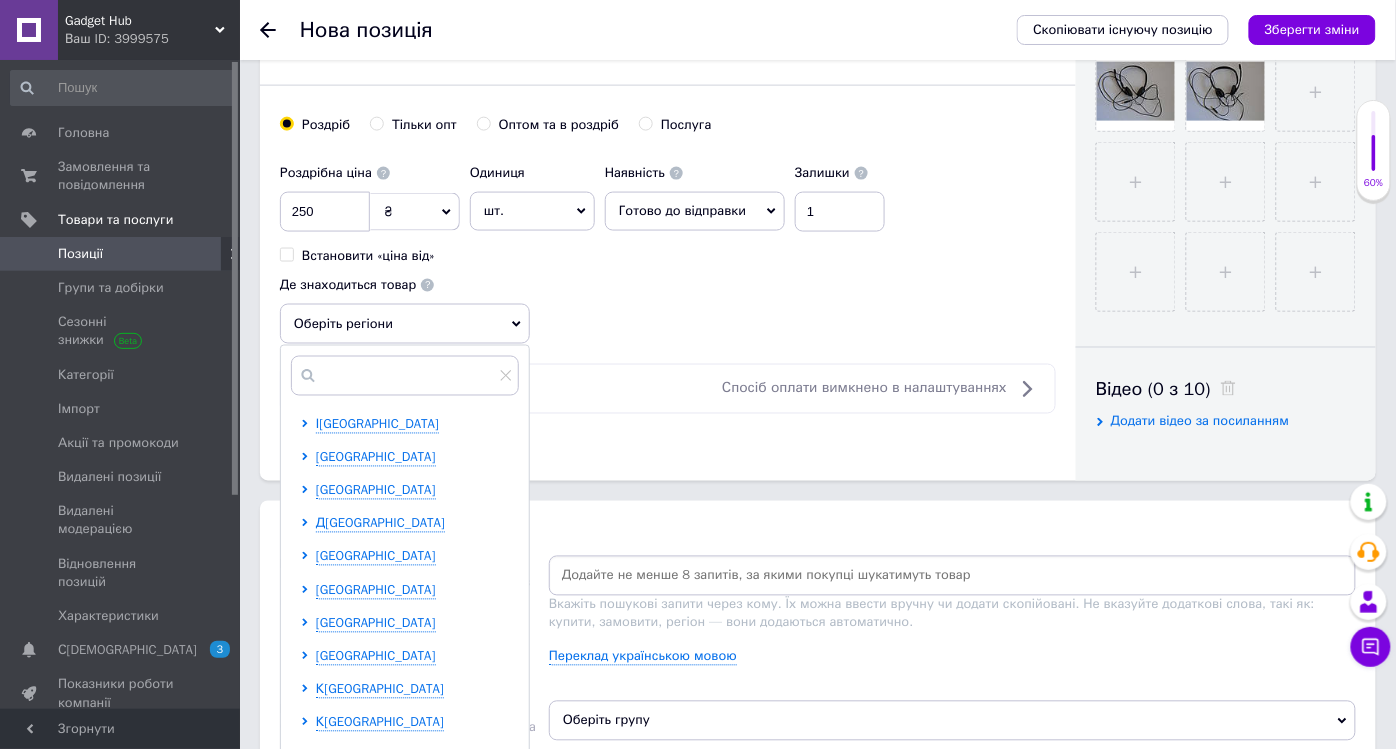 scroll, scrollTop: 777, scrollLeft: 0, axis: vertical 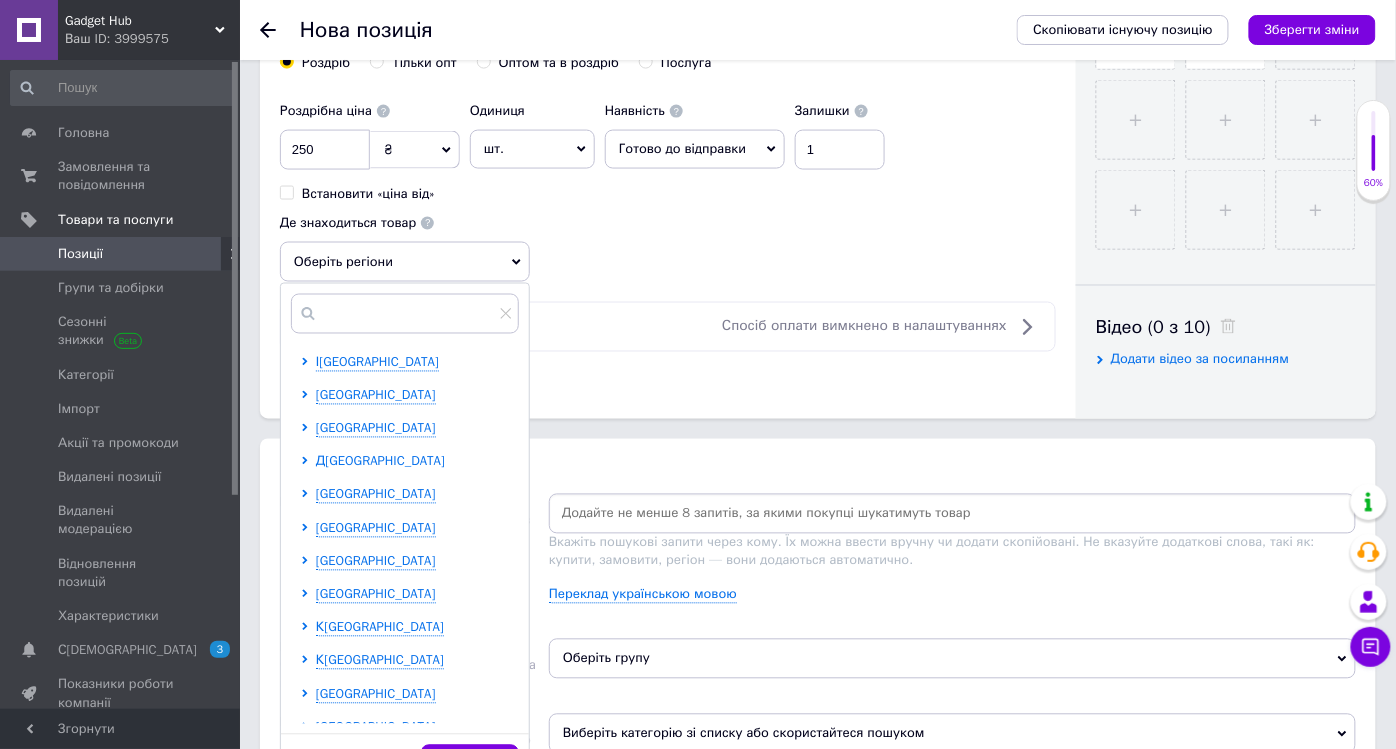 drag, startPoint x: 405, startPoint y: 454, endPoint x: 423, endPoint y: 441, distance: 22.203604 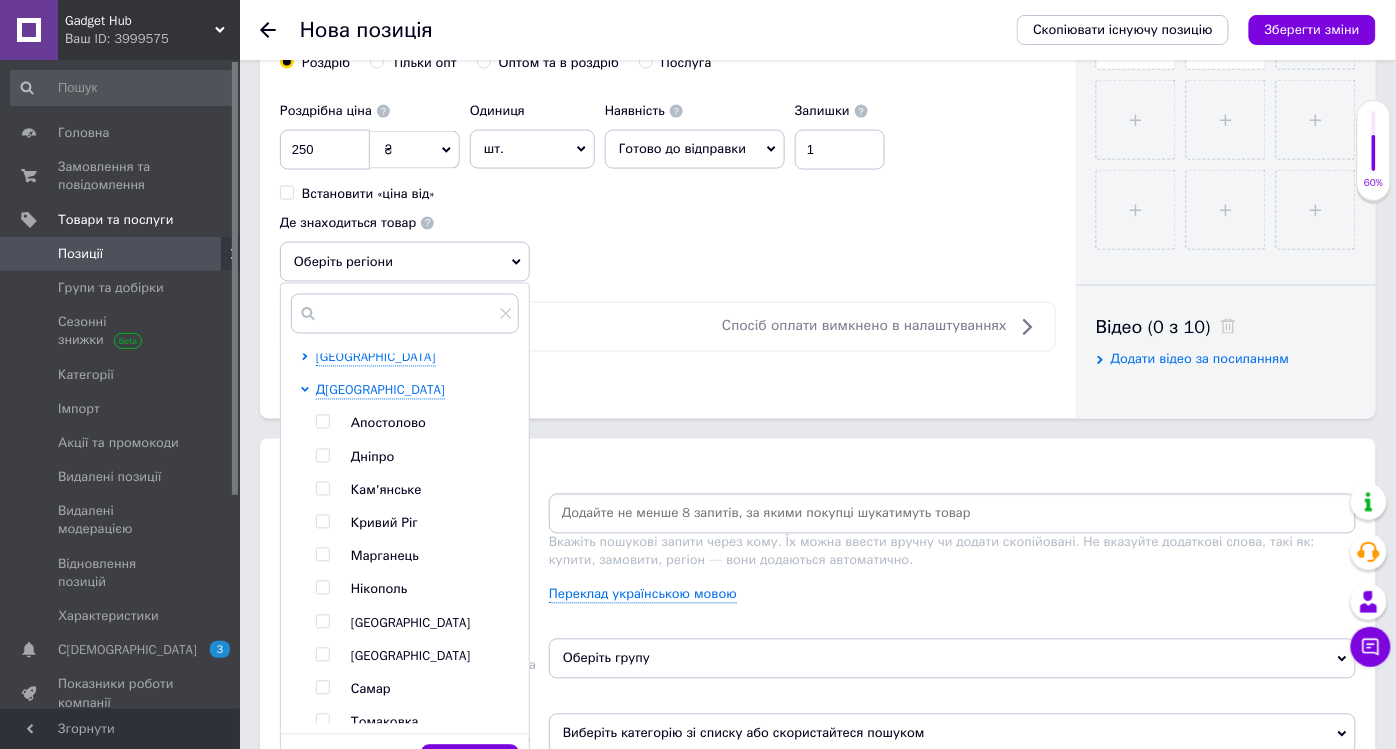scroll, scrollTop: 111, scrollLeft: 0, axis: vertical 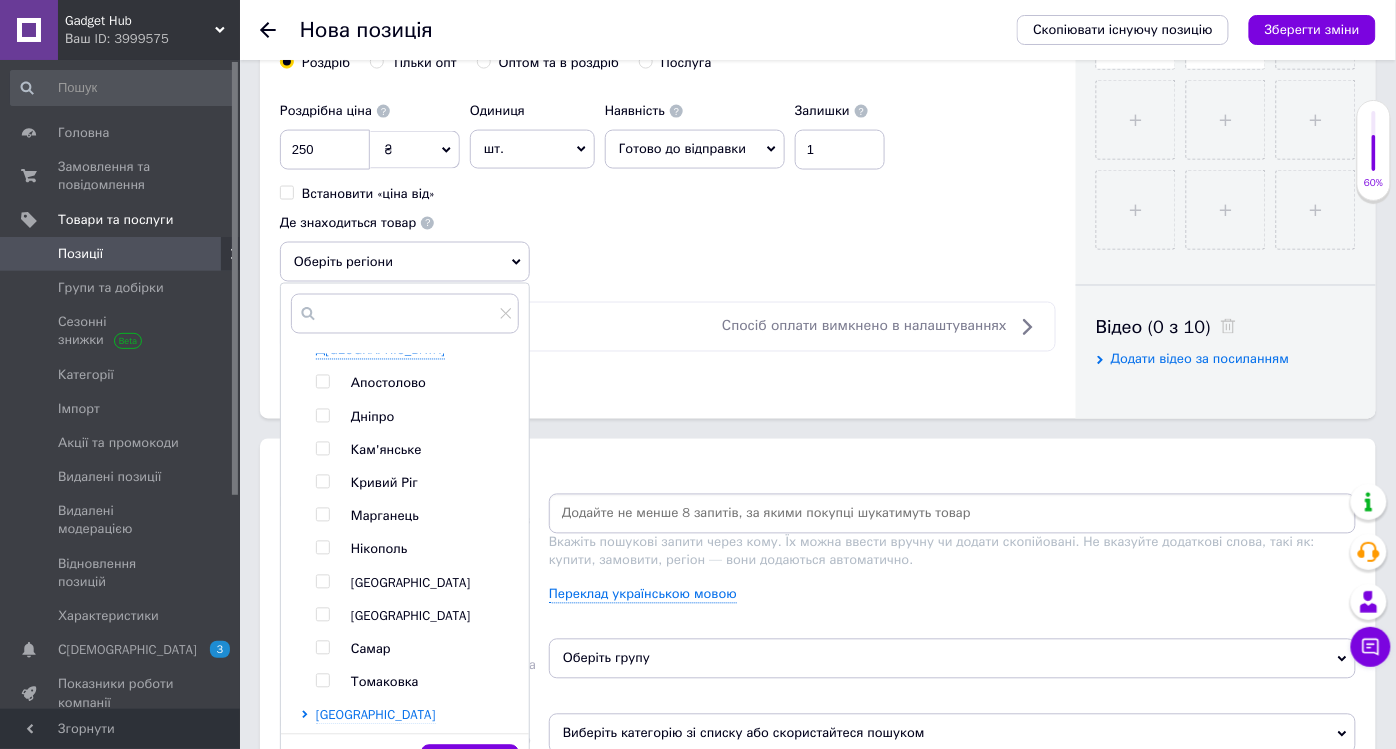 click on "Дніпро" at bounding box center [372, 417] 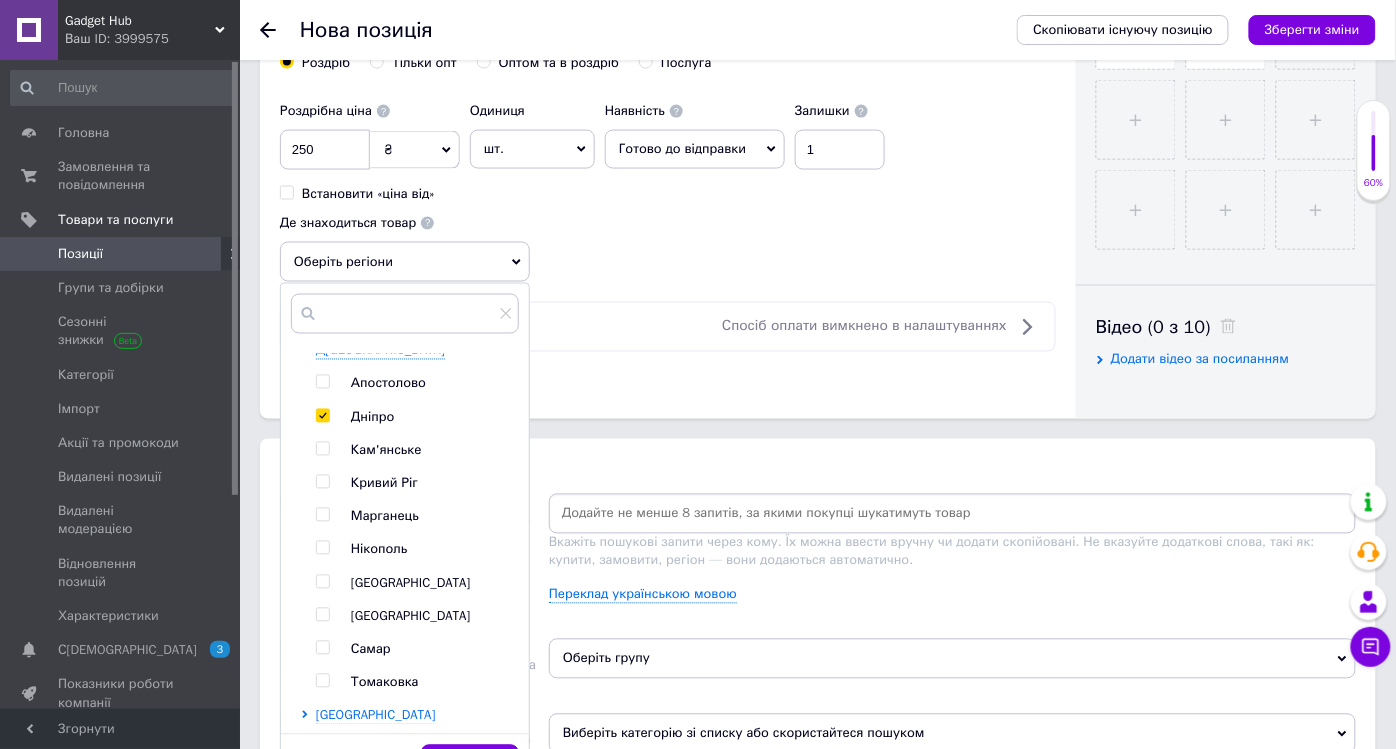 checkbox on "true" 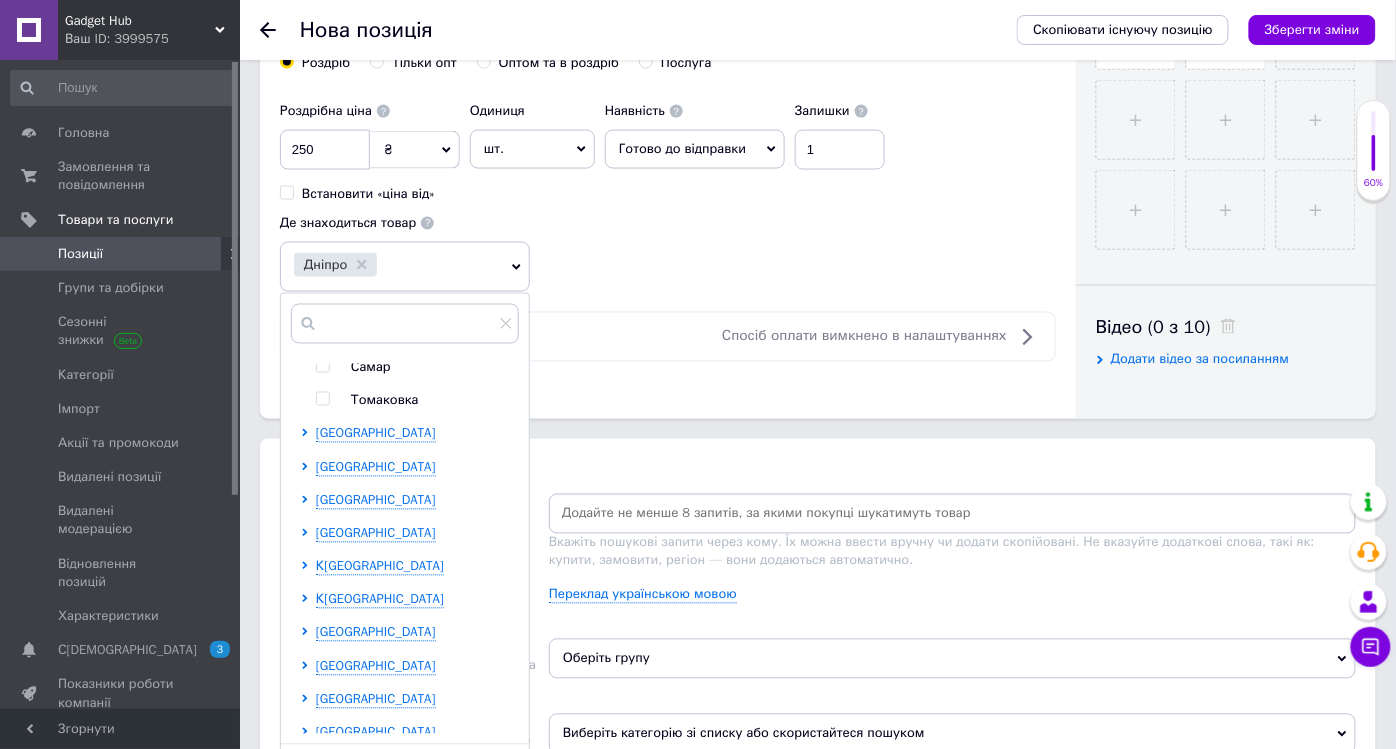 scroll, scrollTop: 444, scrollLeft: 0, axis: vertical 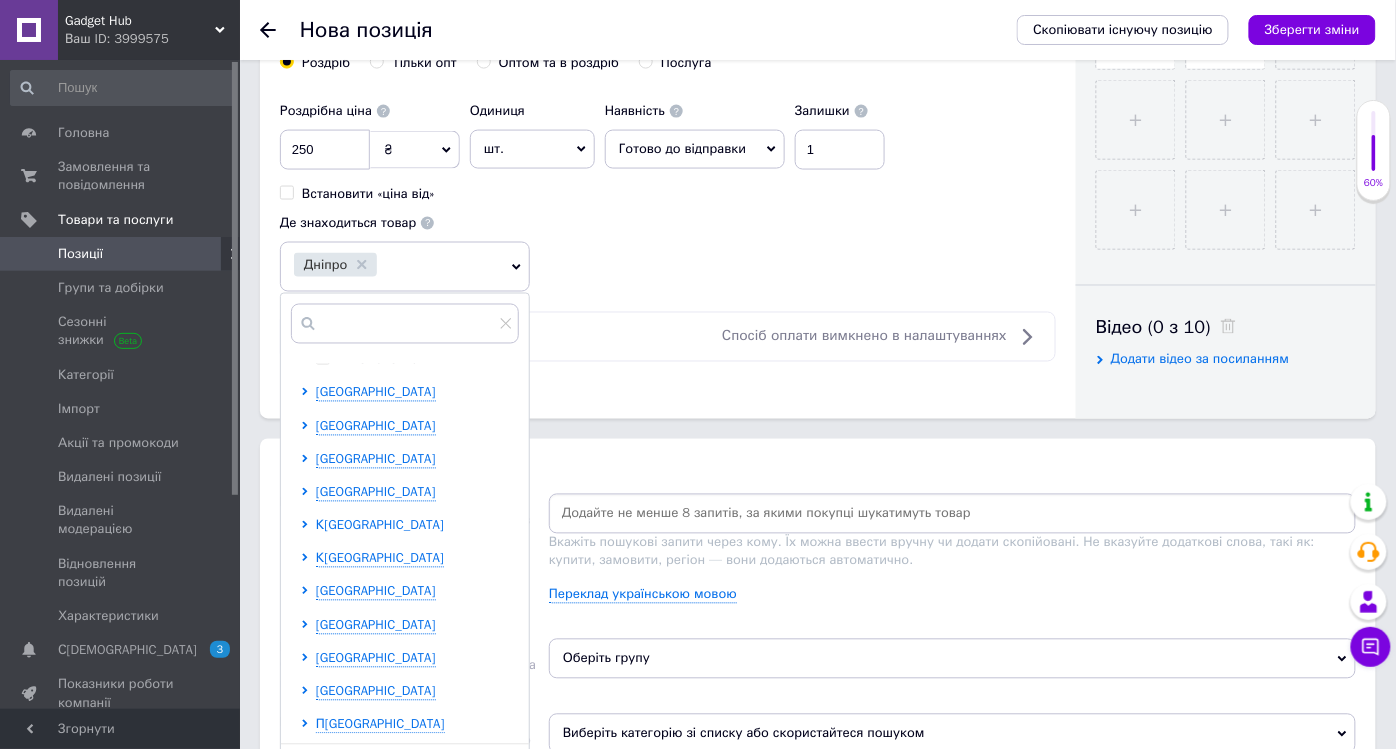 click on "К[GEOGRAPHIC_DATA]" at bounding box center (380, 525) 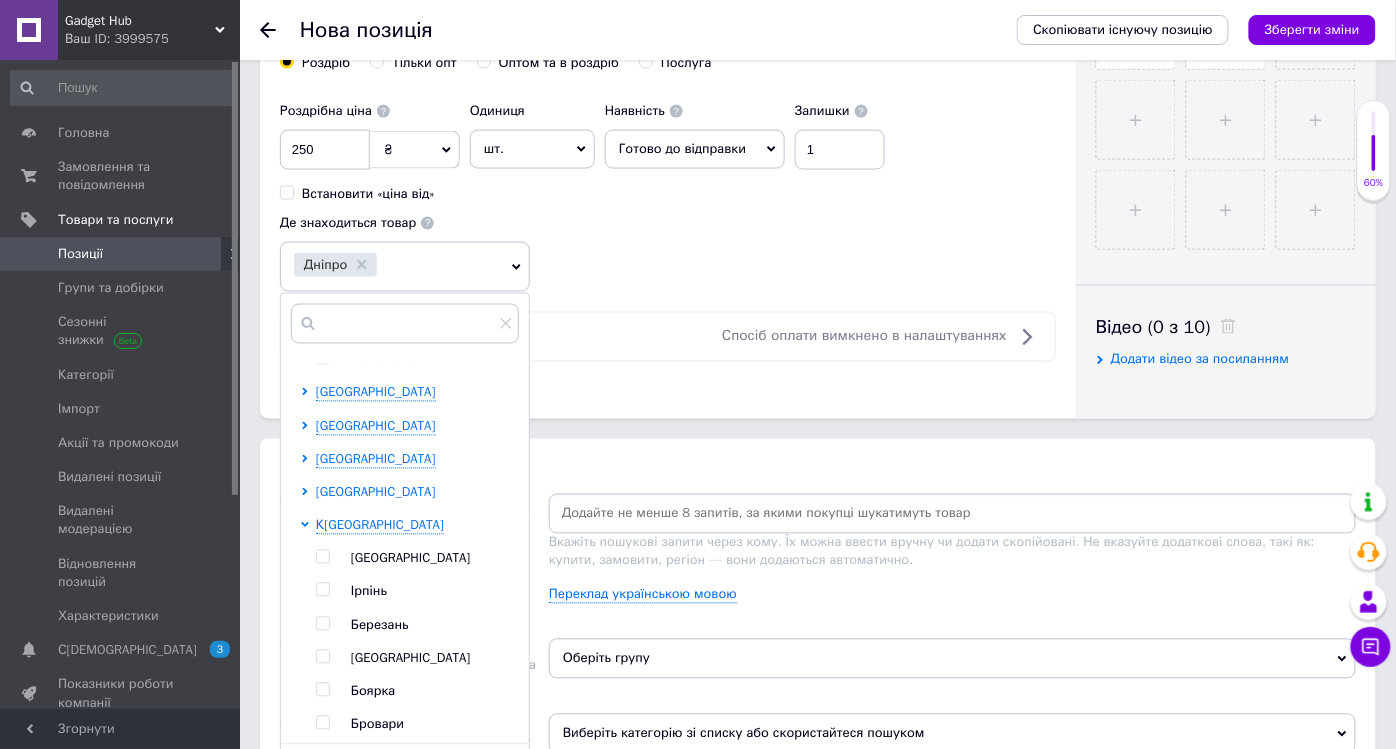 scroll, scrollTop: 555, scrollLeft: 0, axis: vertical 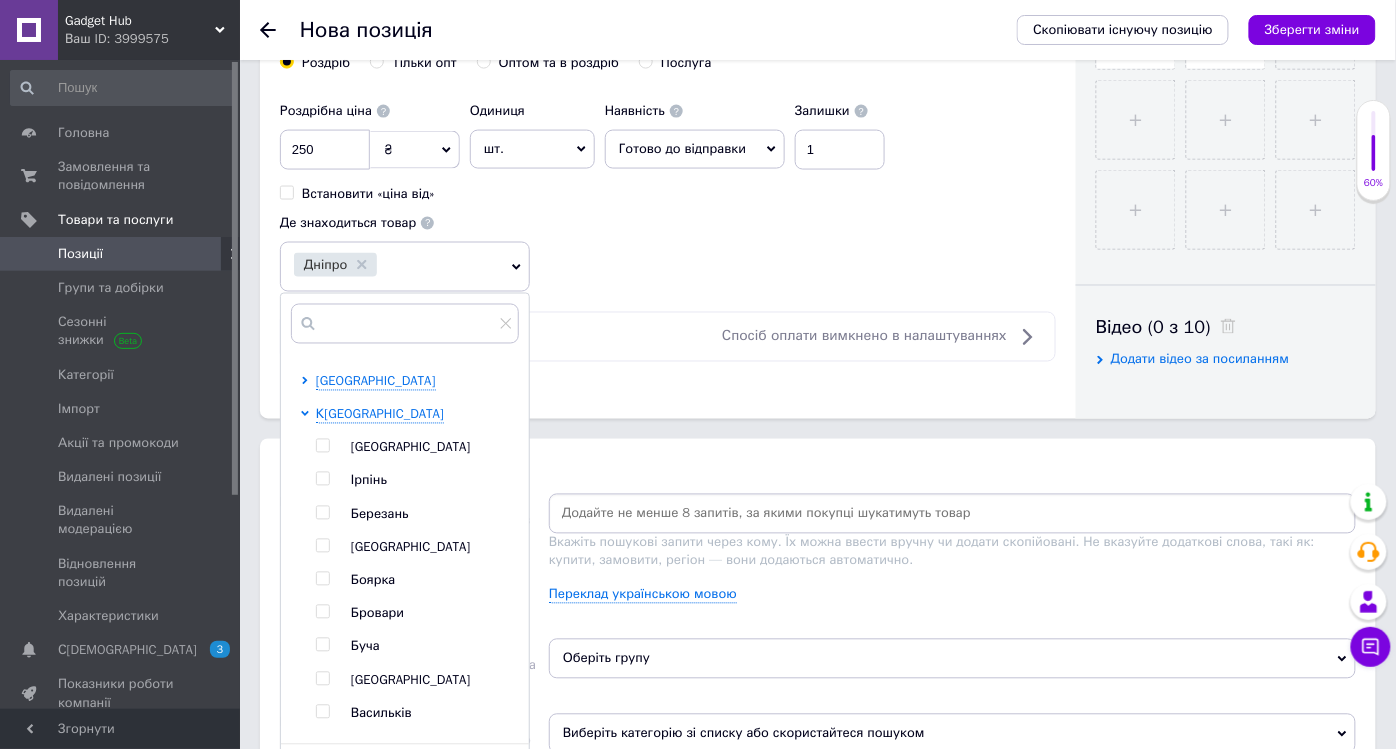 click on "[GEOGRAPHIC_DATA]" at bounding box center [411, 447] 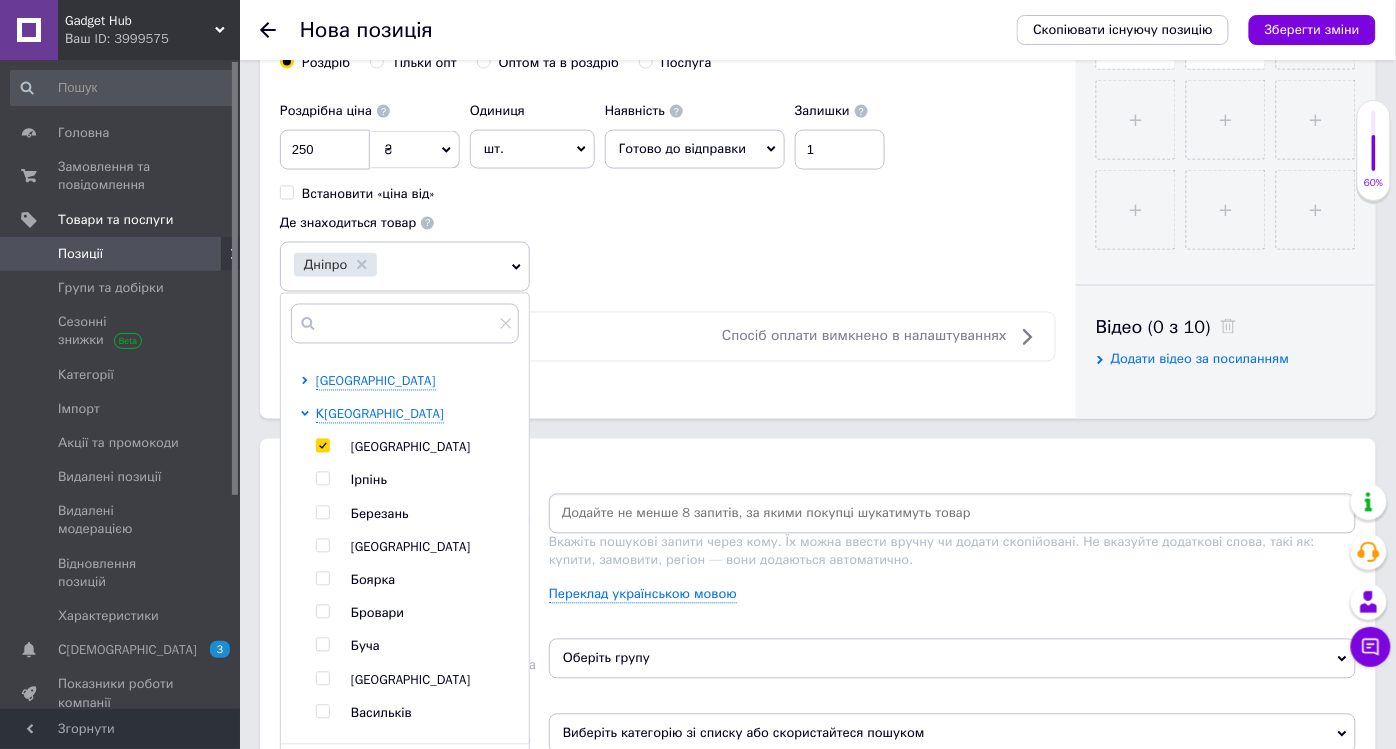 checkbox on "true" 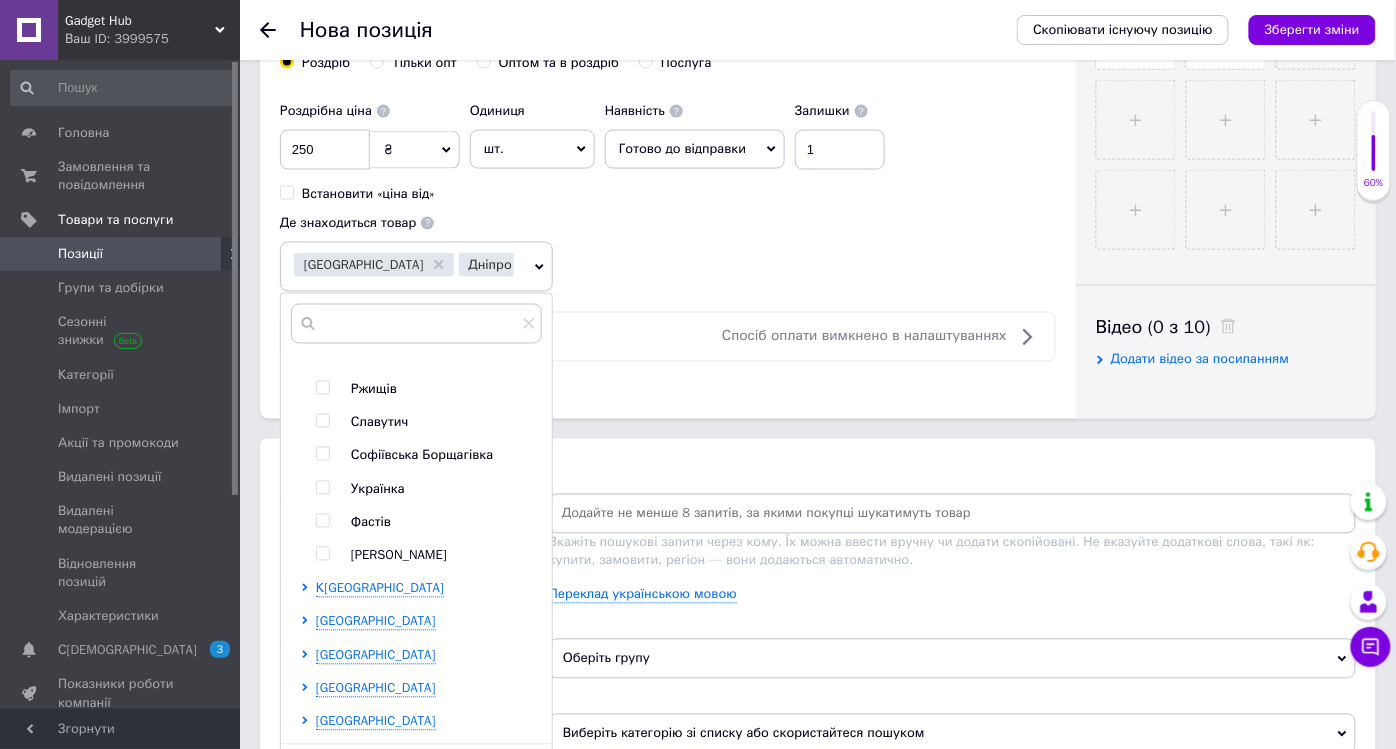 scroll, scrollTop: 1222, scrollLeft: 0, axis: vertical 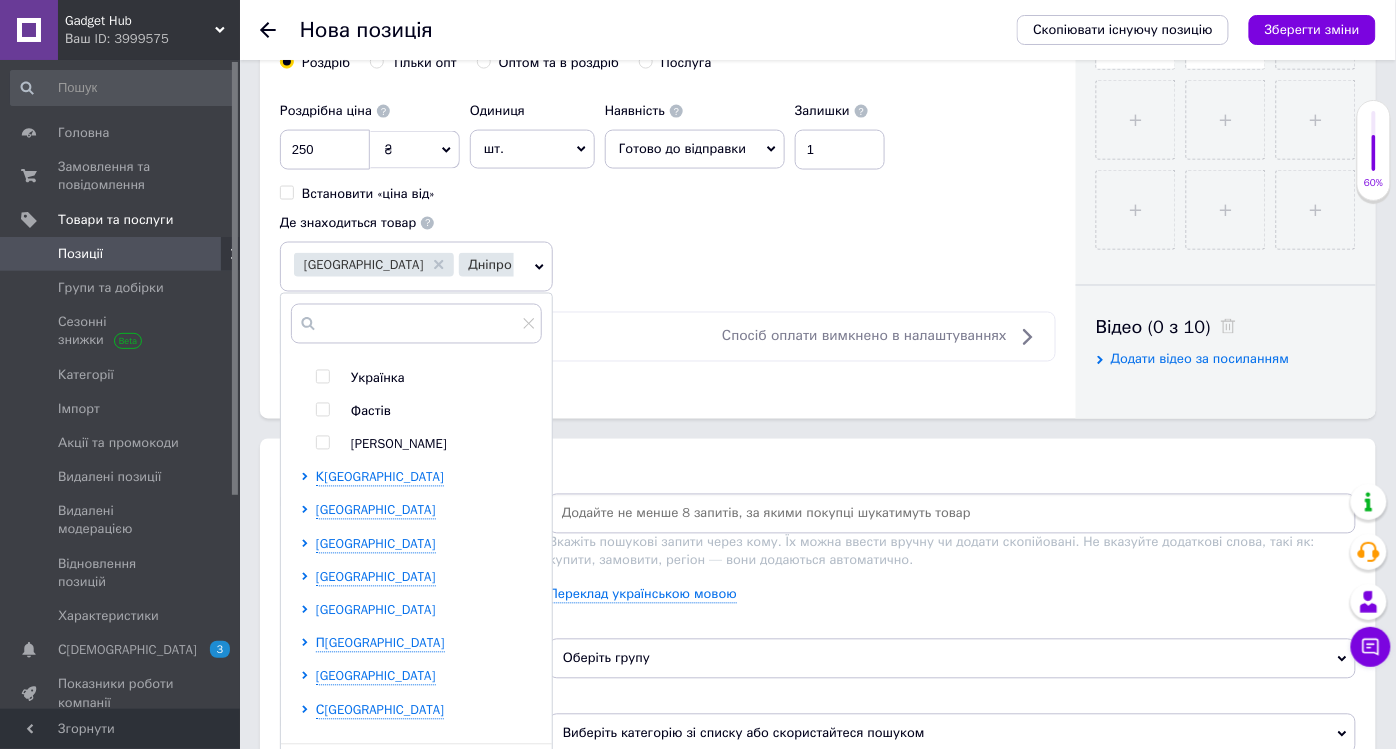 click on "[GEOGRAPHIC_DATA]" at bounding box center (376, 610) 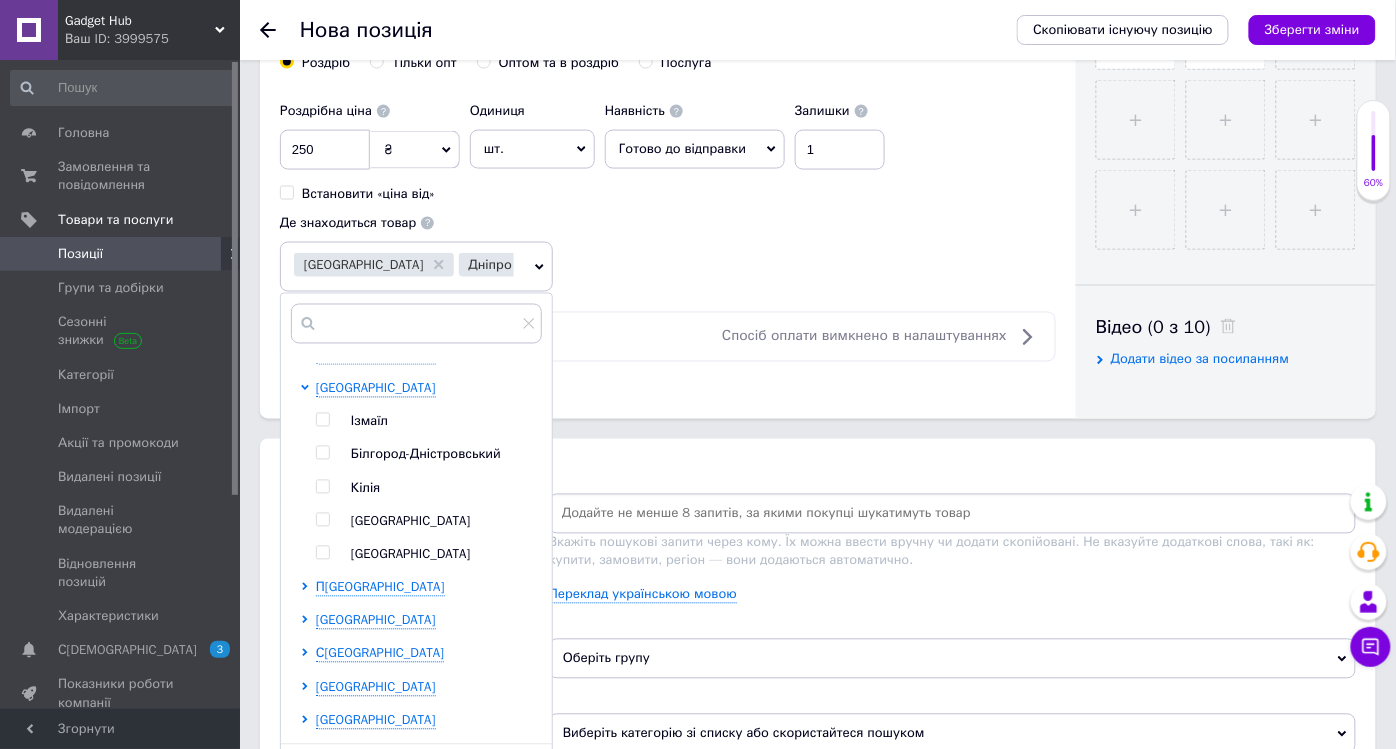 click on "[GEOGRAPHIC_DATA]" at bounding box center (411, 521) 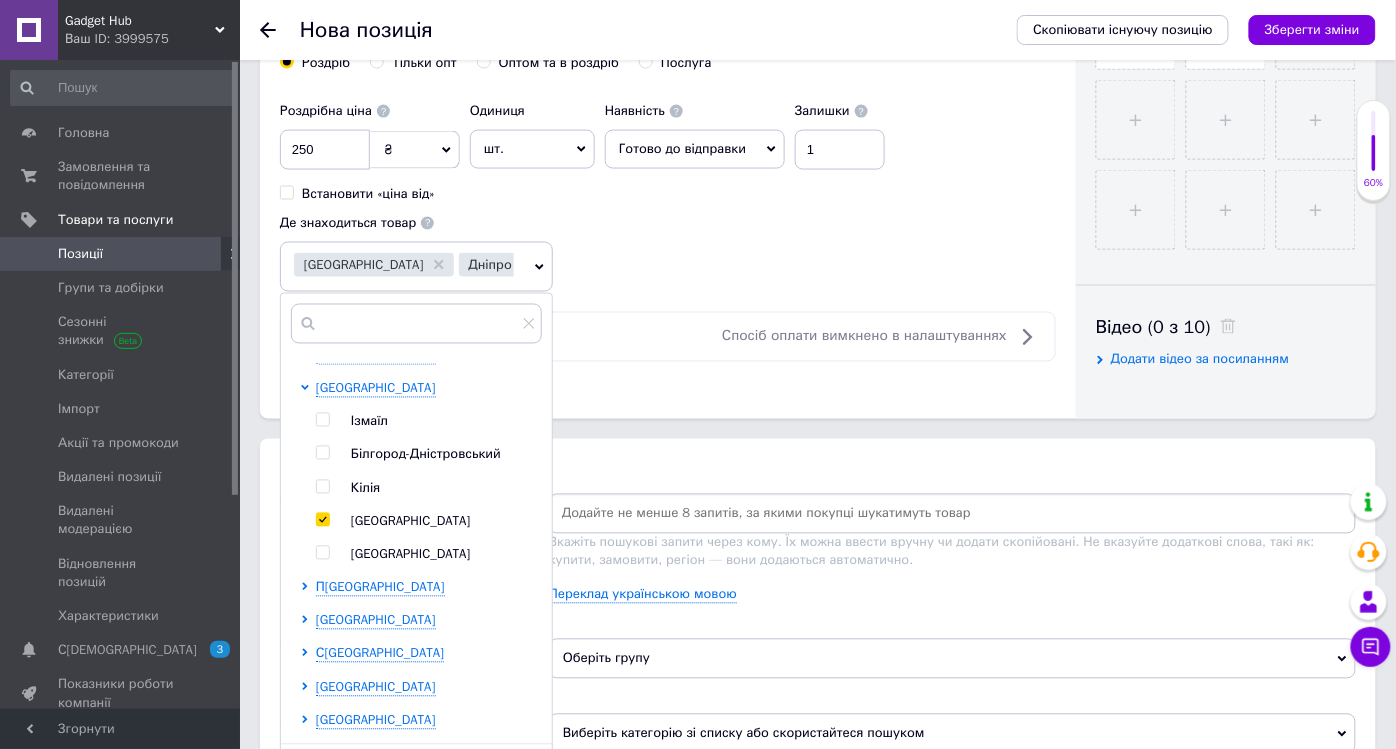 checkbox on "true" 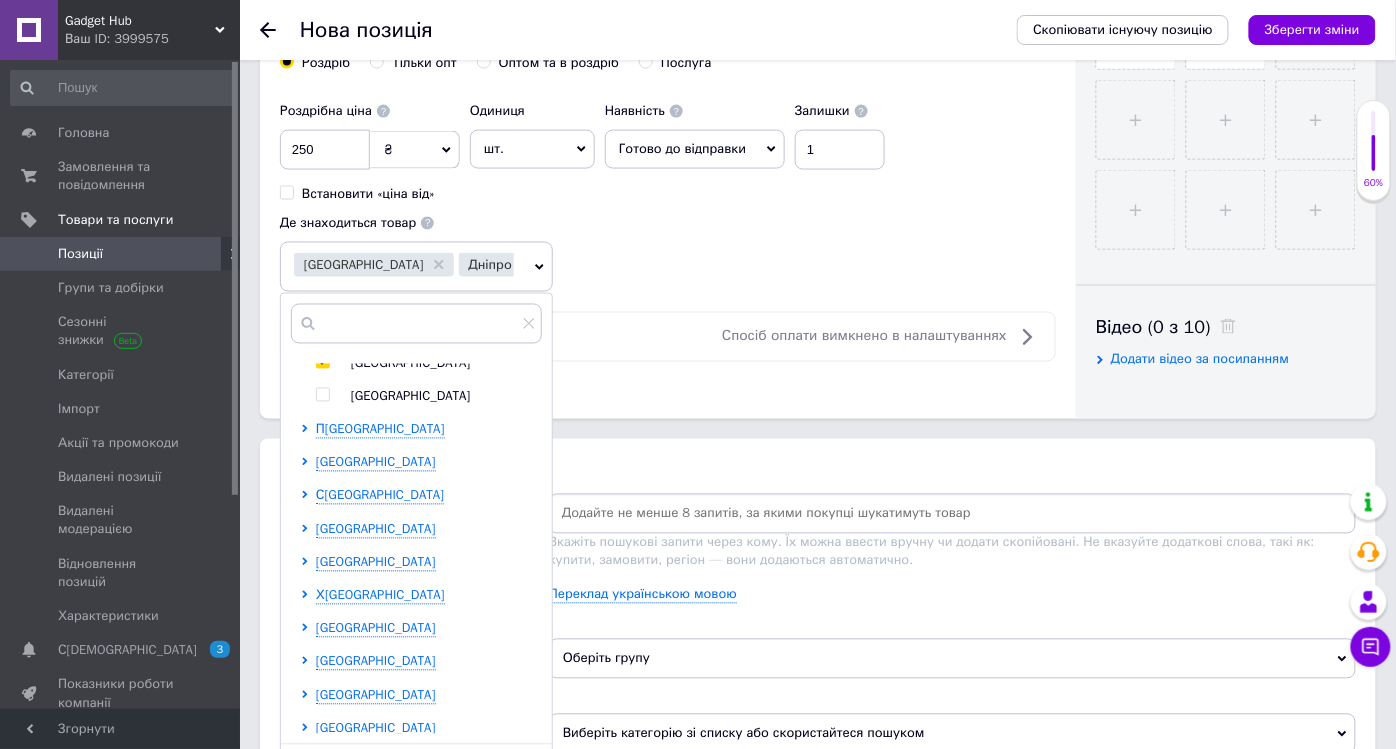 scroll, scrollTop: 1607, scrollLeft: 0, axis: vertical 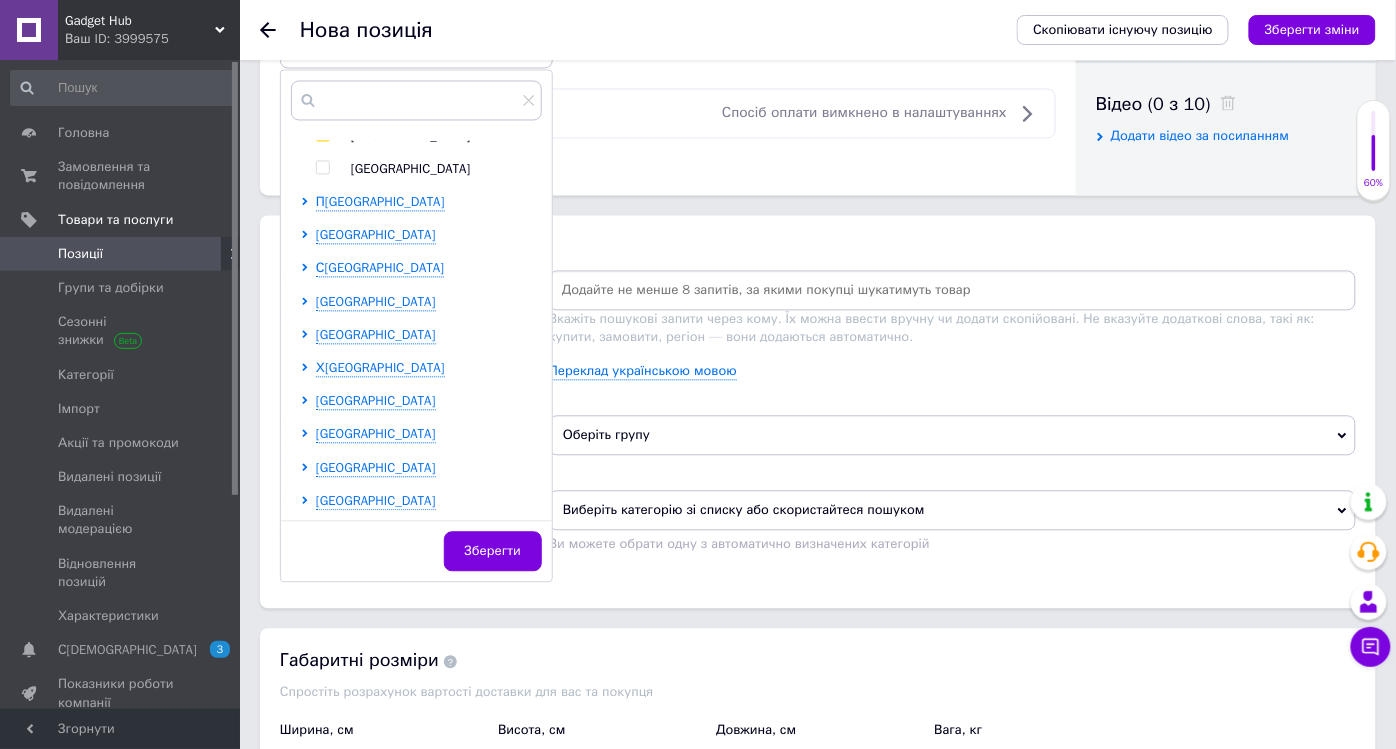 click on "Зберегти" at bounding box center [493, 552] 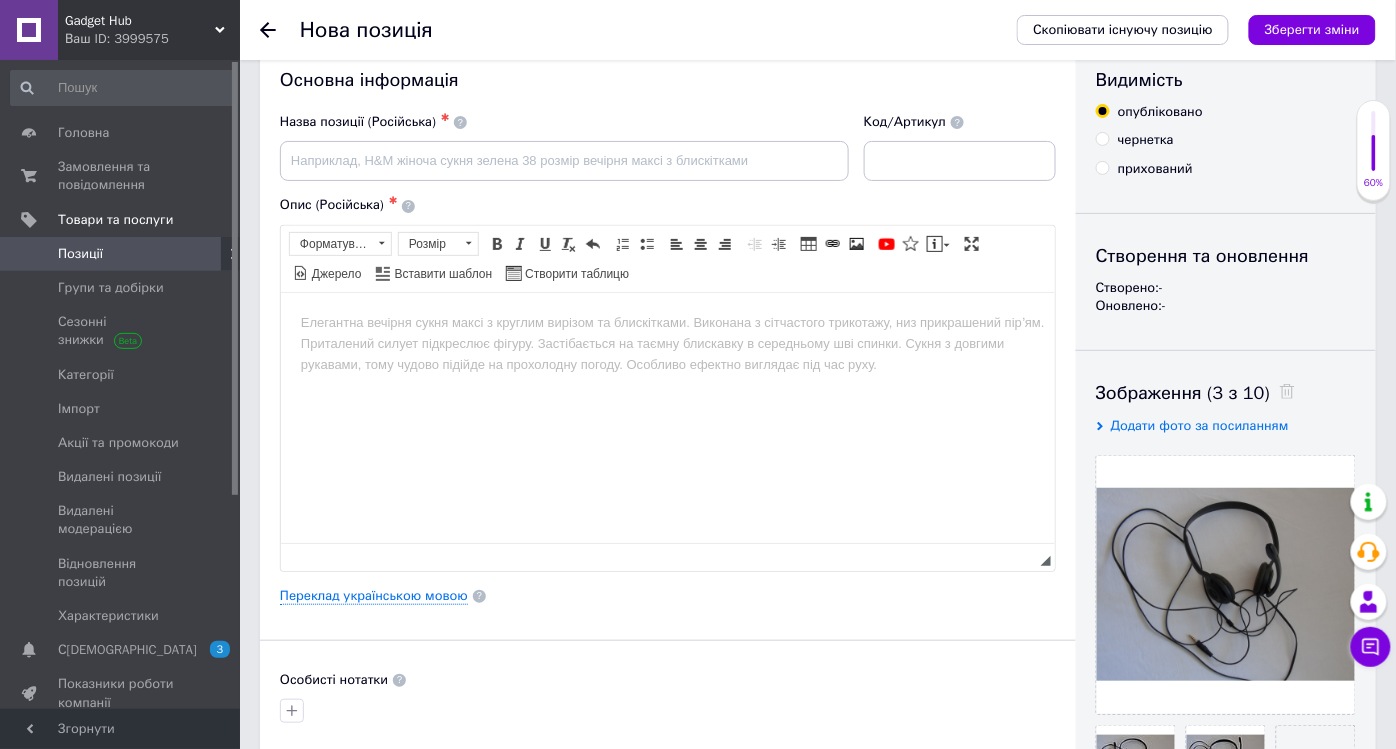 scroll, scrollTop: 0, scrollLeft: 0, axis: both 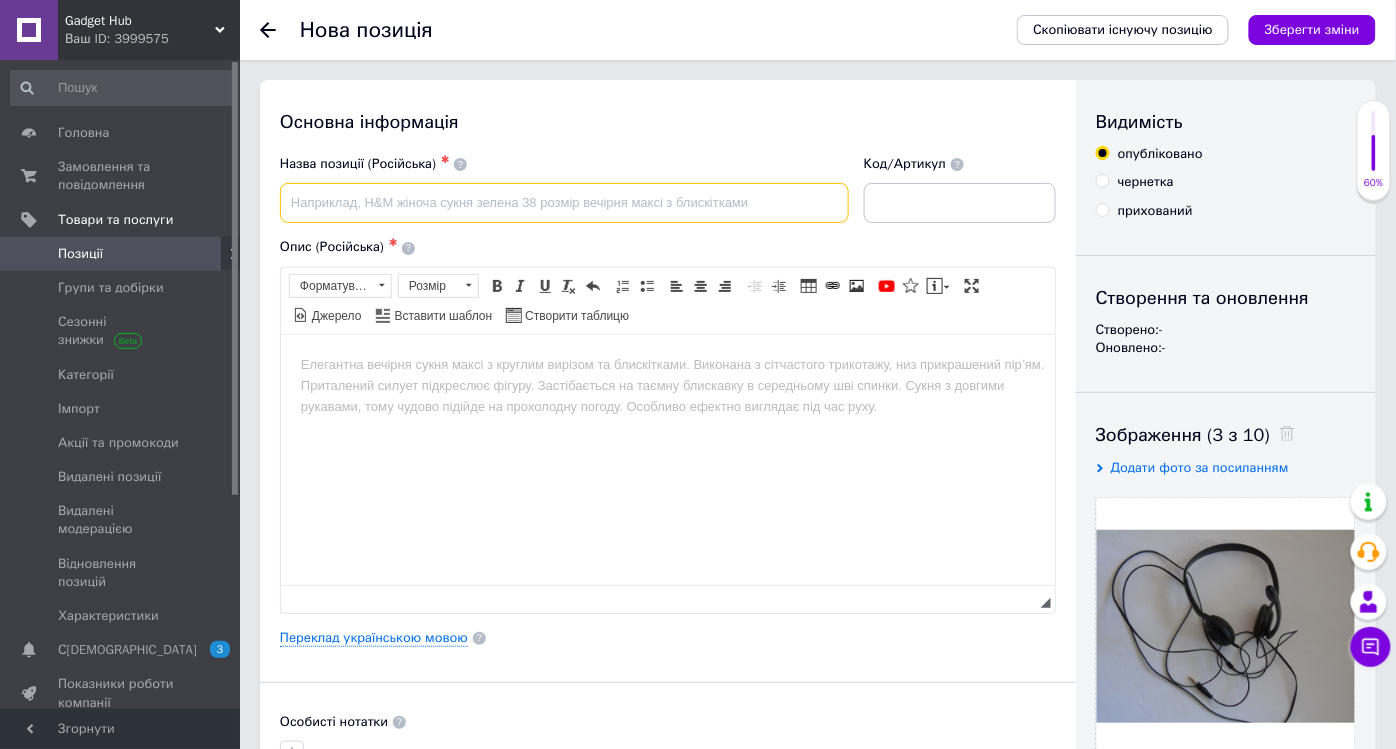 click at bounding box center [564, 203] 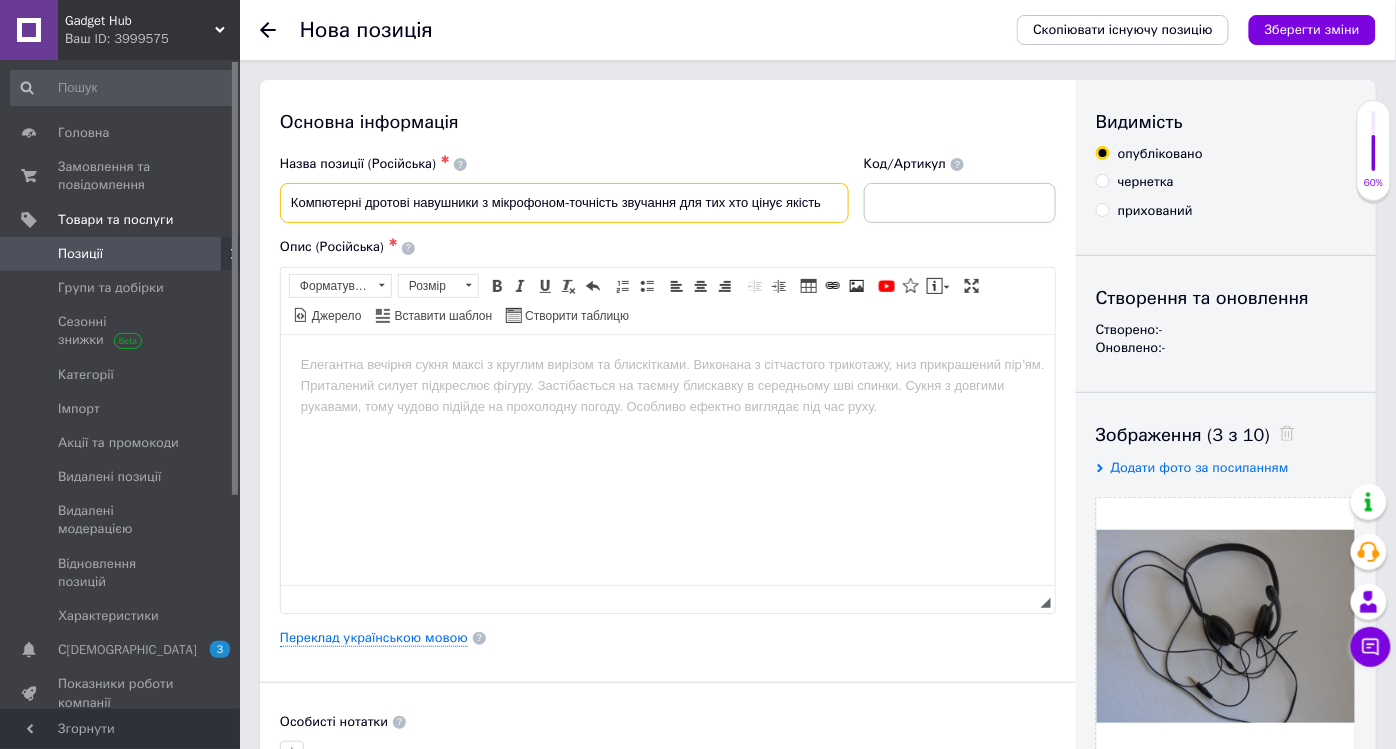 type on "Компютерні дротові навушники з мікрофоном-точність звучання для тих хто цінує якість" 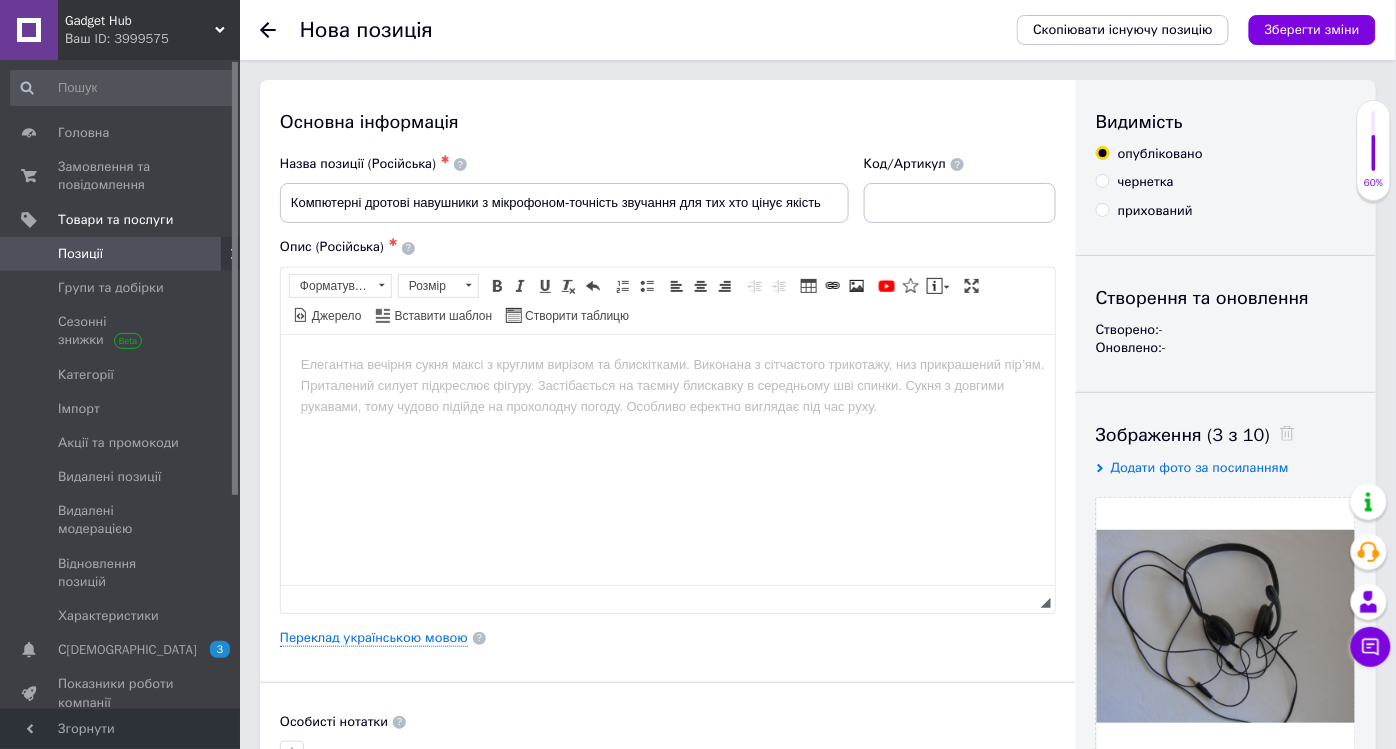 click at bounding box center (667, 364) 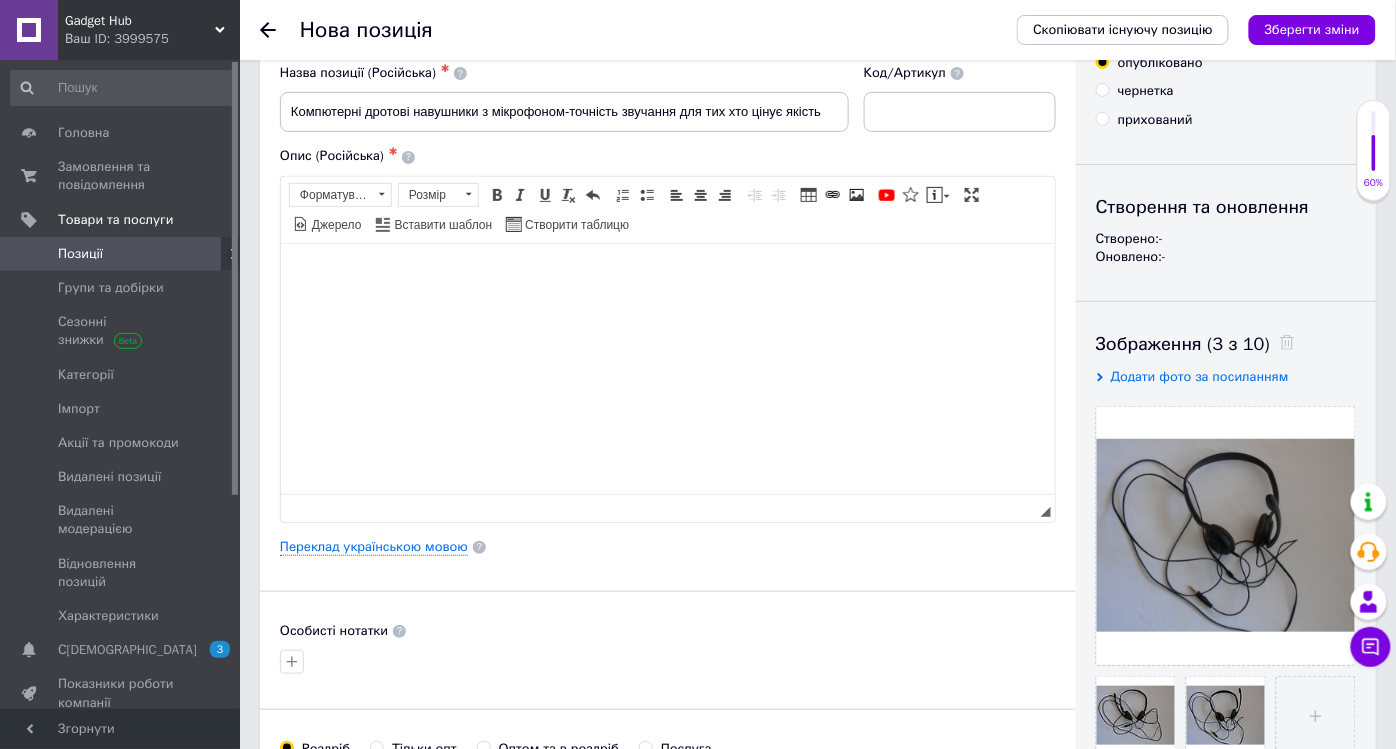 scroll, scrollTop: 111, scrollLeft: 0, axis: vertical 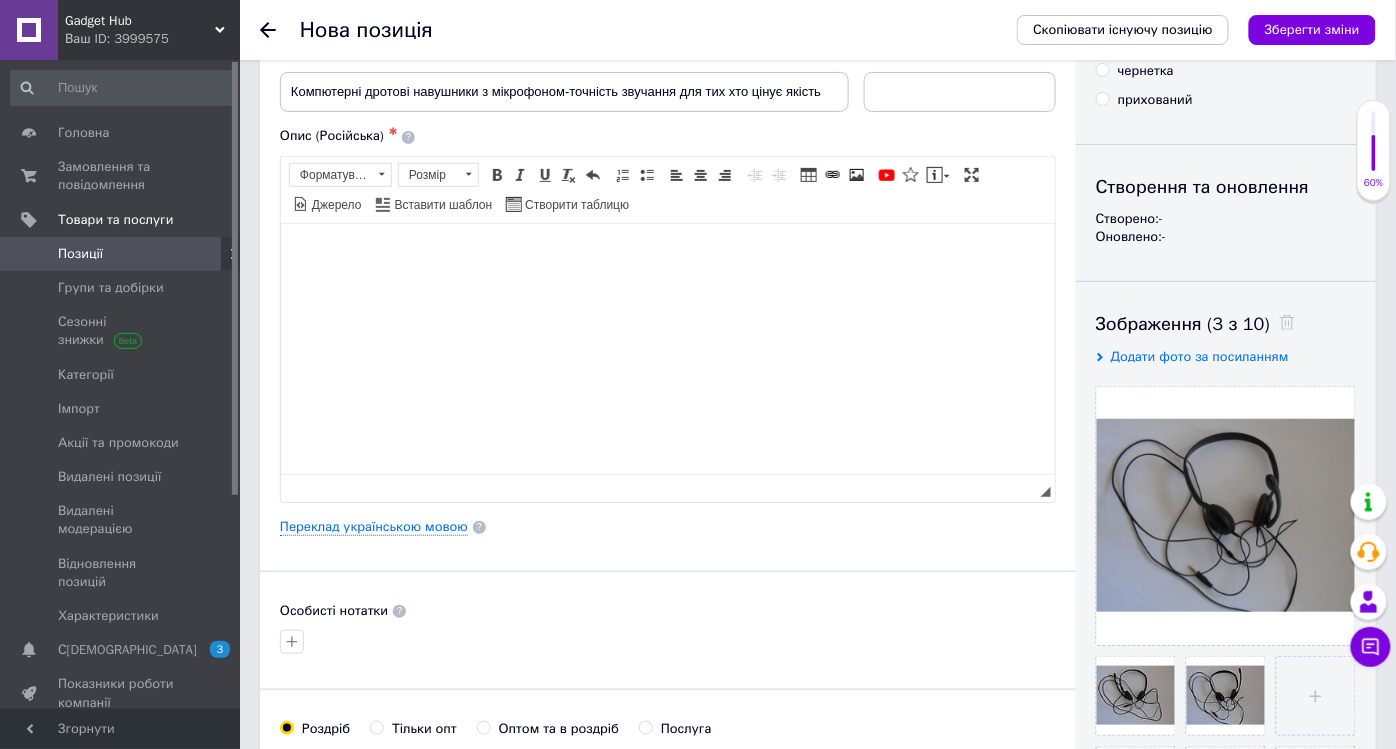 type 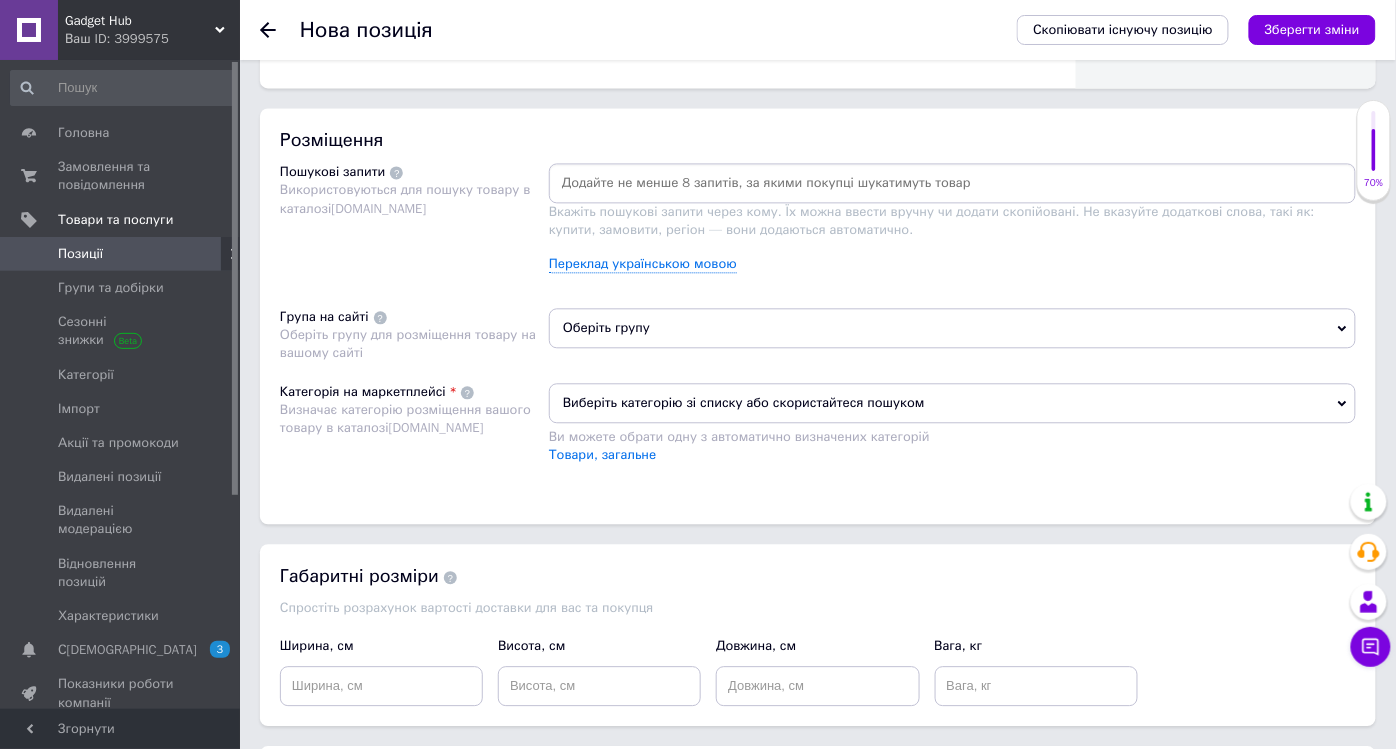scroll, scrollTop: 1111, scrollLeft: 0, axis: vertical 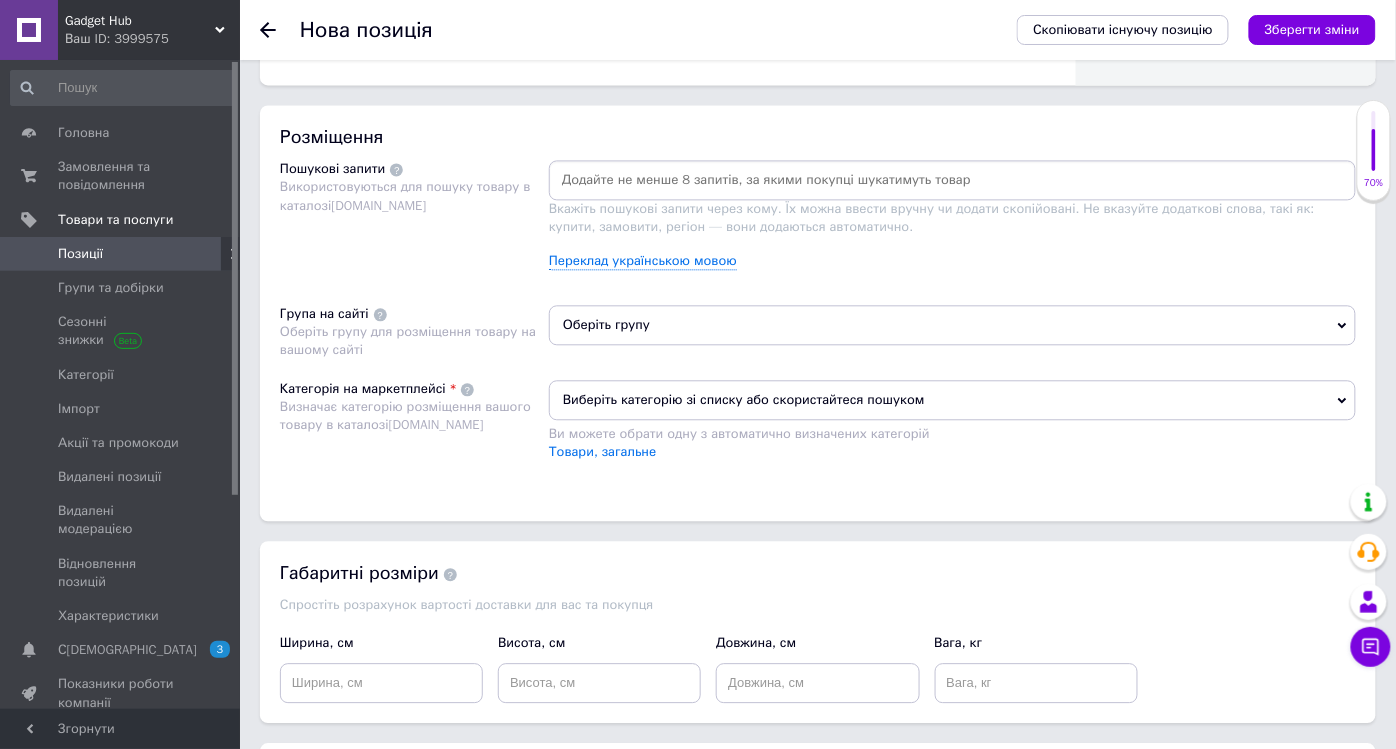 click on "Оберіть групу" at bounding box center (952, 325) 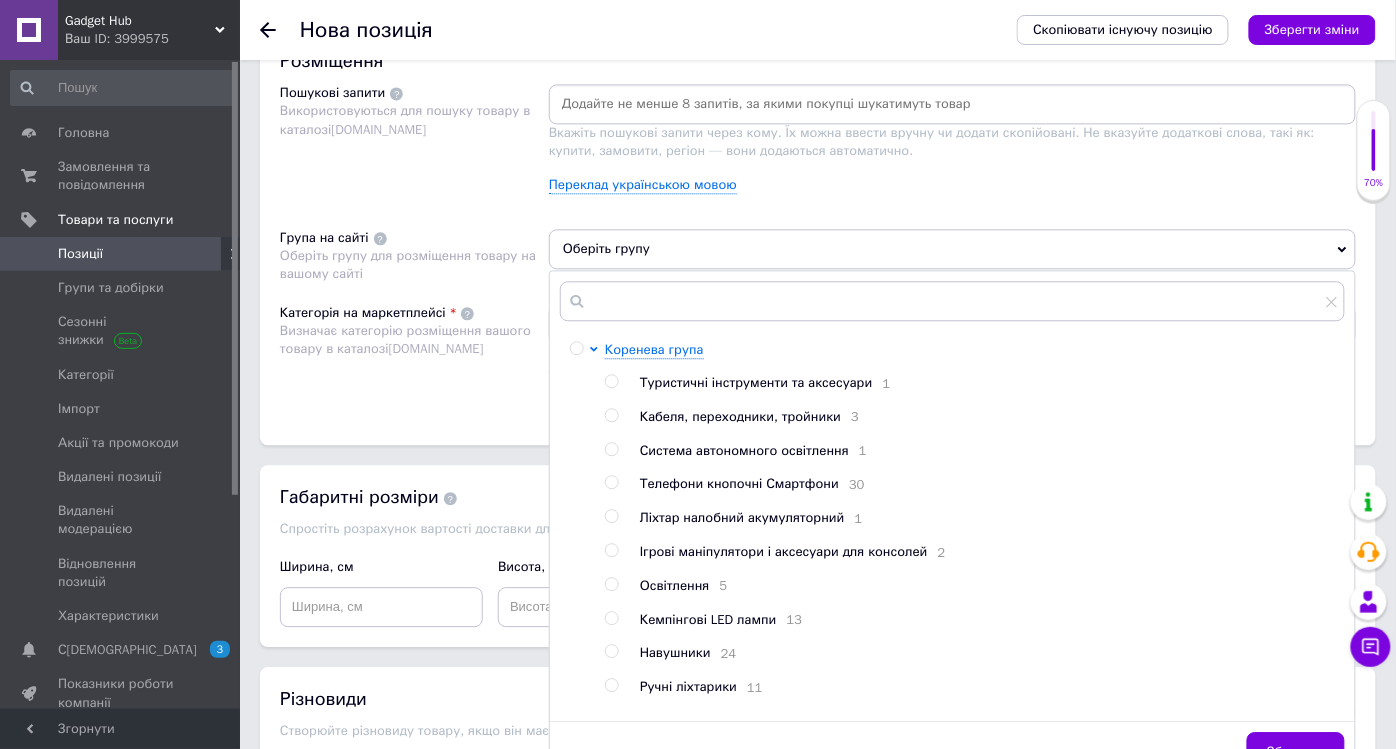scroll, scrollTop: 1222, scrollLeft: 0, axis: vertical 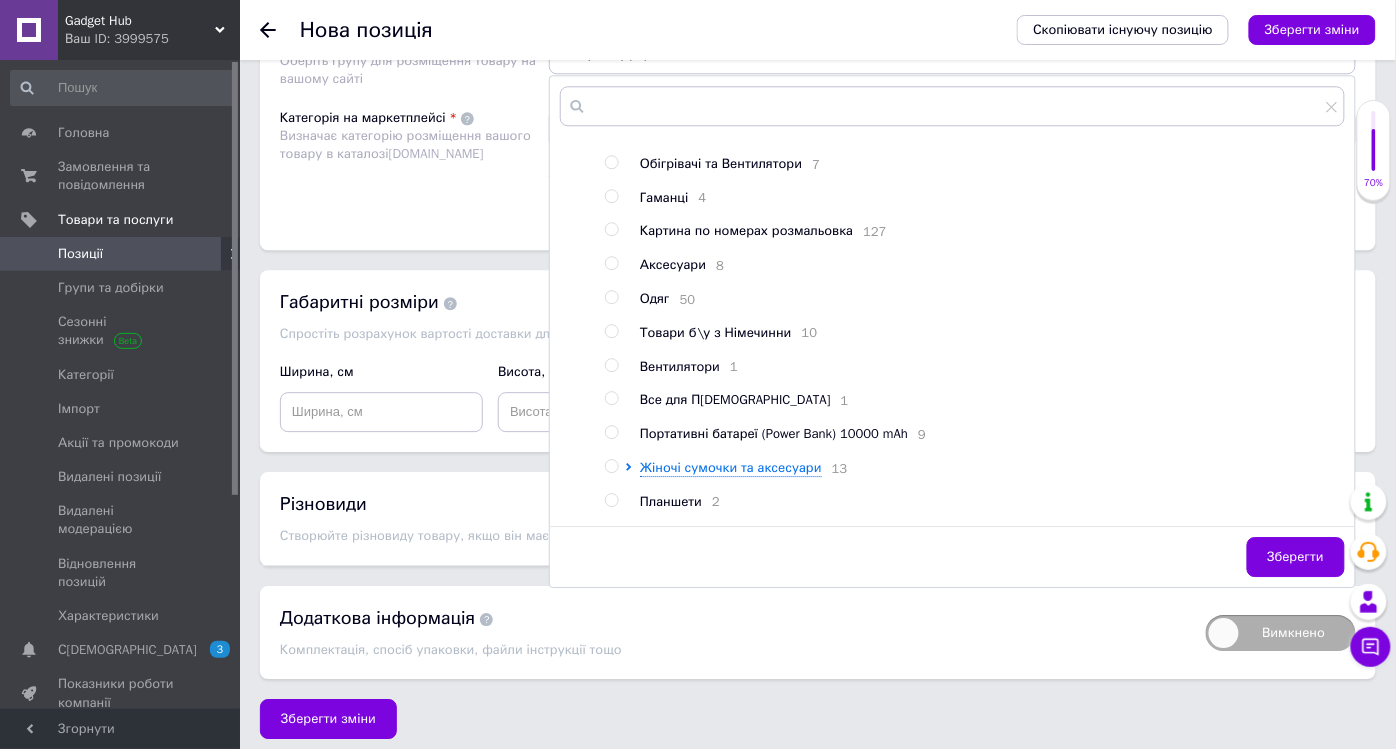 click on "Туристичні інструменти та аксесуари 1 Кабеля, переходники, тройники 3 Система автономного освітлення  1 Телефони кнопочні Смартфони 30 Ліхтар налобний акумуляторний  1 Ігрові маніпулятори і аксесуари для консолей 2 Освітлення 5 Кемпінгові LED лампи 13 Навушники 24 Ручні ліхтарики 11 Розумні смарт годиники  4 Смарт чохли книжкою для Планшетів  9 Мікрофони блютуз караоке  1 Ваги підлогові для зважування  1 Сумки  76 Сумки 2 2 Шапки 4 Чохли для смартфонів  52 Радіоприймачі 8 Обігрівачі та Вентилятори  7 Гаманці 4 Картина по номерах розмальовка 127 Аксесуари 8 Одяг 50 10 1 1 9 13 2 3" at bounding box center [974, 29] 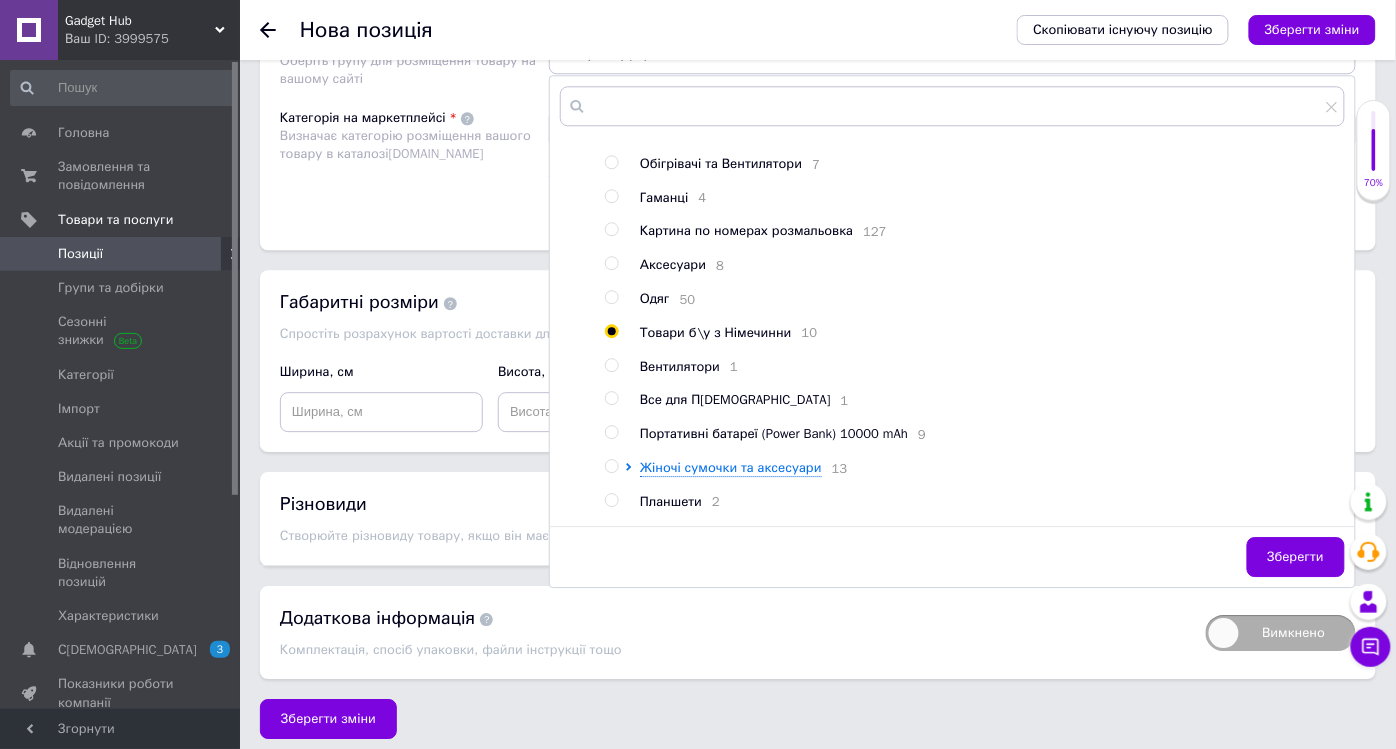 radio on "true" 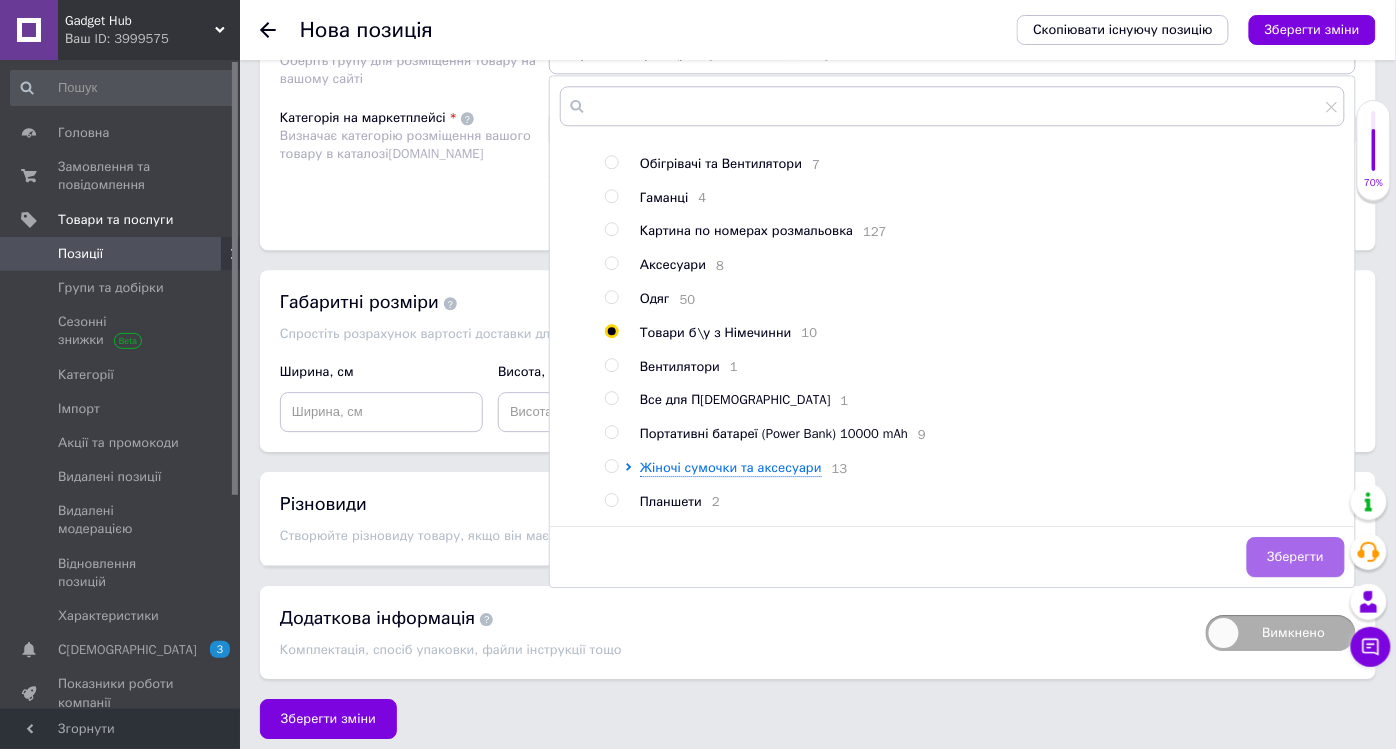 click on "Зберегти" at bounding box center (1296, 557) 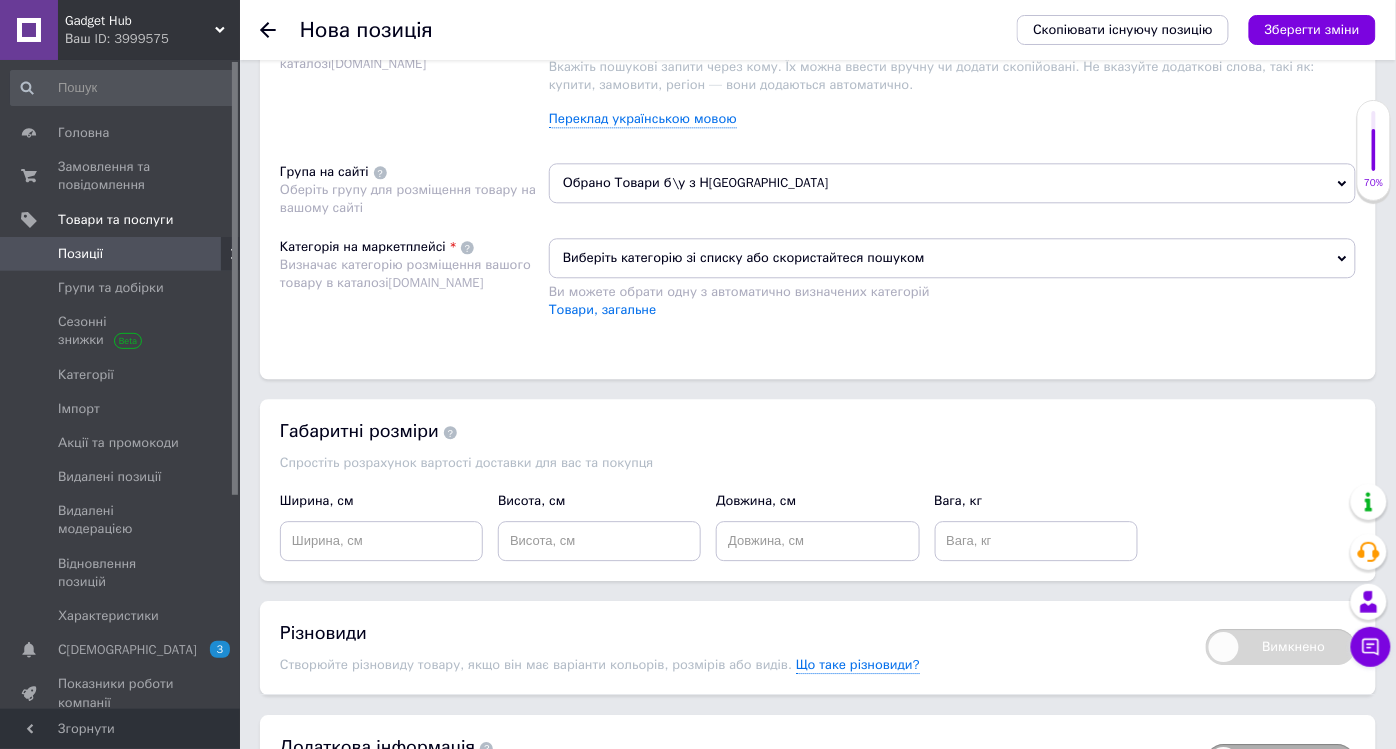 scroll, scrollTop: 1160, scrollLeft: 0, axis: vertical 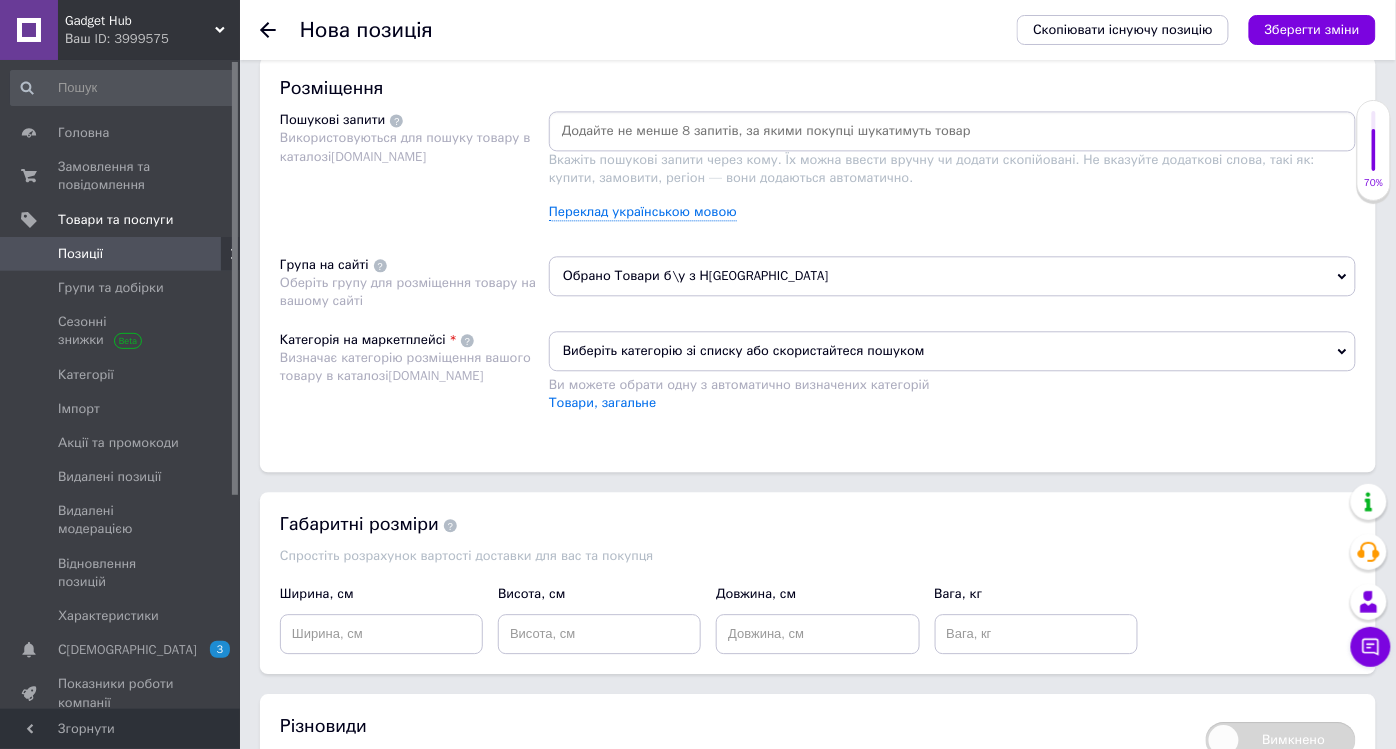 click on "Виберіть категорію зі списку або скористайтеся пошуком" at bounding box center [952, 351] 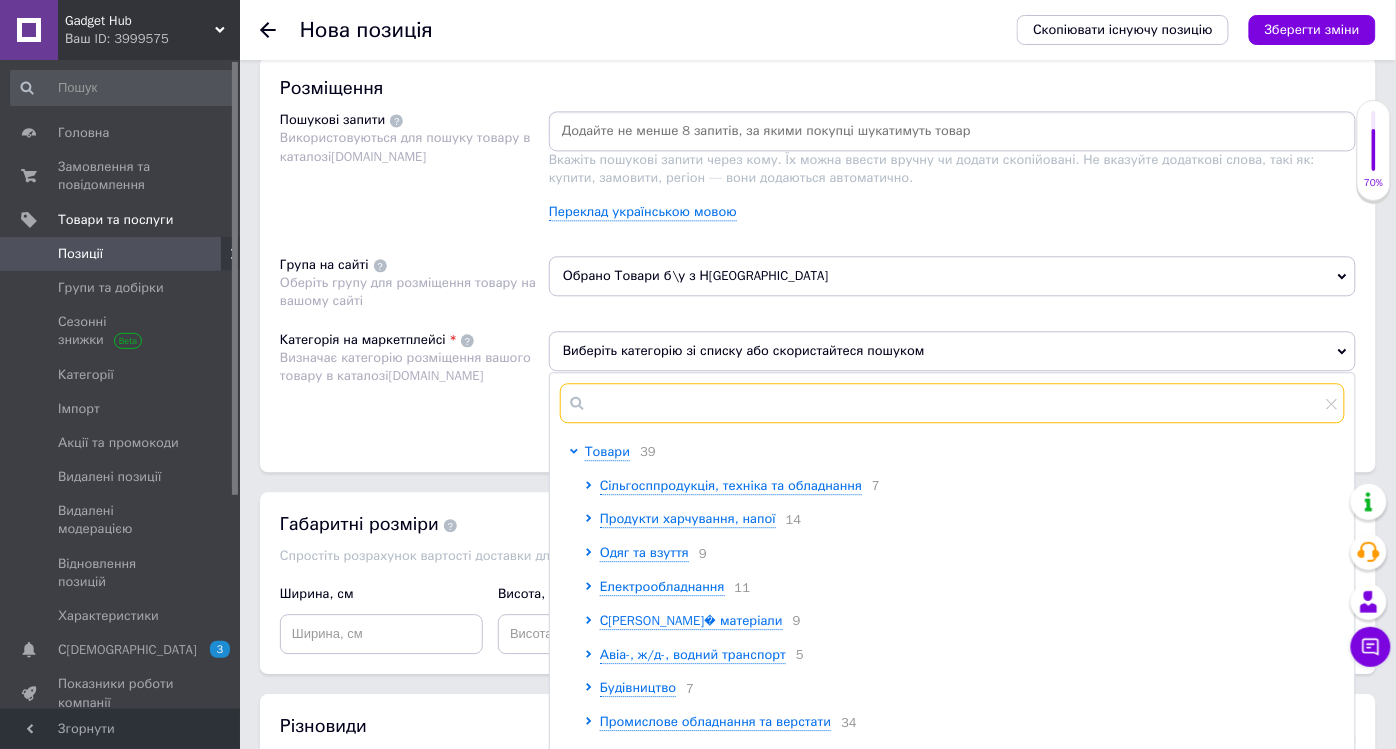 click at bounding box center [952, 403] 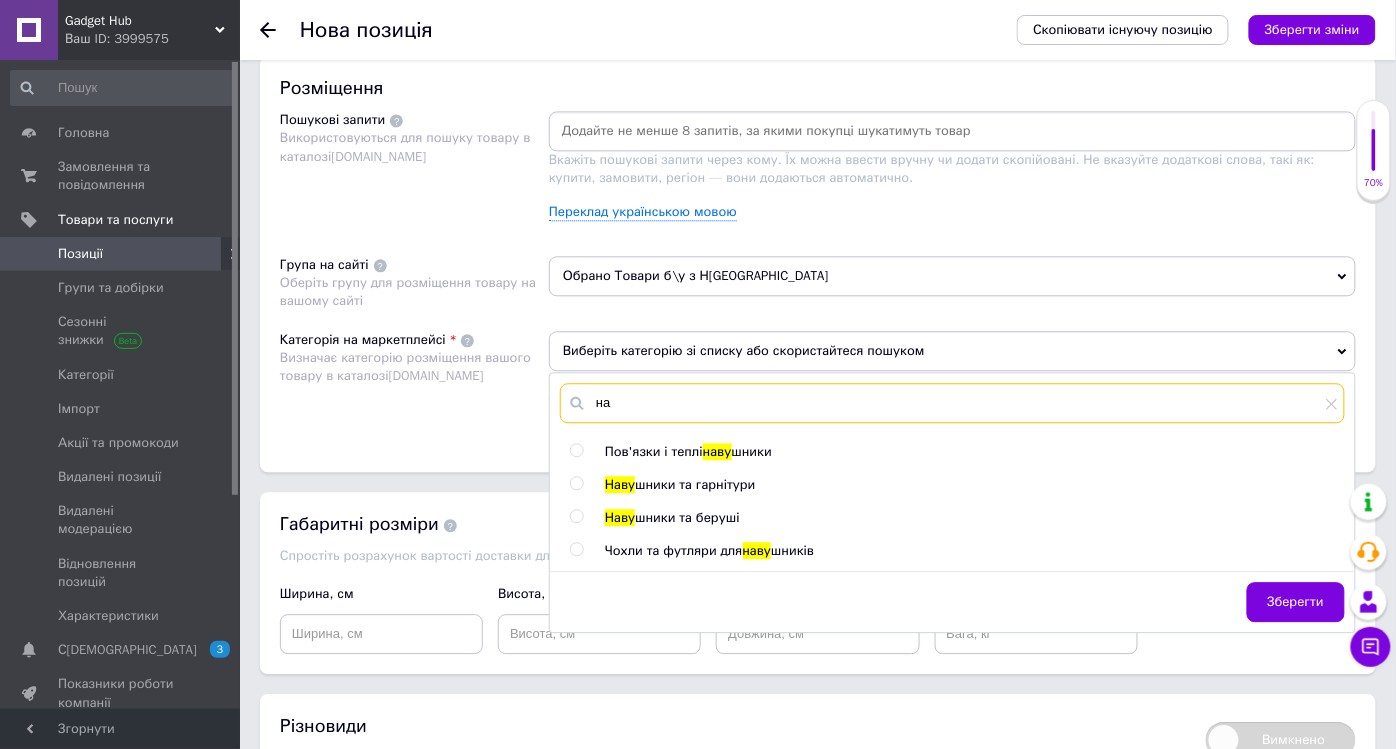 type on "н" 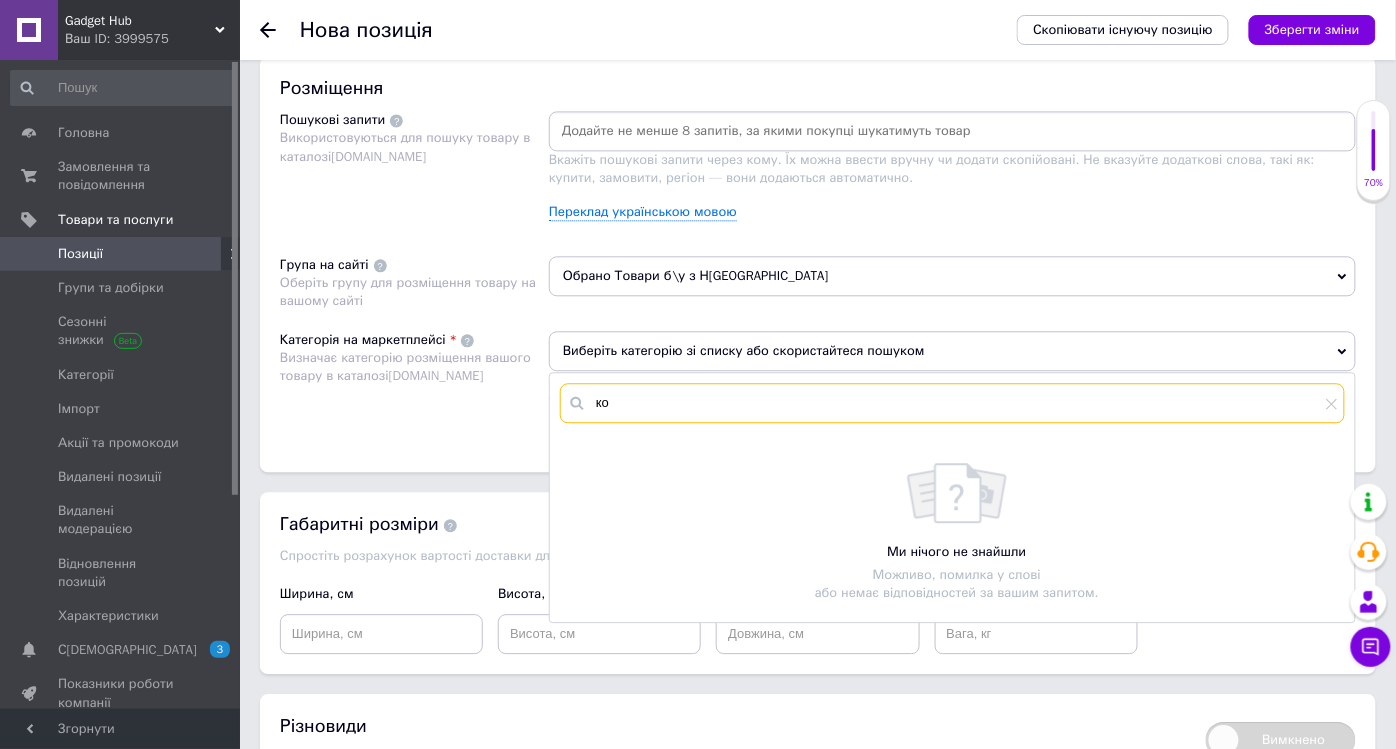 type on "к" 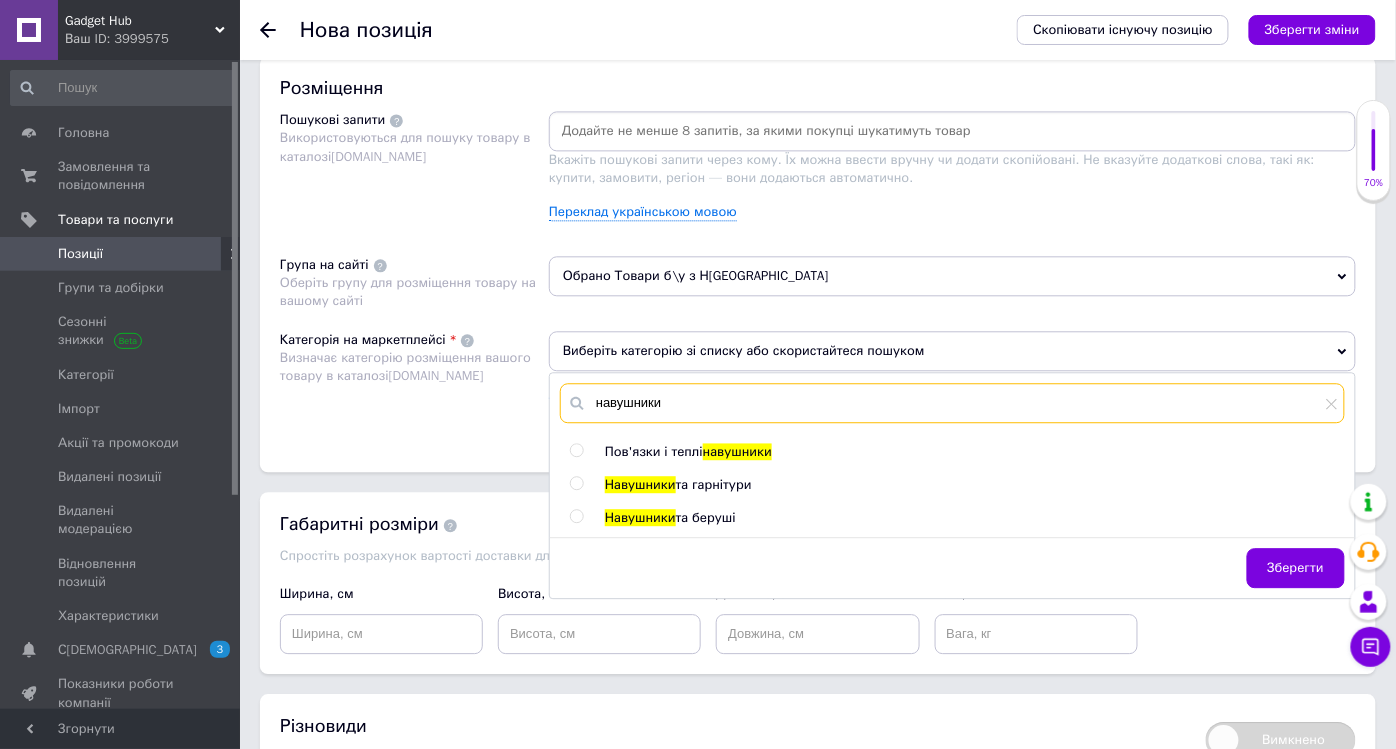 type on "навушники" 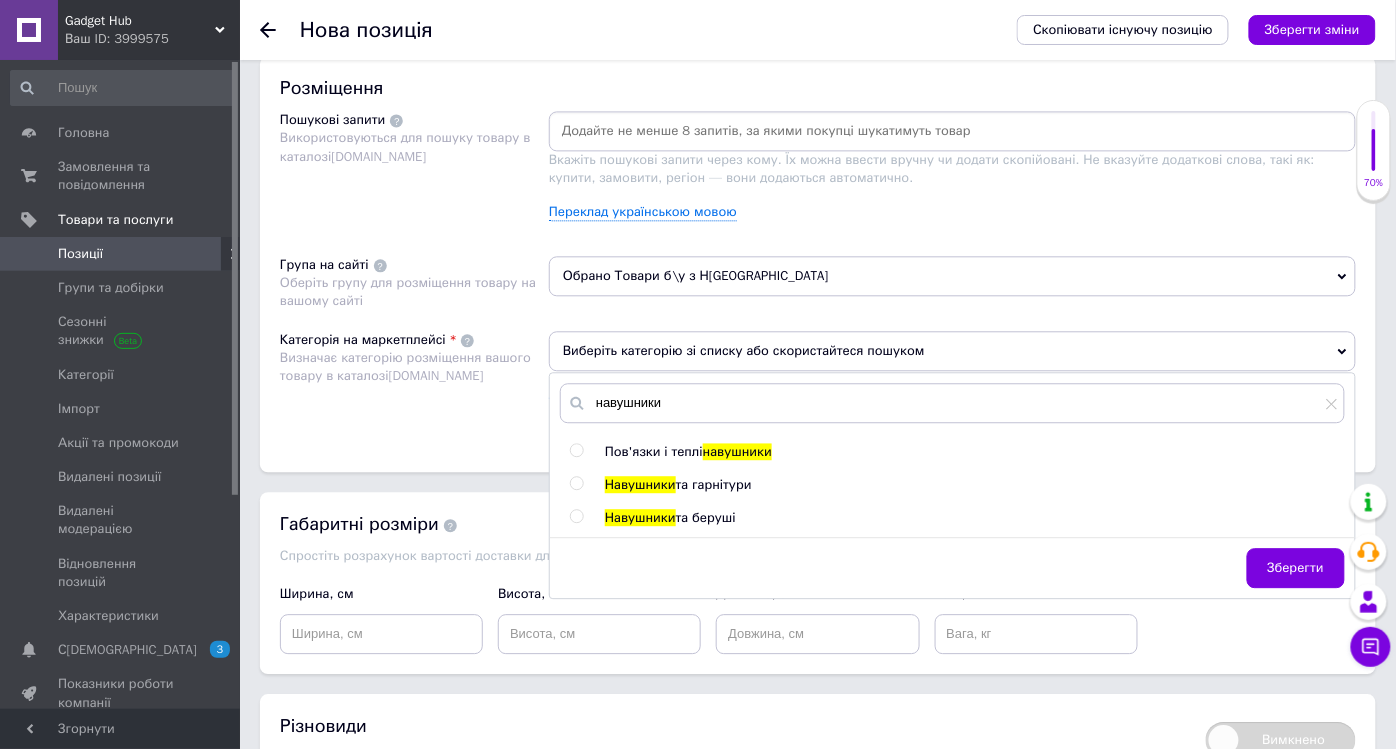 click at bounding box center (576, 483) 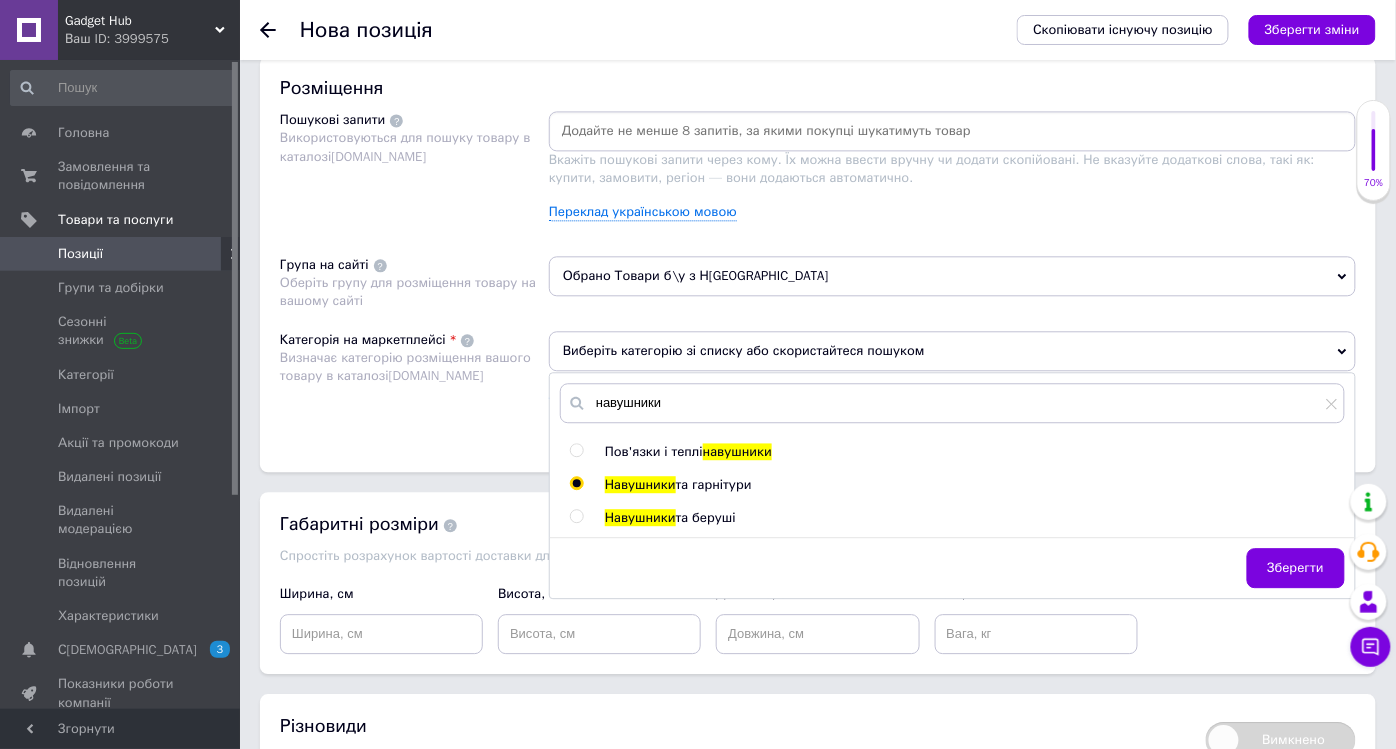 radio on "true" 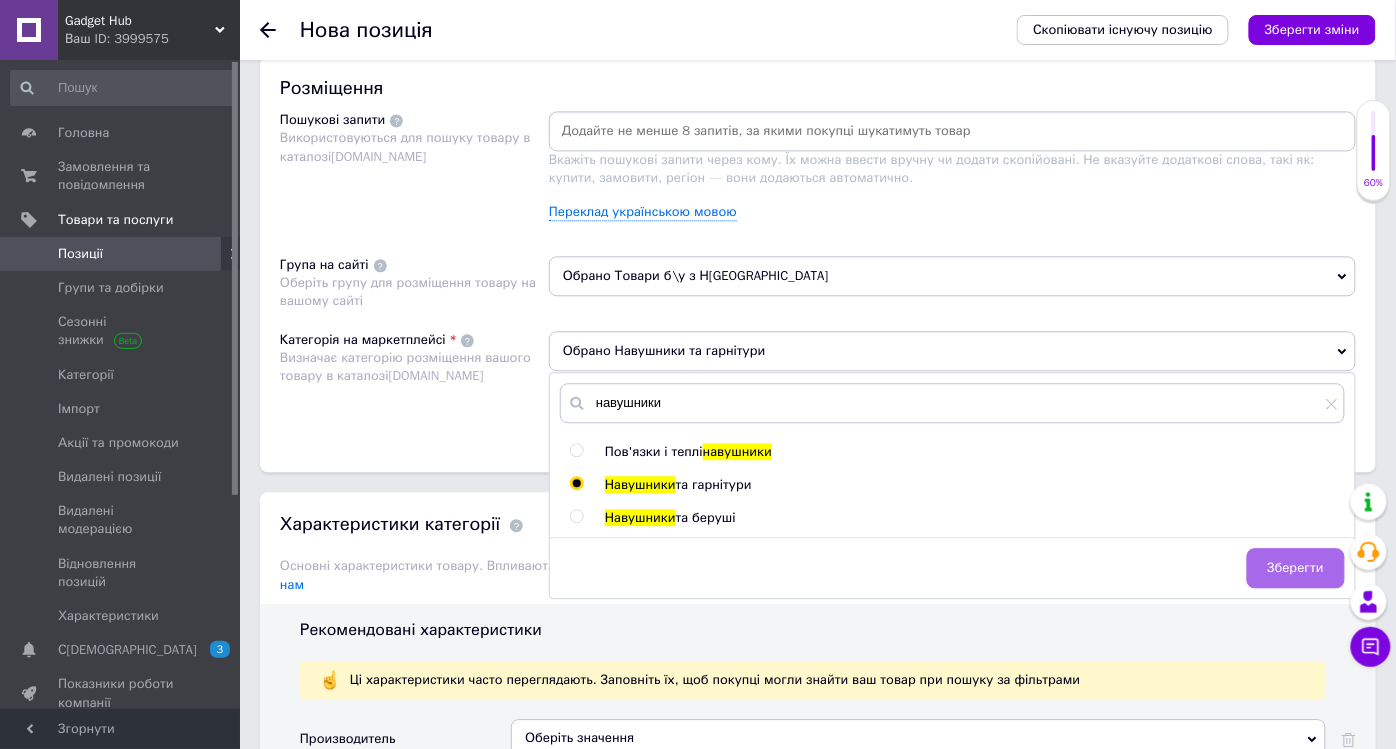 click on "Зберегти" at bounding box center [1296, 568] 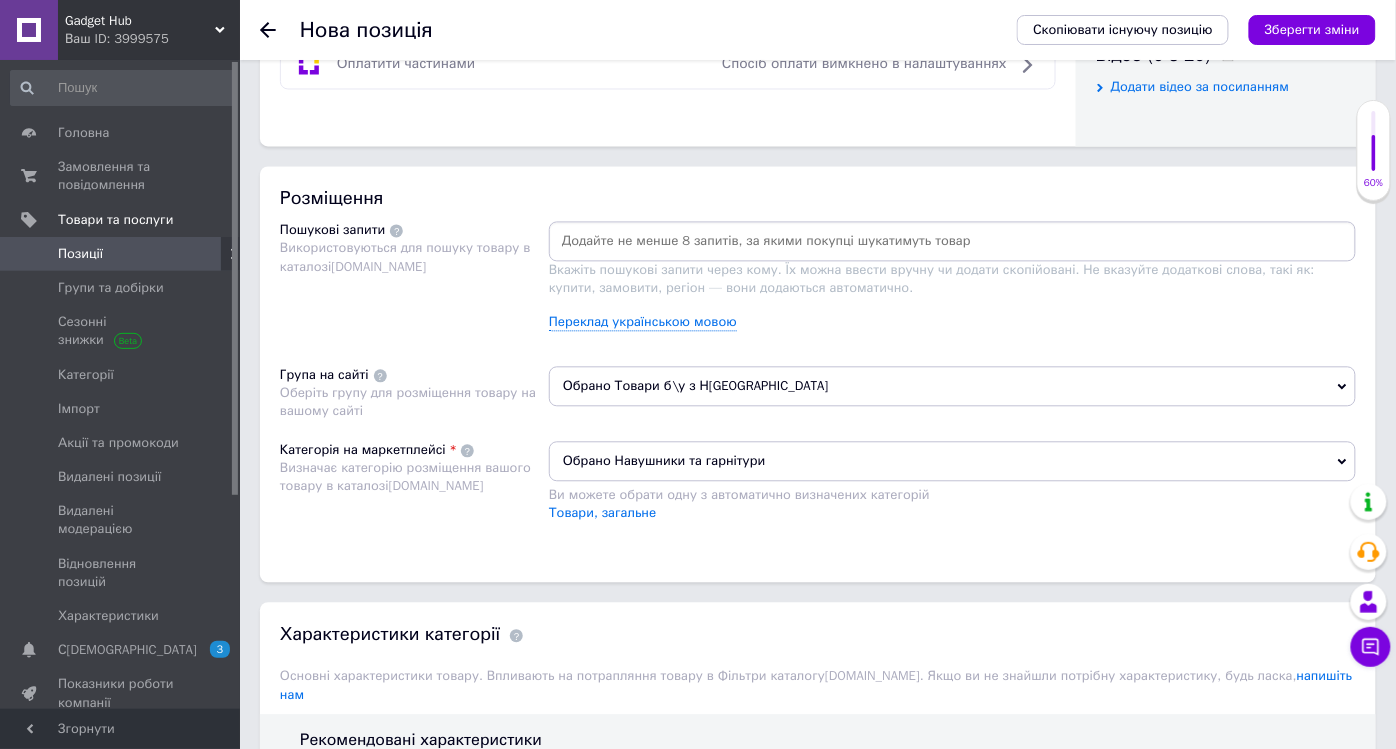 scroll, scrollTop: 938, scrollLeft: 0, axis: vertical 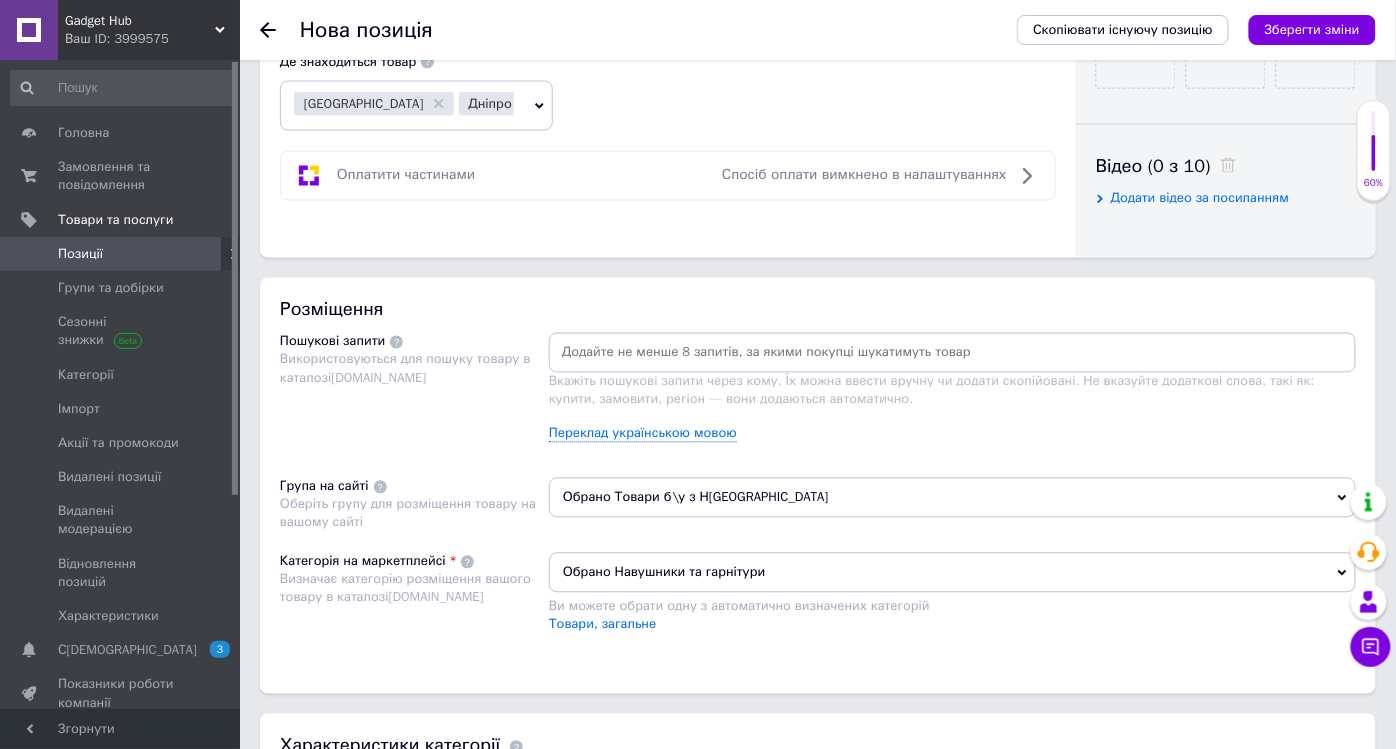 drag, startPoint x: 610, startPoint y: 342, endPoint x: 642, endPoint y: 341, distance: 32.01562 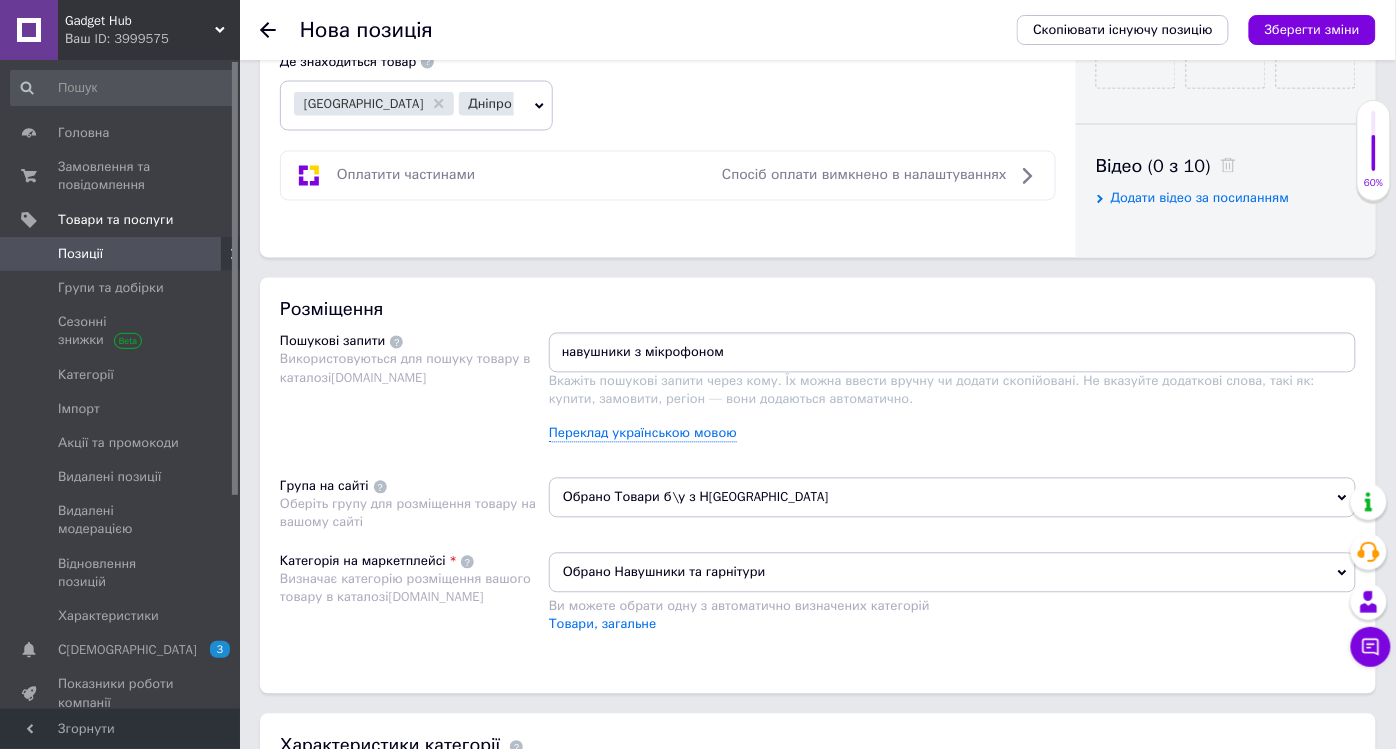 type on "навушники з мікрофоном" 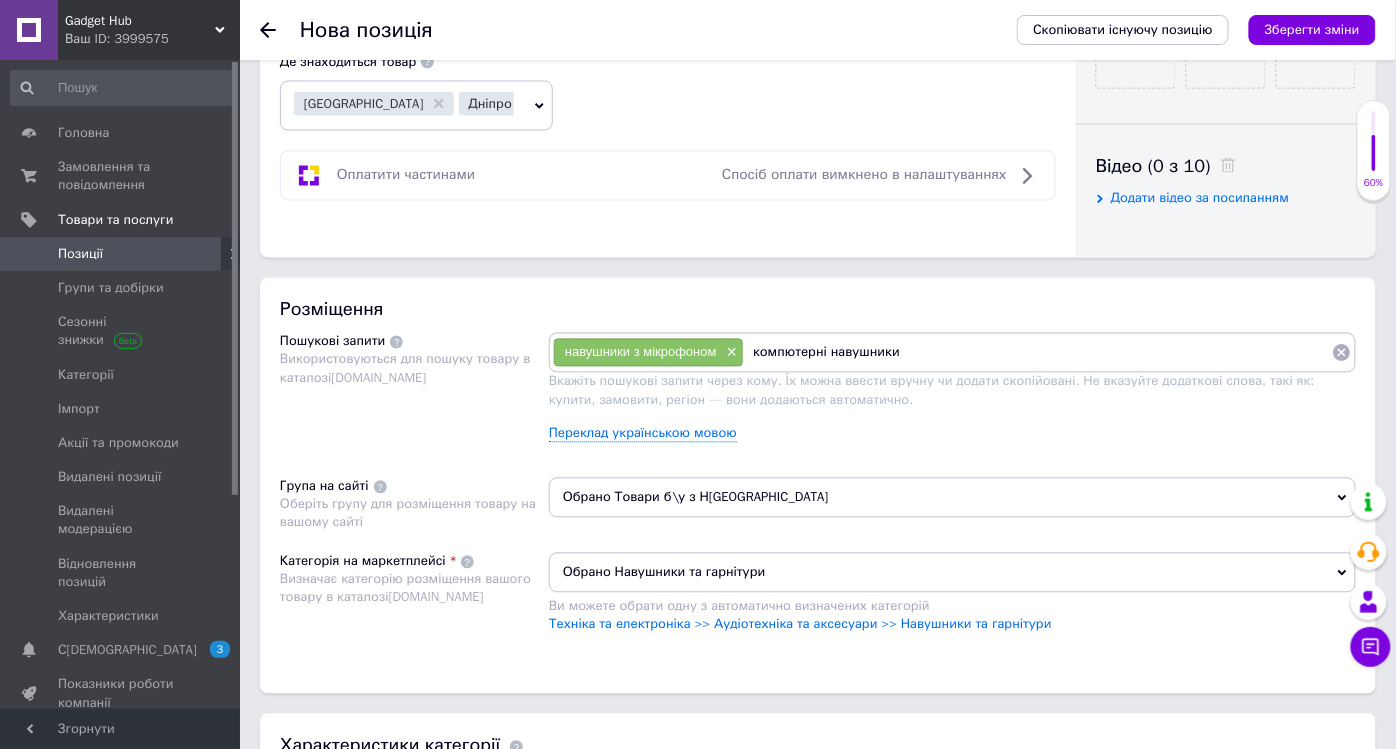 type on "компютерні навушники" 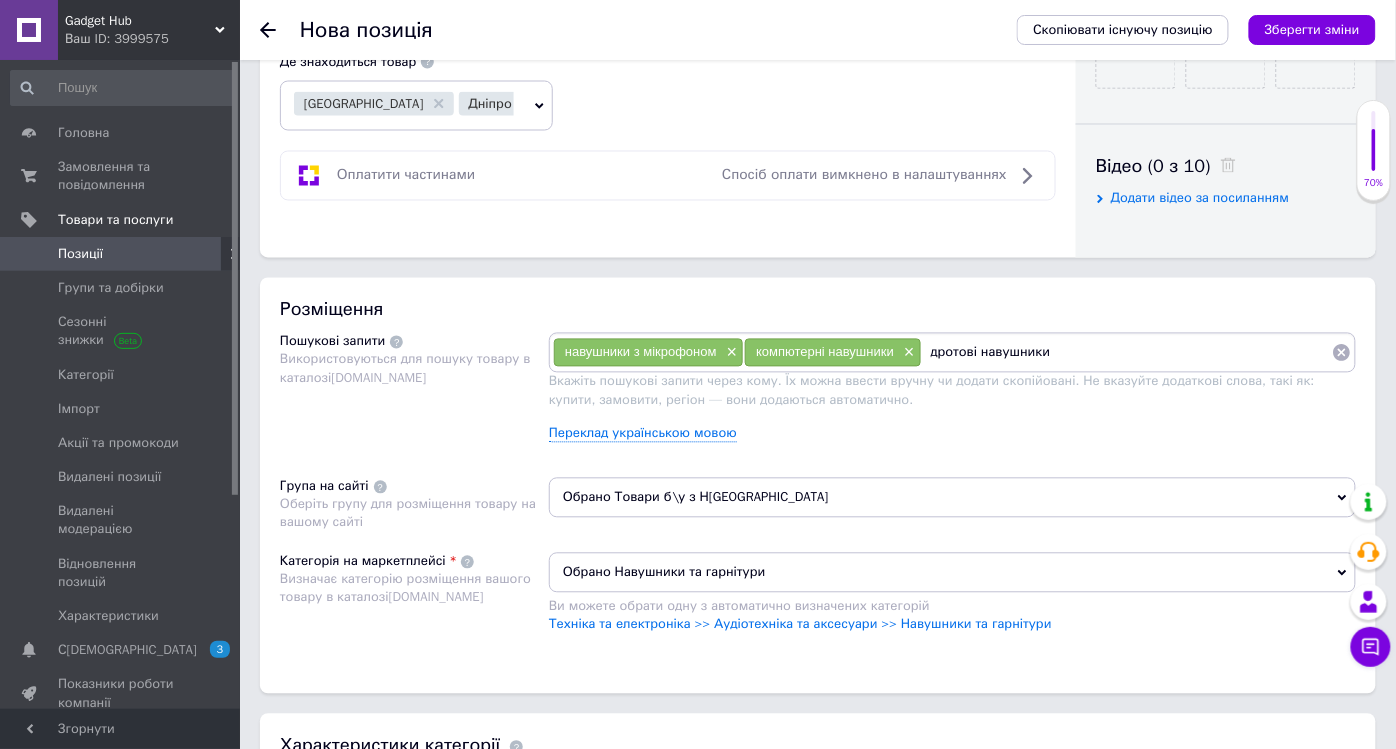 type on "дротові навушники" 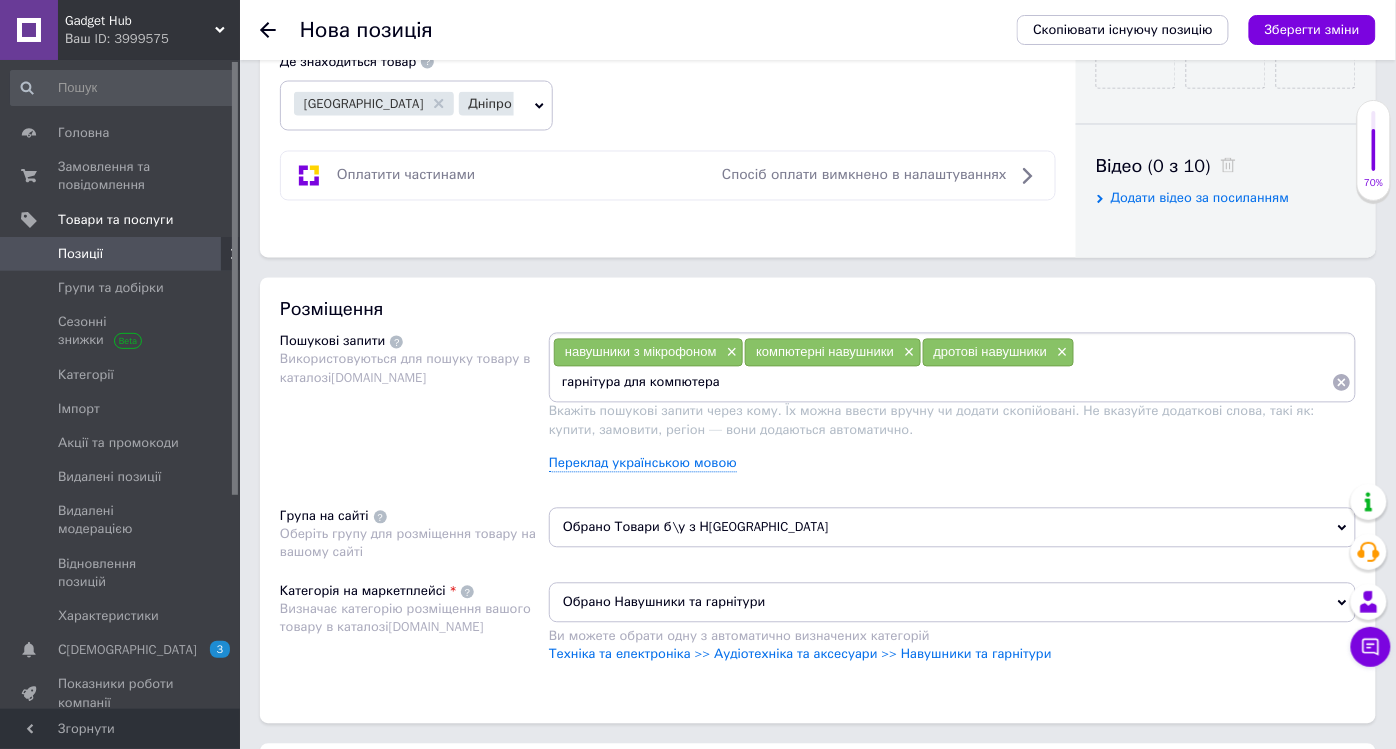 type on "гарнітура для компютера" 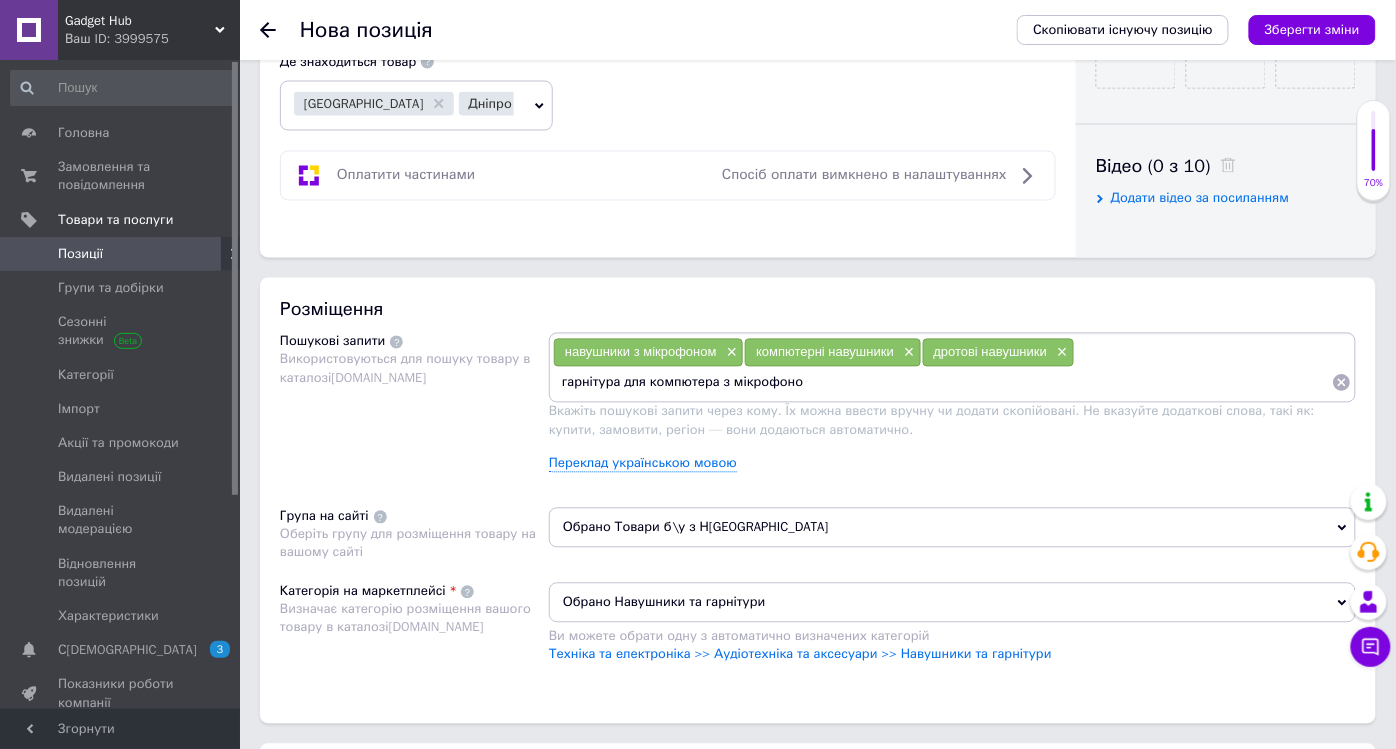 type on "гарнітура для компютера з мікрофоном" 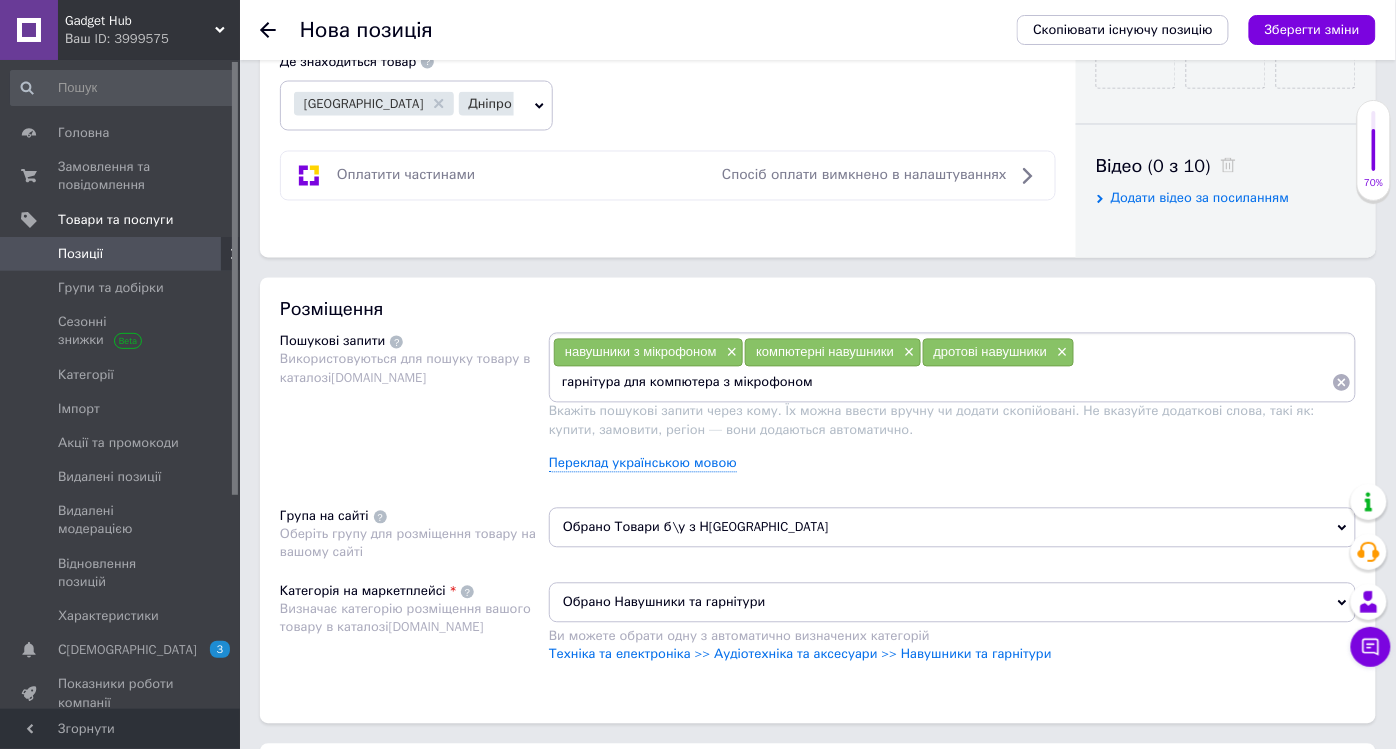 type 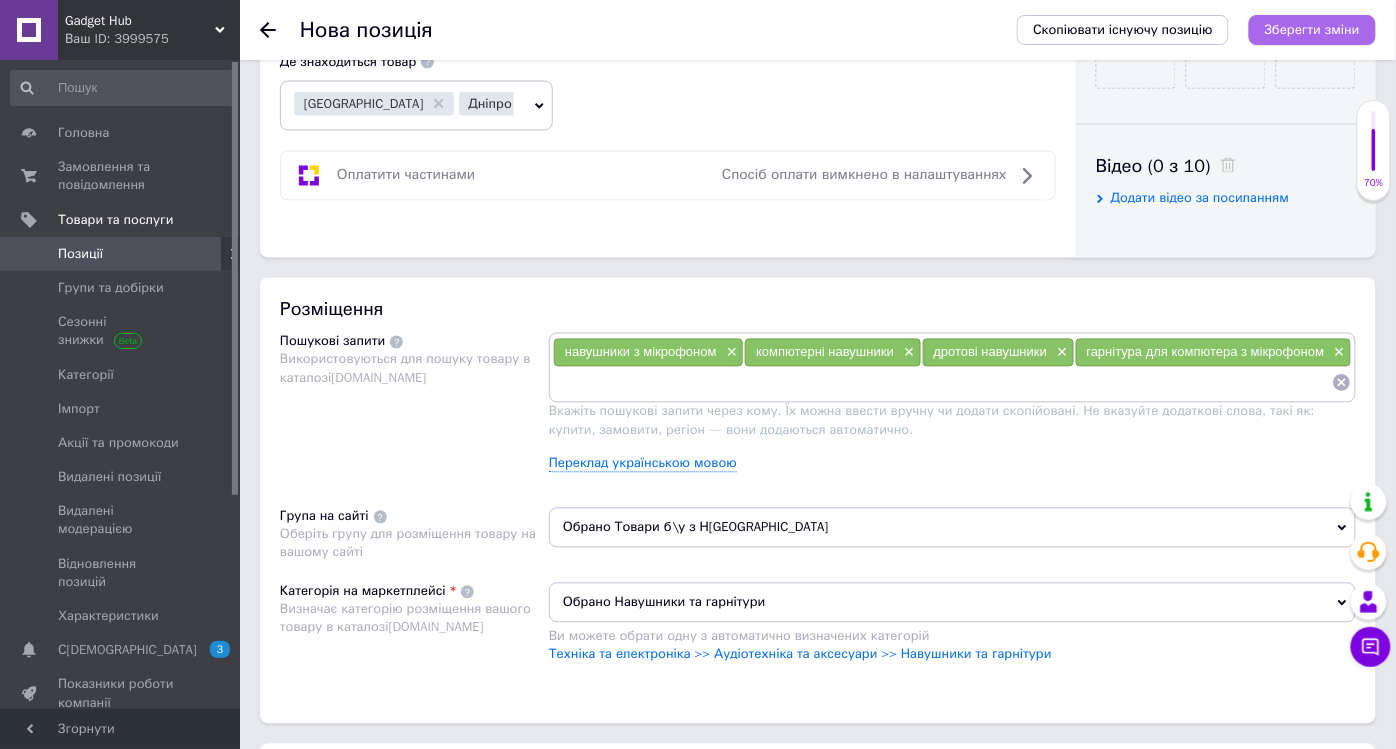 click on "Зберегти зміни" at bounding box center [1312, 29] 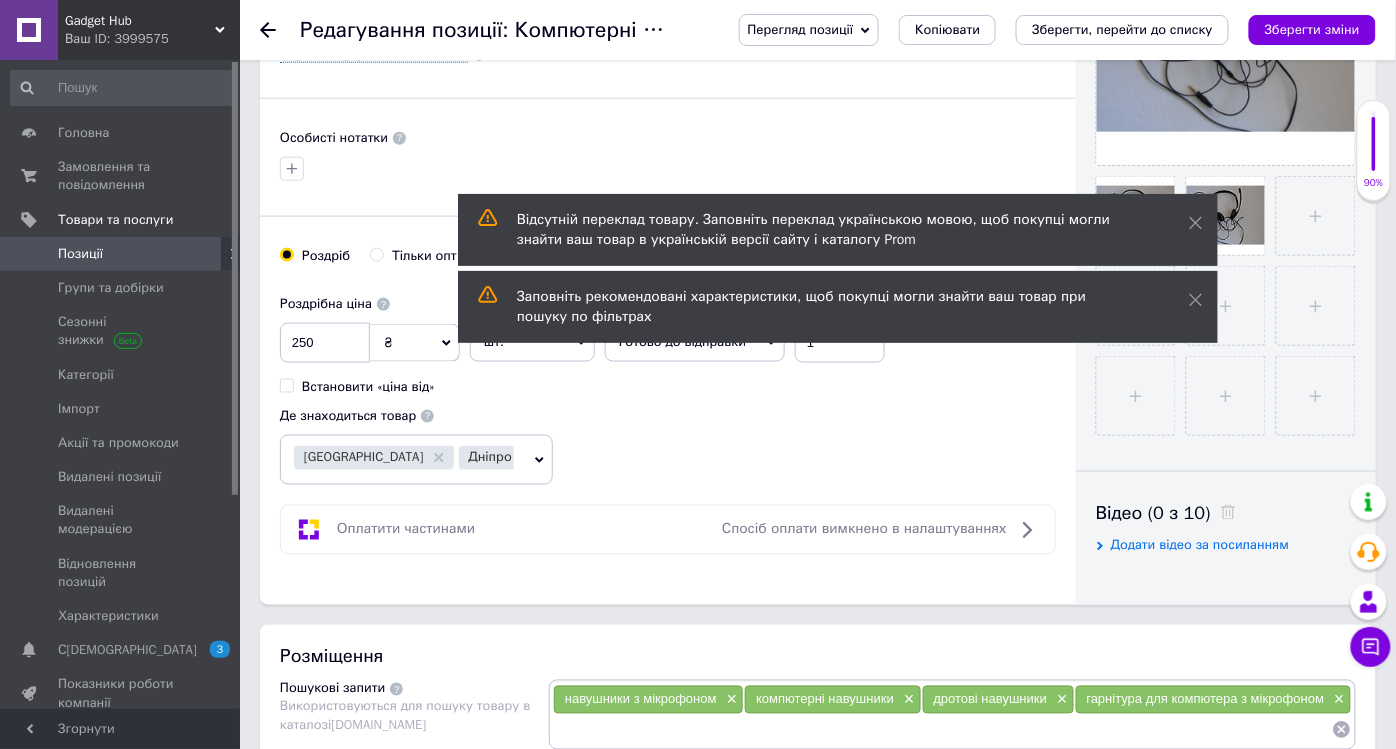 scroll, scrollTop: 777, scrollLeft: 0, axis: vertical 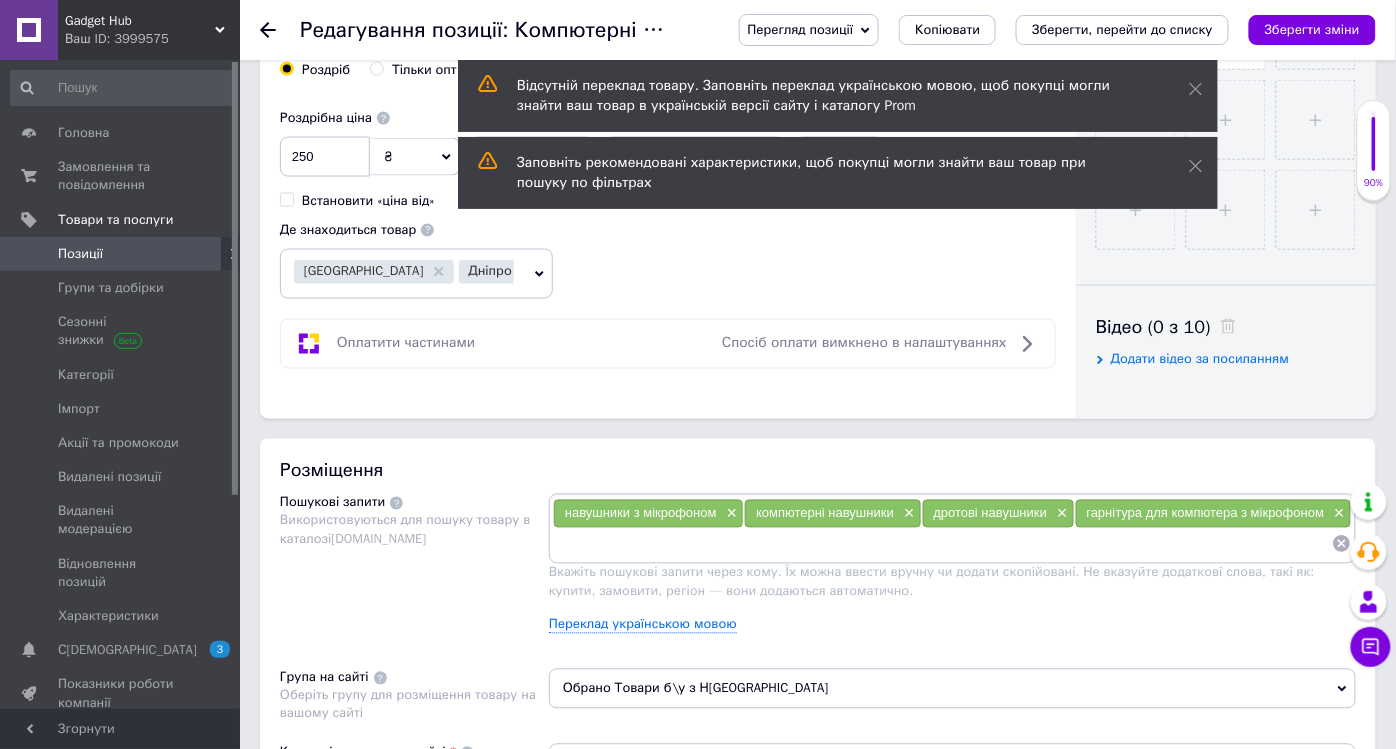 click on "навушники з мікрофоном × компютерні навушники × дротові навушники × гарнітура для компютера з мікрофоном ×" at bounding box center [952, 529] 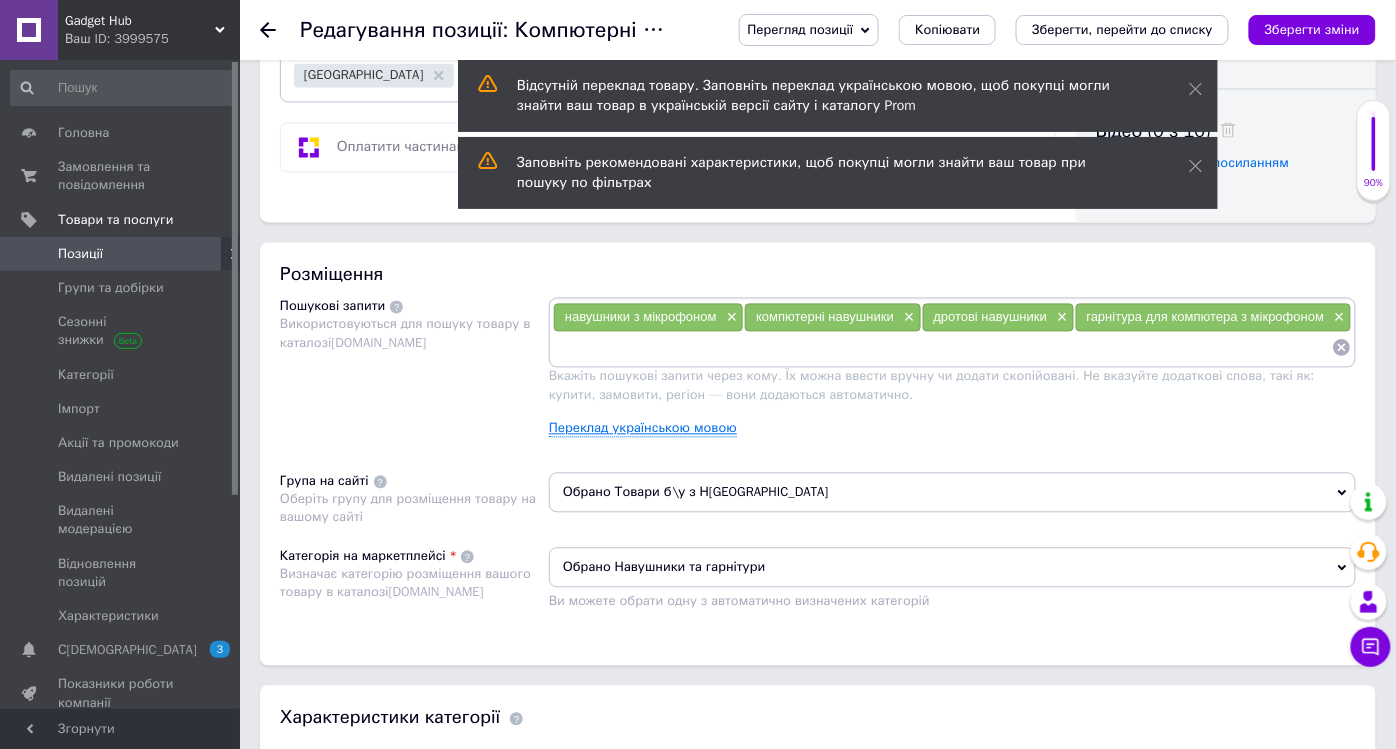 scroll, scrollTop: 1000, scrollLeft: 0, axis: vertical 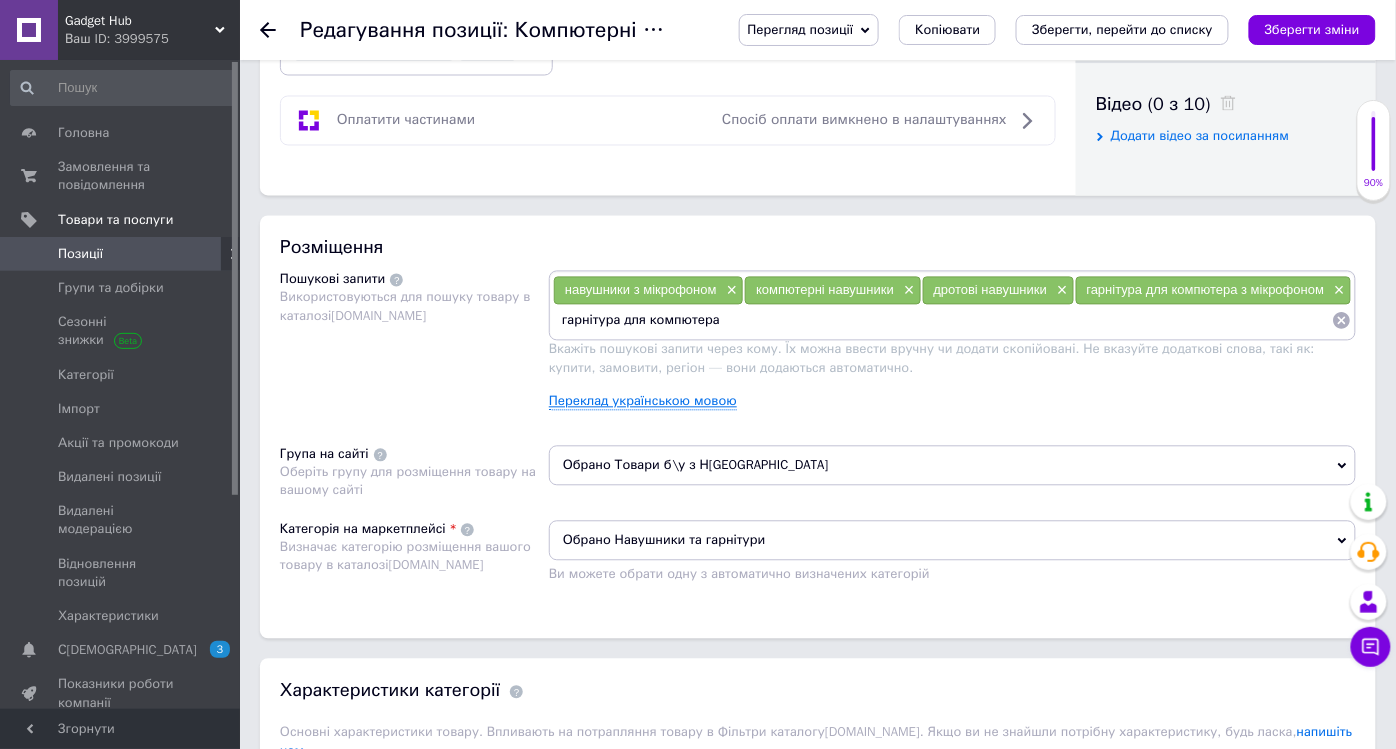 type on "гарнітура для компютера" 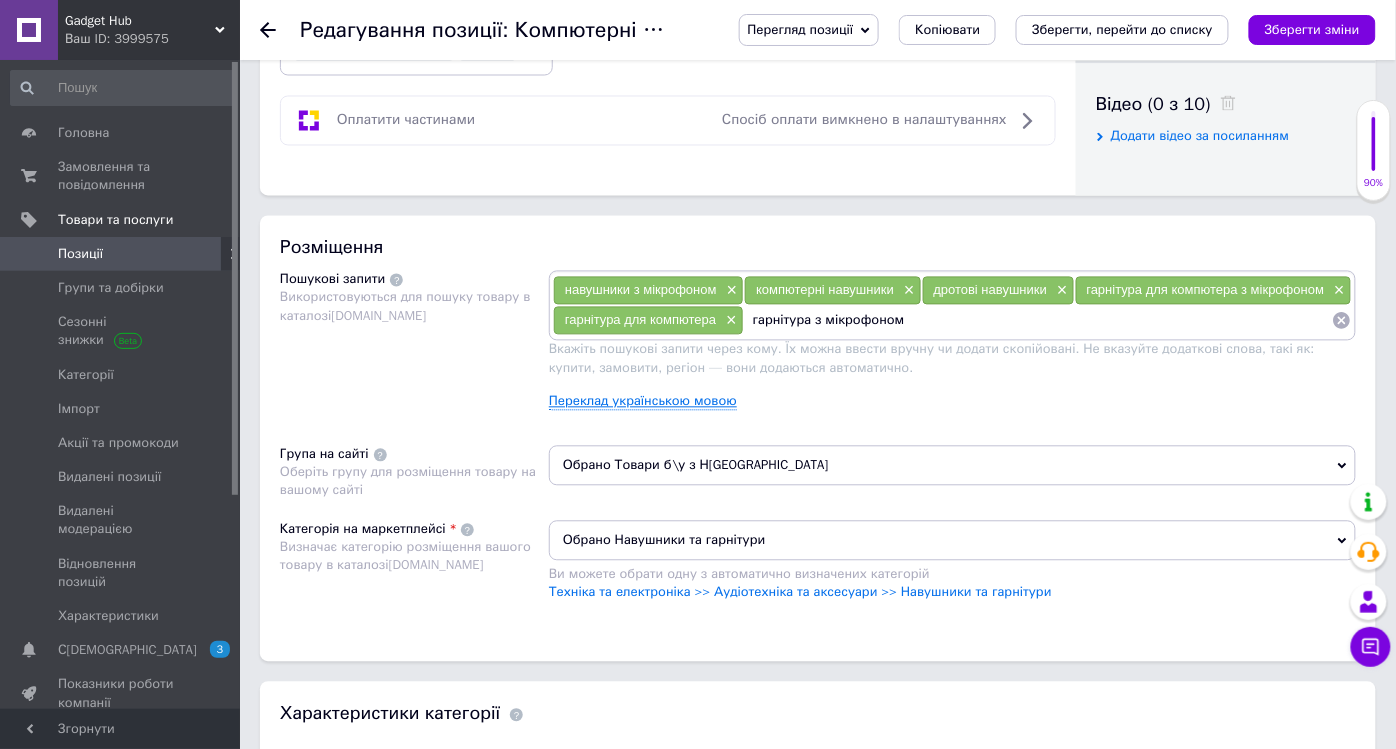 type on "гарнітура з мікрофоном" 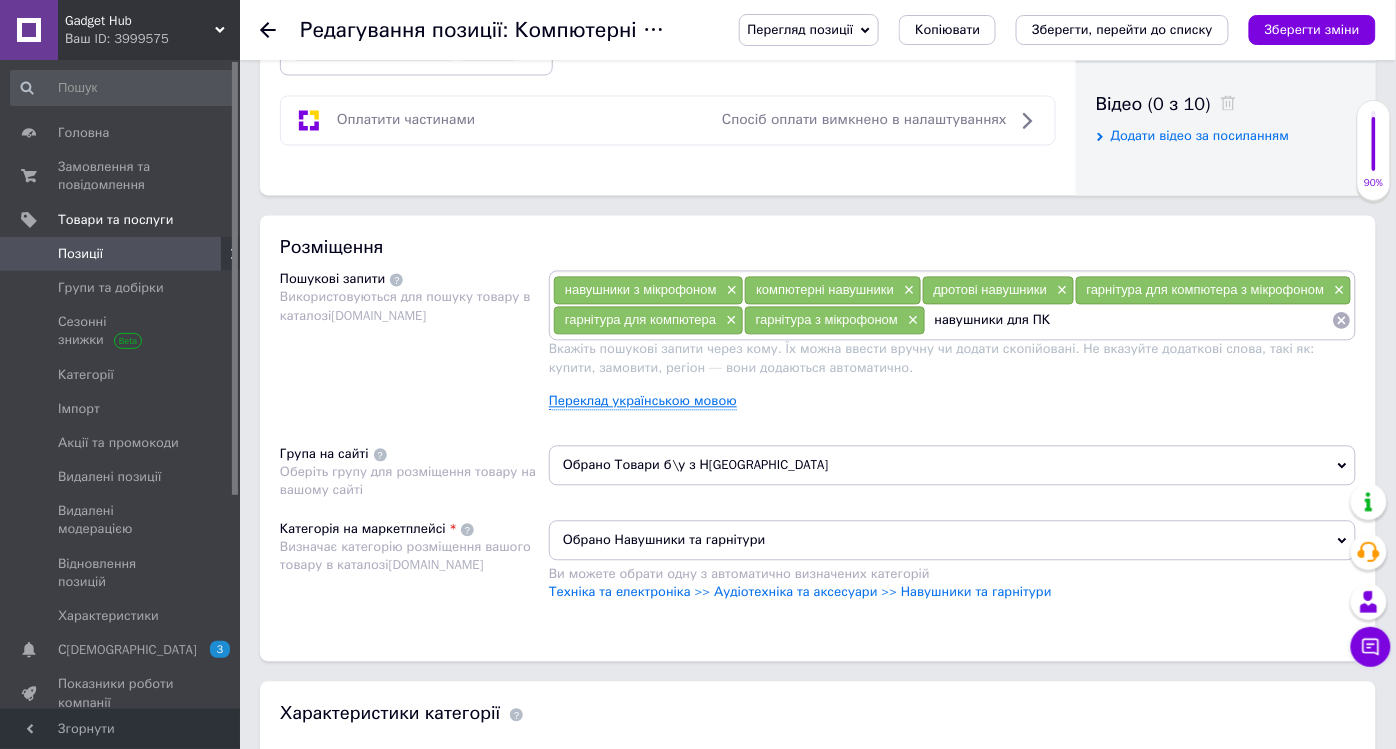 type on "навушники для ПК" 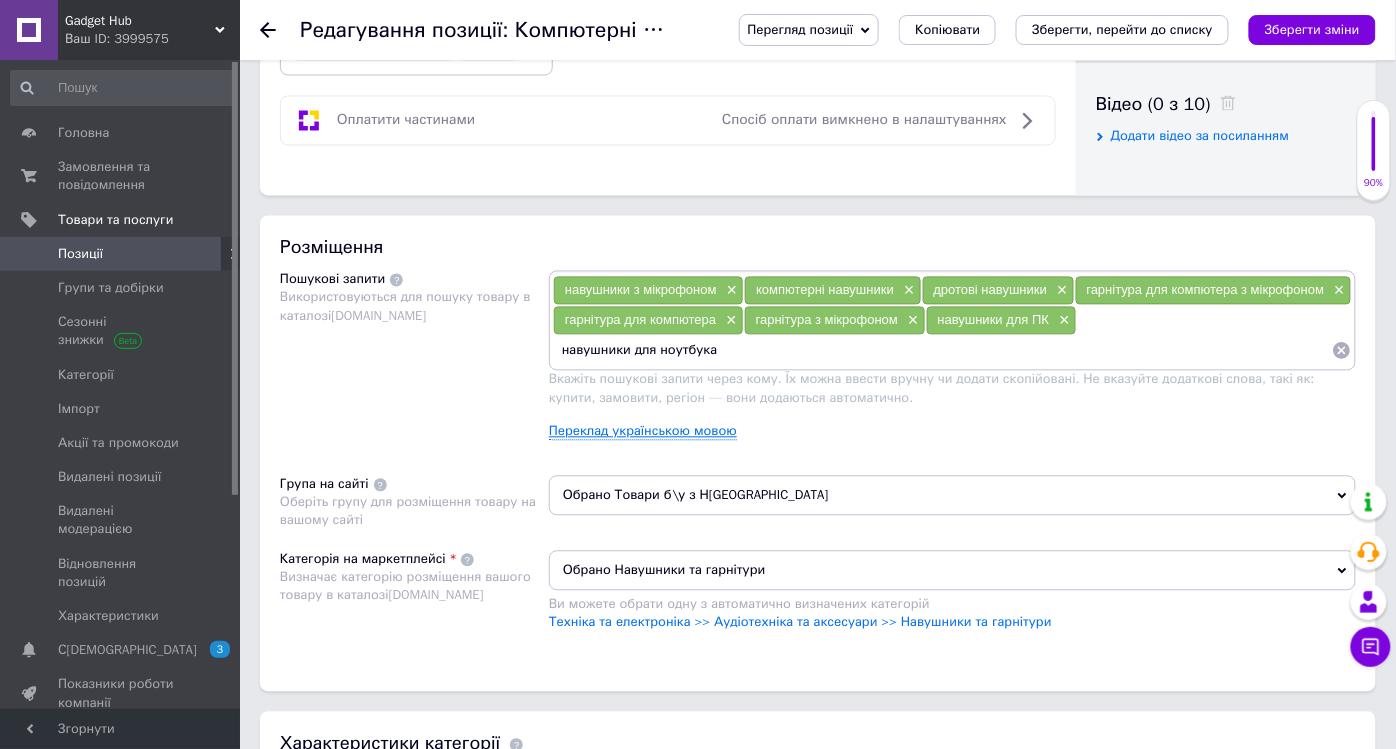 type on "навушники для ноутбука" 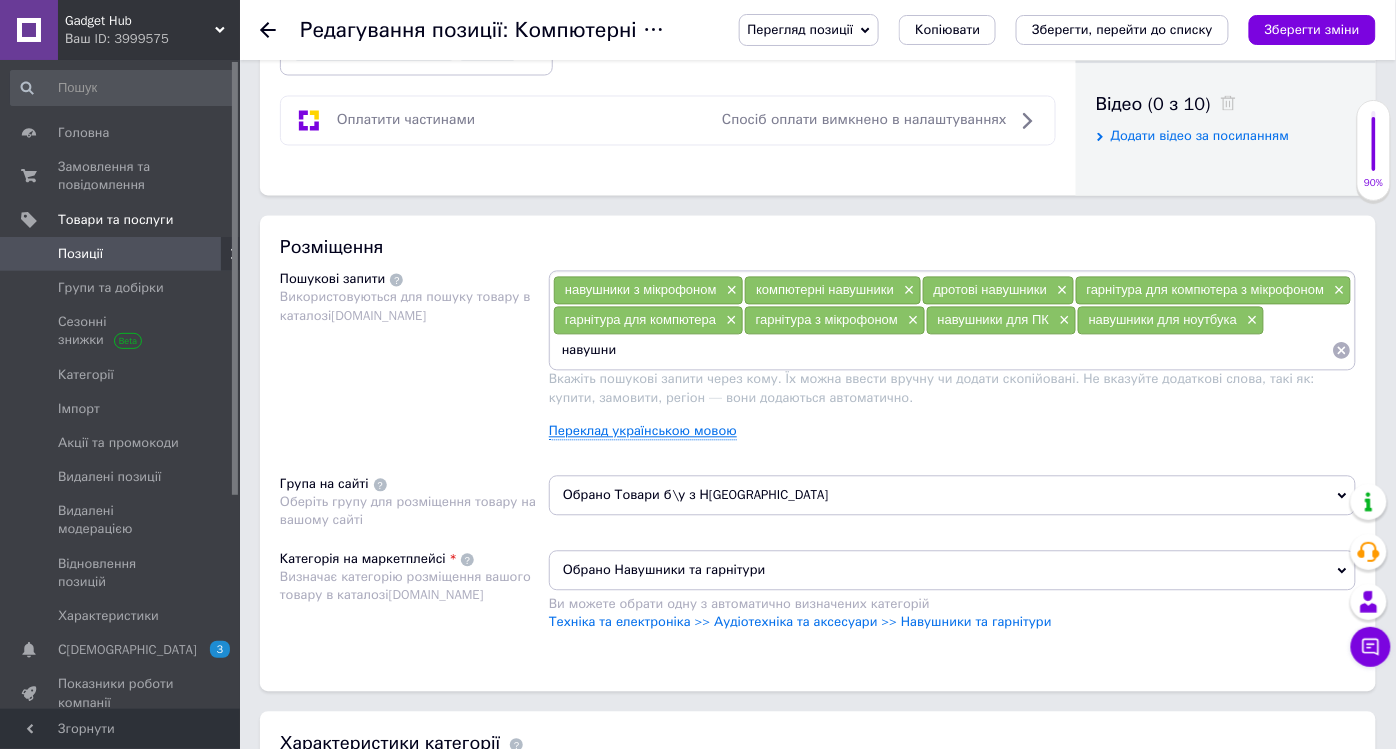 type on "навушник" 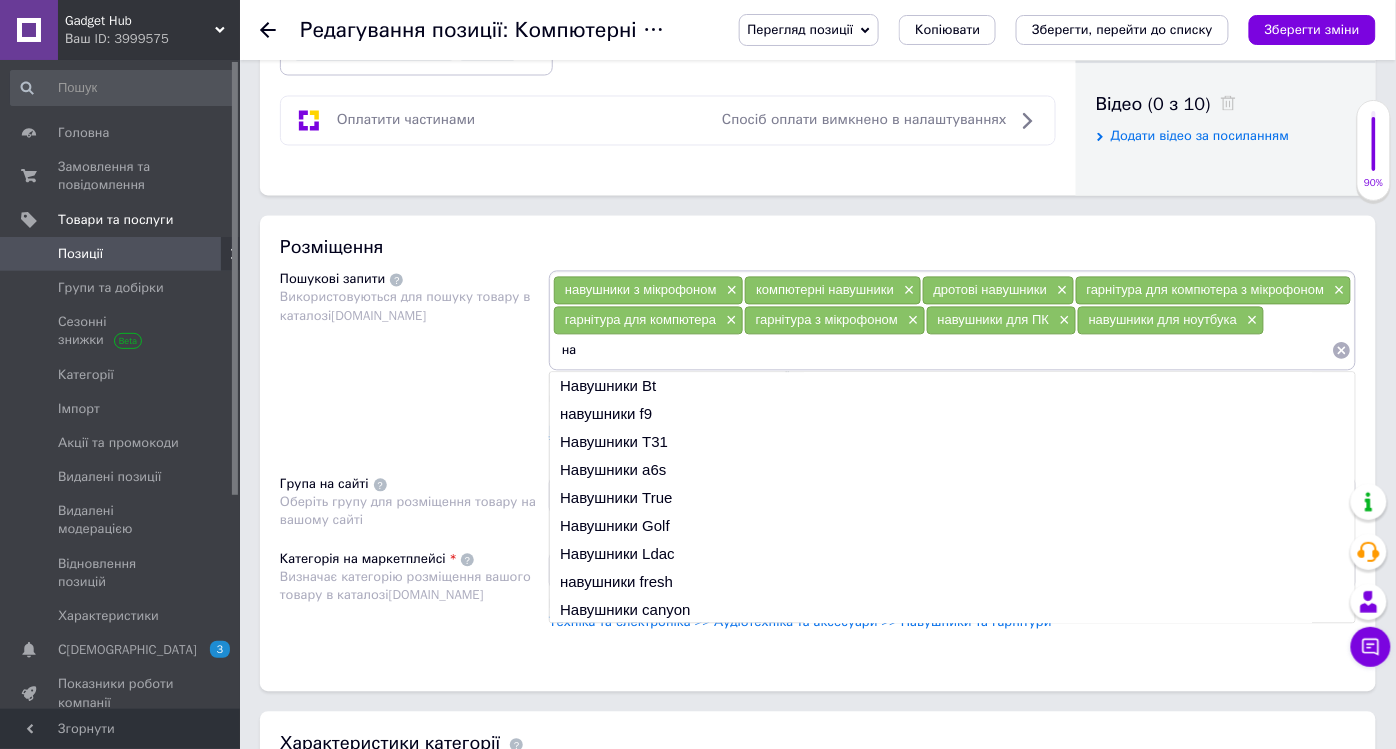 type on "н" 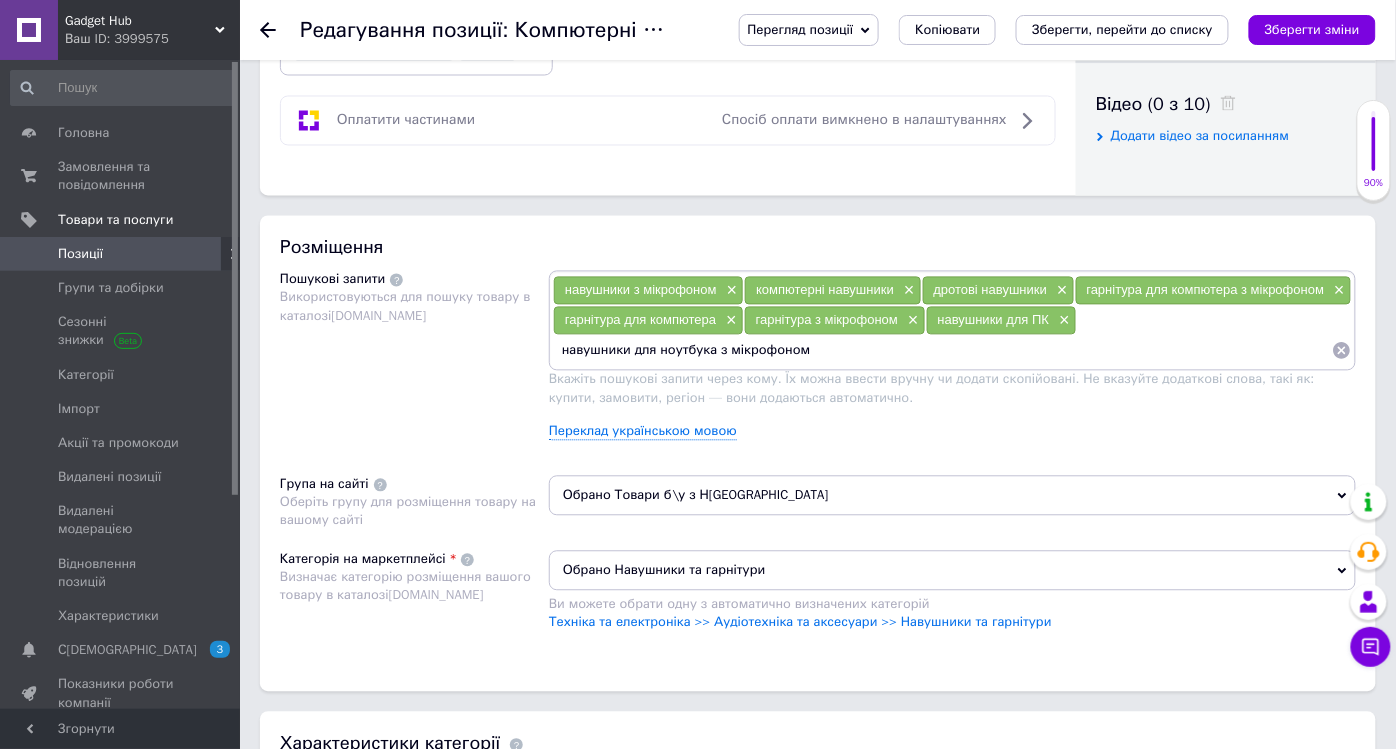 type on "навушники для ноутбука з мікрофоном" 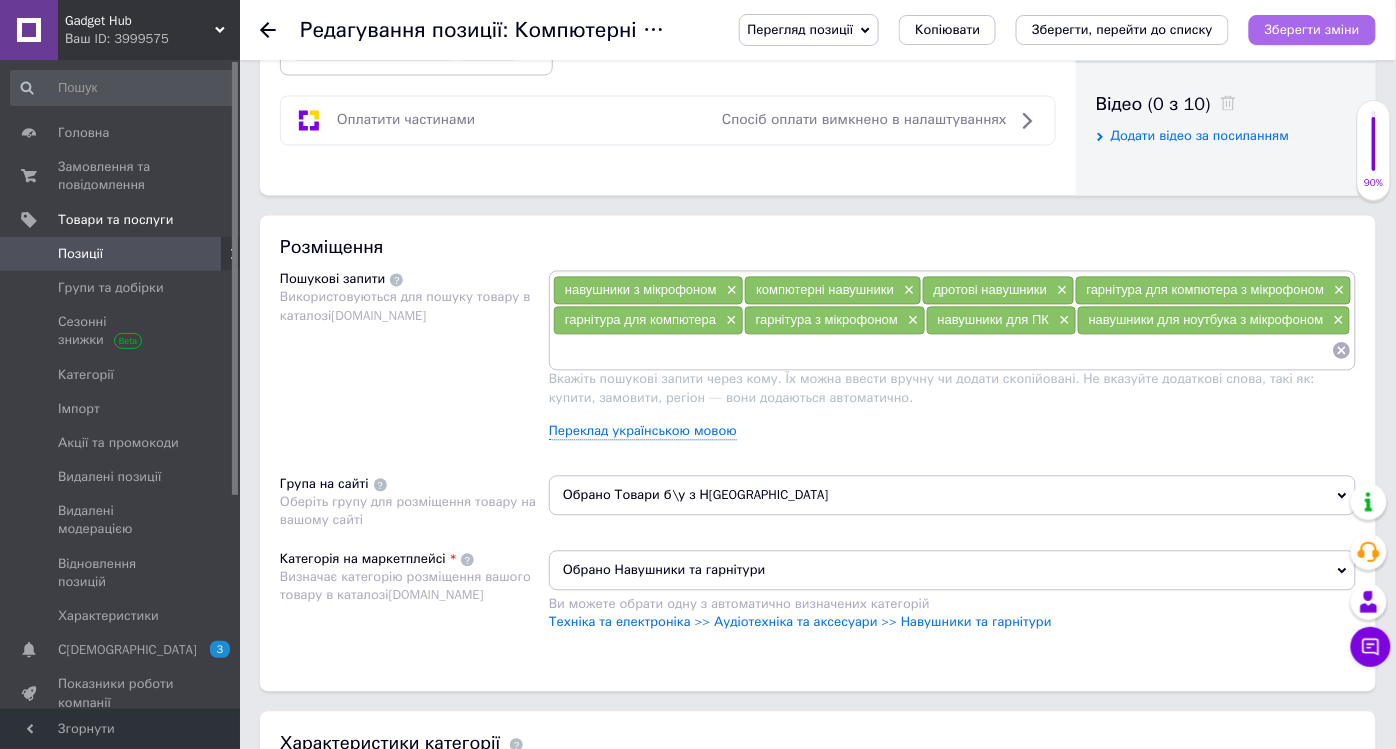 click on "Зберегти зміни" at bounding box center [1312, 29] 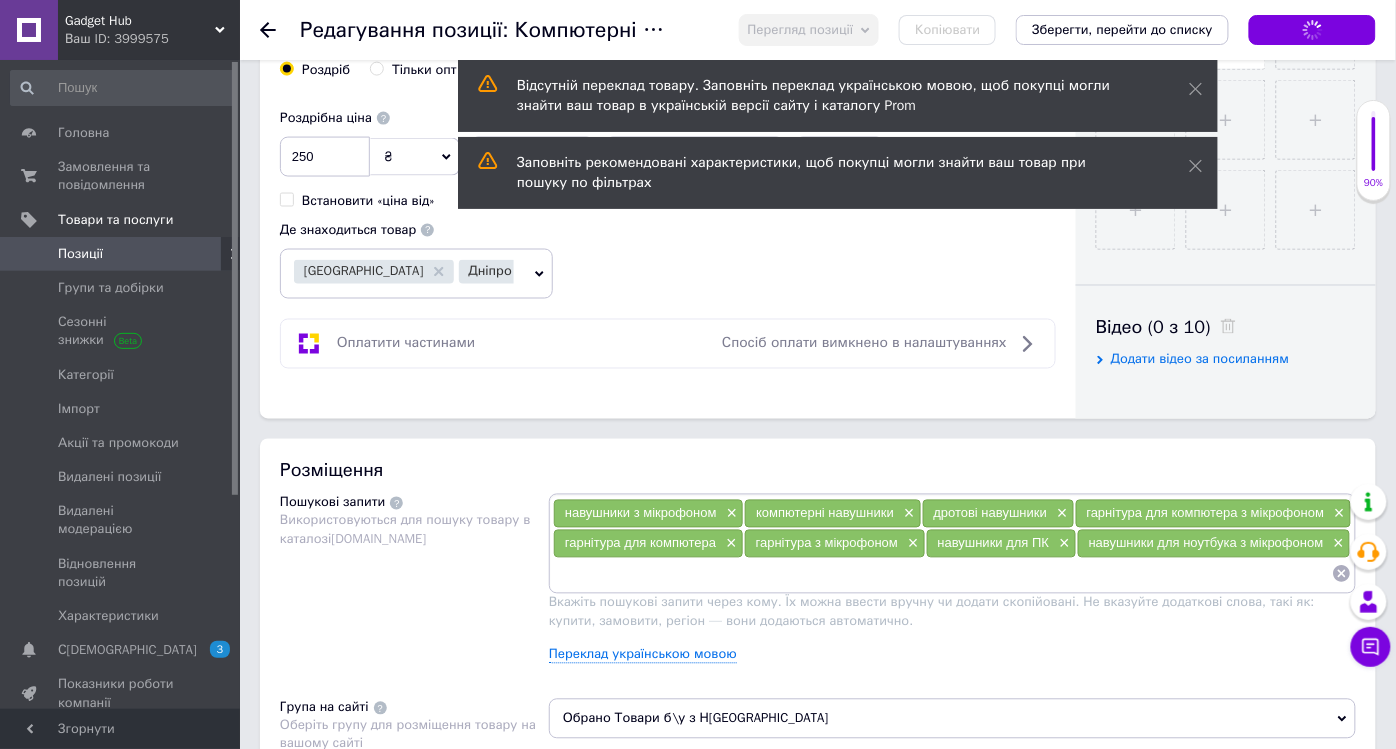 scroll, scrollTop: 1000, scrollLeft: 0, axis: vertical 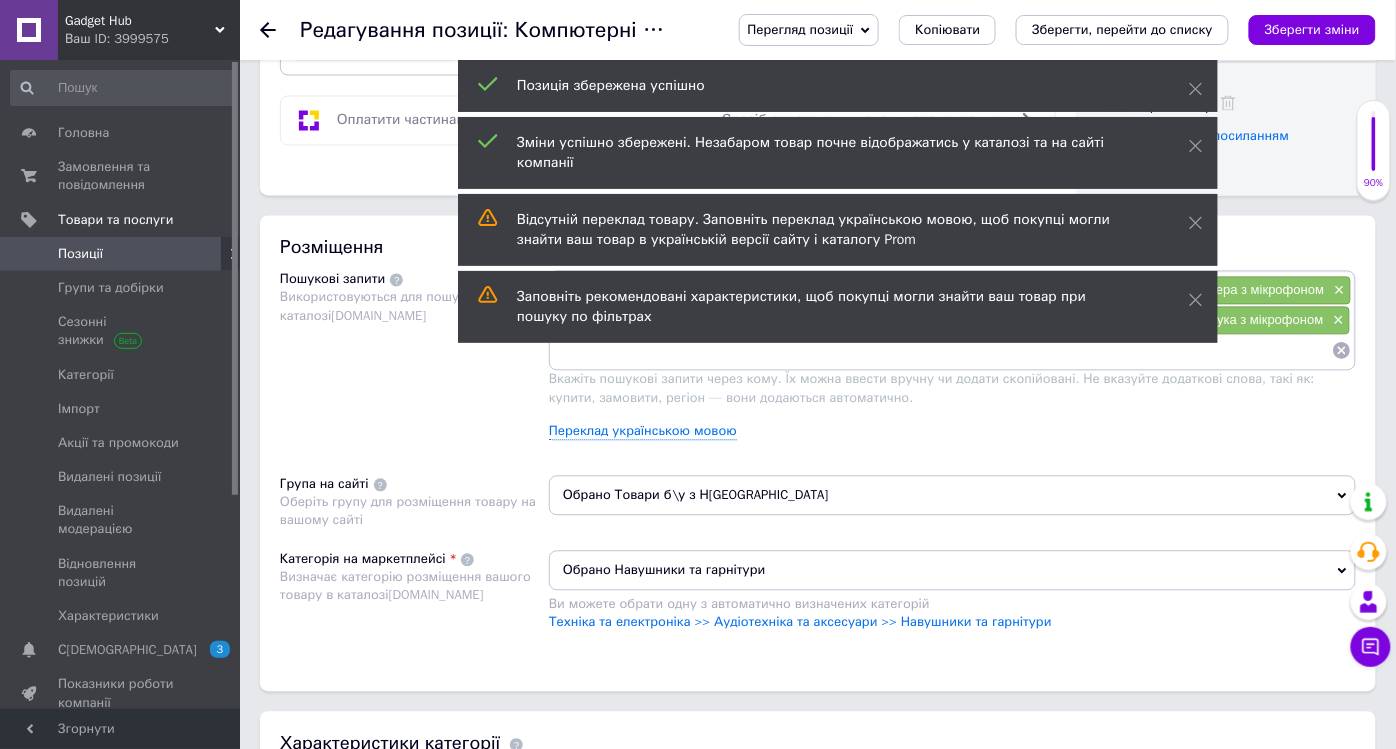 click at bounding box center (942, 351) 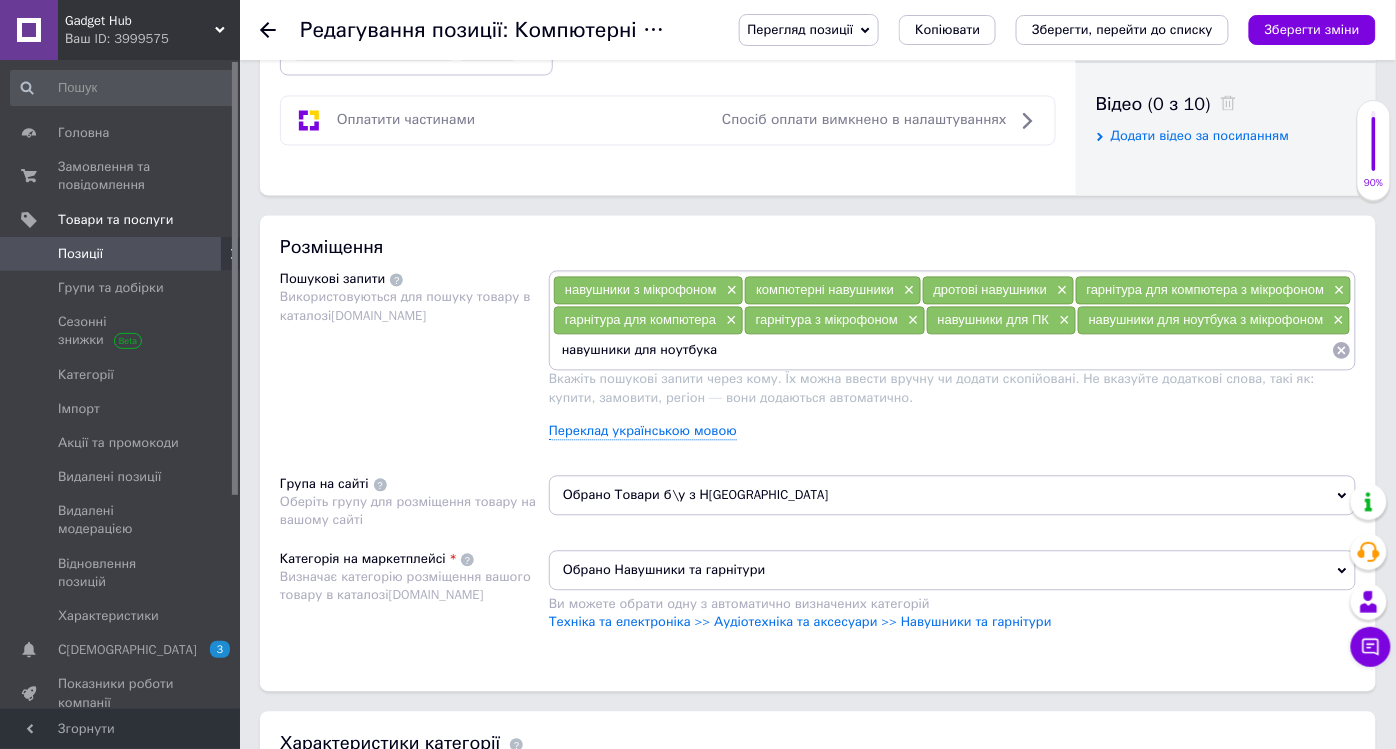 type on "навушники для ноутбука" 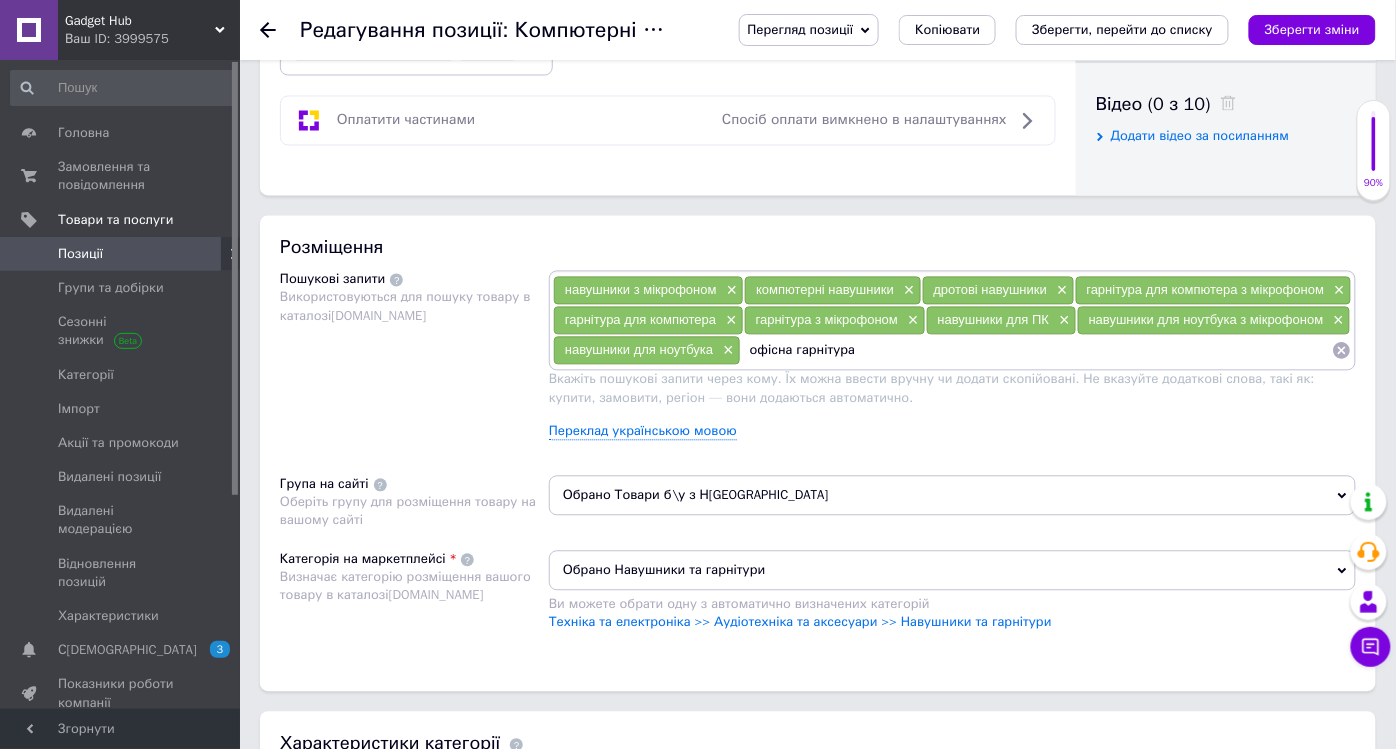 type on "офісна гарнітура" 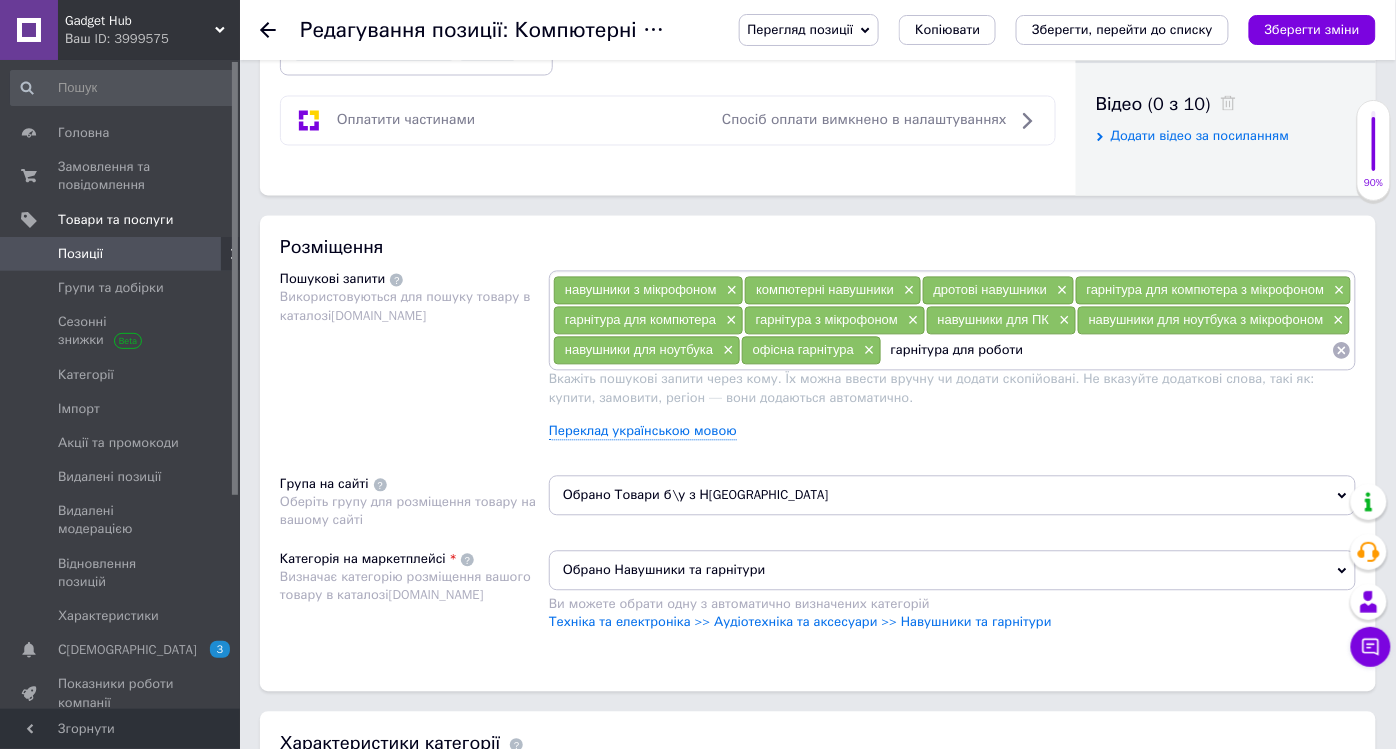 type on "гарнітура для роботи" 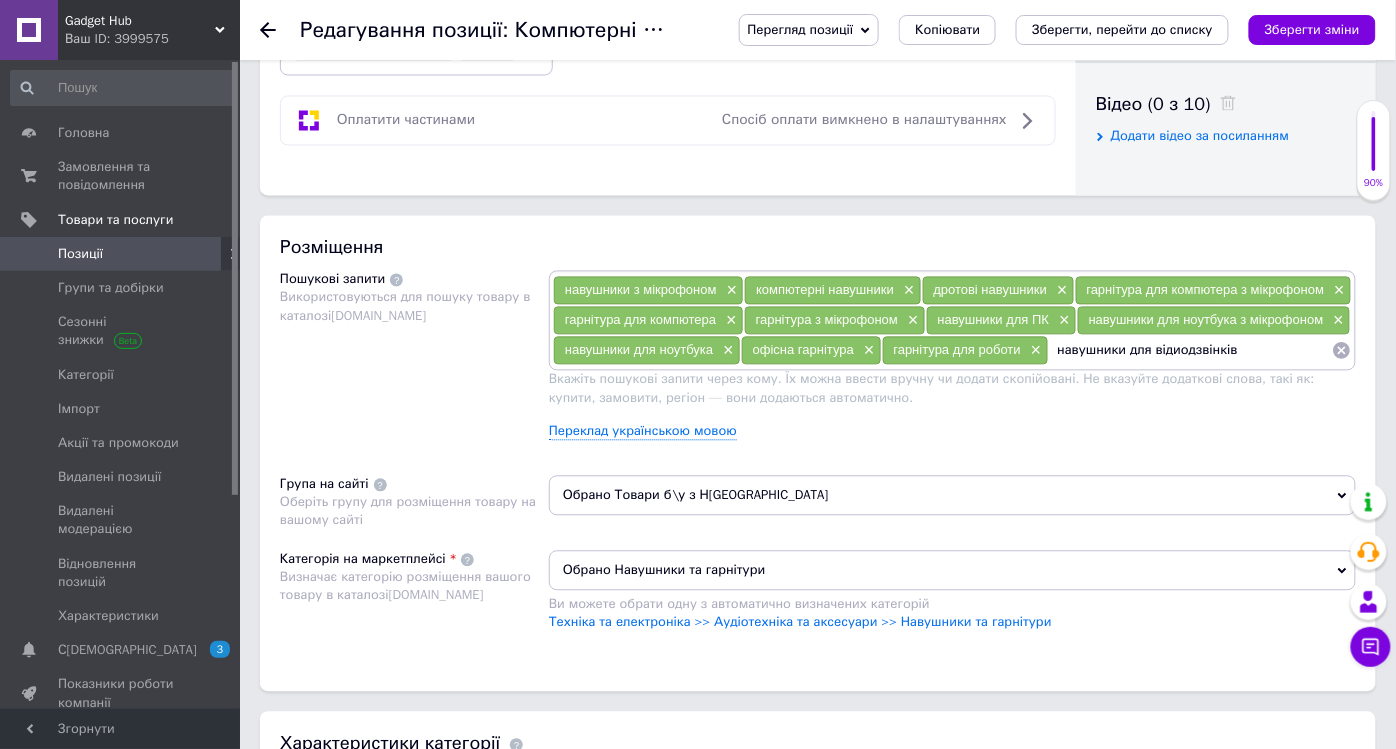 type on "навушники для відиодзвінків" 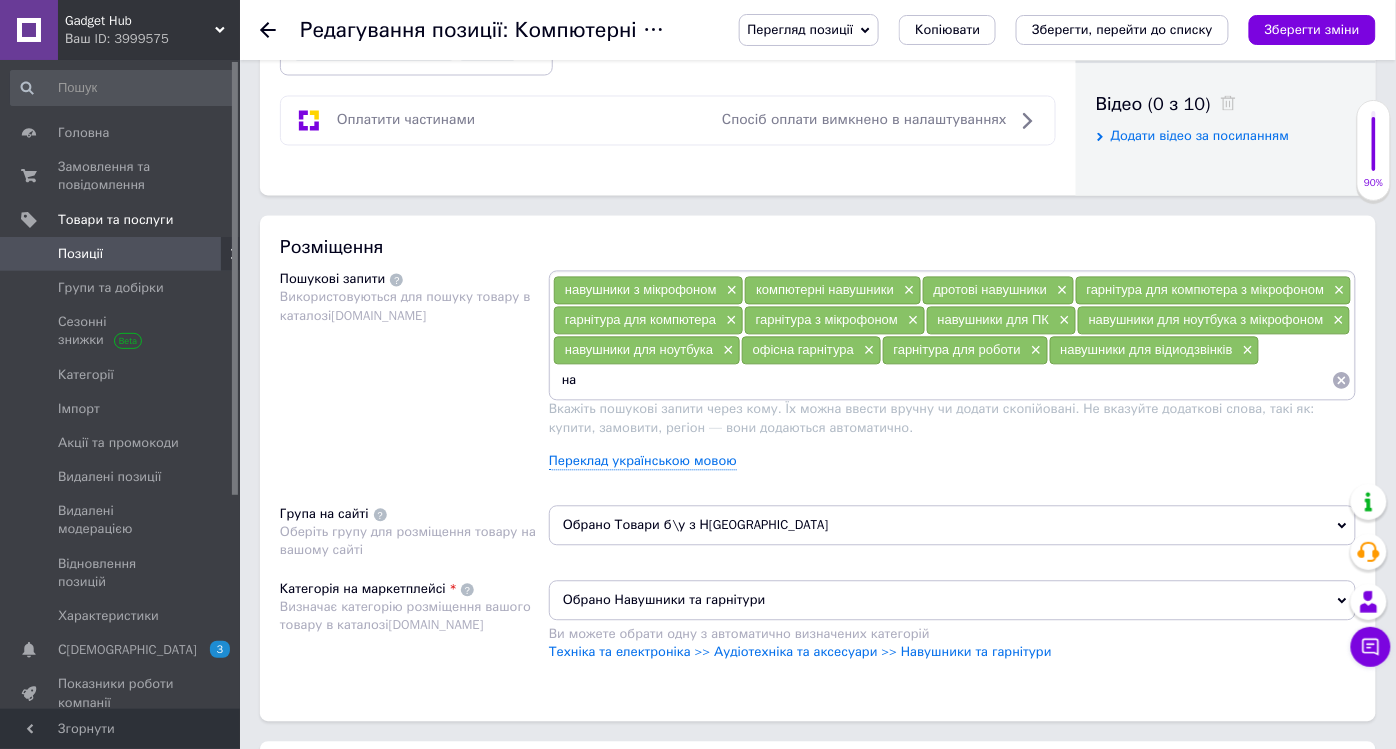 type on "н" 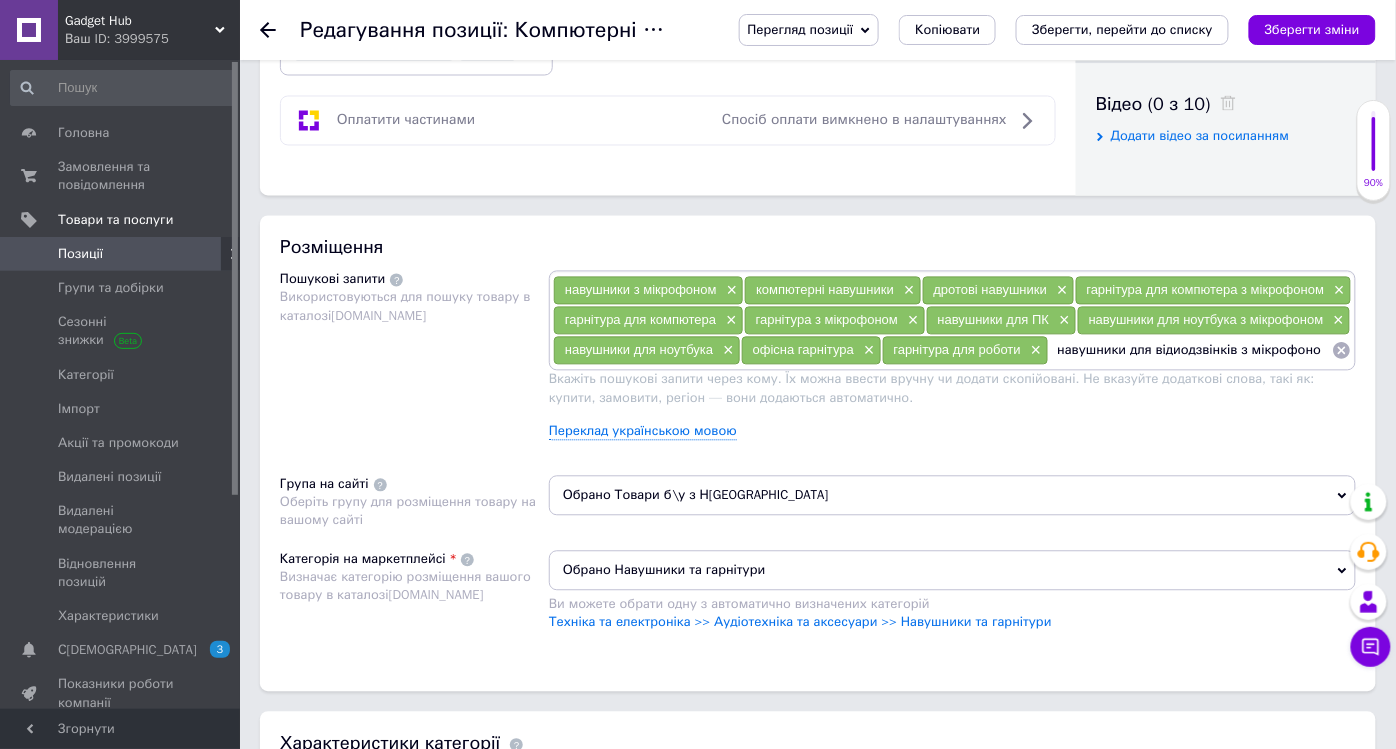 type on "навушники для відиодзвінків з мікрофоном" 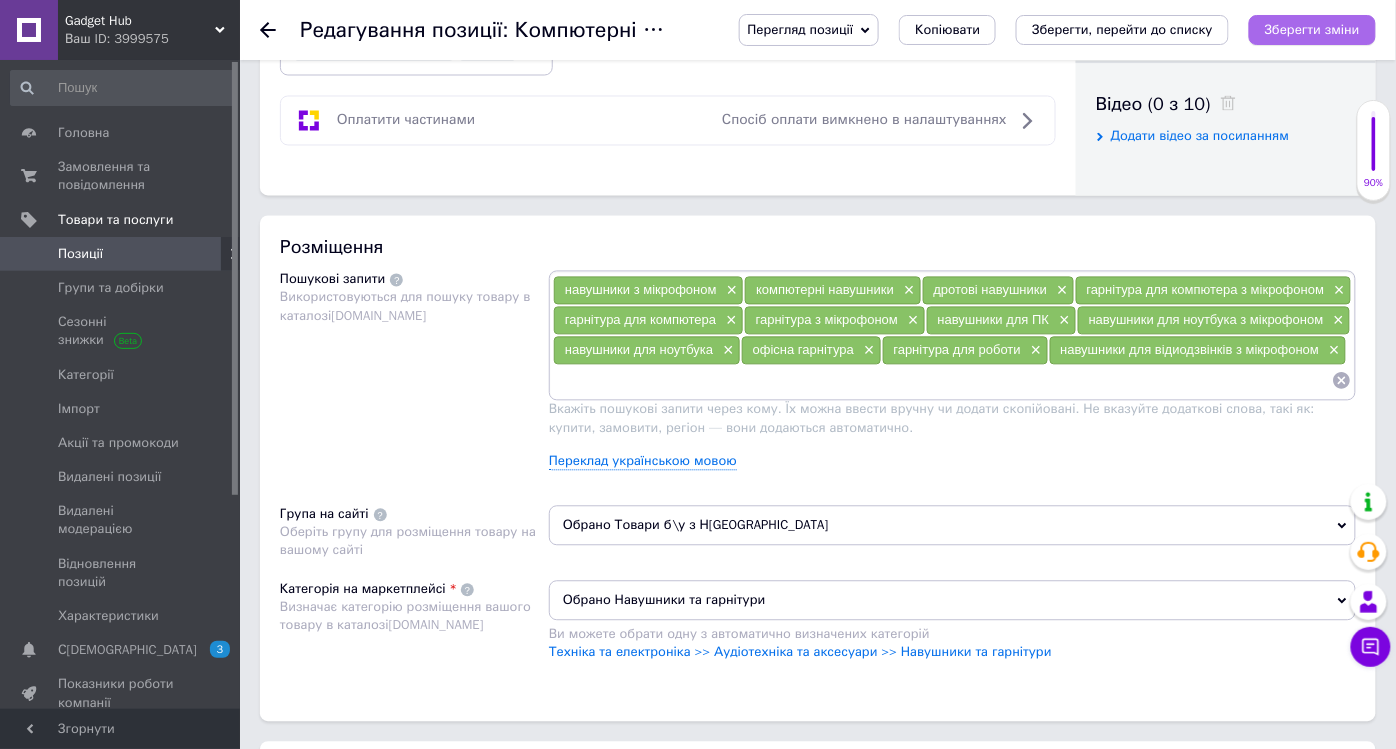 click on "Зберегти зміни" at bounding box center (1312, 29) 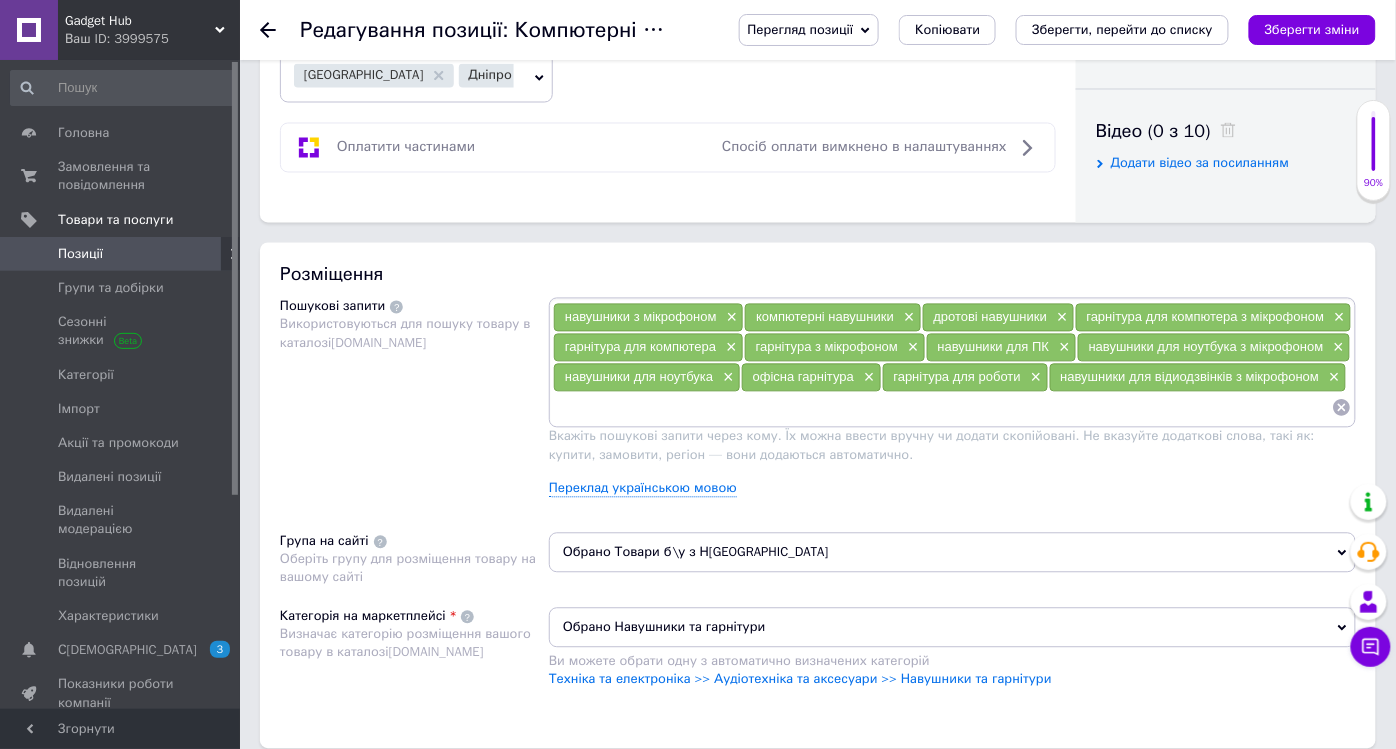 scroll, scrollTop: 1000, scrollLeft: 0, axis: vertical 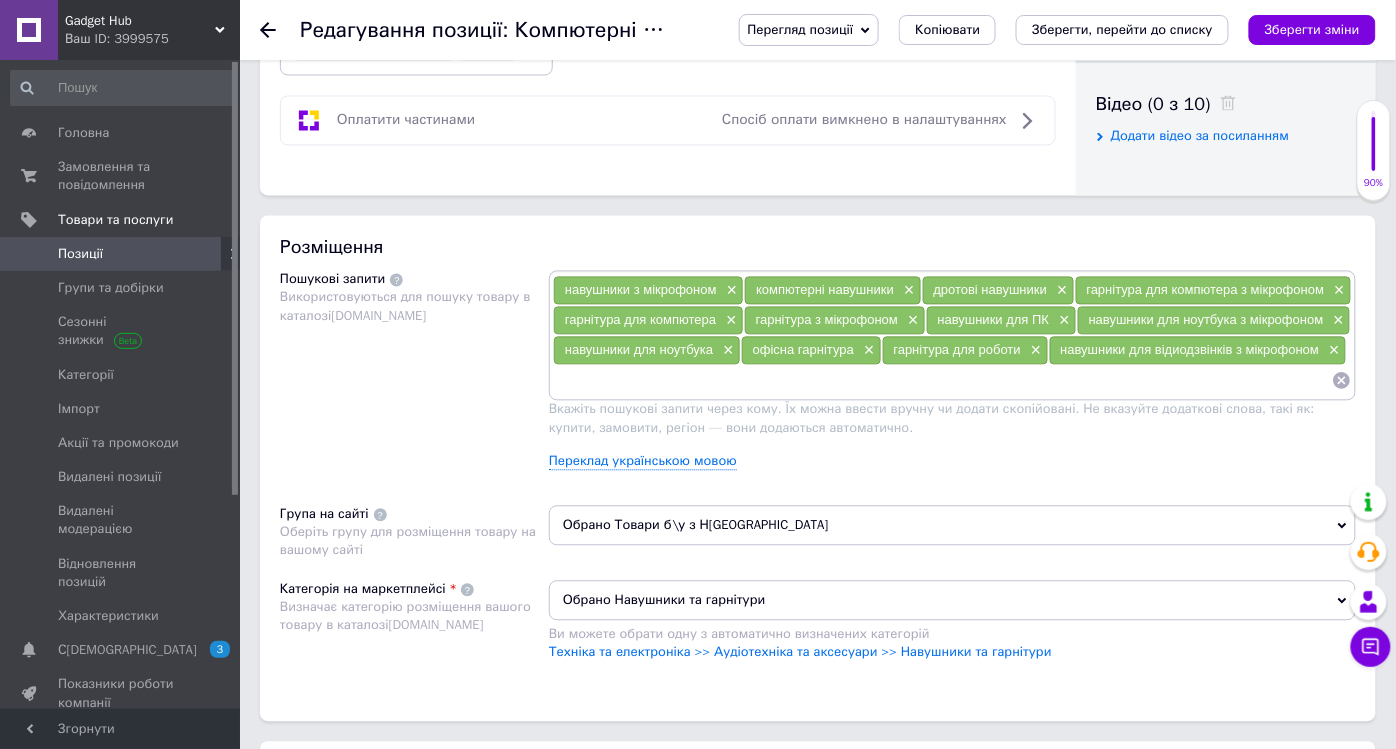 click at bounding box center (942, 381) 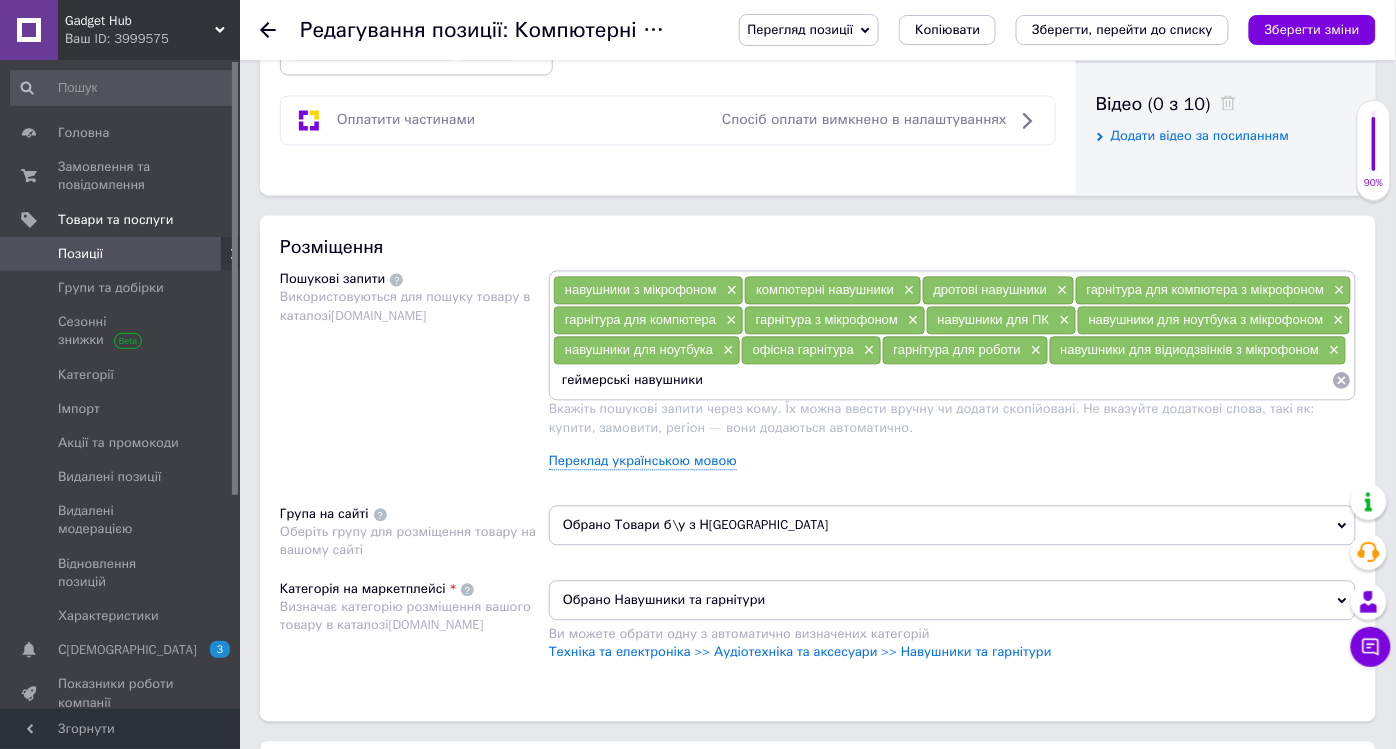 type on "геймерські навушники" 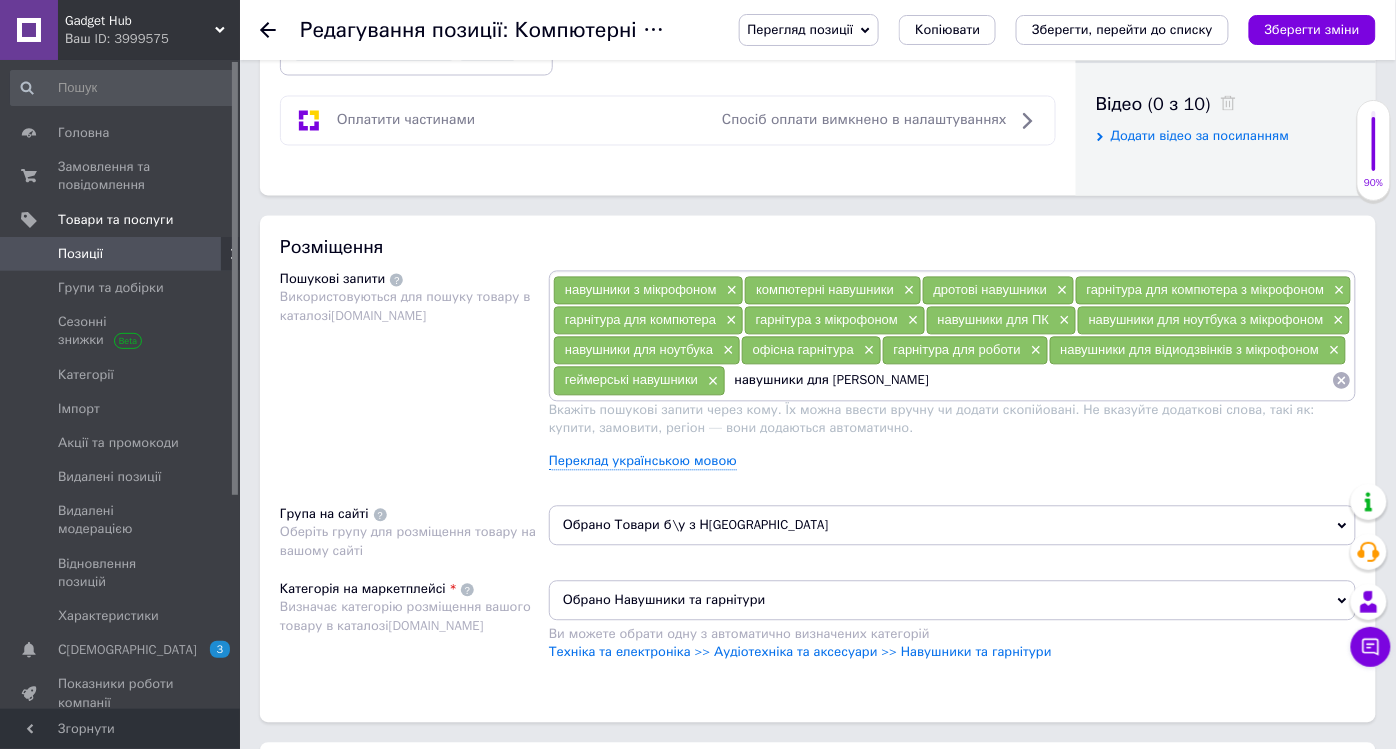 type on "навушники для [PERSON_NAME]" 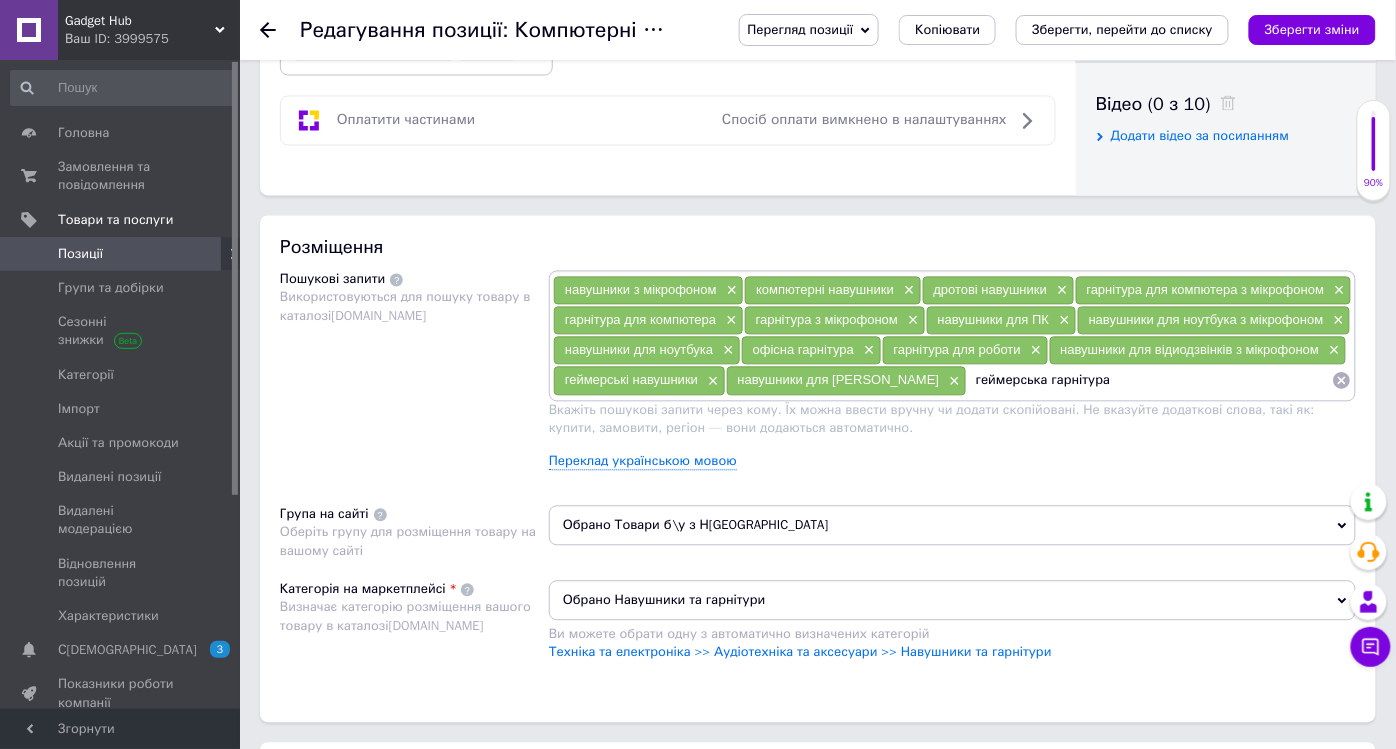 type on "геймерська гарнітура" 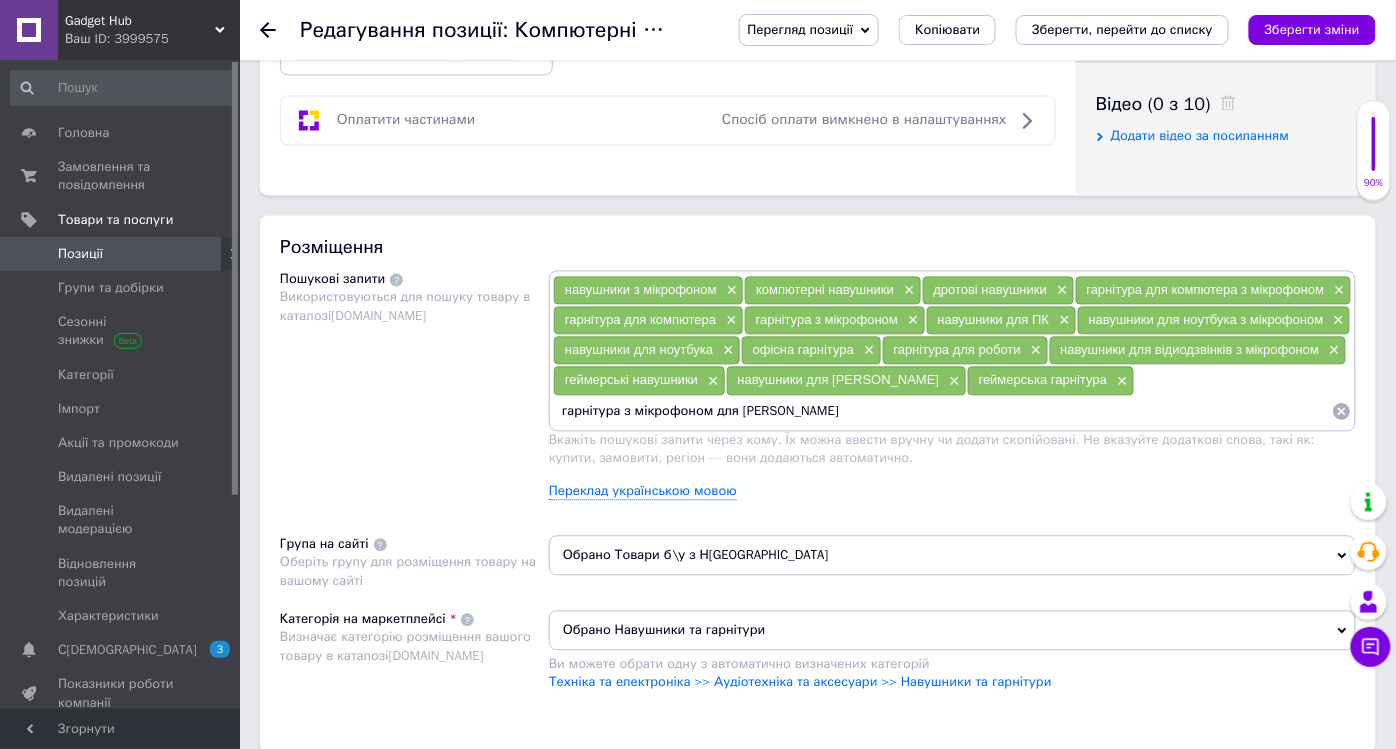 type on "гарнітура з мікрофоном для [PERSON_NAME]" 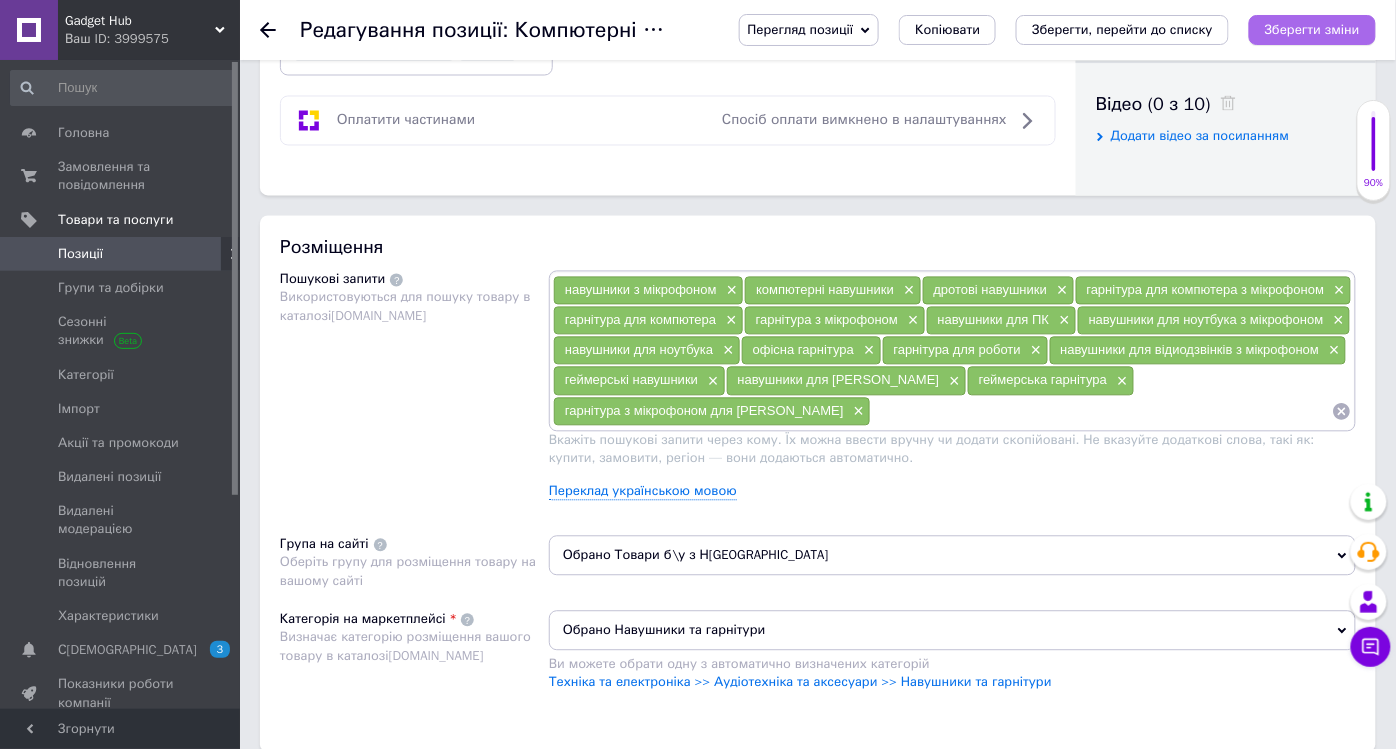 click on "Зберегти зміни" at bounding box center [1312, 29] 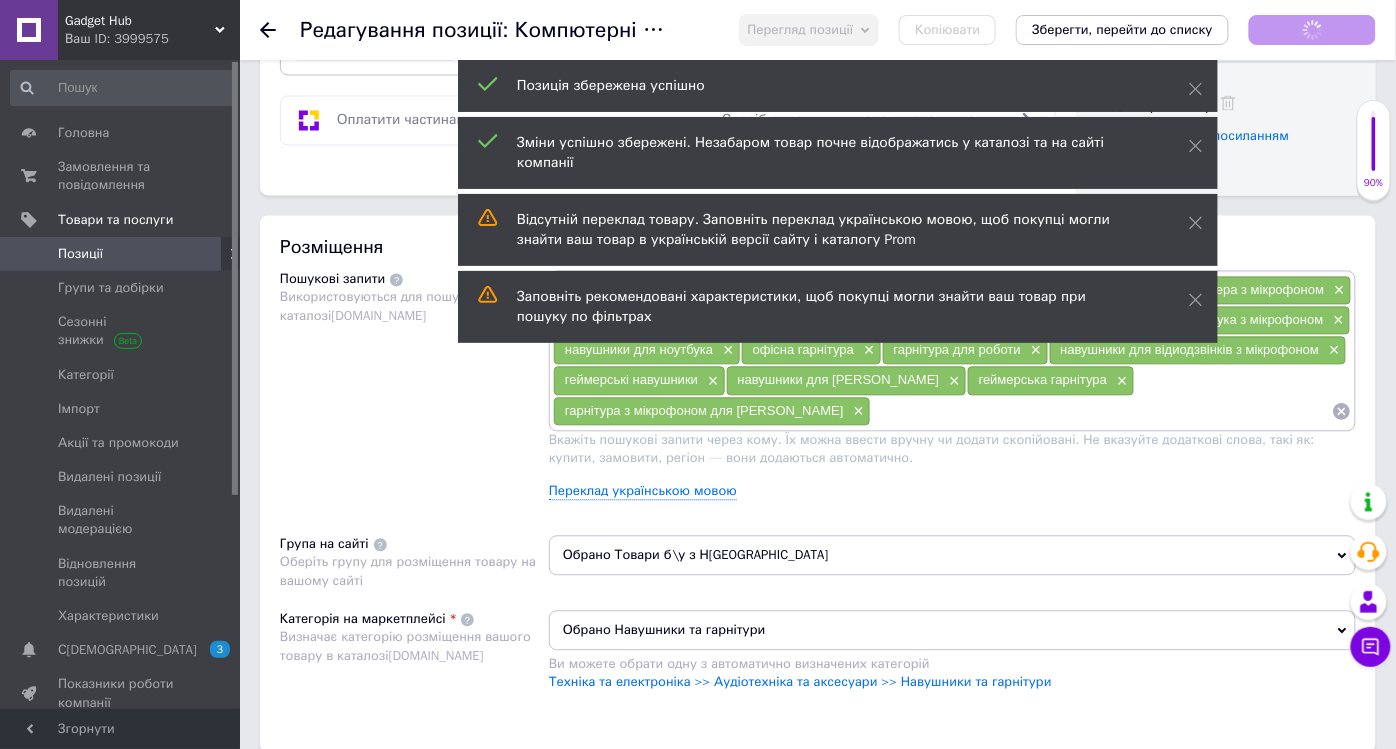 drag, startPoint x: 568, startPoint y: 397, endPoint x: 663, endPoint y: 392, distance: 95.131485 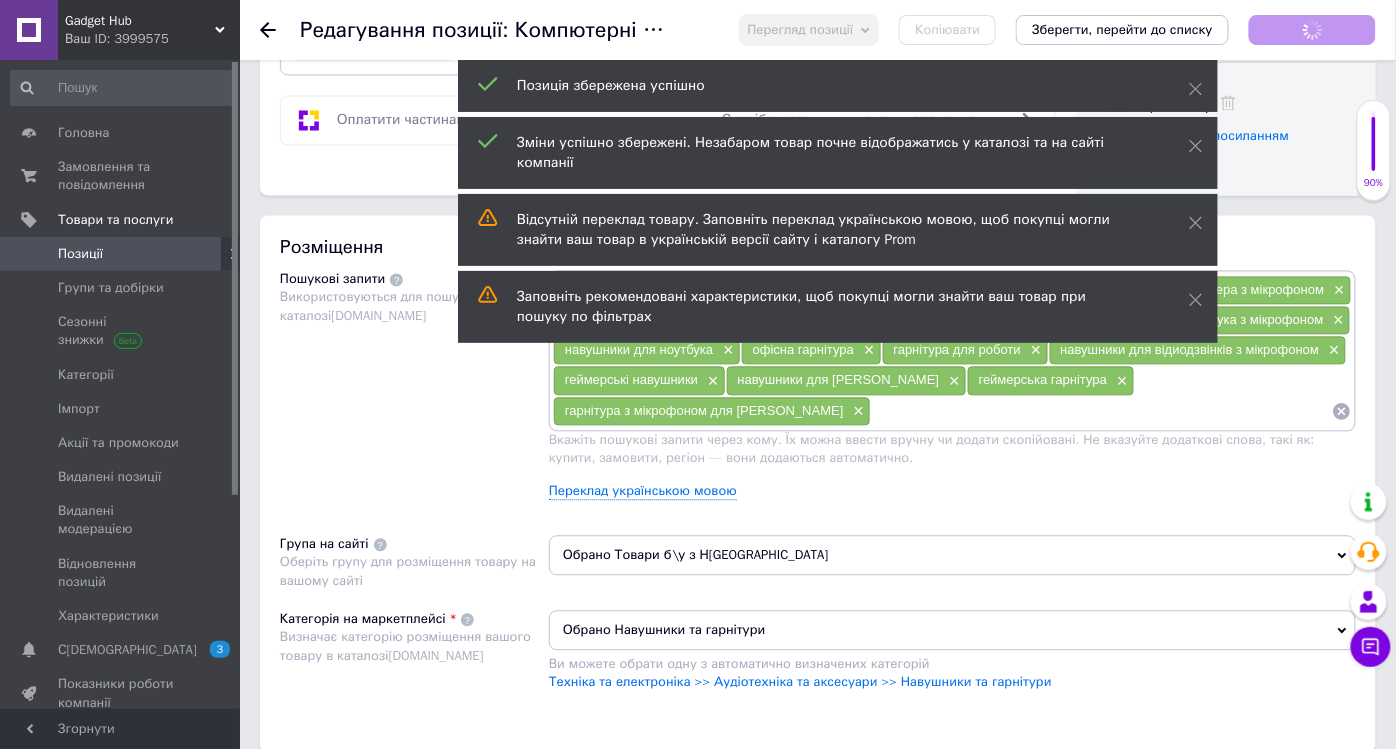 click at bounding box center [1101, 412] 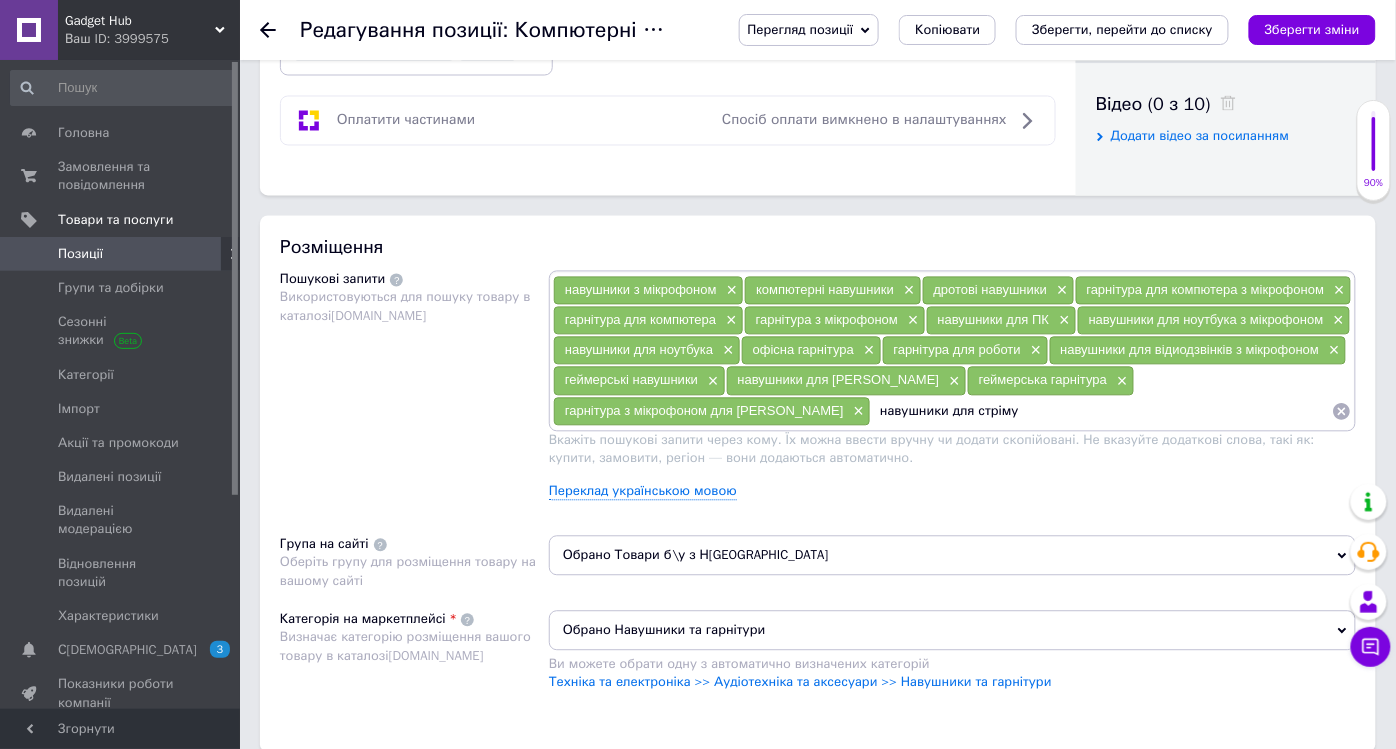 type on "навушники для стріму" 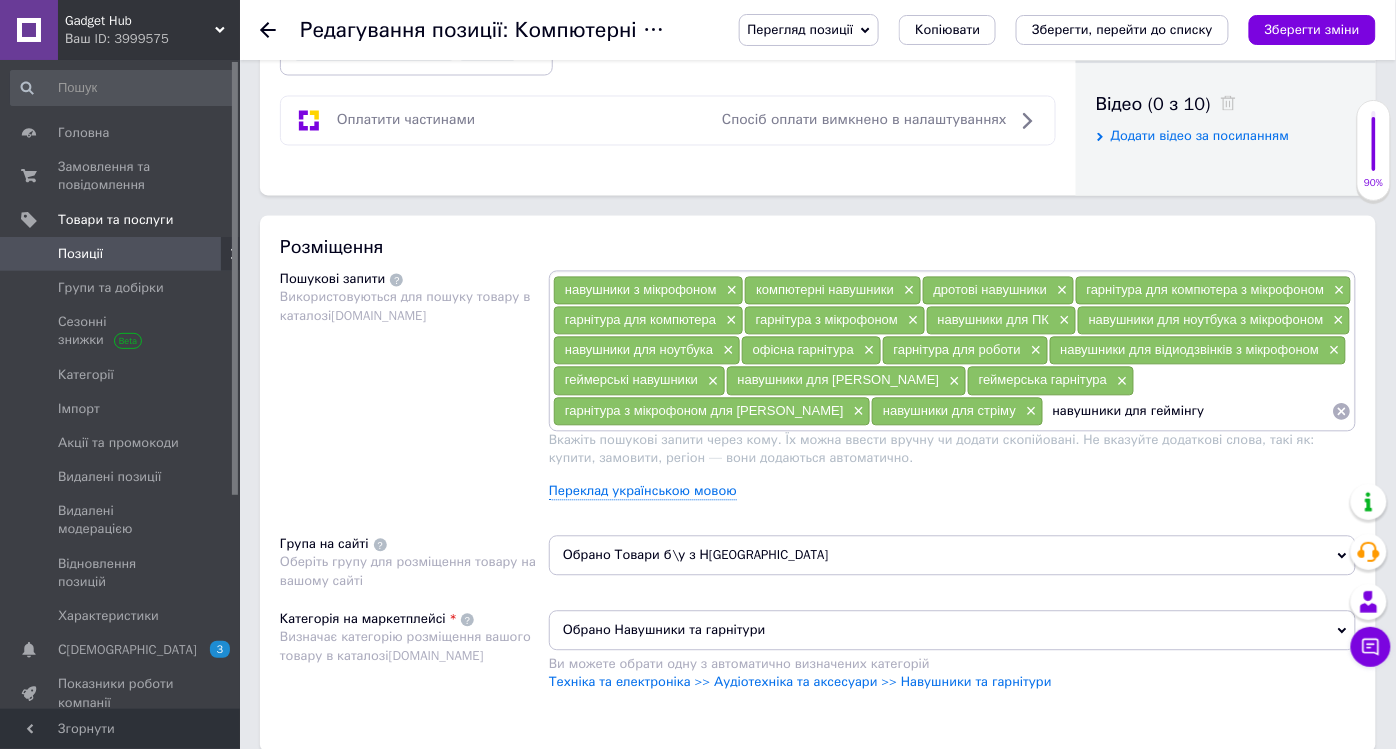 type on "навушники для геймінгу" 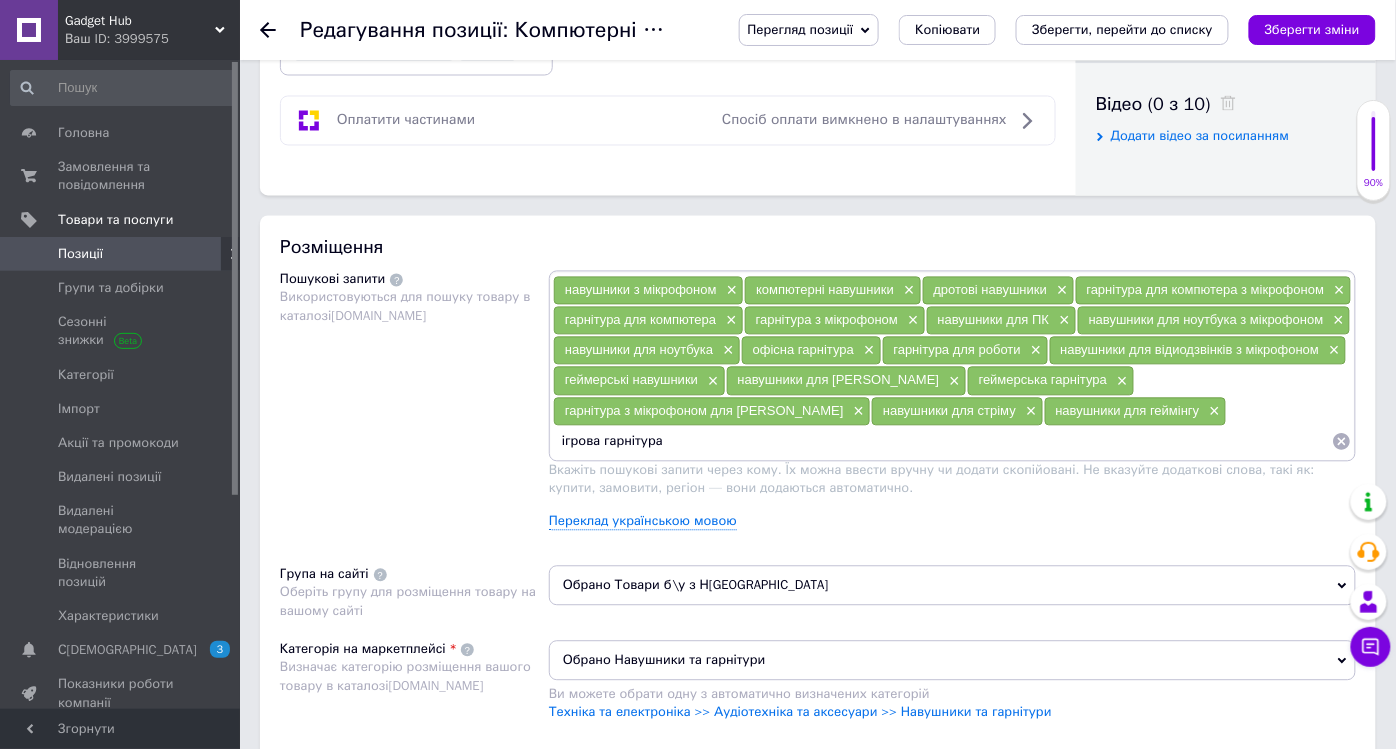 type on "ігрова гарнітура" 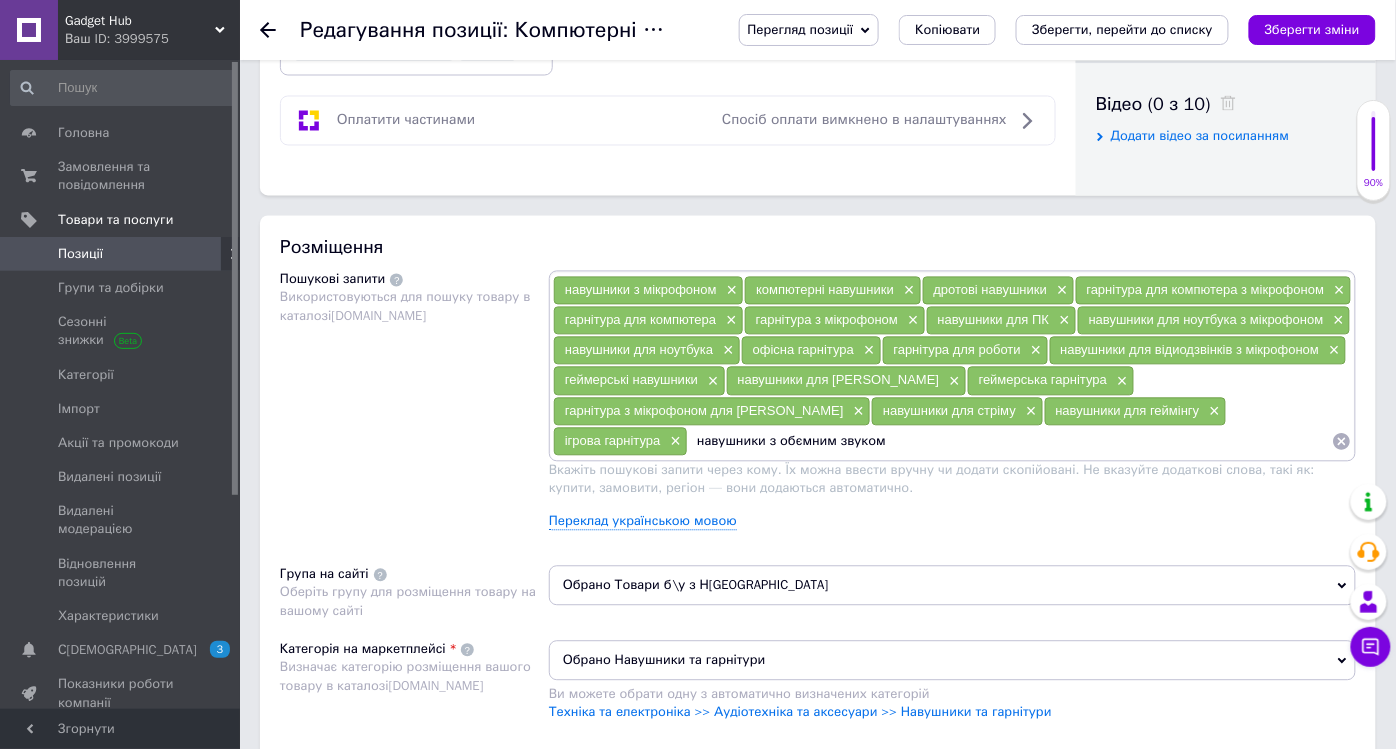 type on "навушники з обємним звуком" 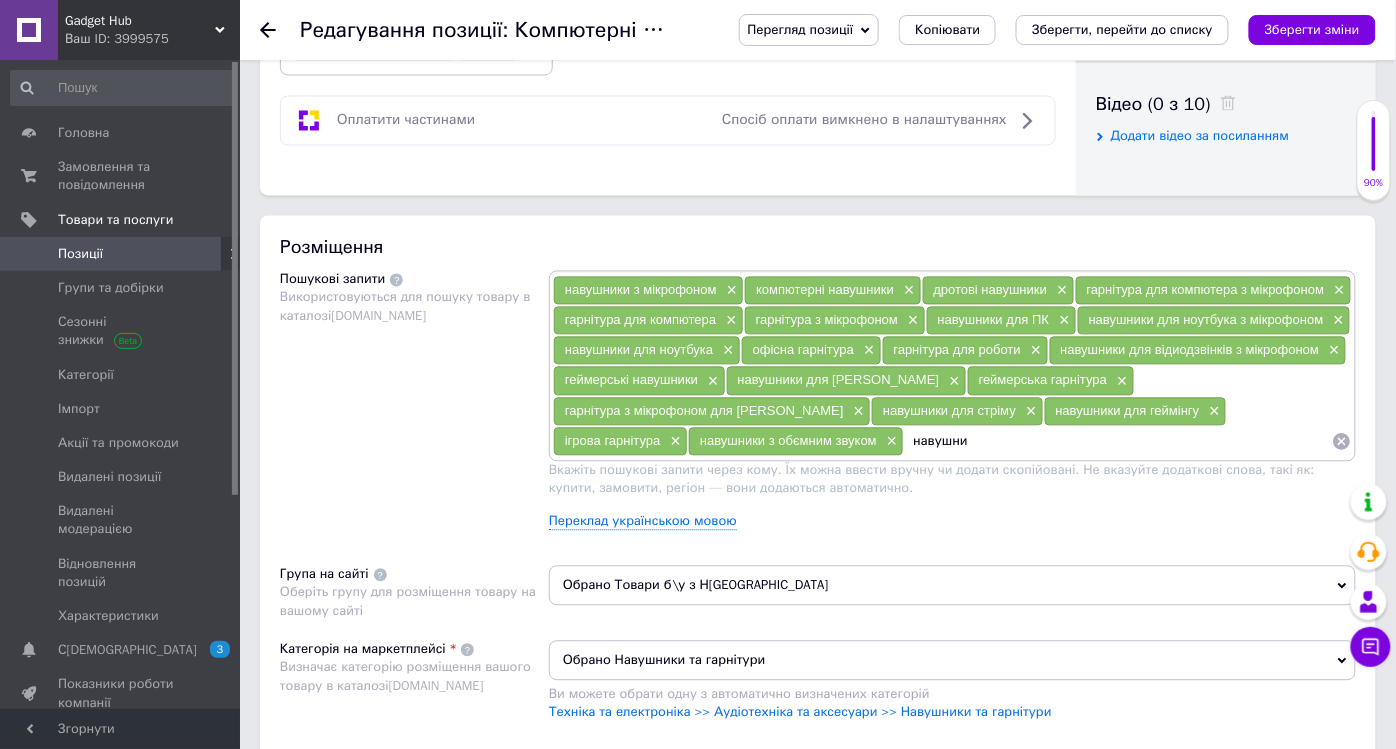type on "навушник" 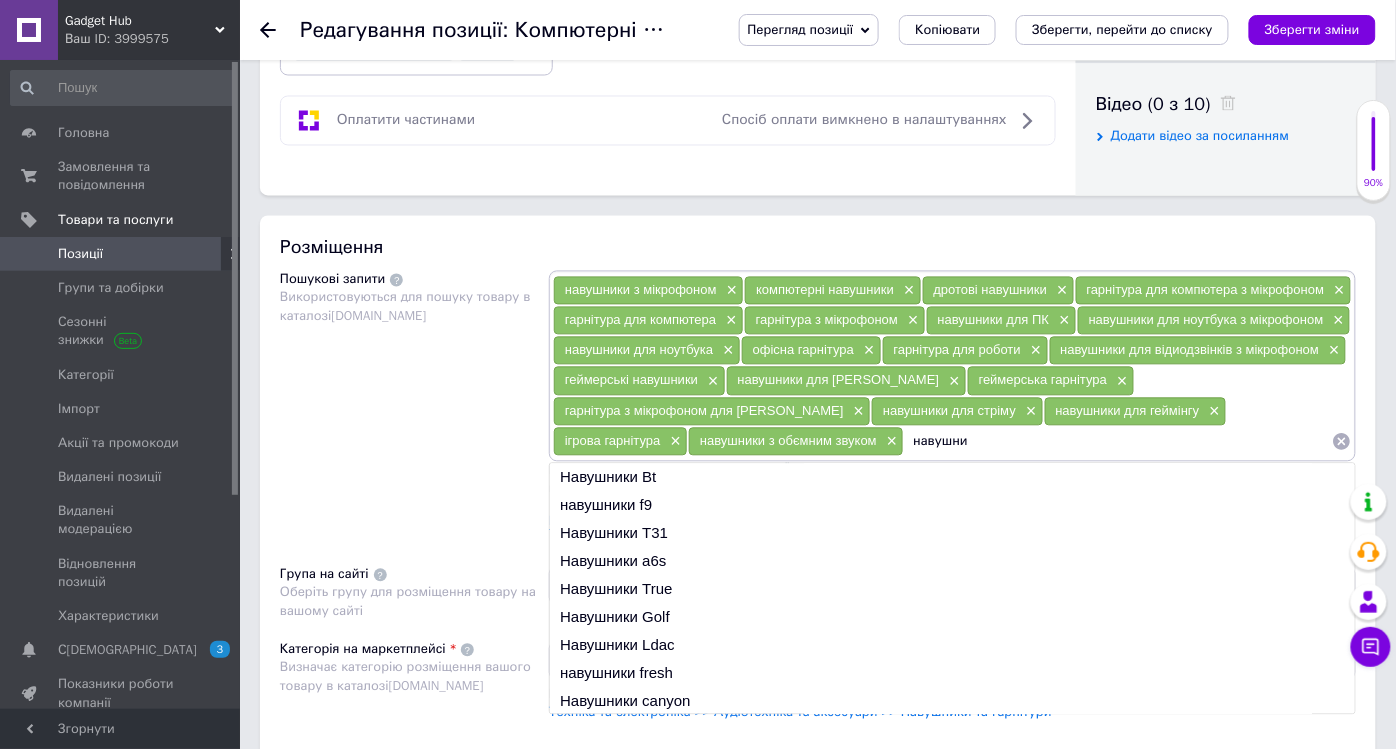type on "навушн" 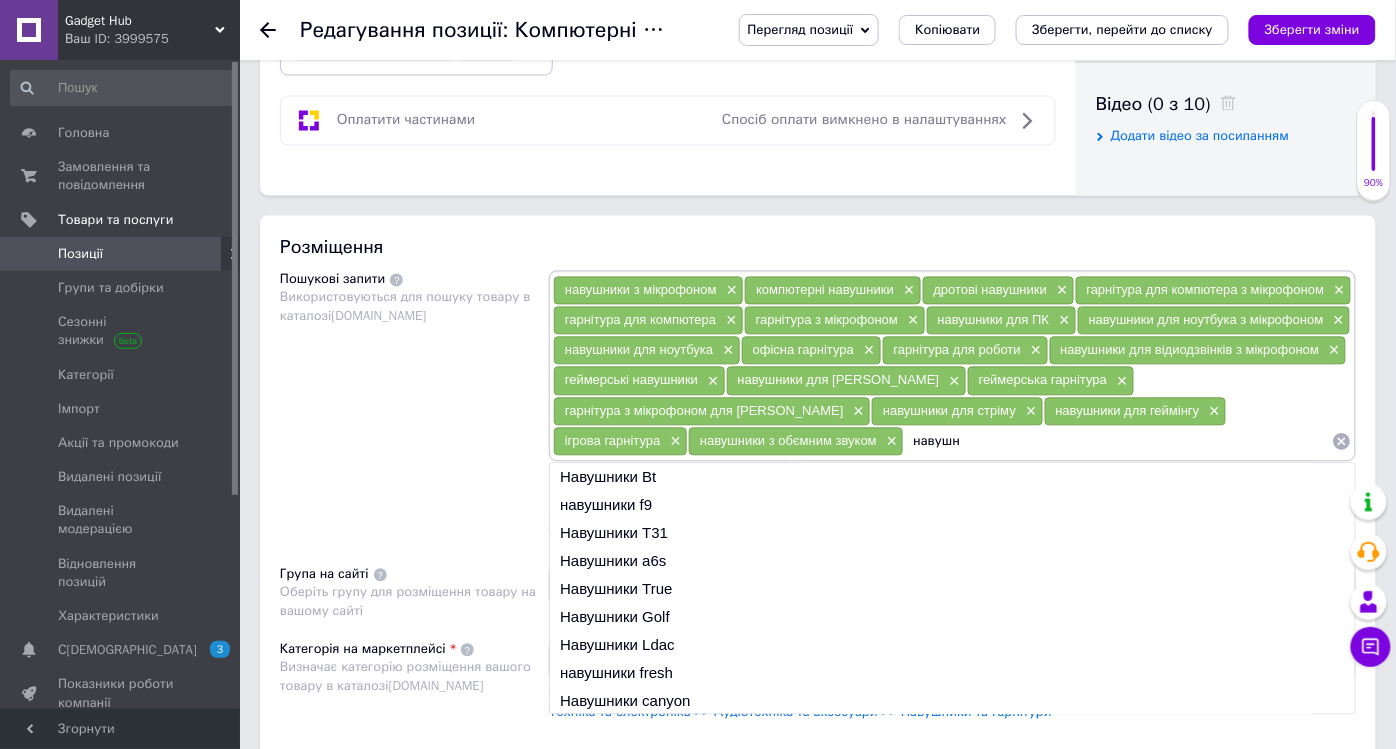 type 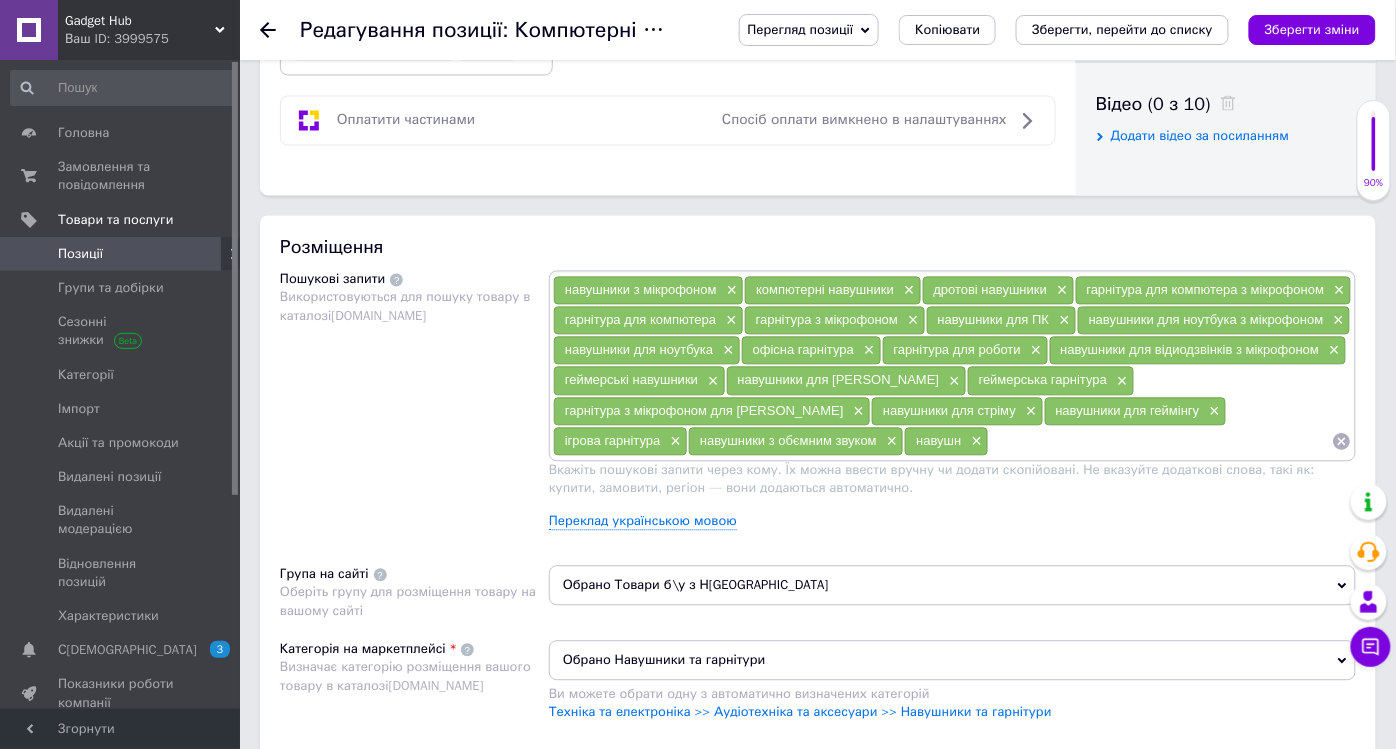 click on "Перегляд позиції Зберегти та переглянути на сайті Зберегти та переглянути на маркетплейсі Копіювати Зберегти, перейти до списку Зберегти зміни" at bounding box center (1047, 30) 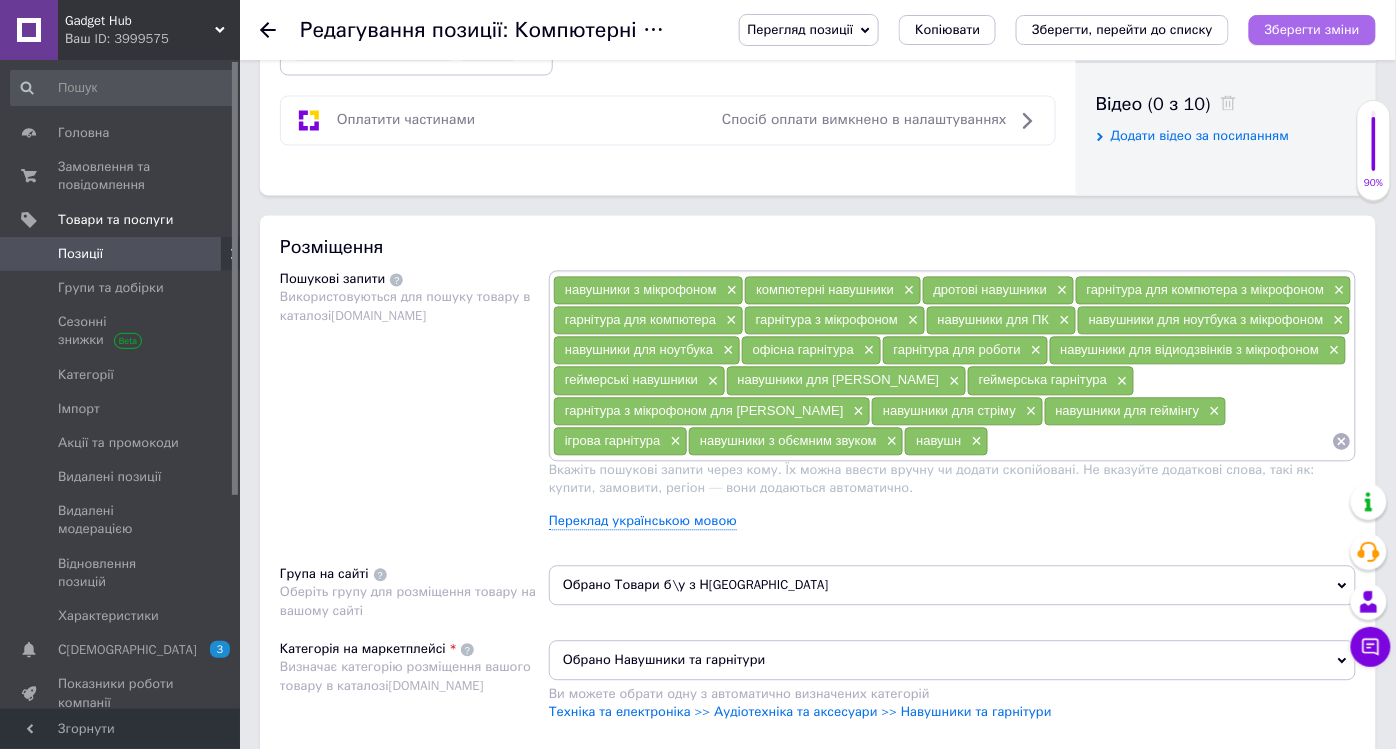 click on "Зберегти зміни" at bounding box center (1312, 29) 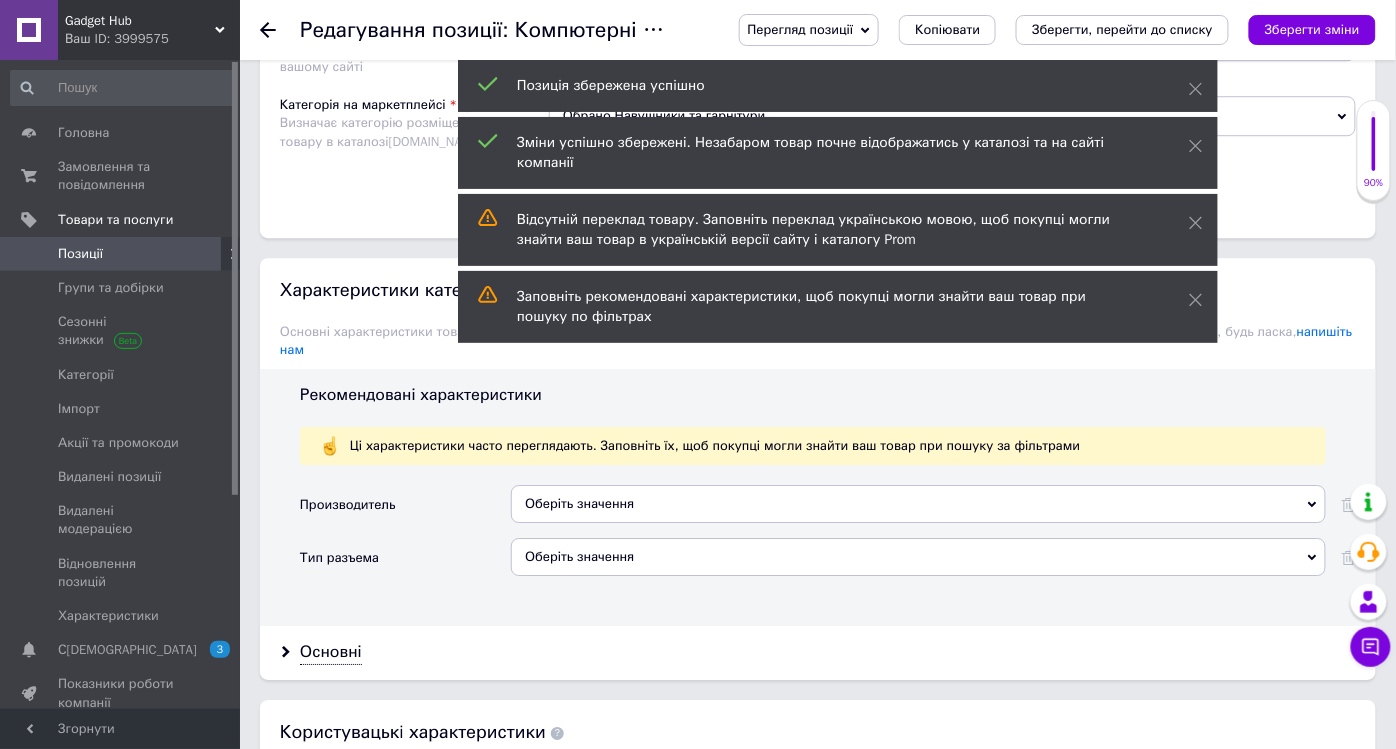 scroll, scrollTop: 1555, scrollLeft: 0, axis: vertical 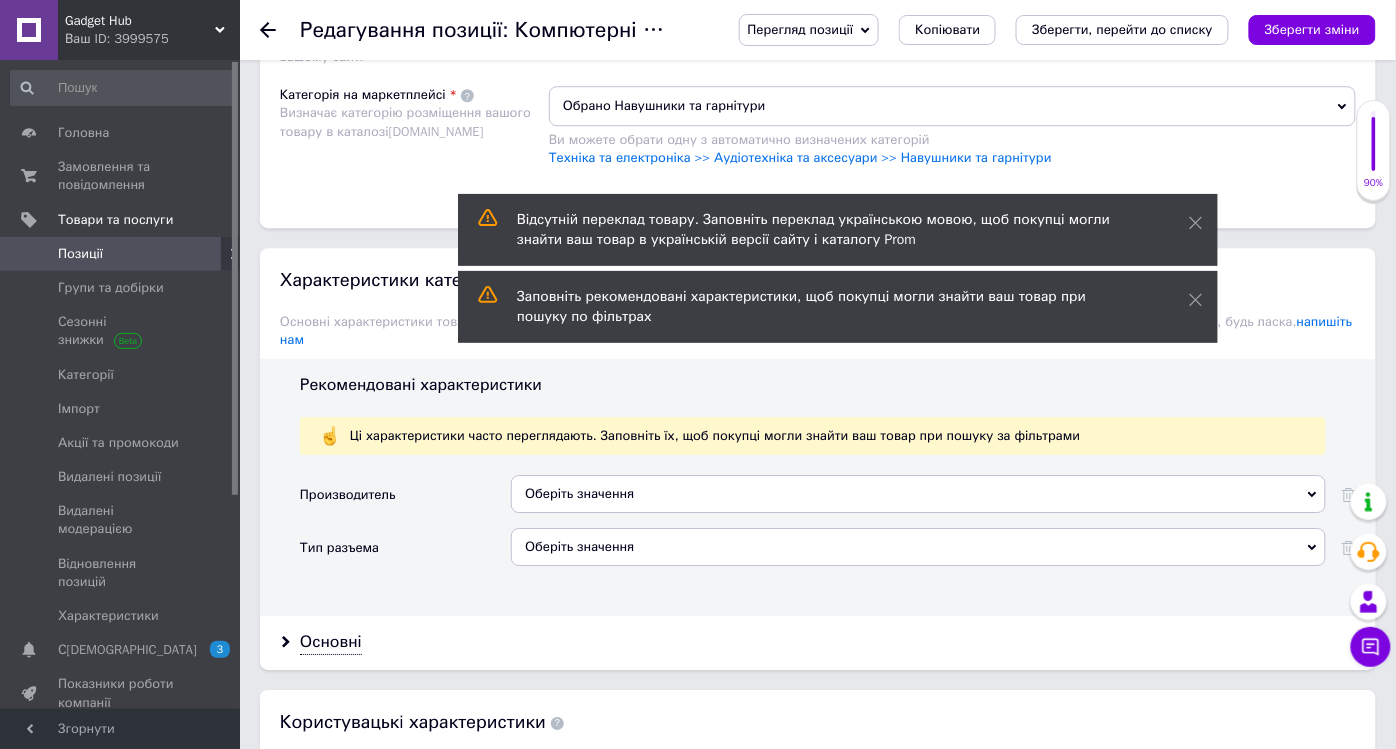 click on "Оберіть значення" at bounding box center [918, 547] 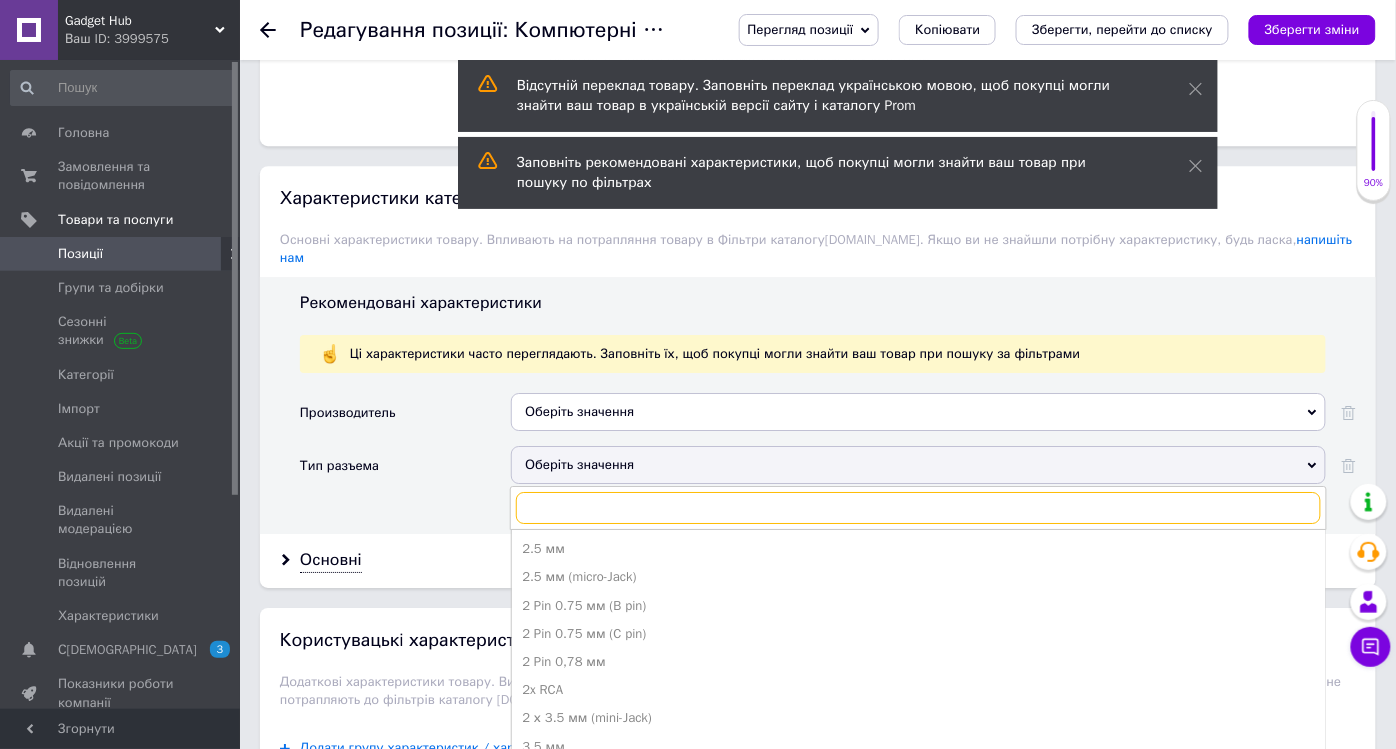scroll, scrollTop: 1777, scrollLeft: 0, axis: vertical 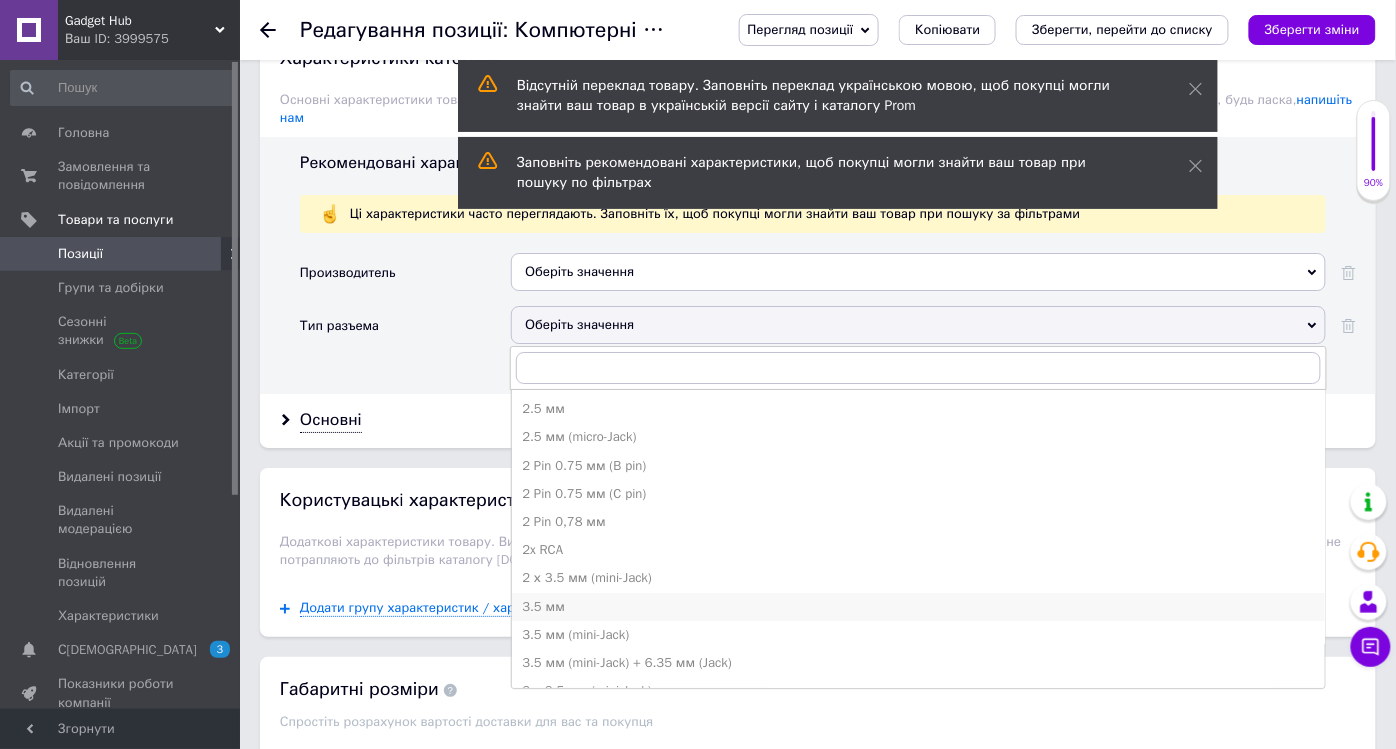 click on "3.5 мм" at bounding box center [918, 607] 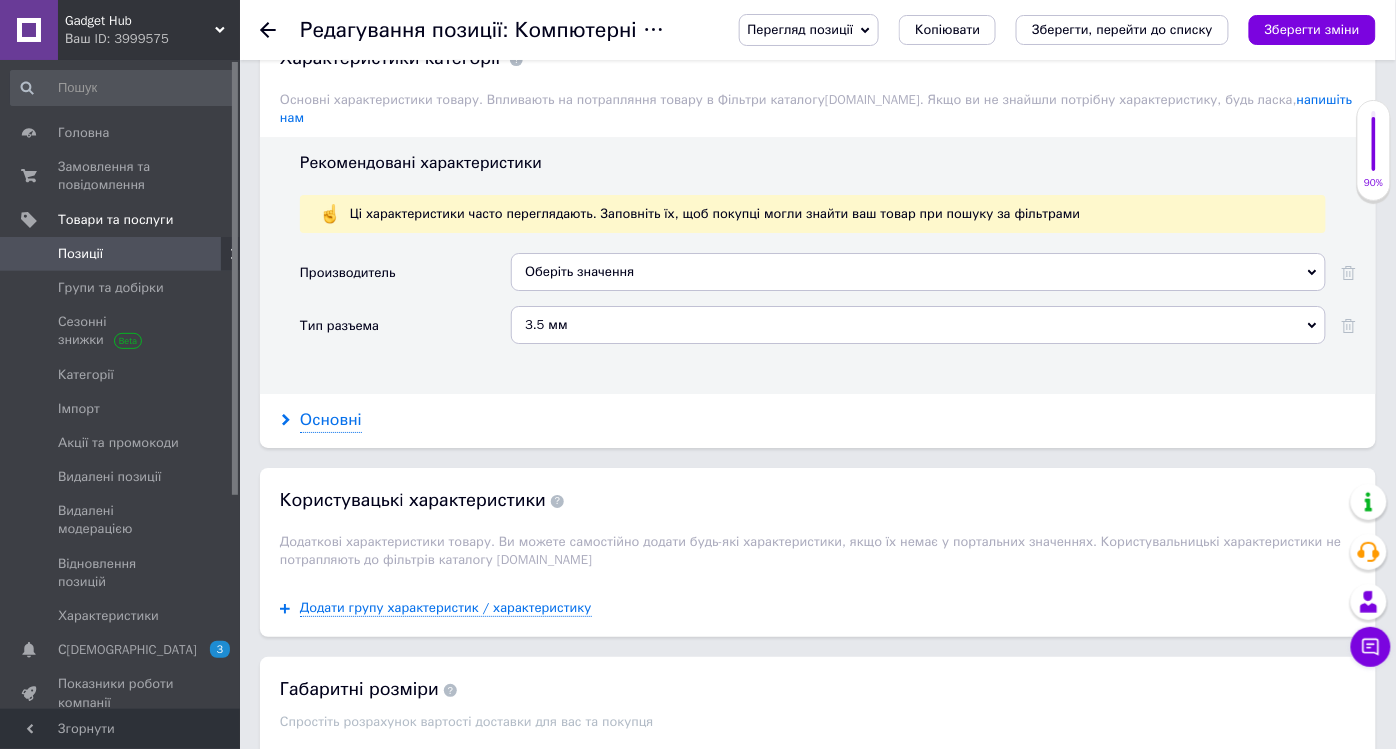 click on "Основні" at bounding box center (331, 420) 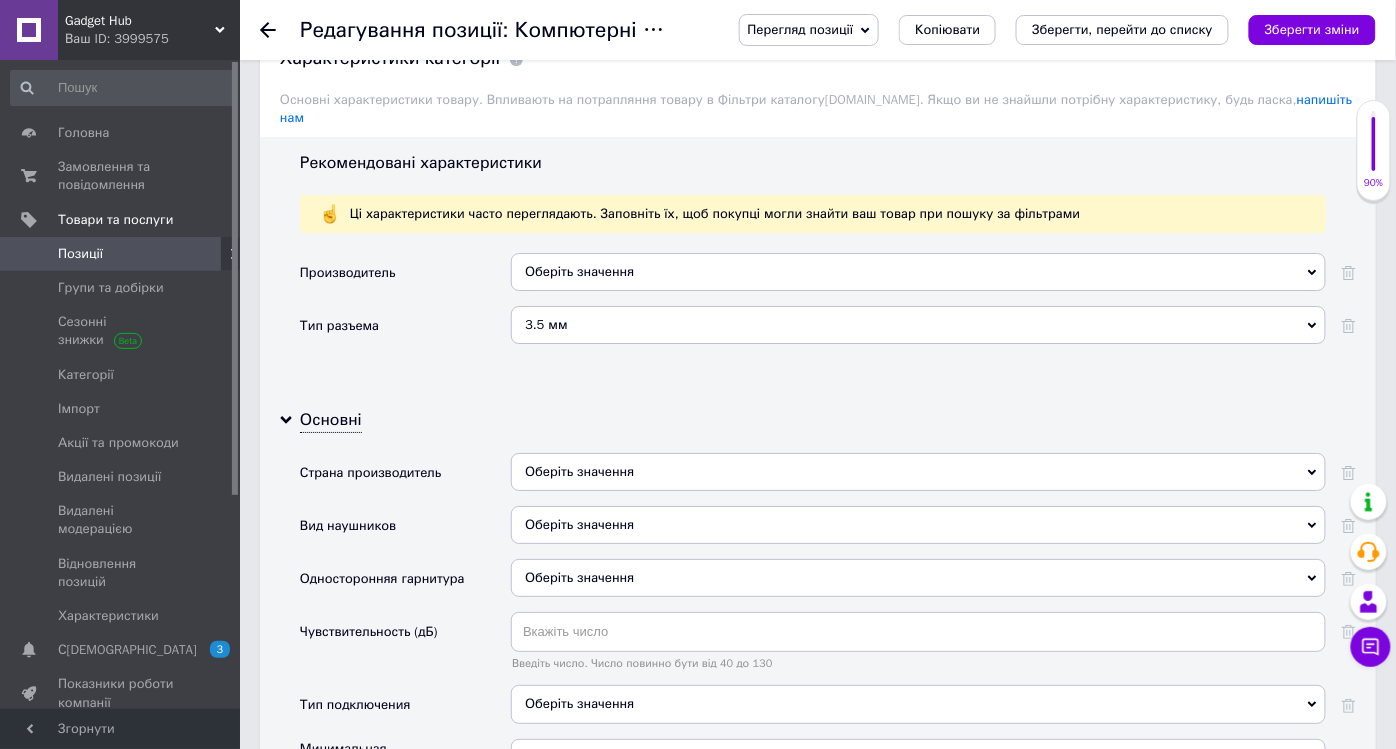 click on "Оберіть значення" at bounding box center [918, 525] 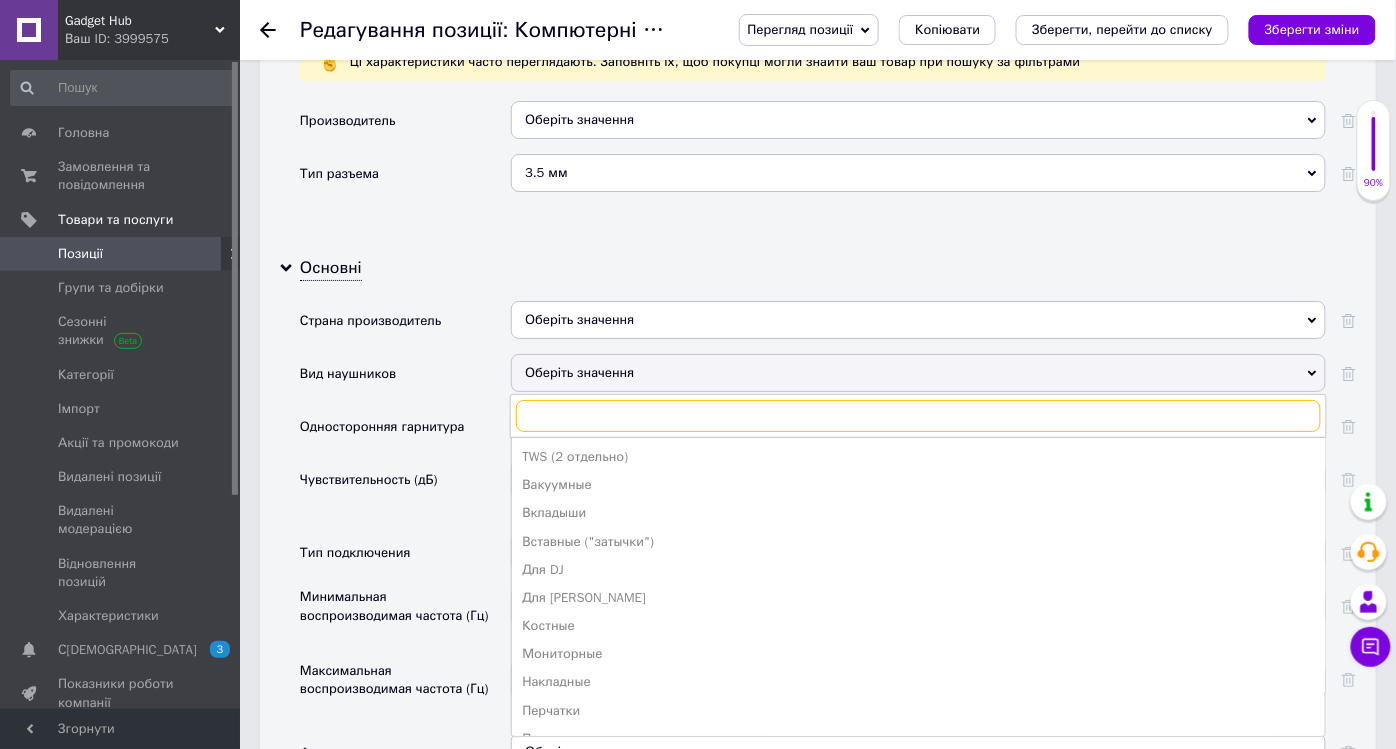 scroll, scrollTop: 2000, scrollLeft: 0, axis: vertical 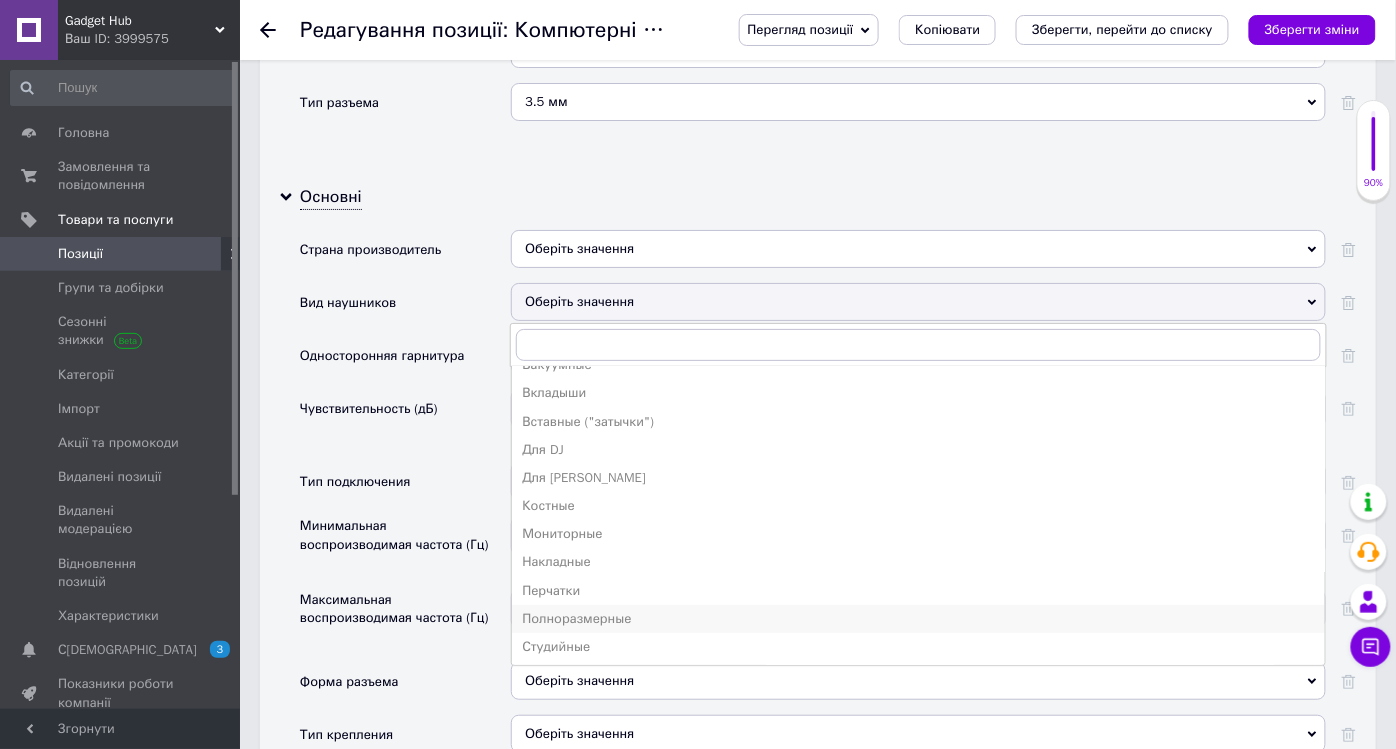 click on "Полноразмерные" at bounding box center [918, 619] 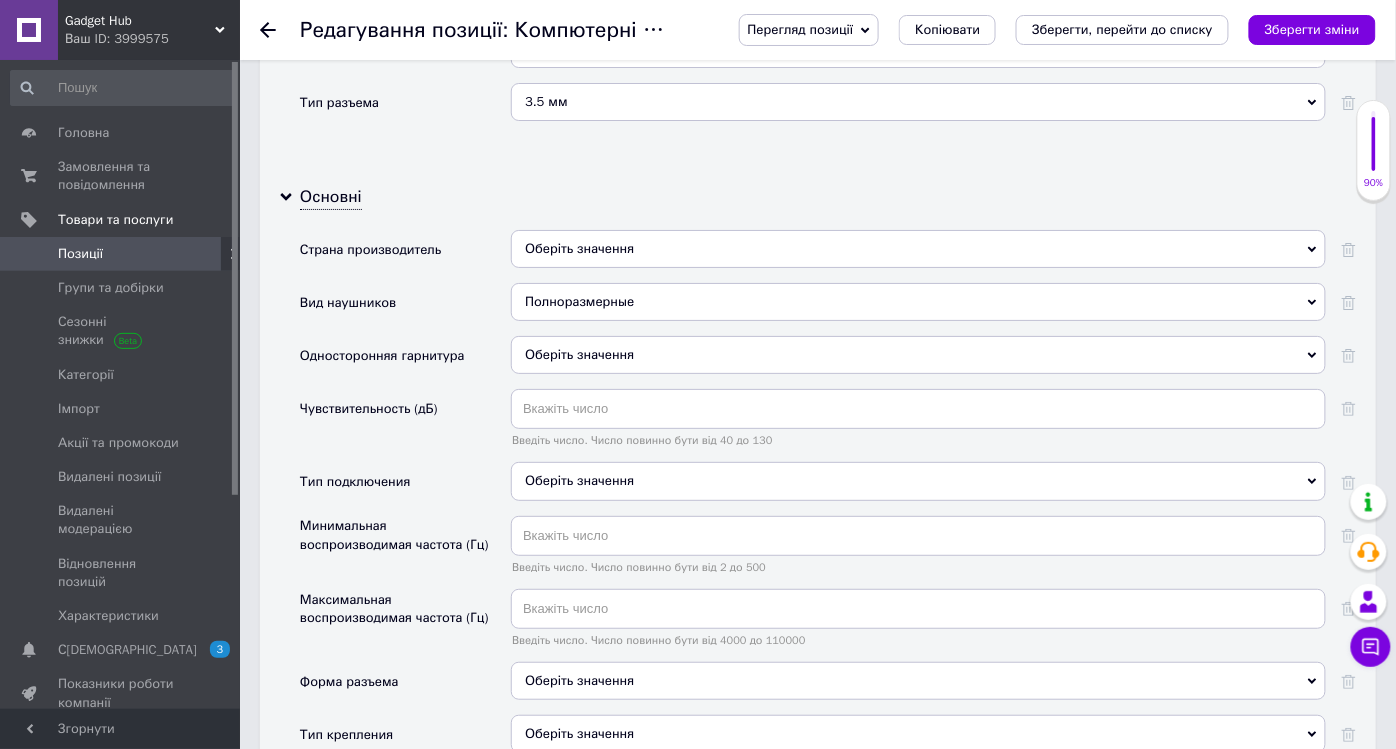 click on "Оберіть значення" at bounding box center (579, 354) 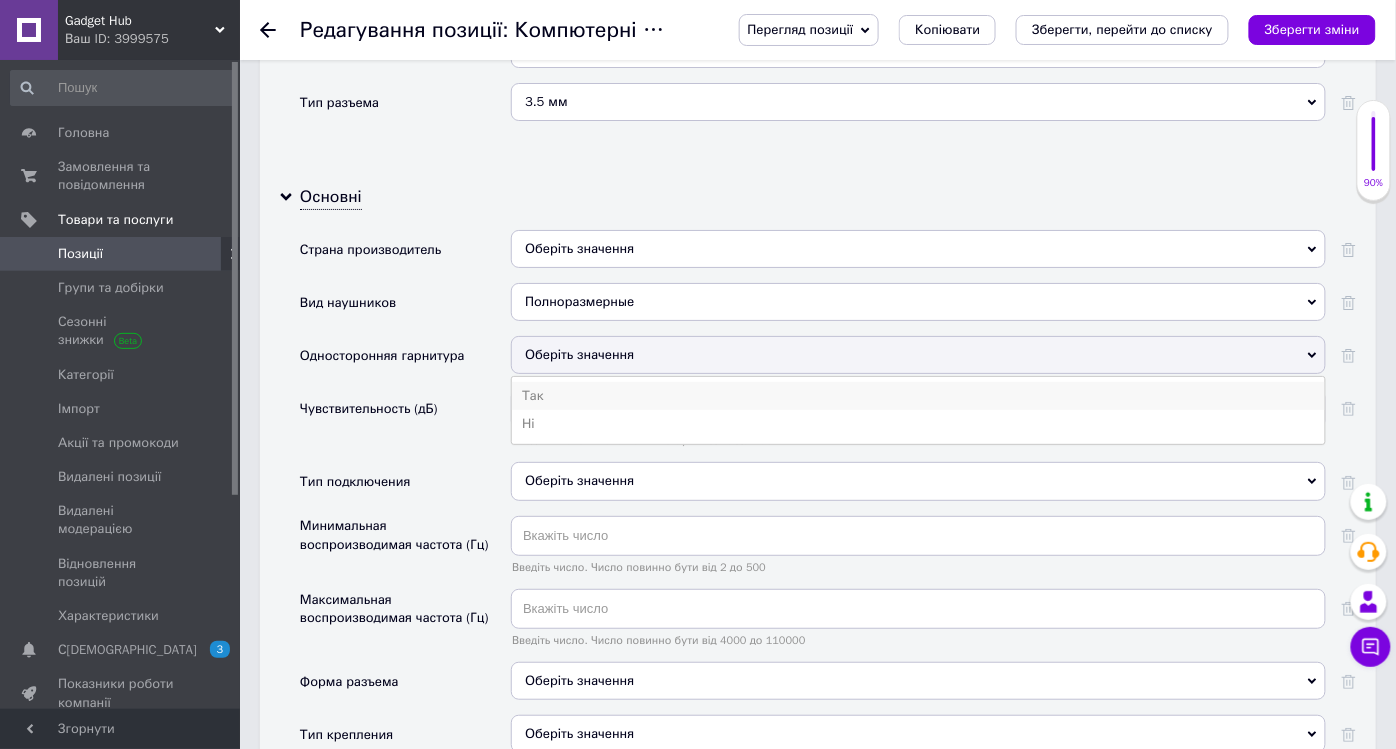 click on "Так" at bounding box center (918, 396) 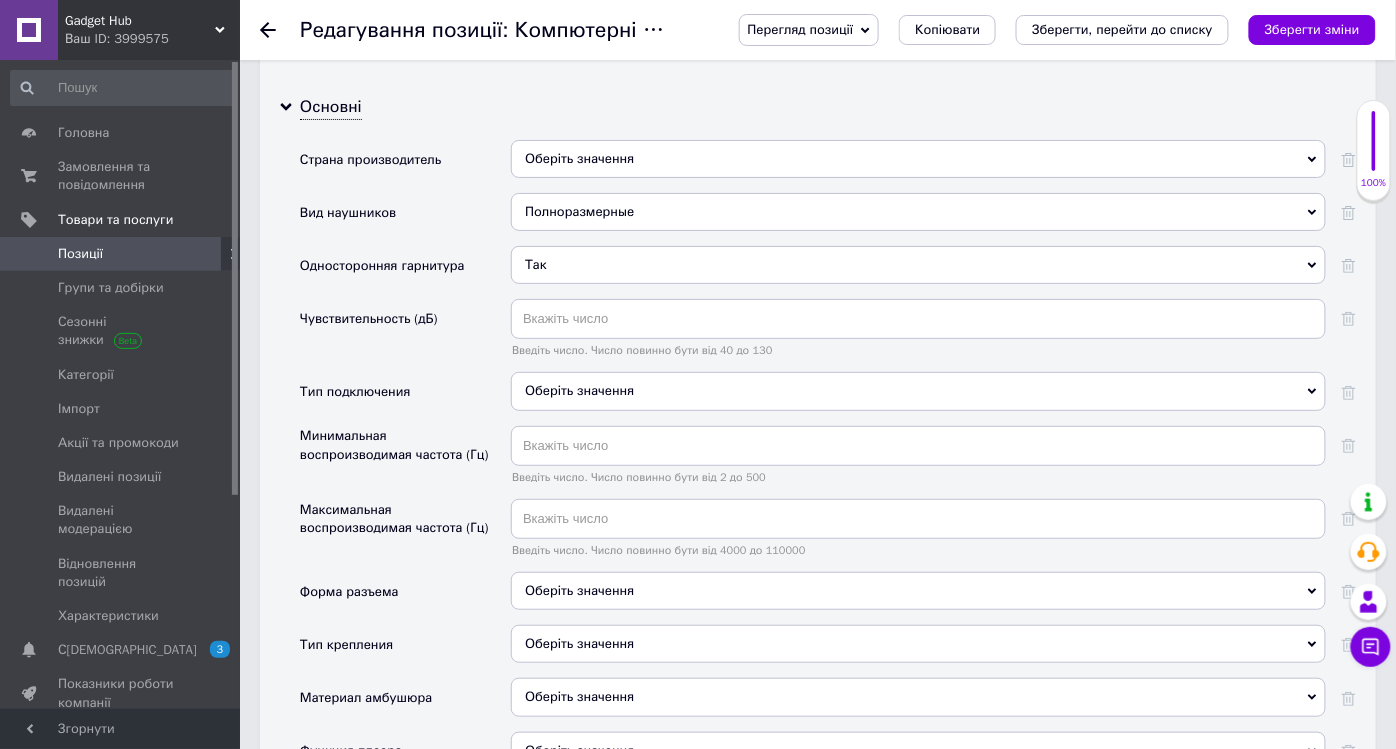 scroll, scrollTop: 2111, scrollLeft: 0, axis: vertical 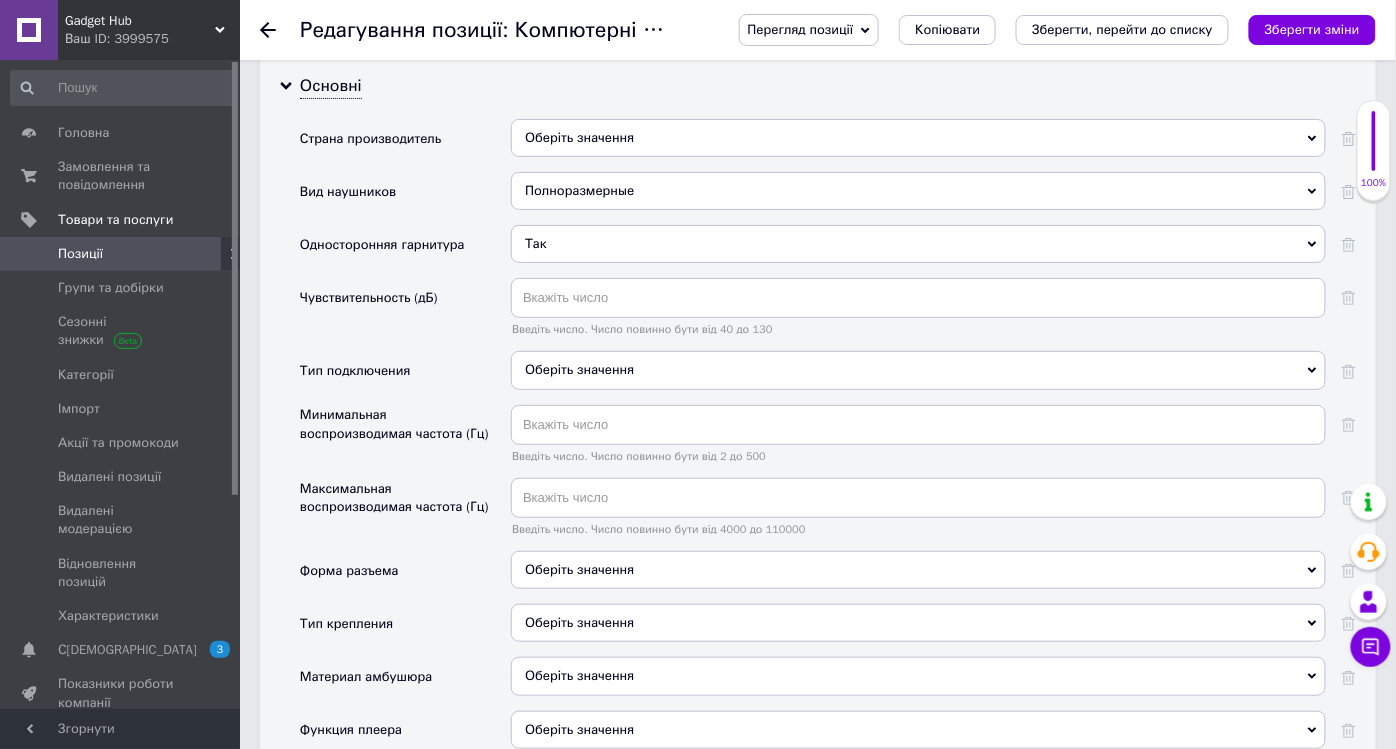 click on "Оберіть значення" at bounding box center (918, 370) 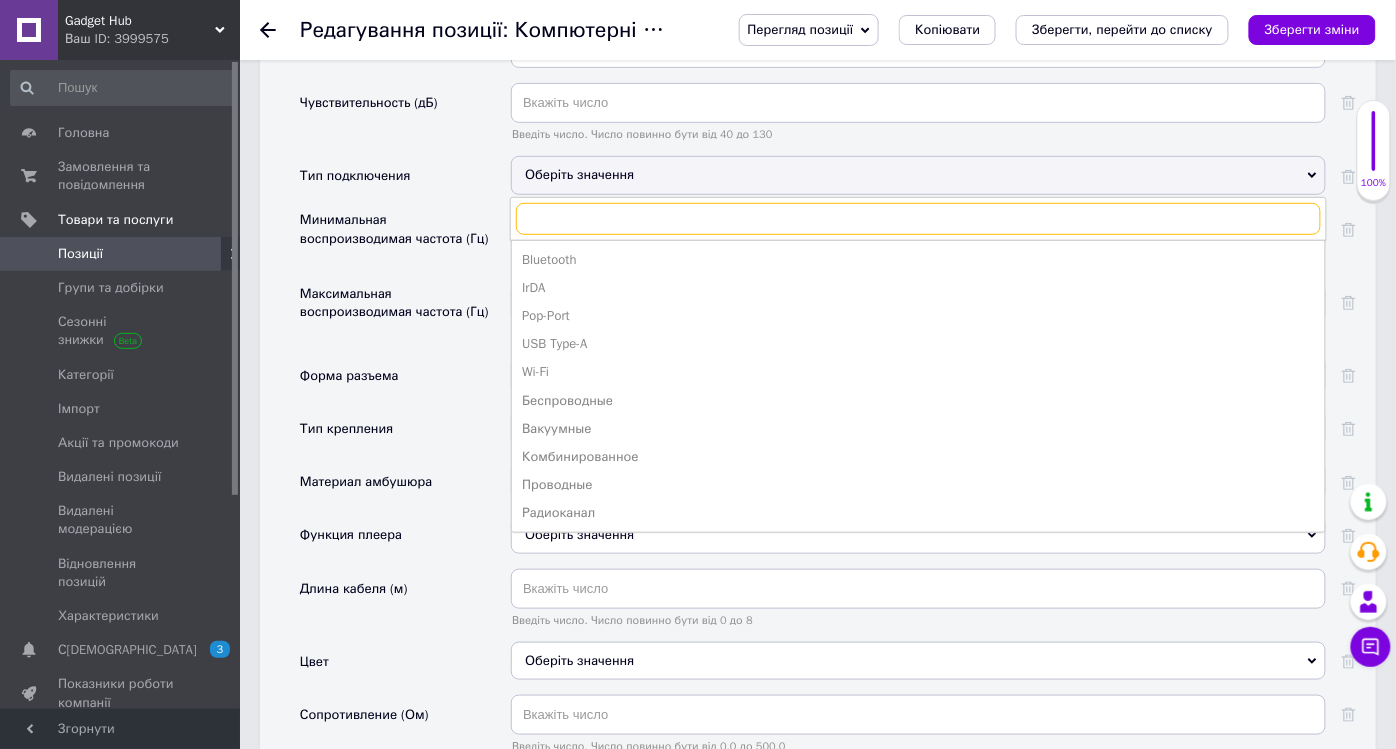scroll, scrollTop: 2333, scrollLeft: 0, axis: vertical 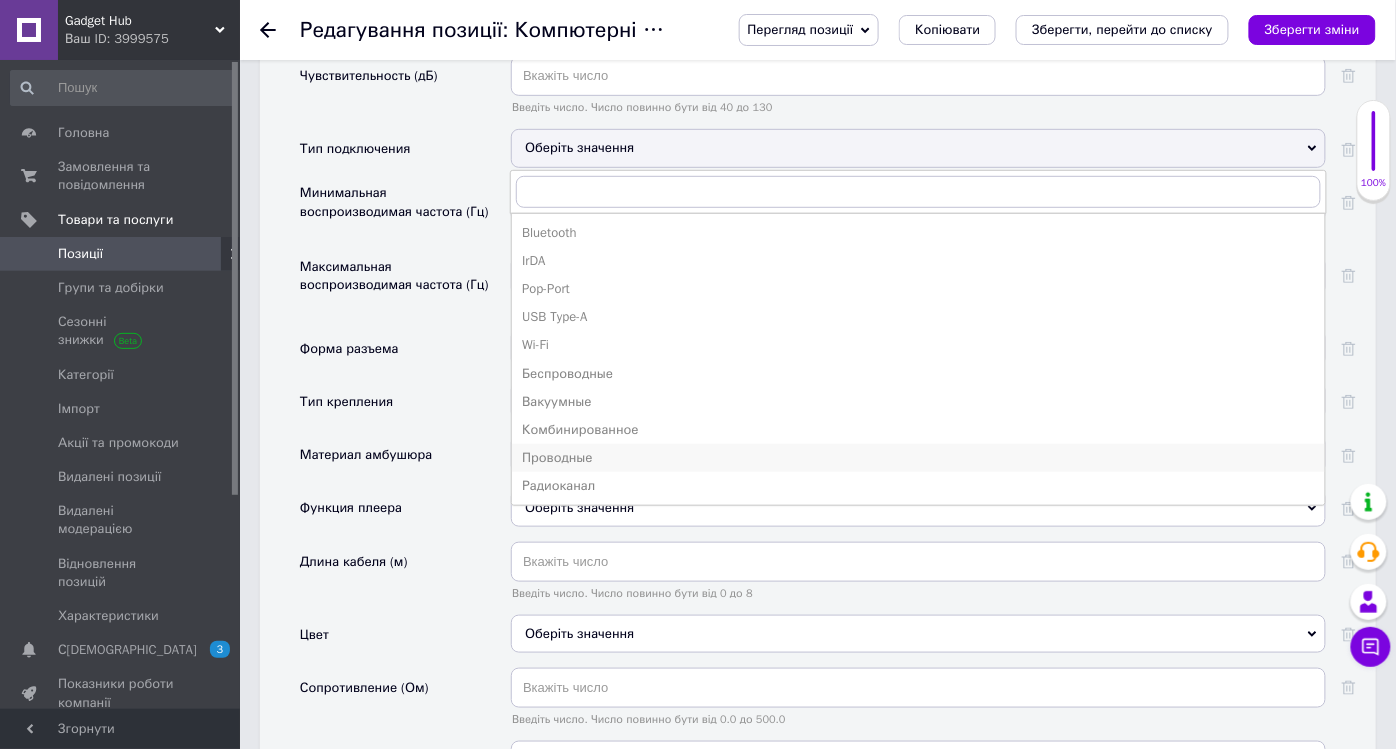click on "Проводные" at bounding box center (918, 458) 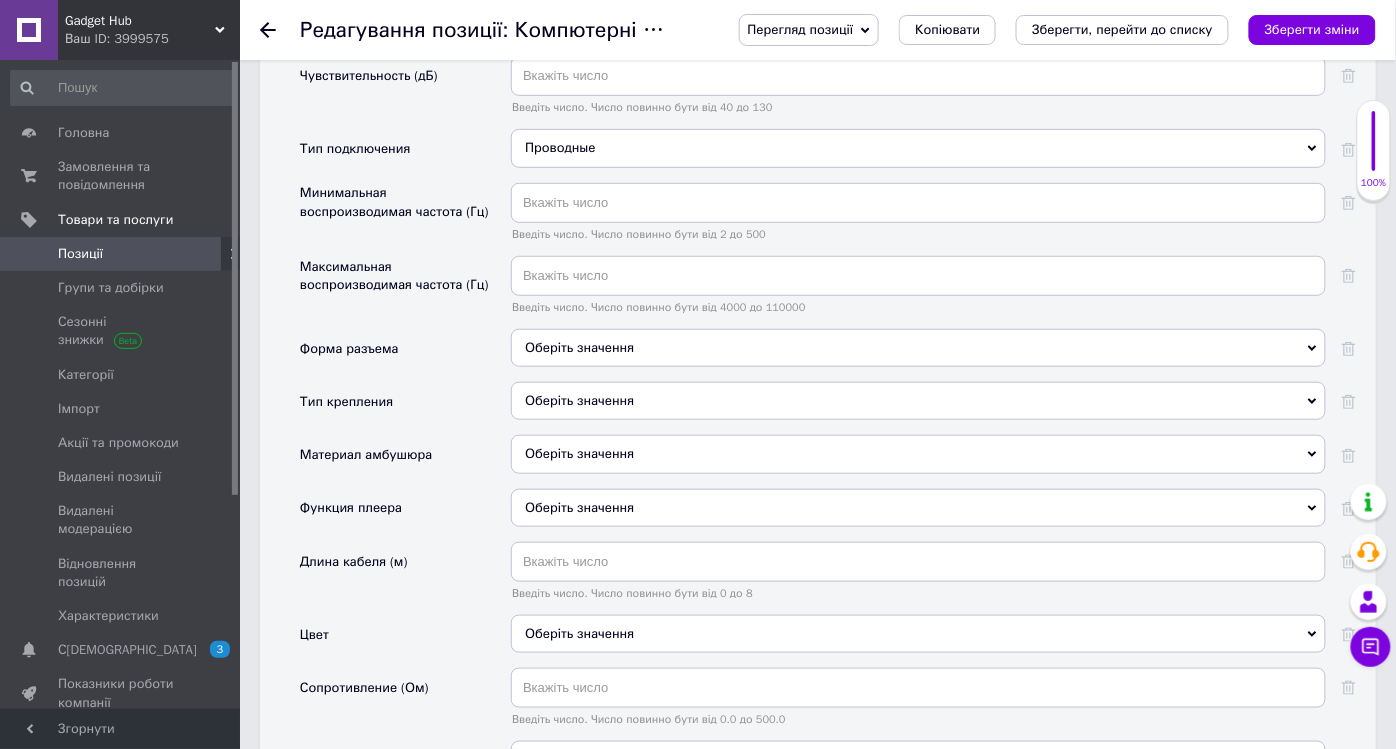 click on "Оберіть значення" at bounding box center (918, 401) 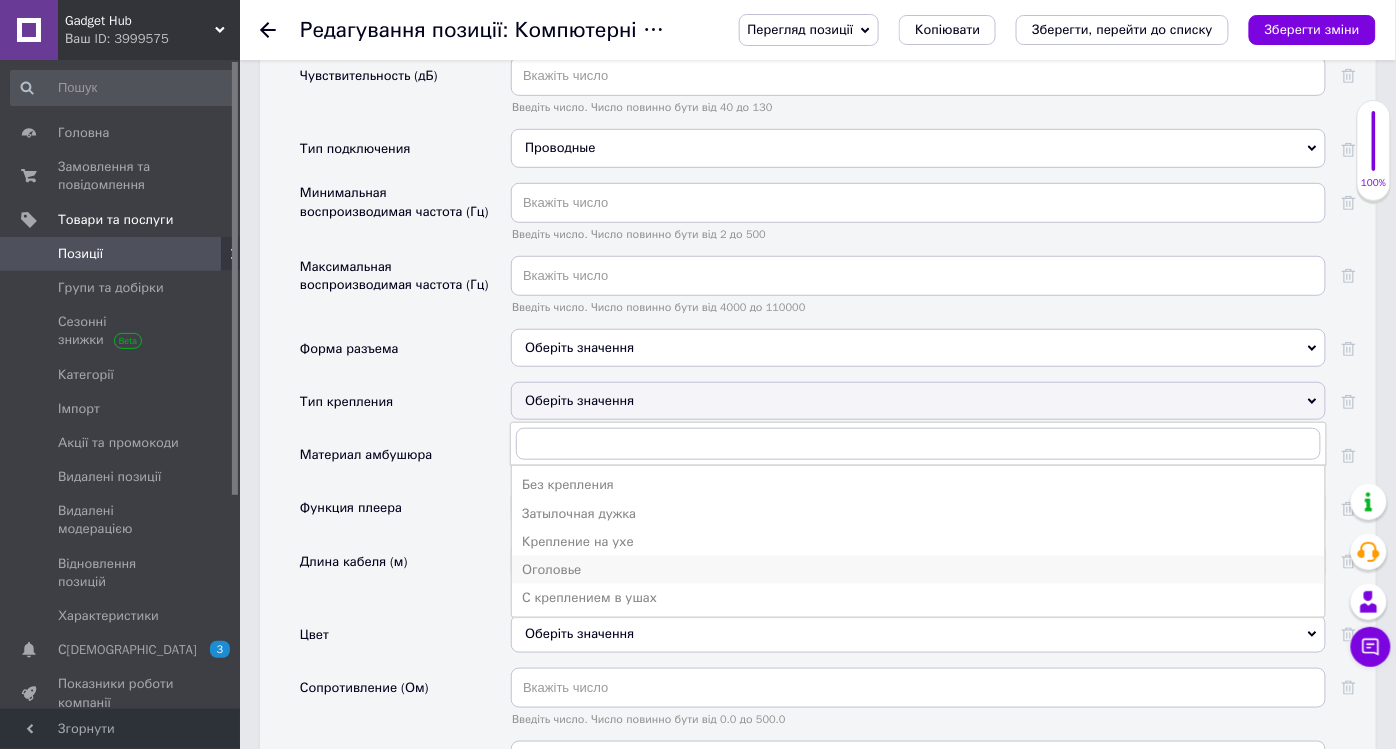 click on "Оголовье" at bounding box center [918, 570] 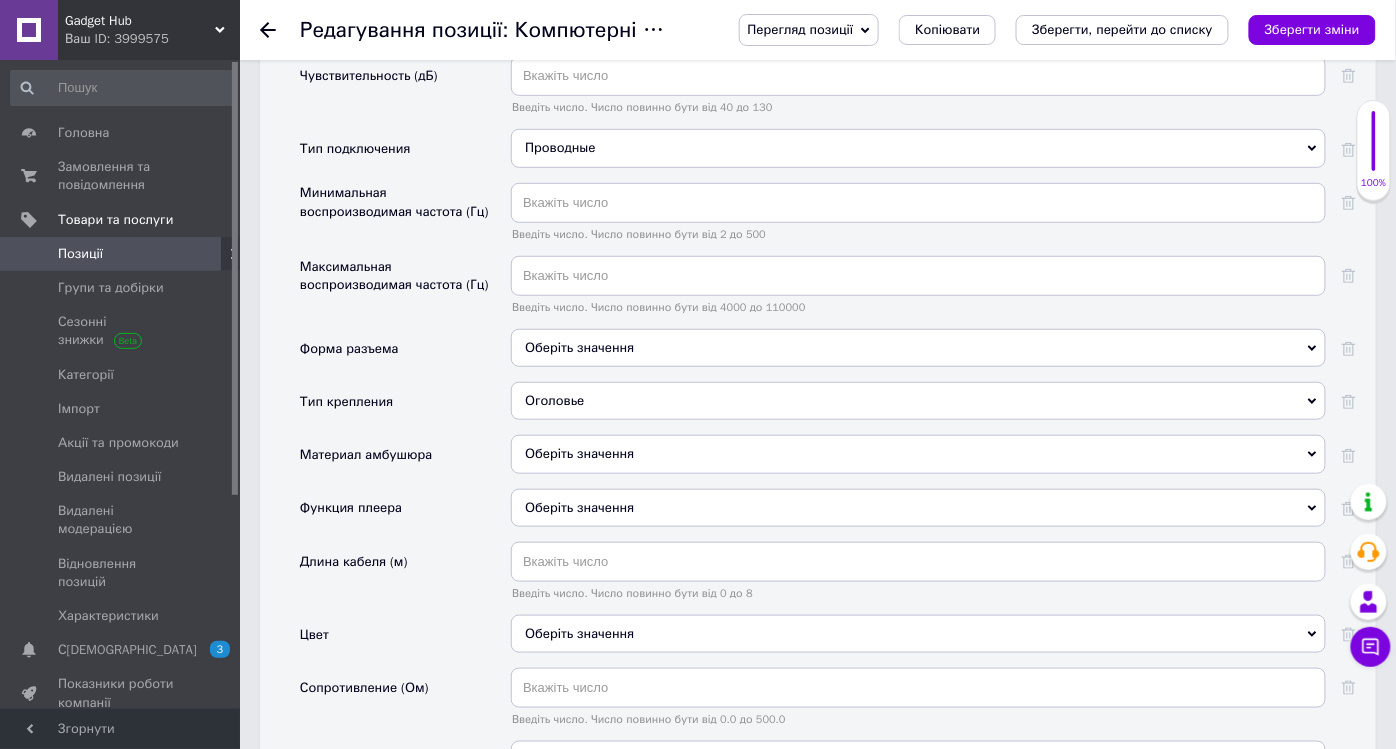 click on "Оберіть значення" at bounding box center [918, 454] 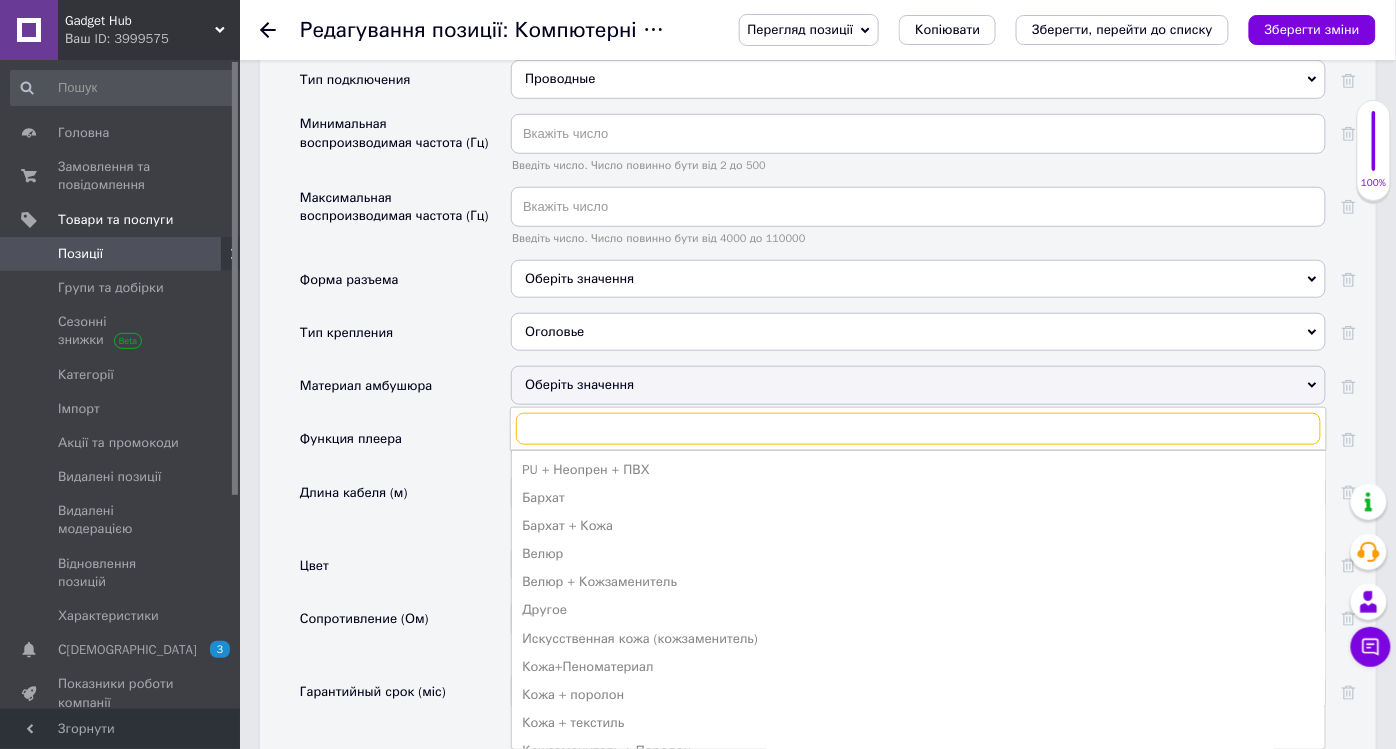 scroll, scrollTop: 2444, scrollLeft: 0, axis: vertical 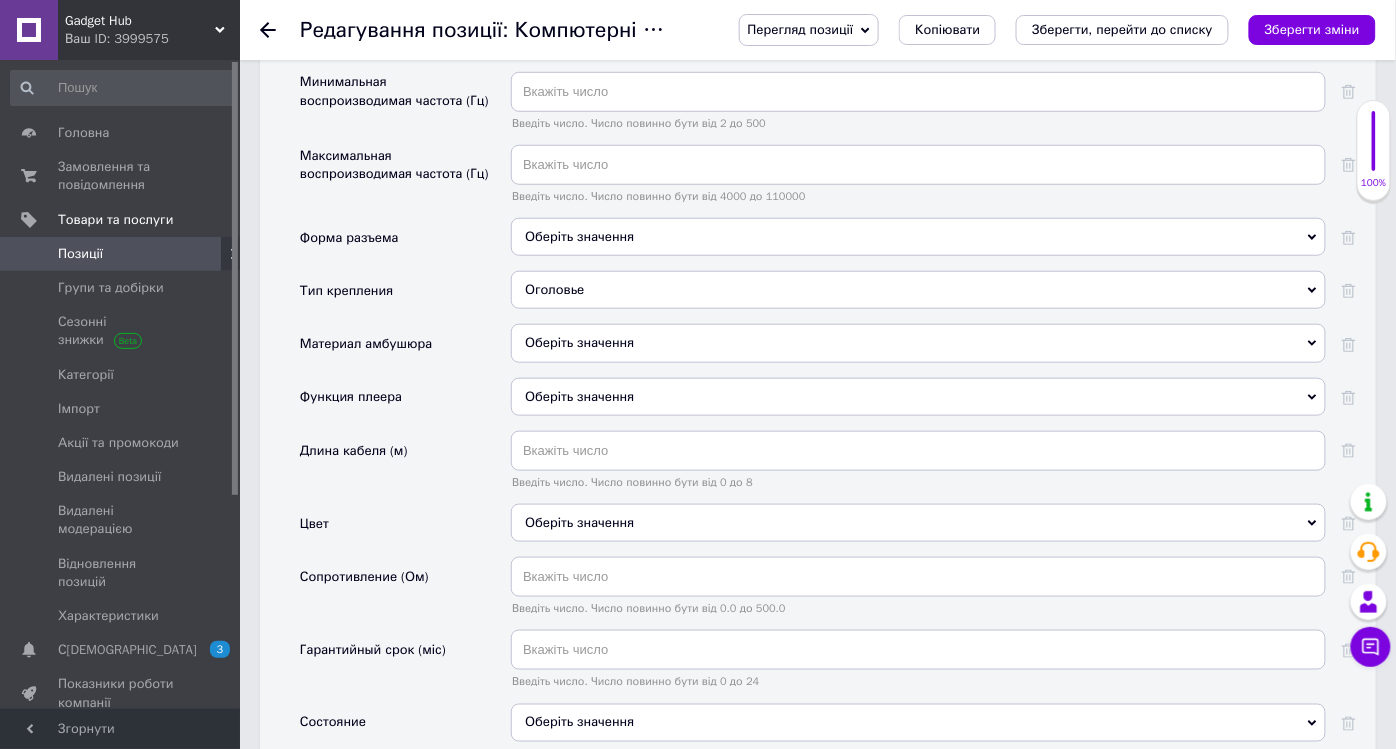 click on "Цвет" at bounding box center [405, 530] 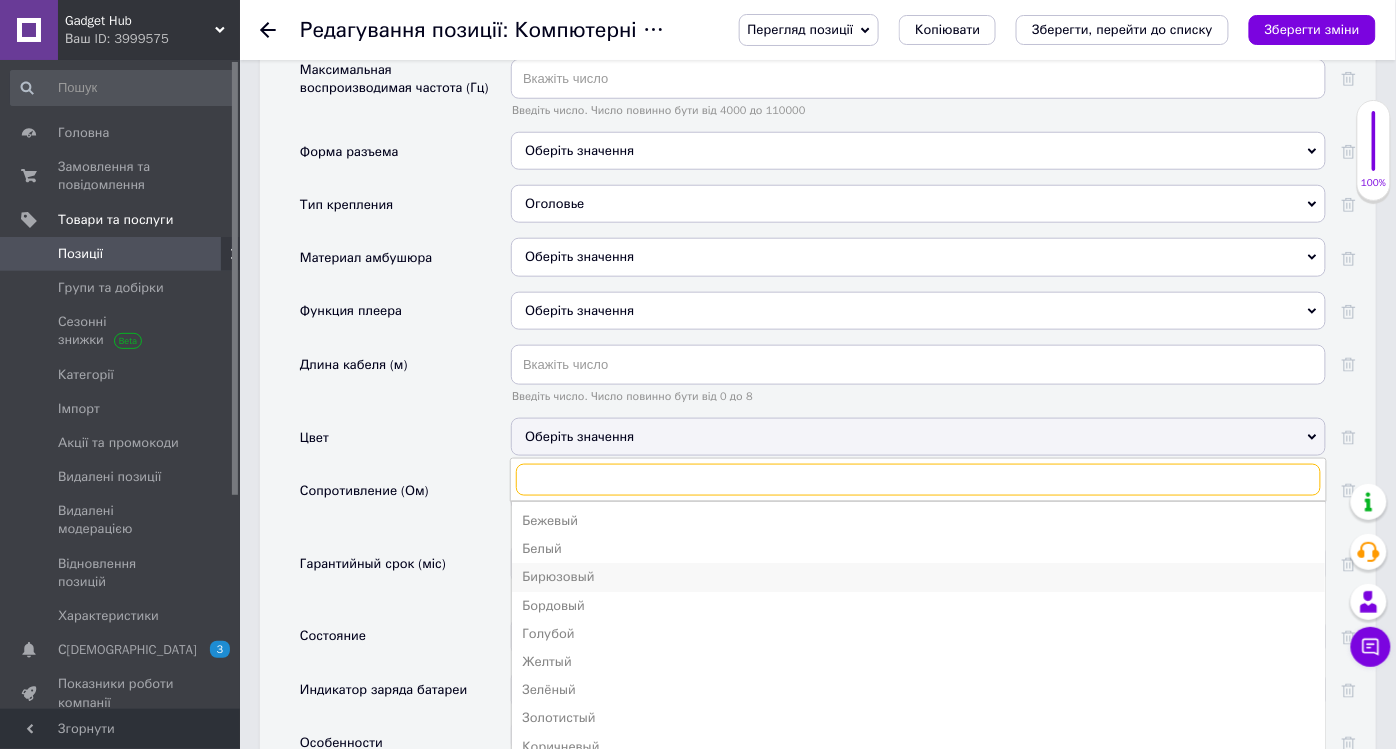 scroll, scrollTop: 2555, scrollLeft: 0, axis: vertical 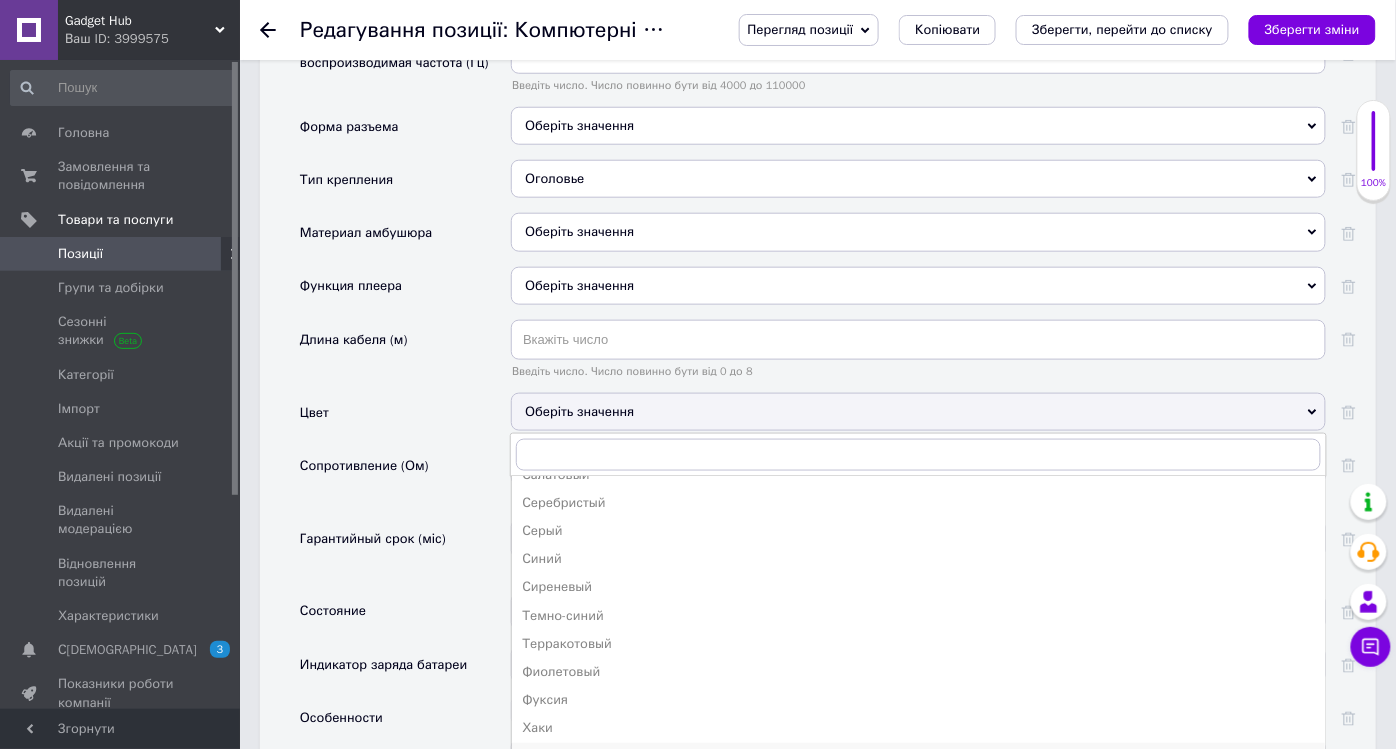 click on "Черный" at bounding box center (918, 757) 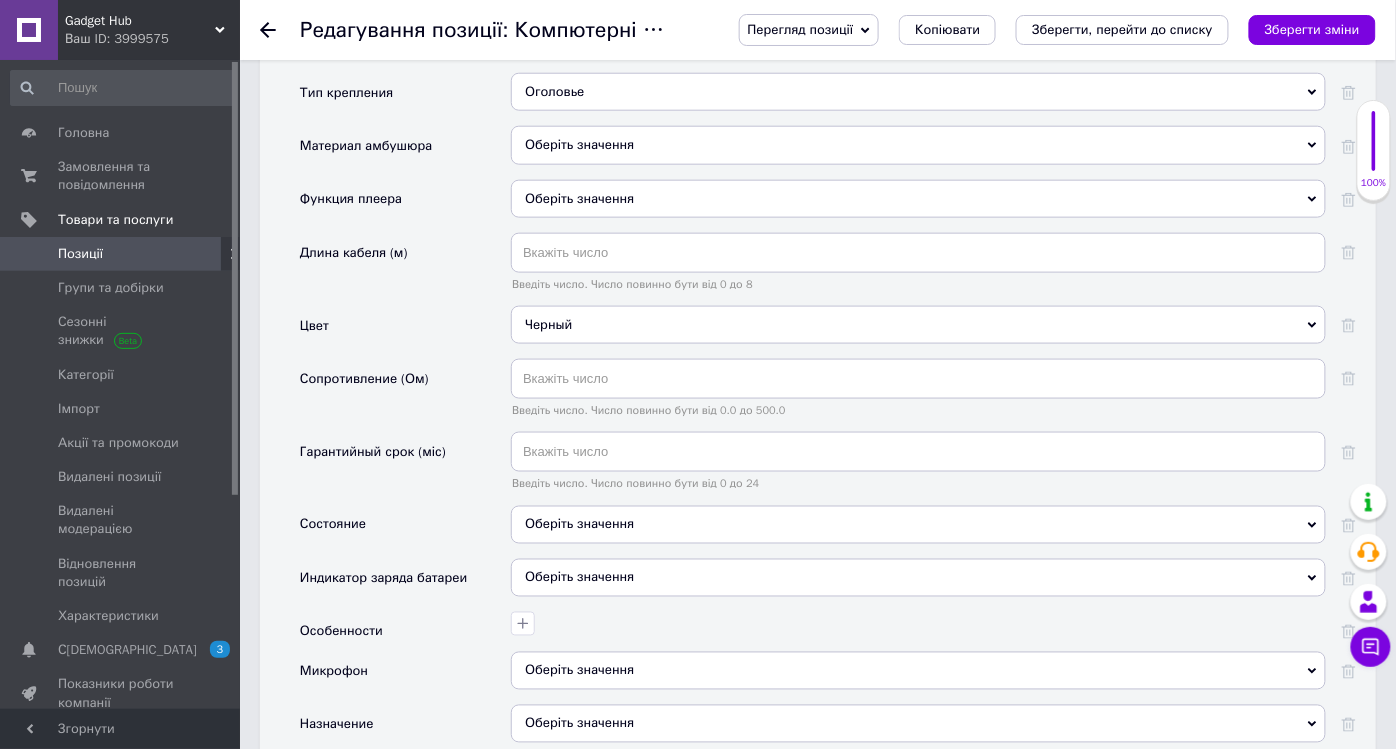scroll, scrollTop: 2666, scrollLeft: 0, axis: vertical 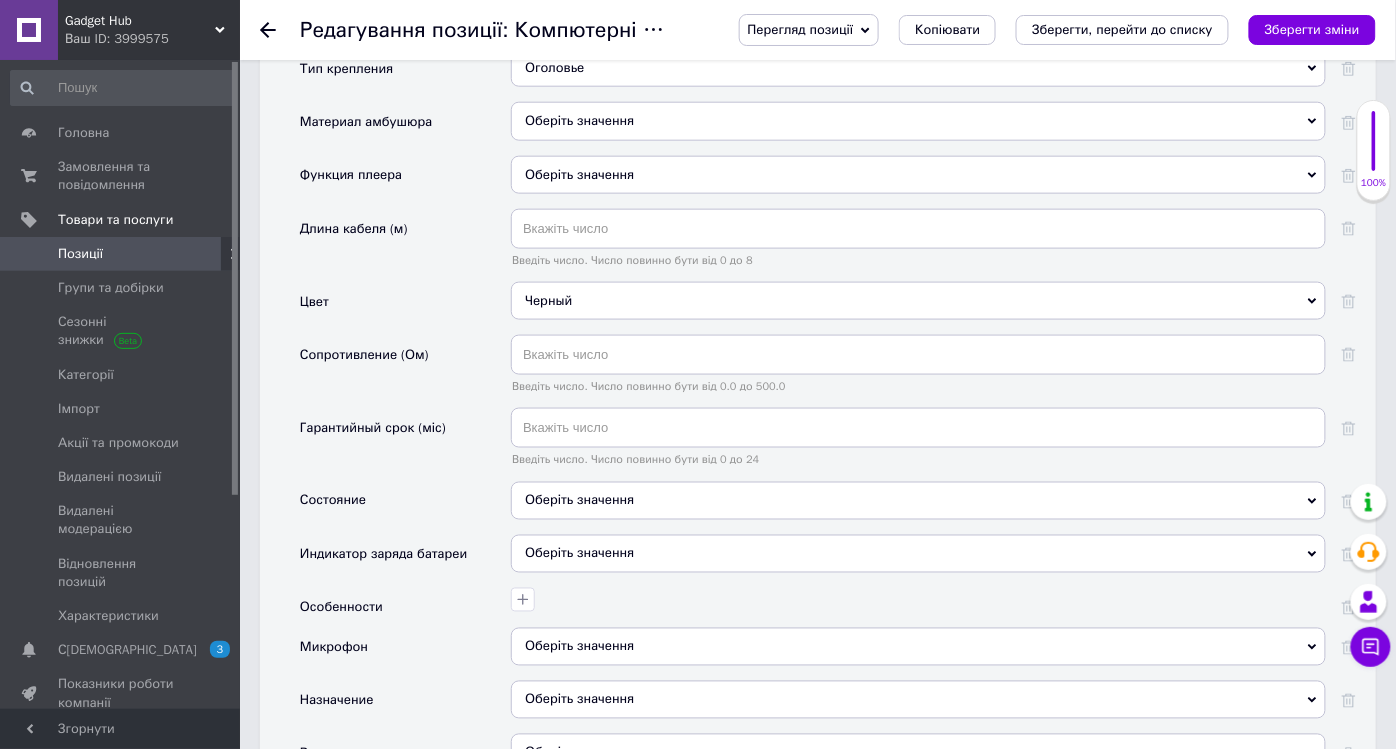 click on "Оберіть значення" at bounding box center (918, 501) 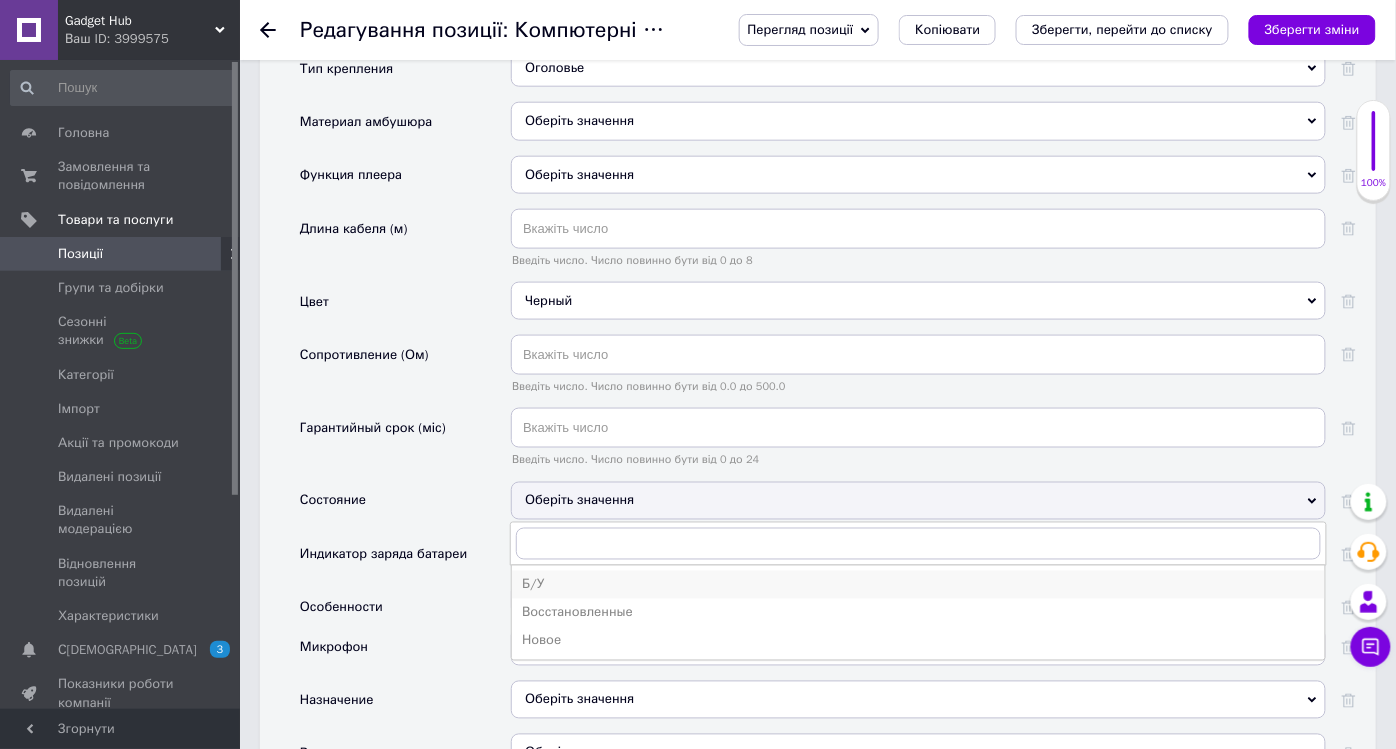 click on "Б/У" at bounding box center [918, 585] 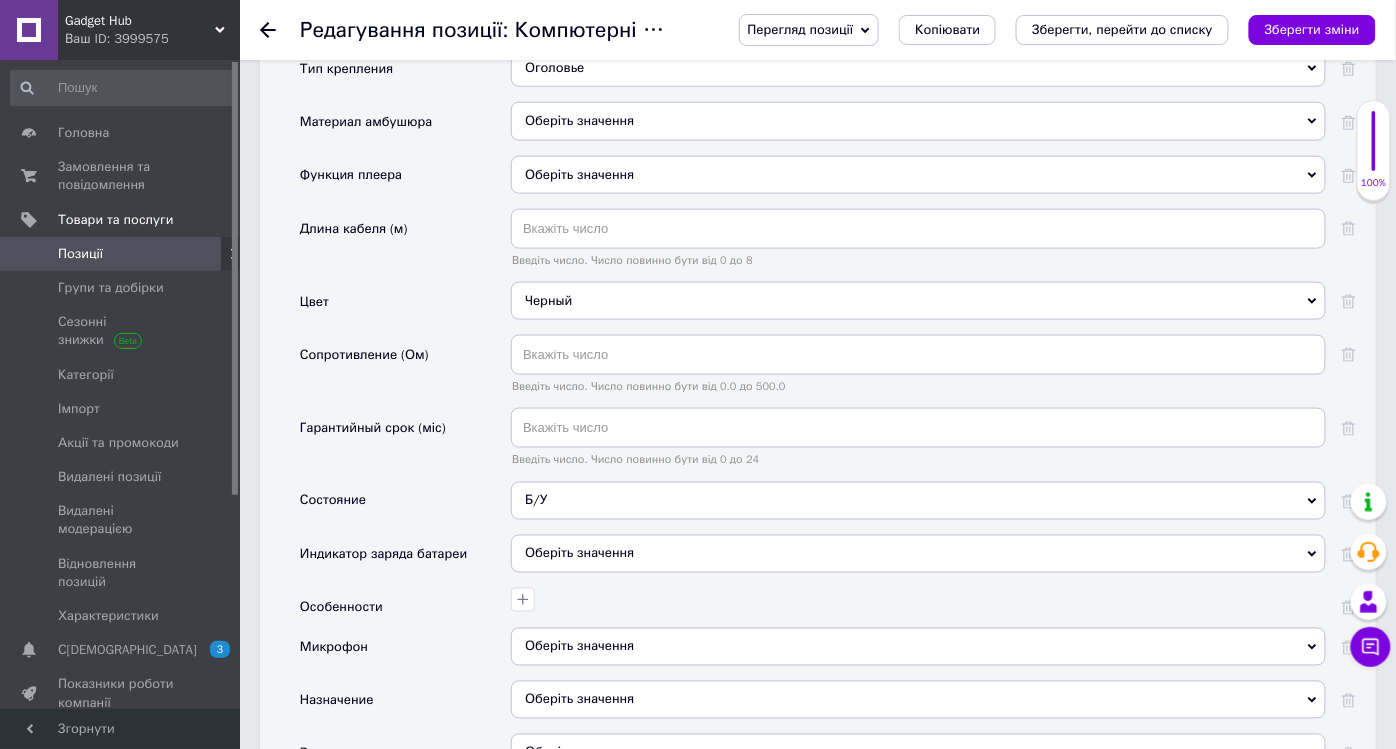 click on "Оберіть значення" at bounding box center (918, 647) 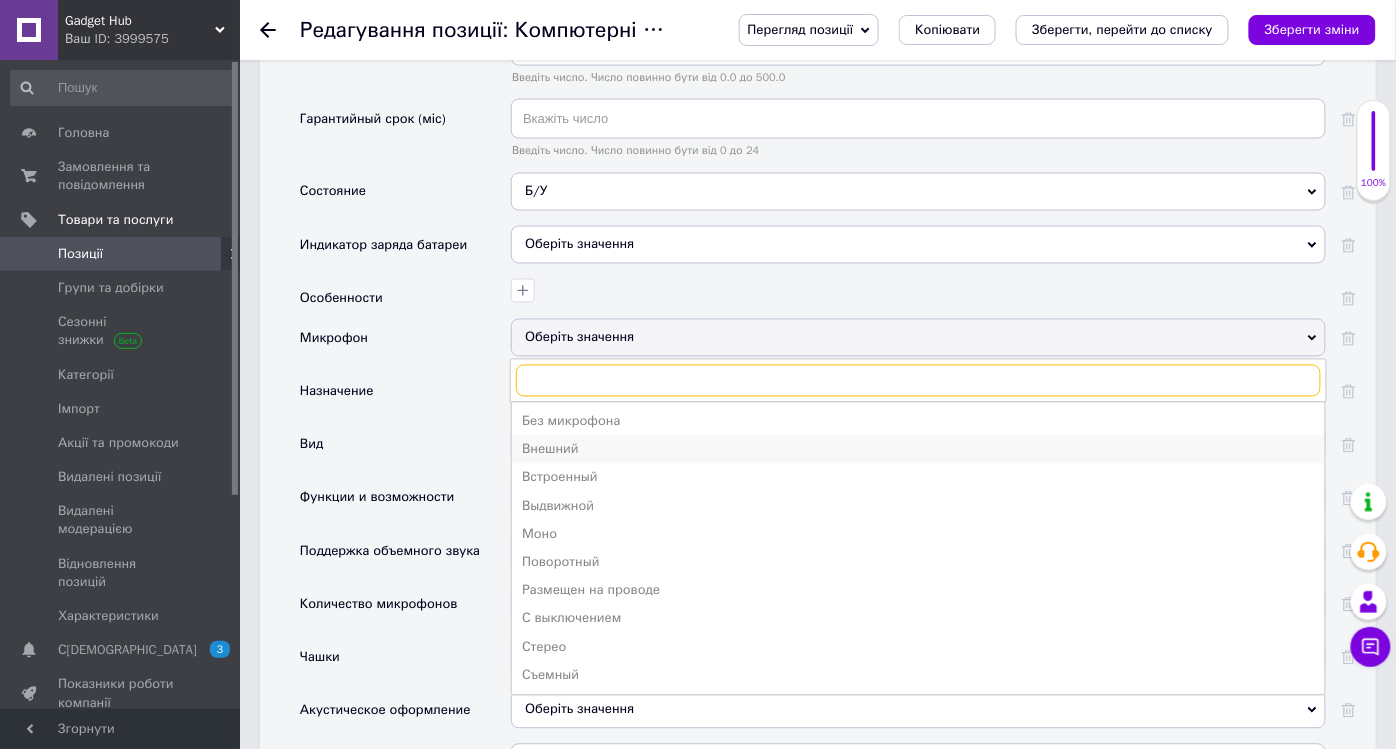 scroll, scrollTop: 3000, scrollLeft: 0, axis: vertical 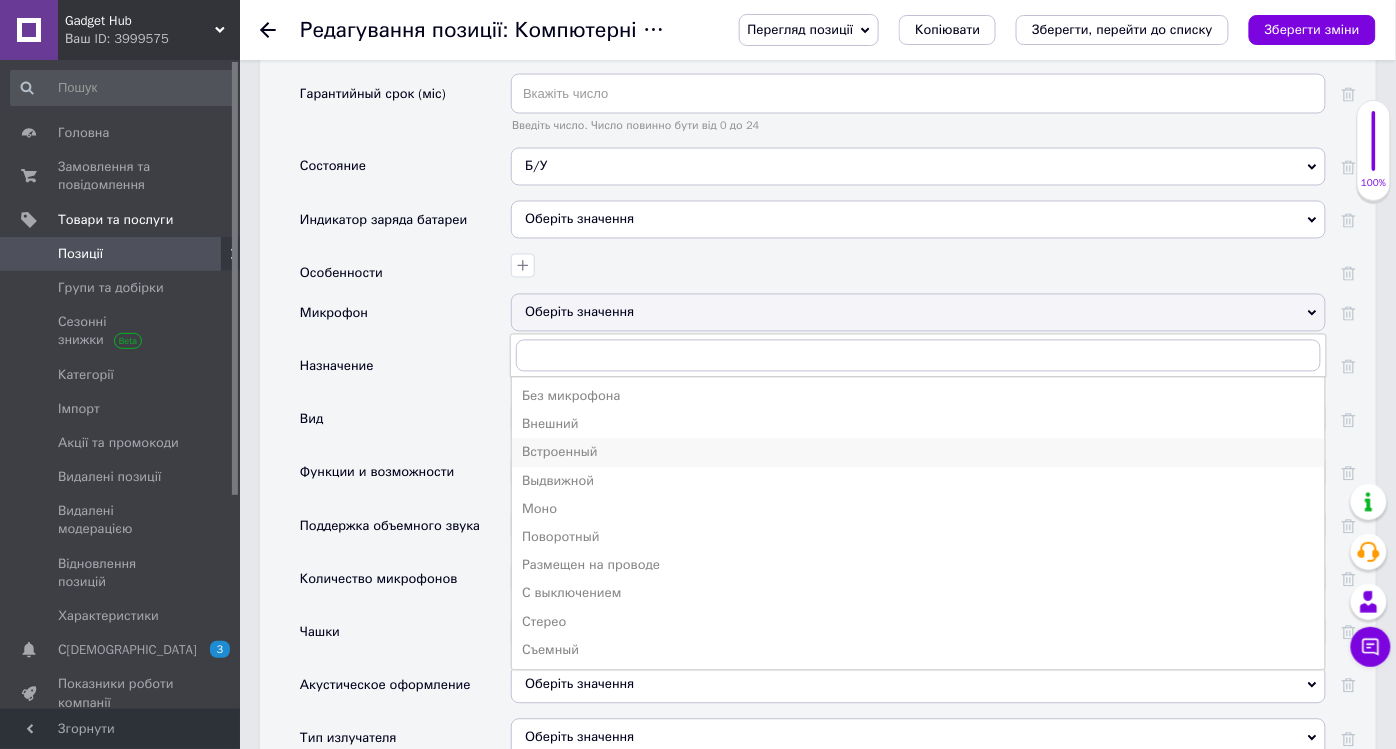 click on "Встроенный" at bounding box center (918, 453) 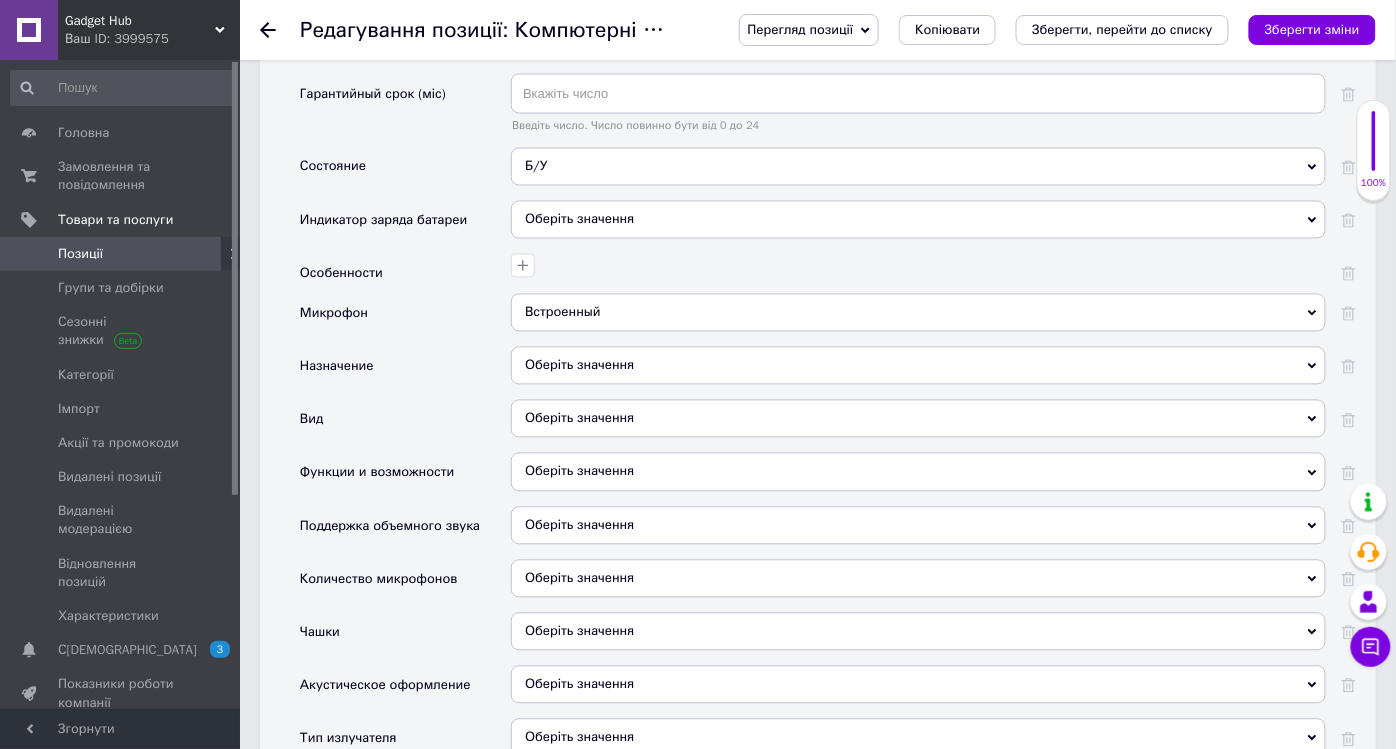 click on "Оберіть значення" at bounding box center (918, 366) 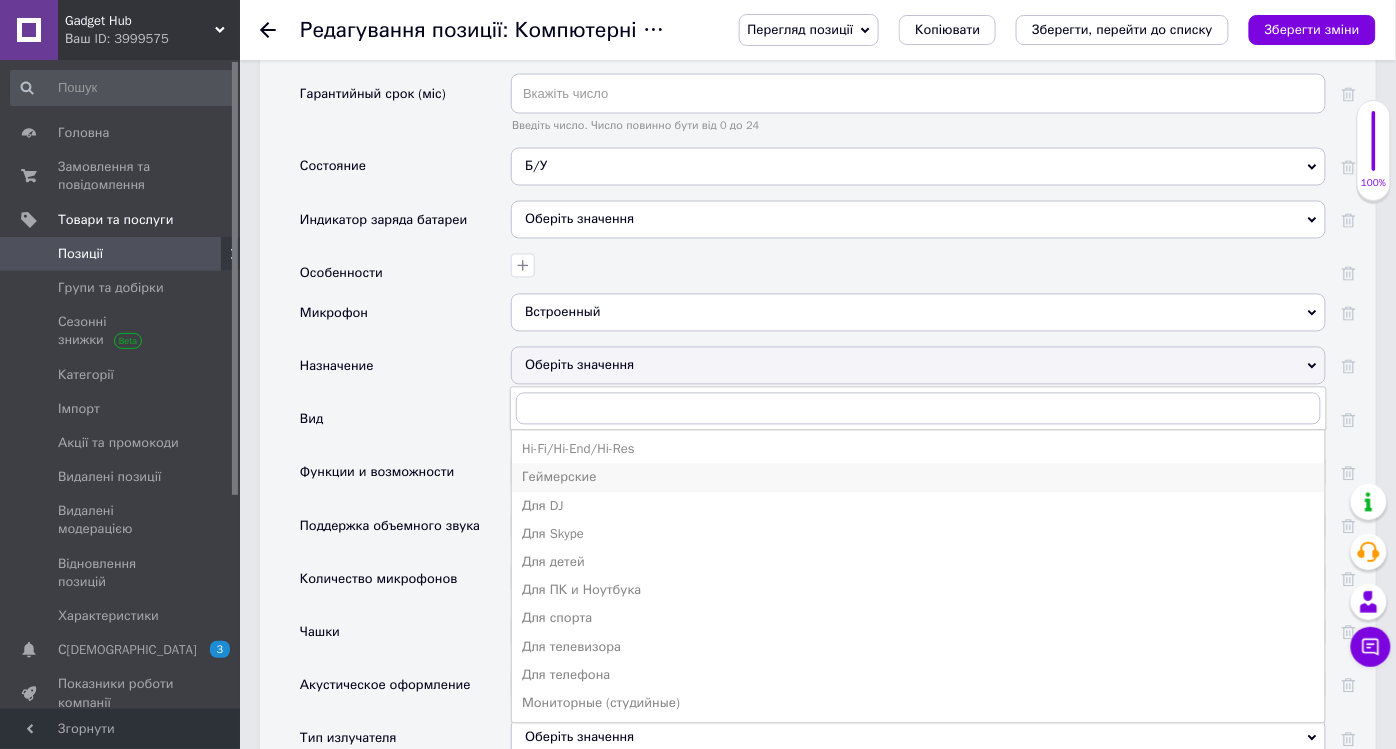 click on "Геймерские" at bounding box center (918, 478) 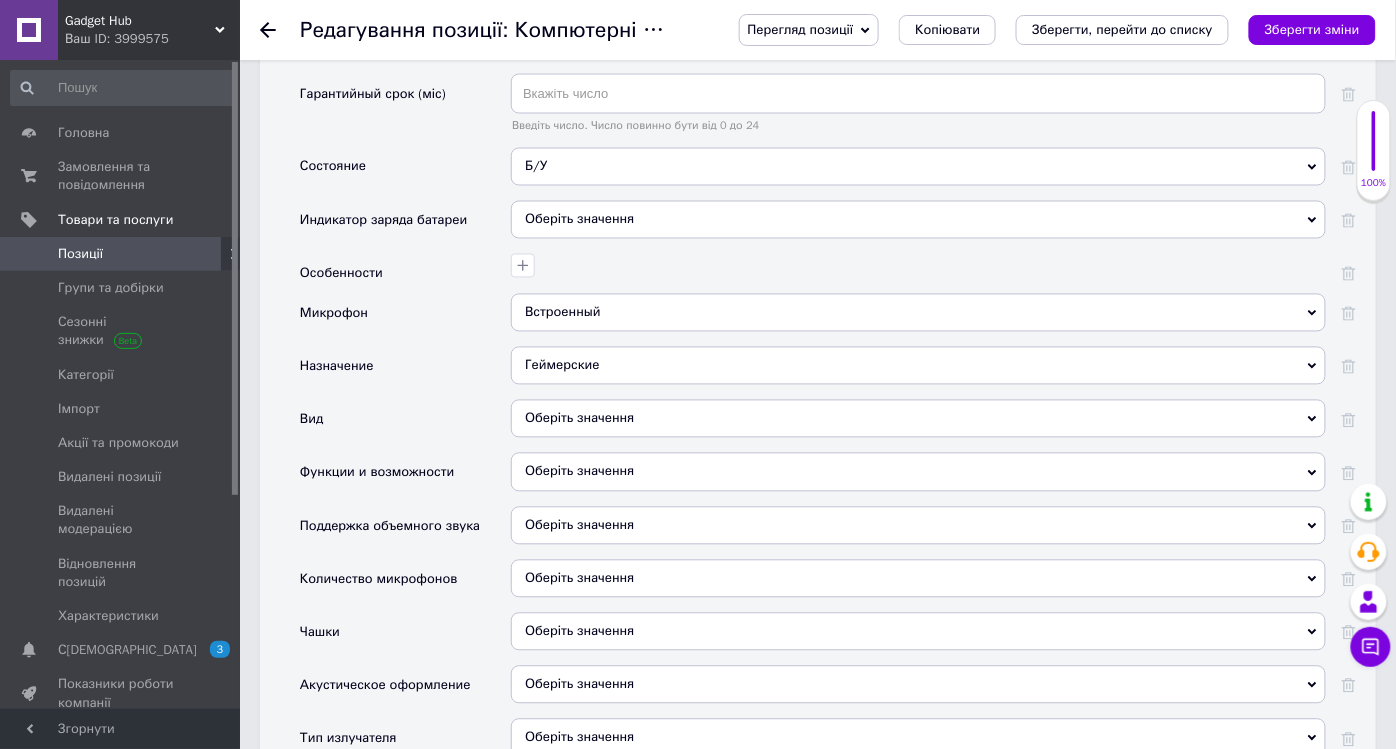 click on "Оберіть значення" at bounding box center (918, 419) 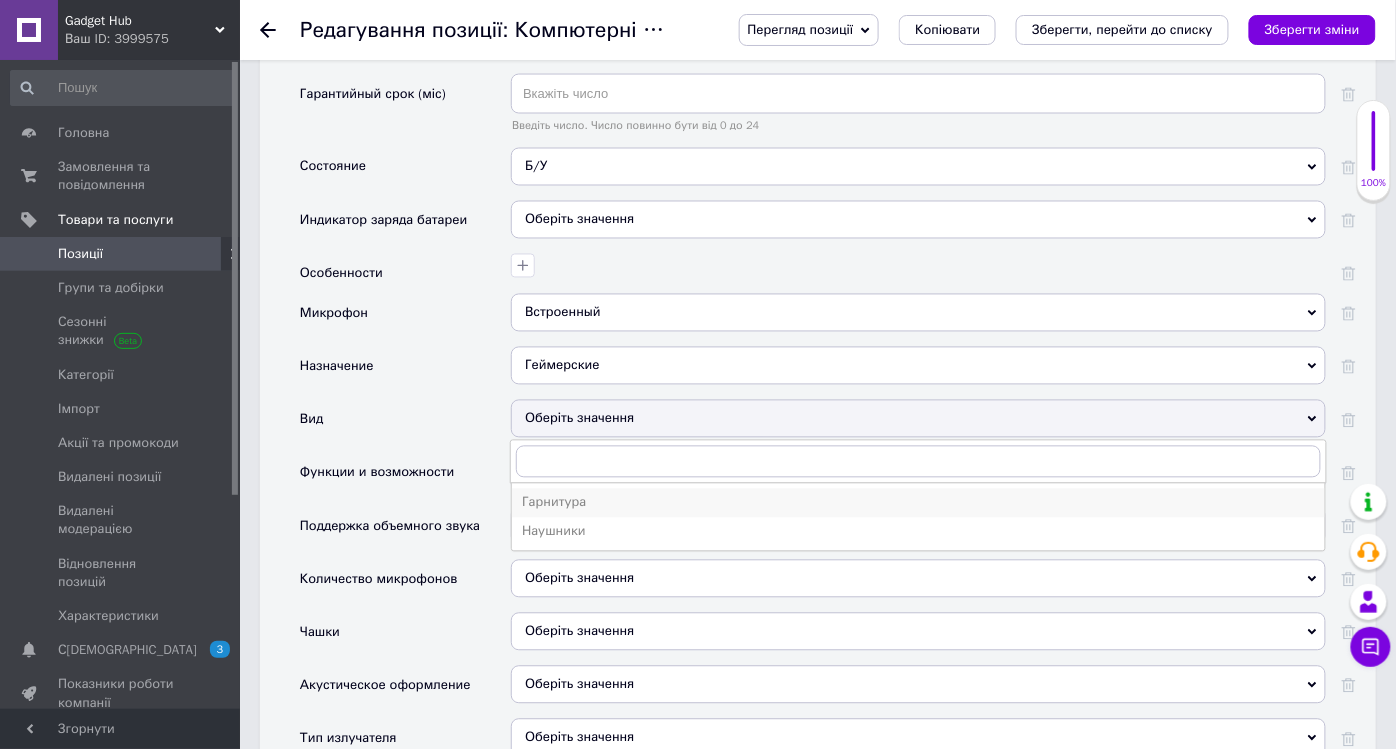 click on "Гарнитура" at bounding box center [918, 503] 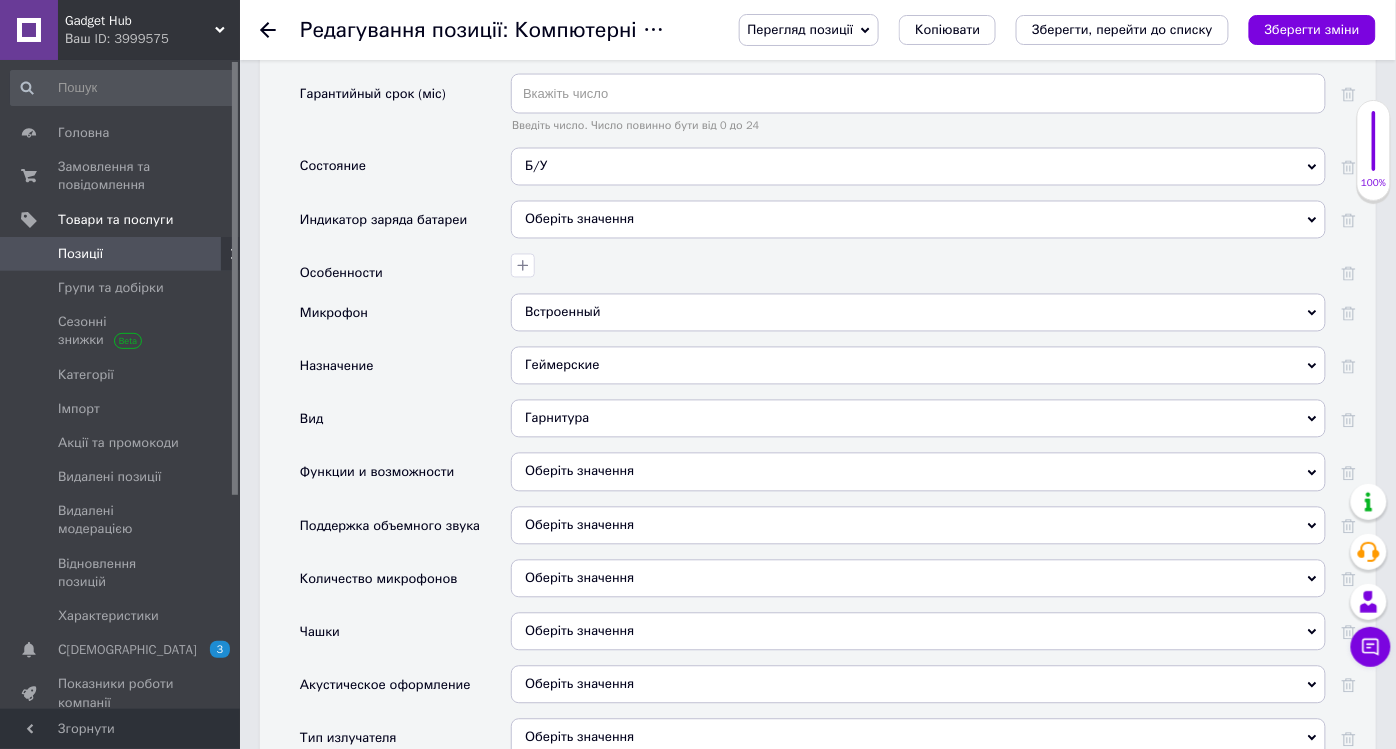 click on "Оберіть значення" at bounding box center [918, 472] 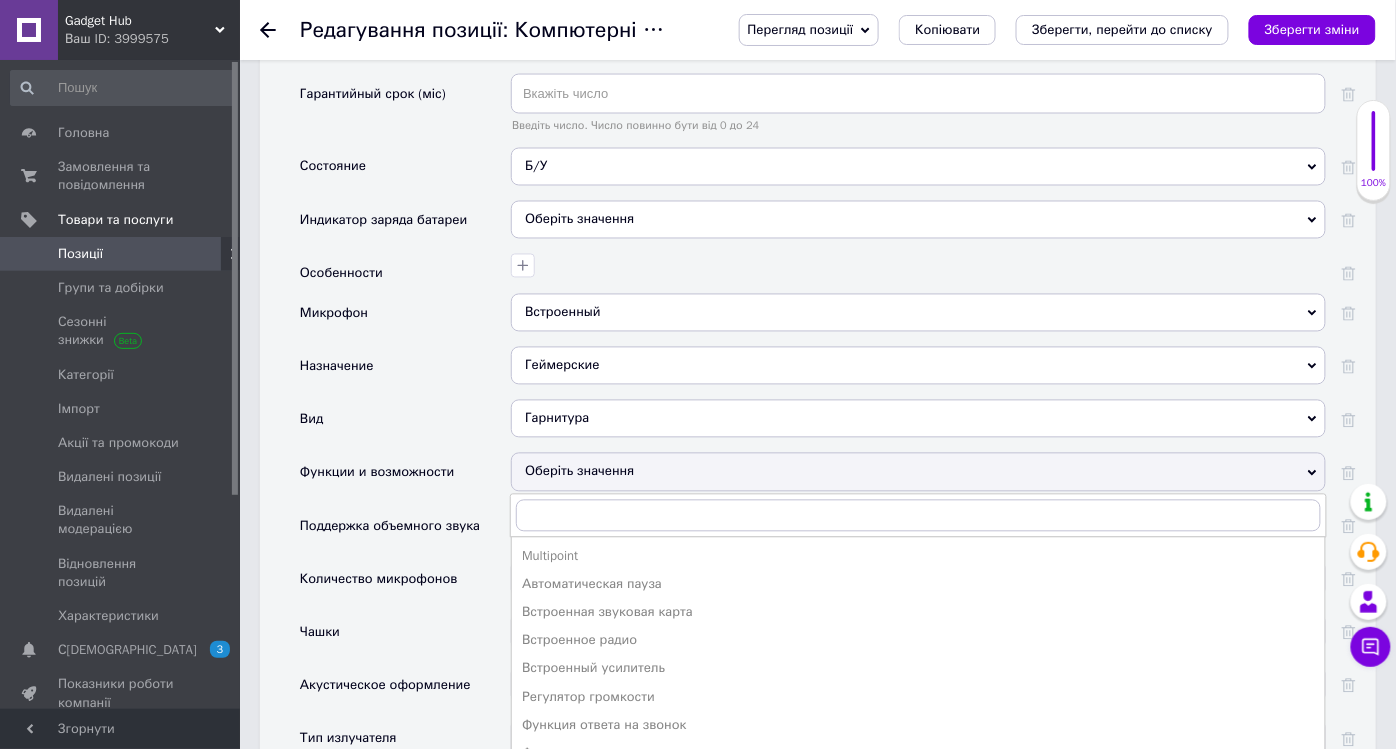 click on "Вид" at bounding box center (405, 426) 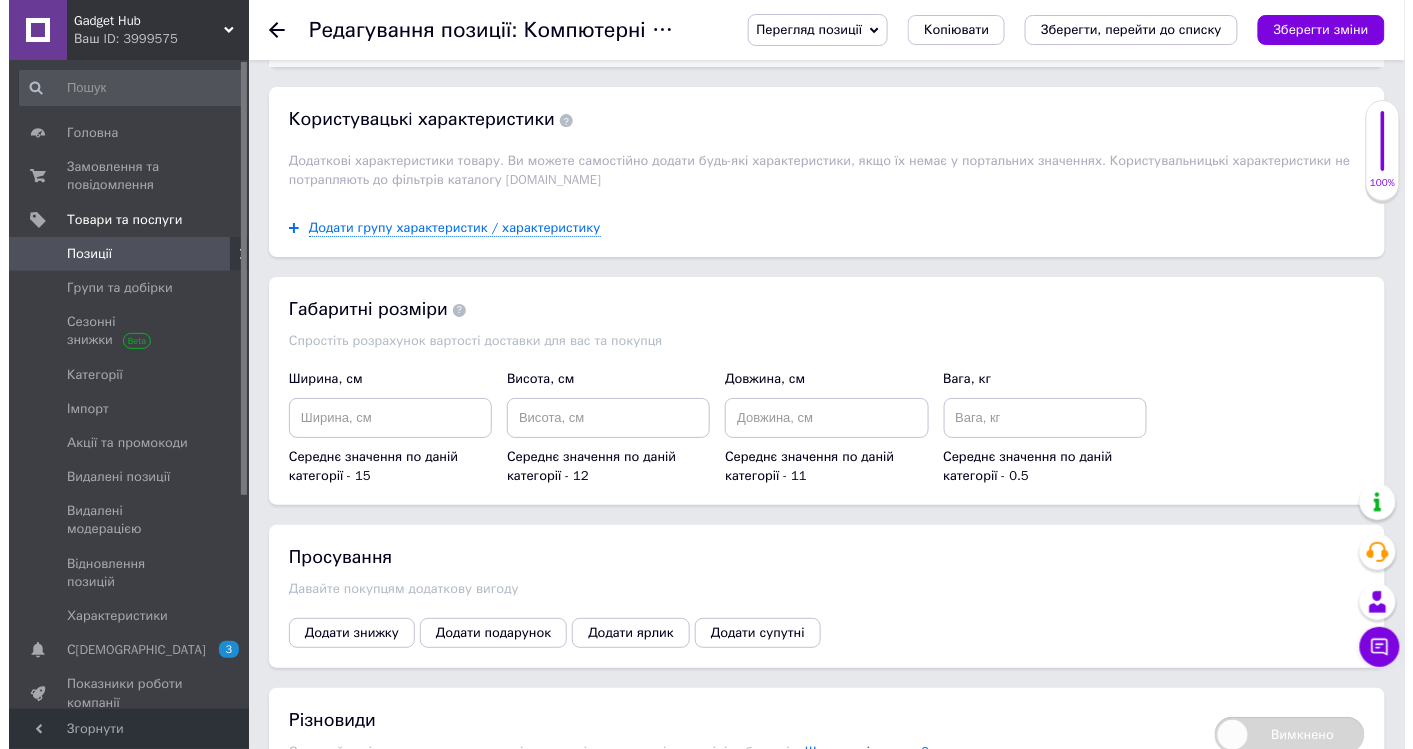 scroll, scrollTop: 4164, scrollLeft: 0, axis: vertical 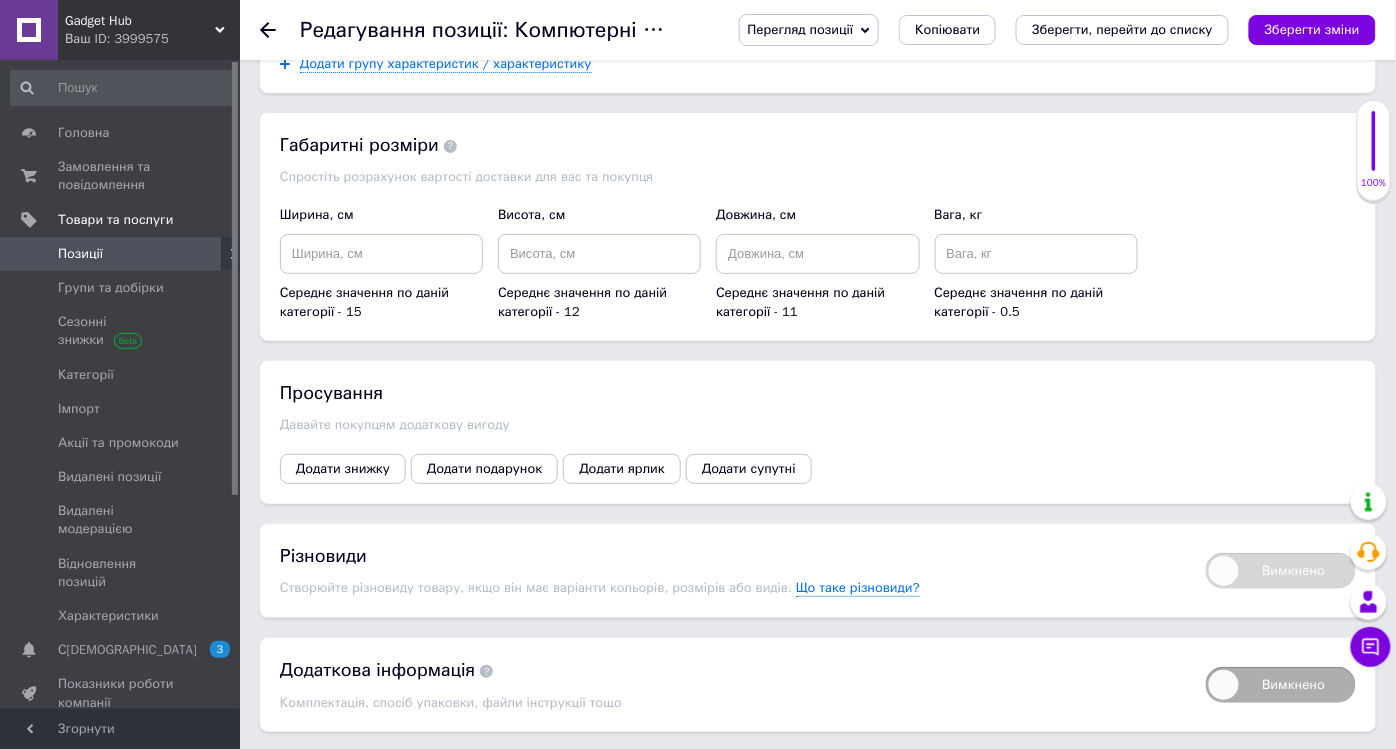 click on "Зберегти зміни" at bounding box center [328, 772] 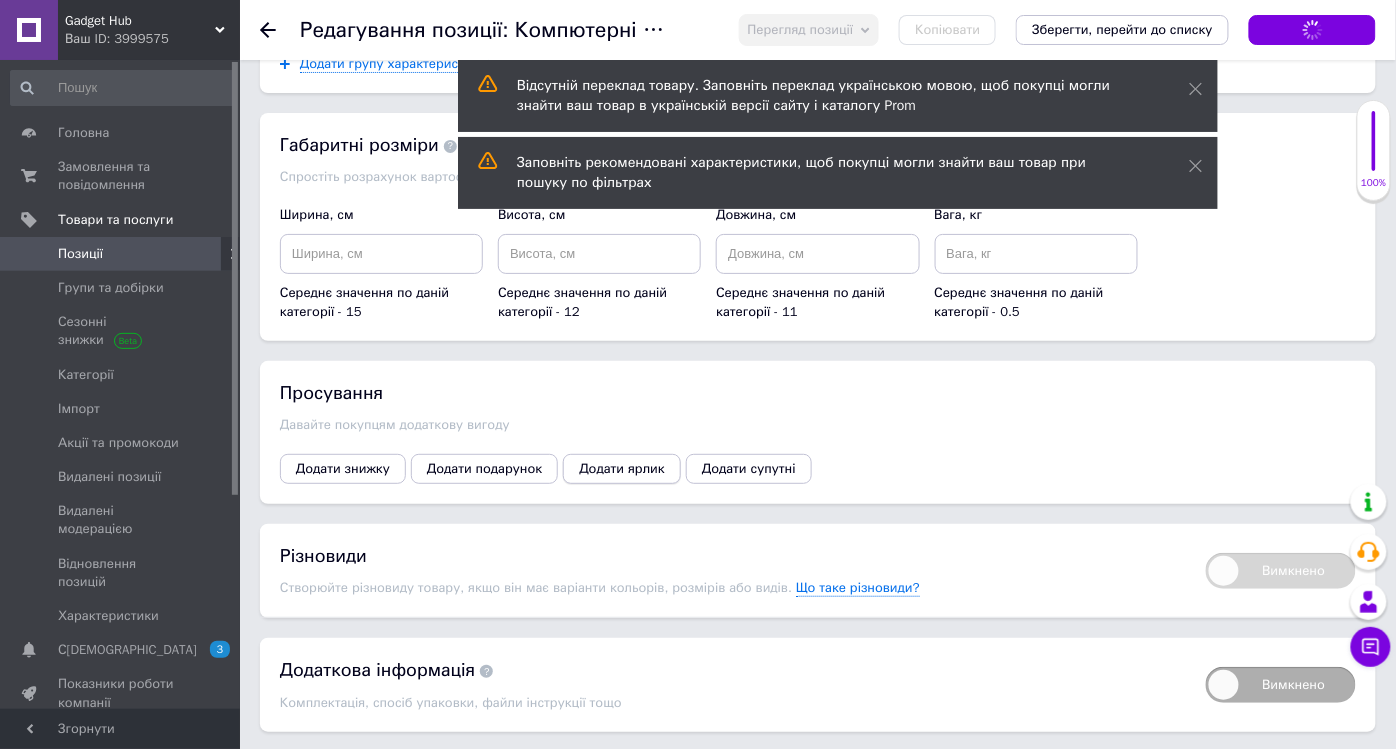 click on "Додати ярлик" at bounding box center (622, 469) 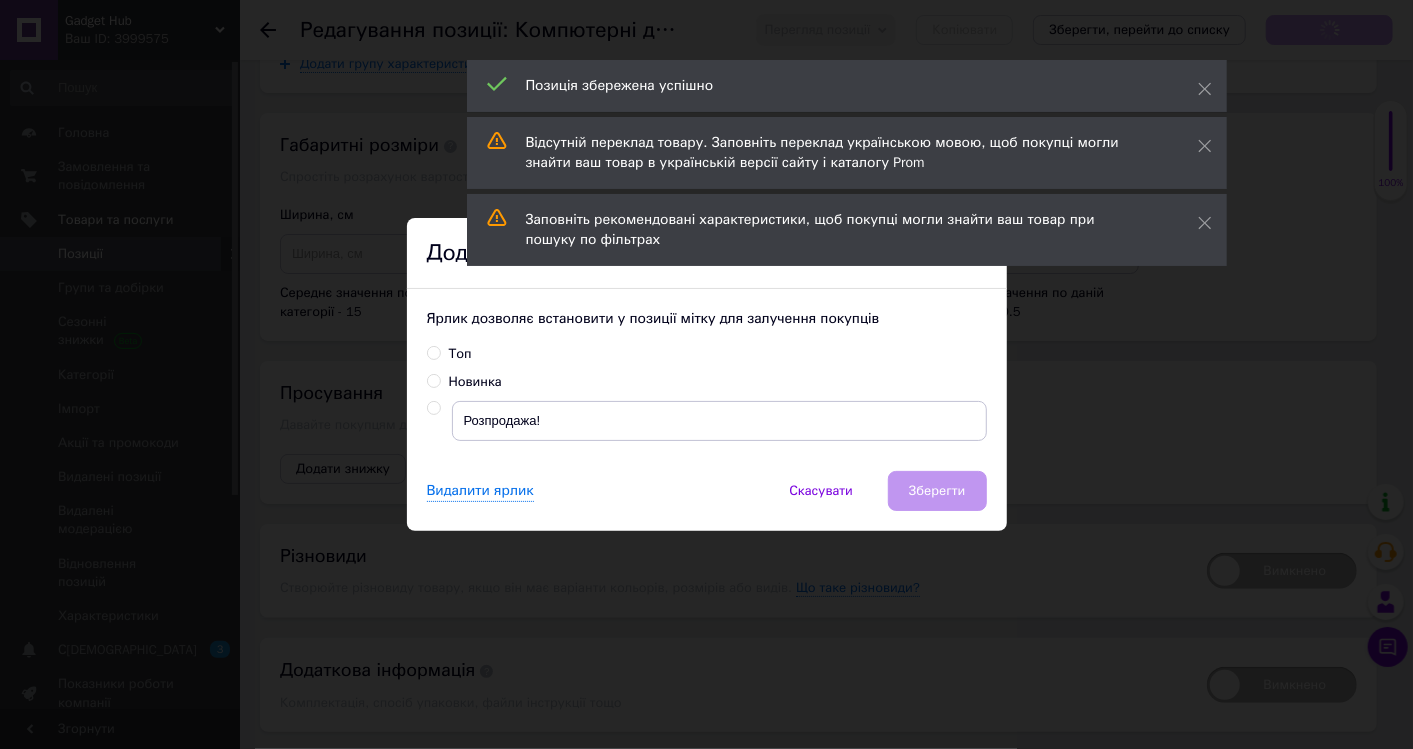 click at bounding box center [433, 408] 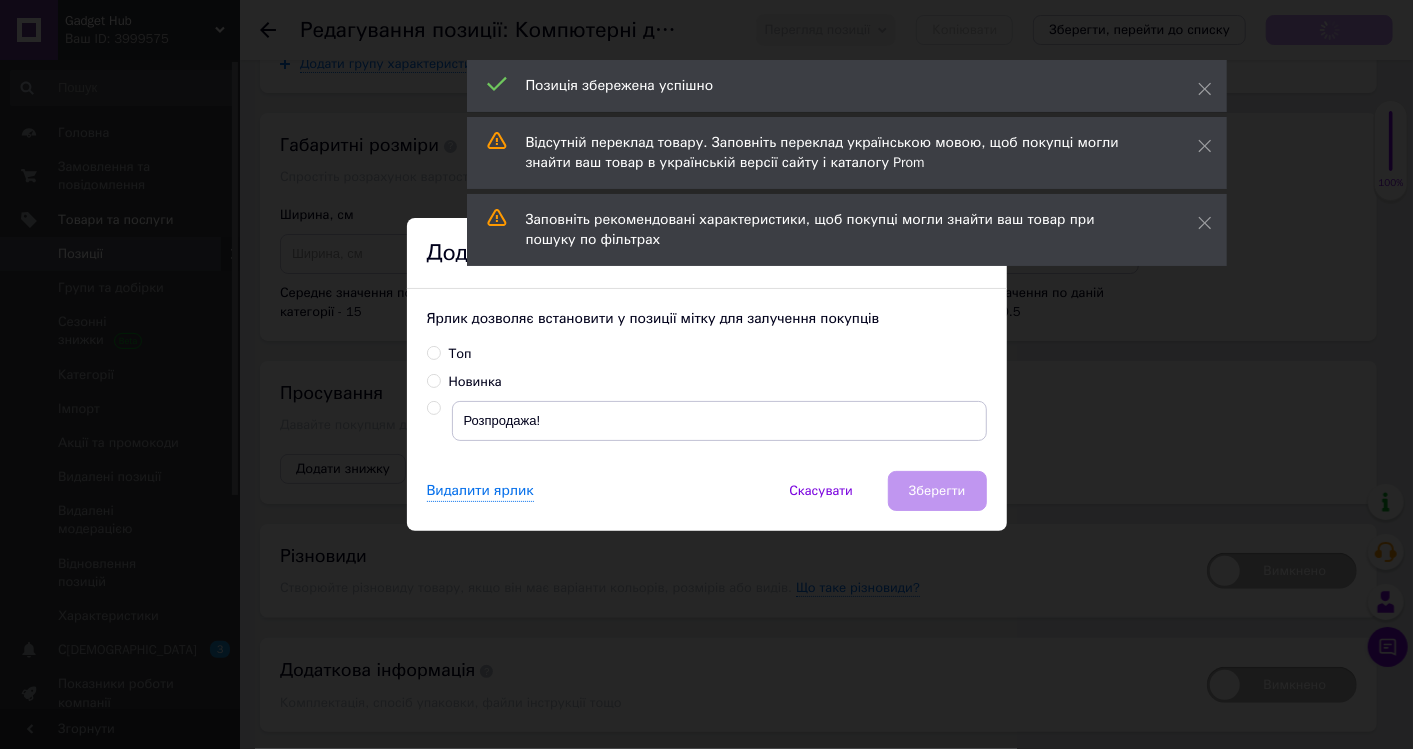 radio on "true" 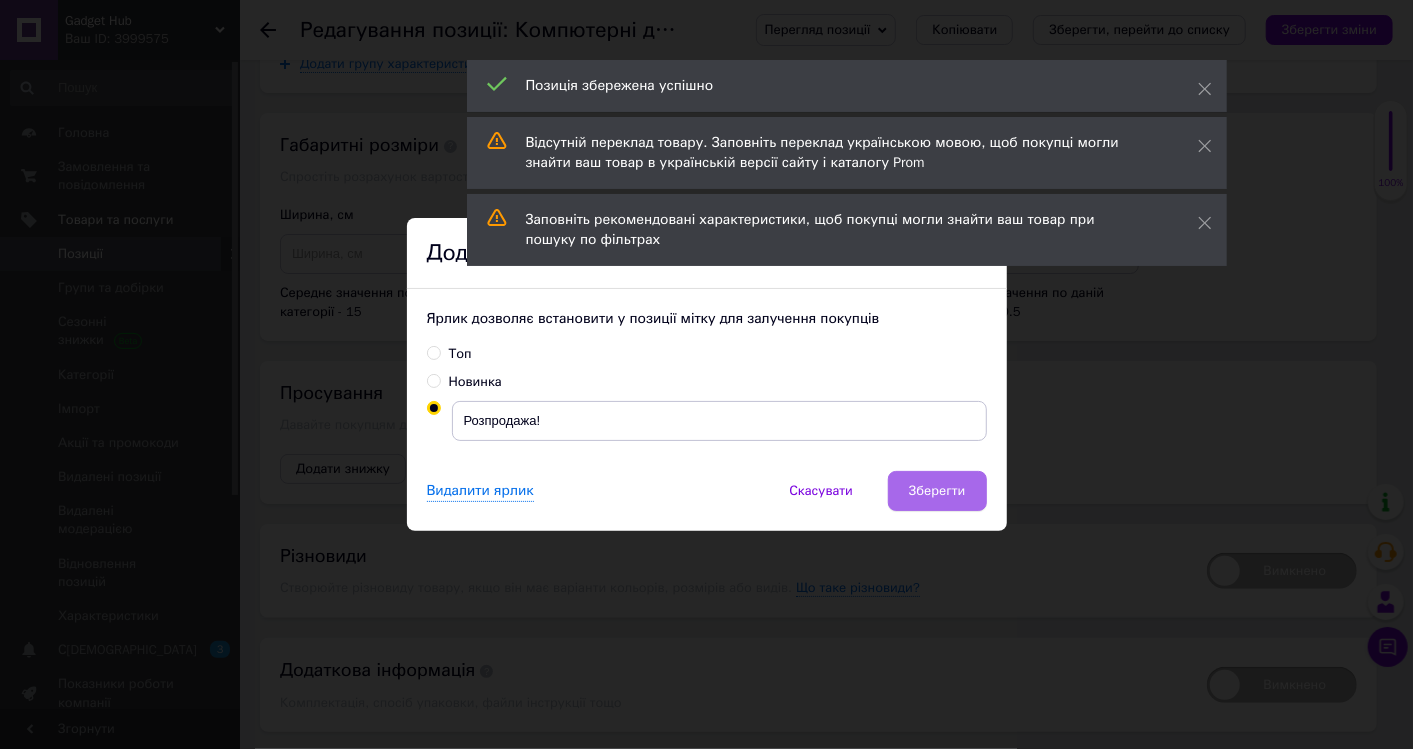 click on "Зберегти" at bounding box center (937, 491) 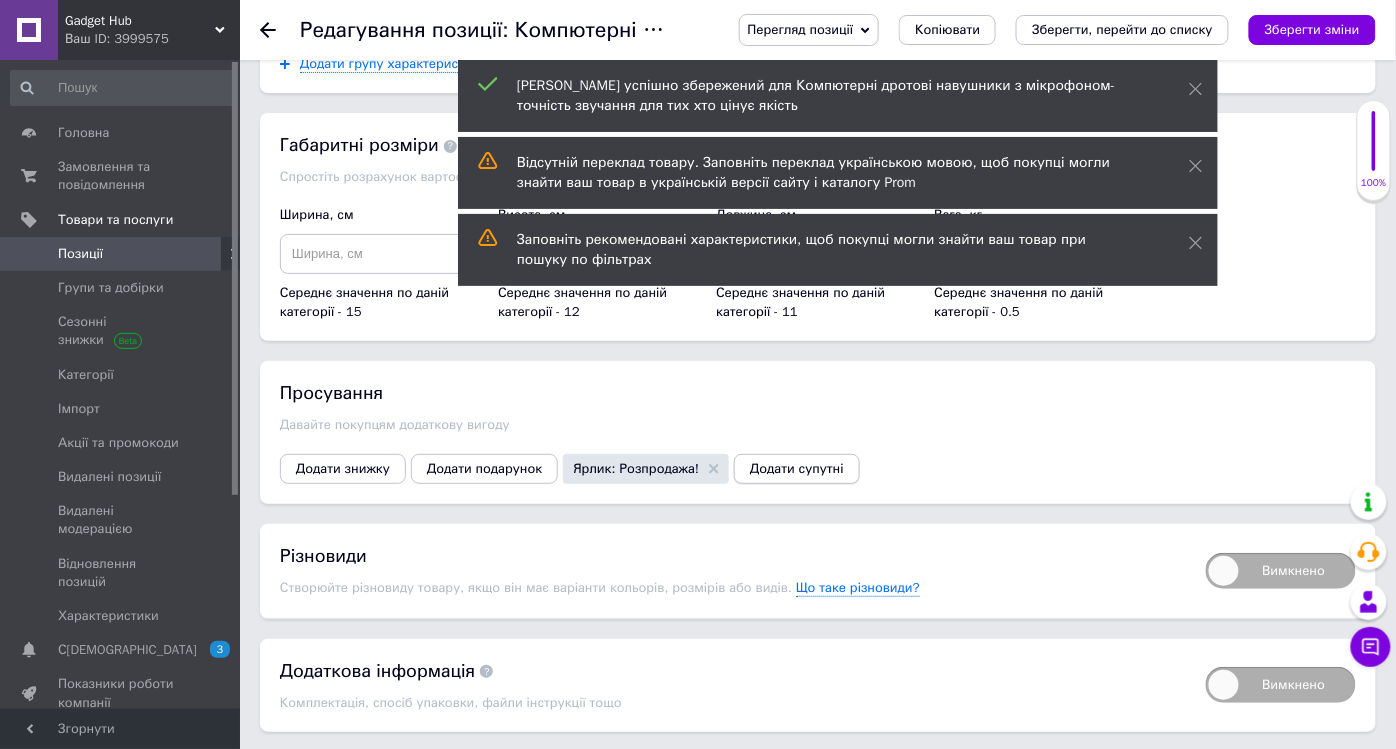 click on "Додати супутні" at bounding box center (797, 469) 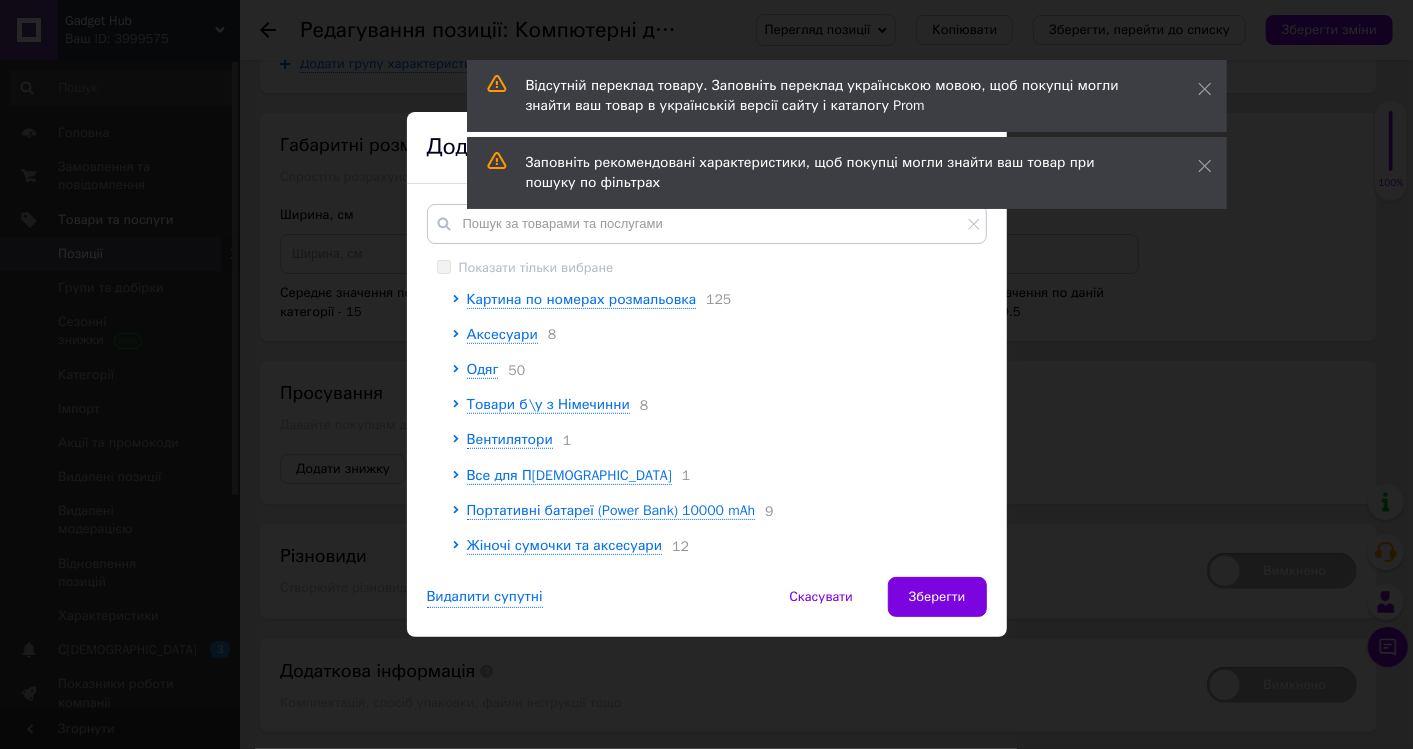 scroll, scrollTop: 888, scrollLeft: 0, axis: vertical 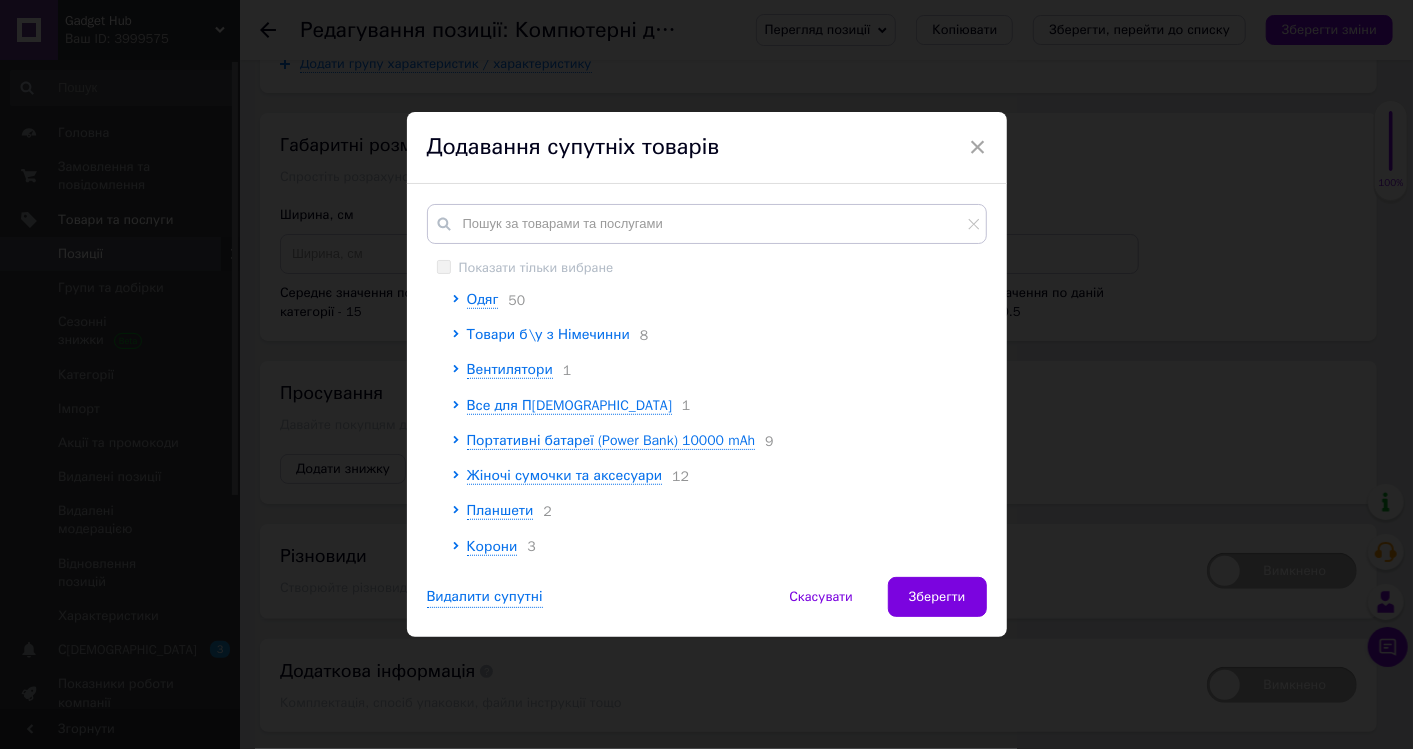 click on "Товари б\у з Німечинни" at bounding box center (548, 334) 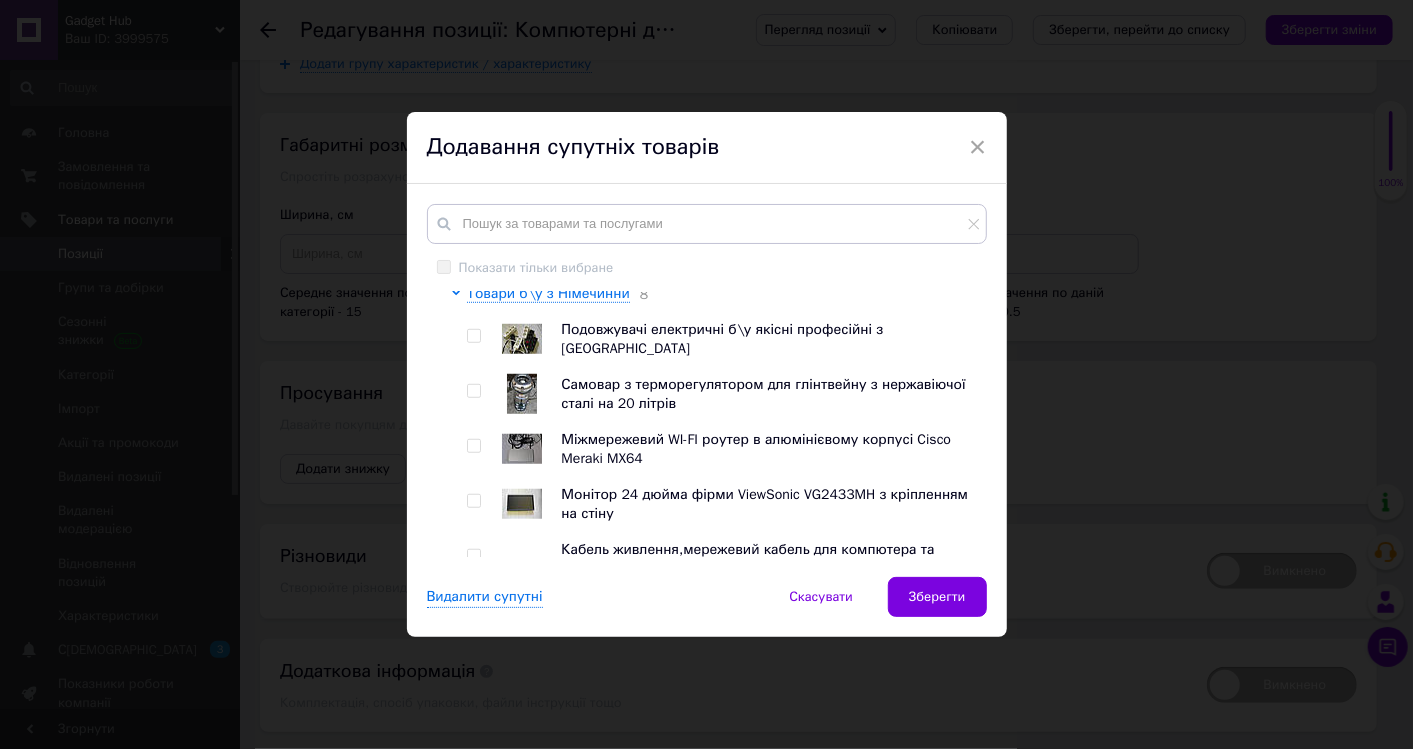click at bounding box center (477, 339) 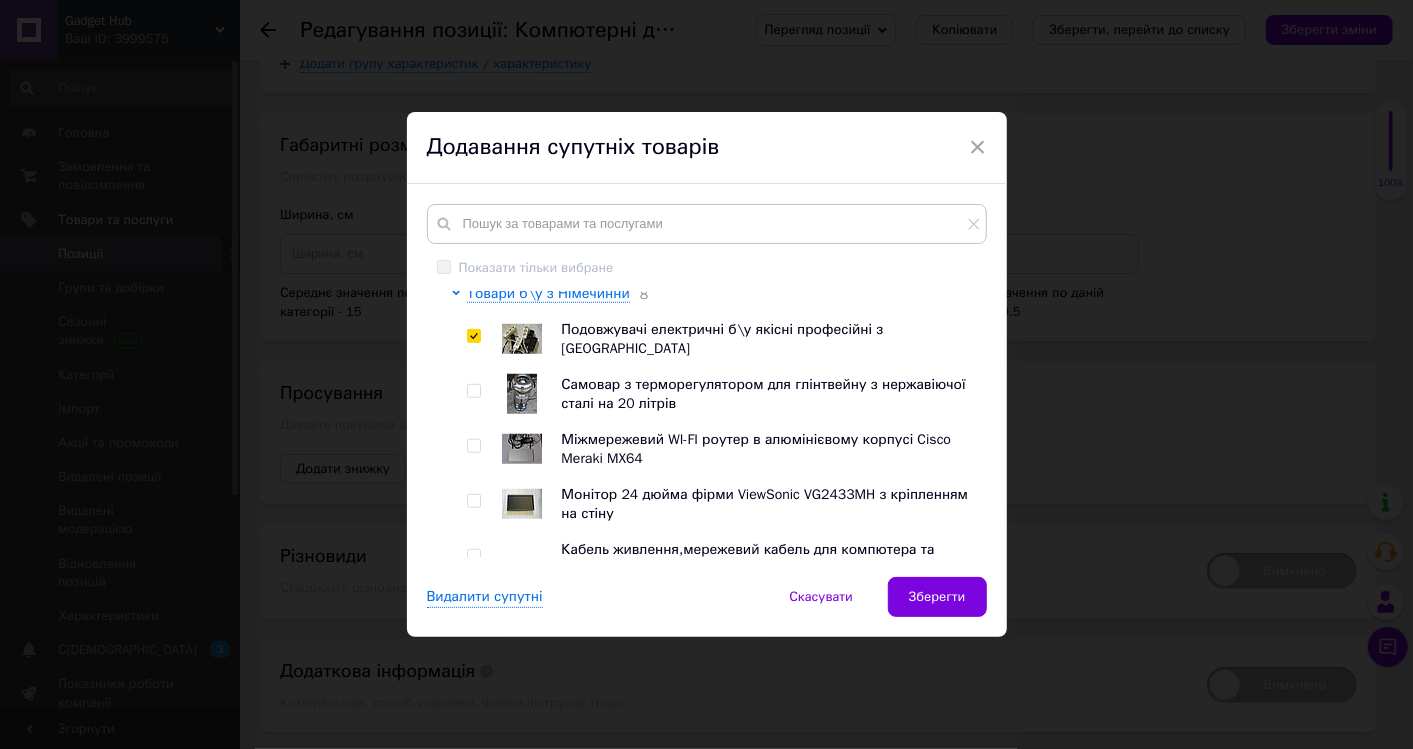 checkbox on "true" 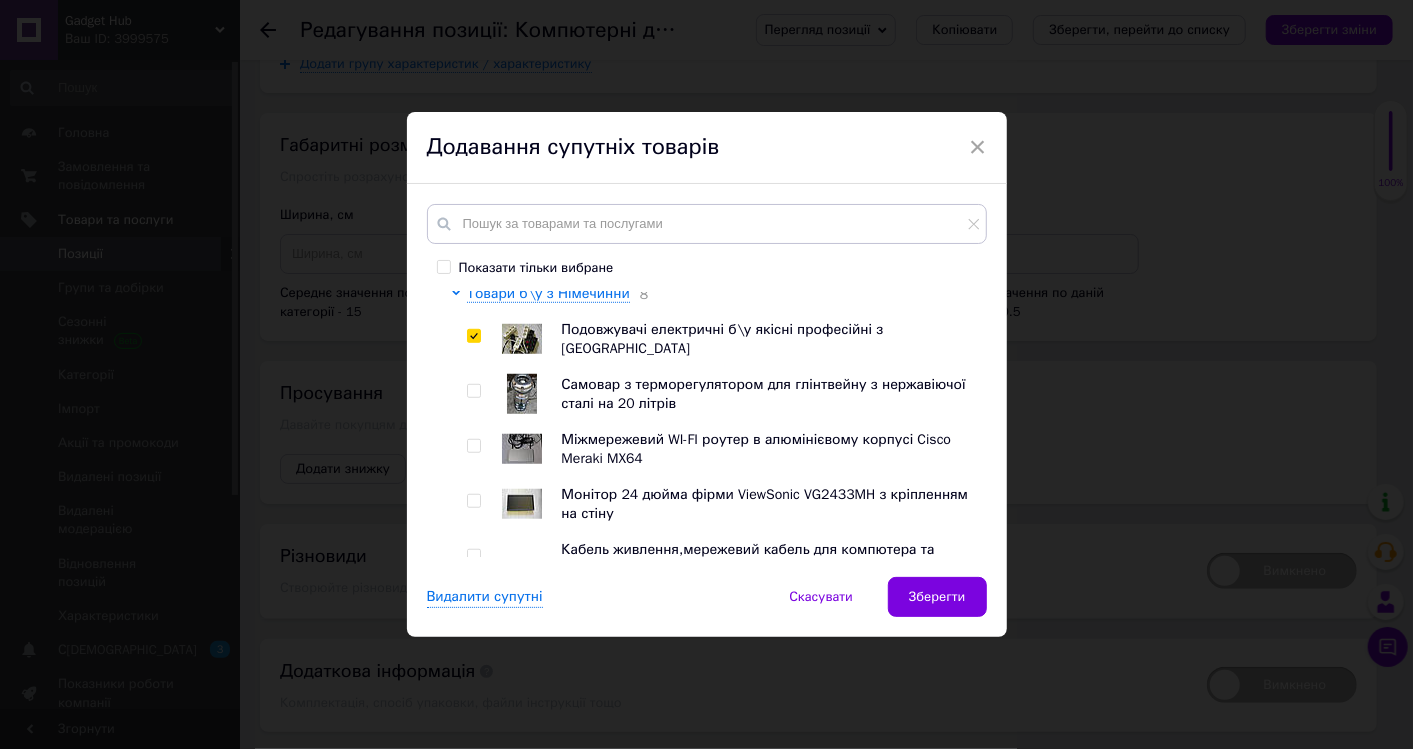 click at bounding box center (473, 391) 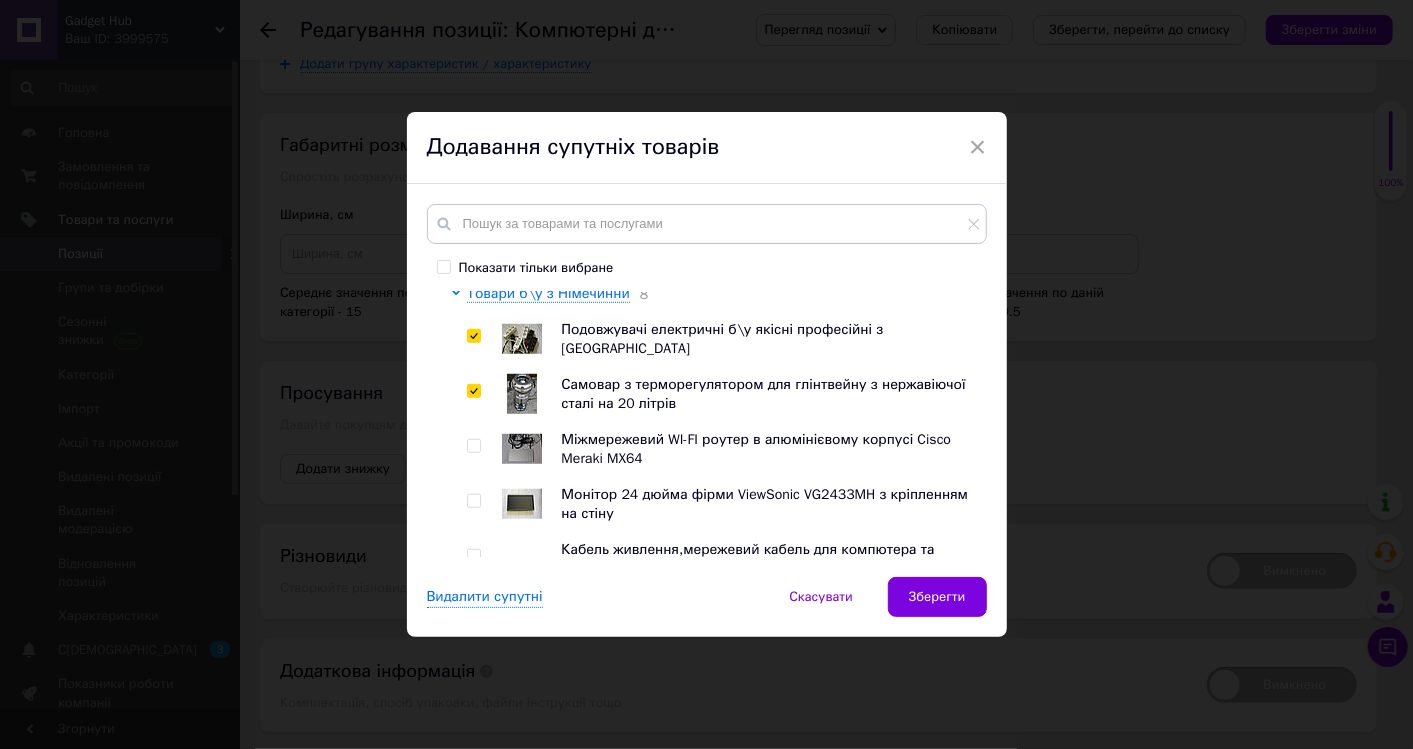 checkbox on "true" 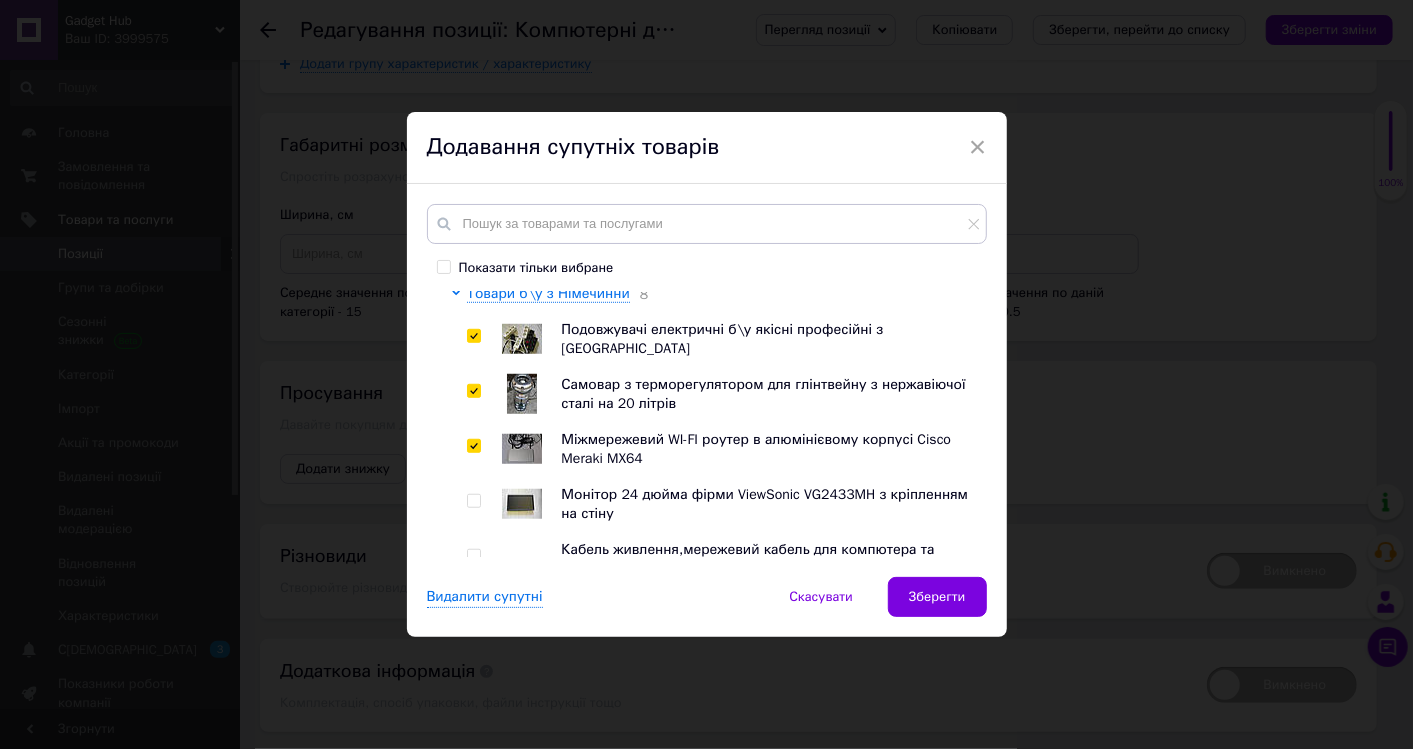 checkbox on "true" 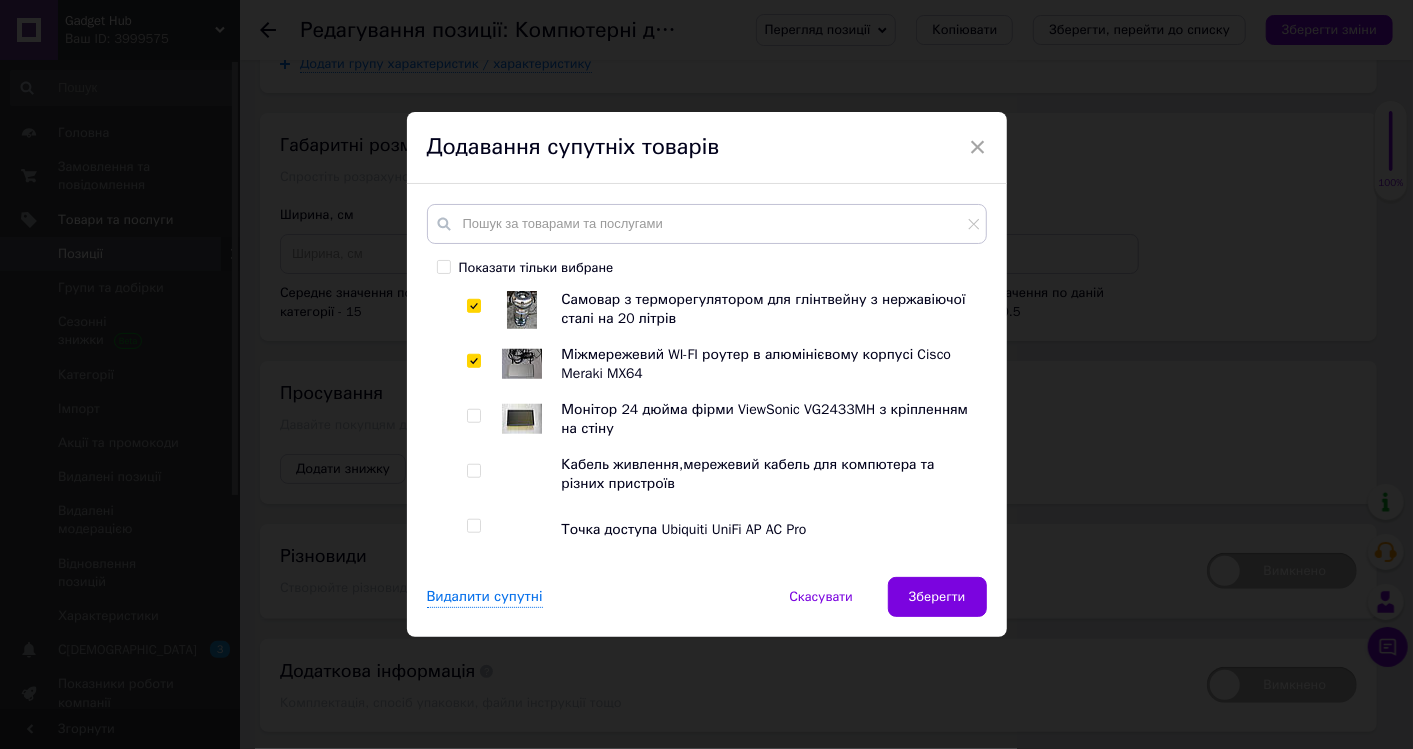 scroll, scrollTop: 1000, scrollLeft: 0, axis: vertical 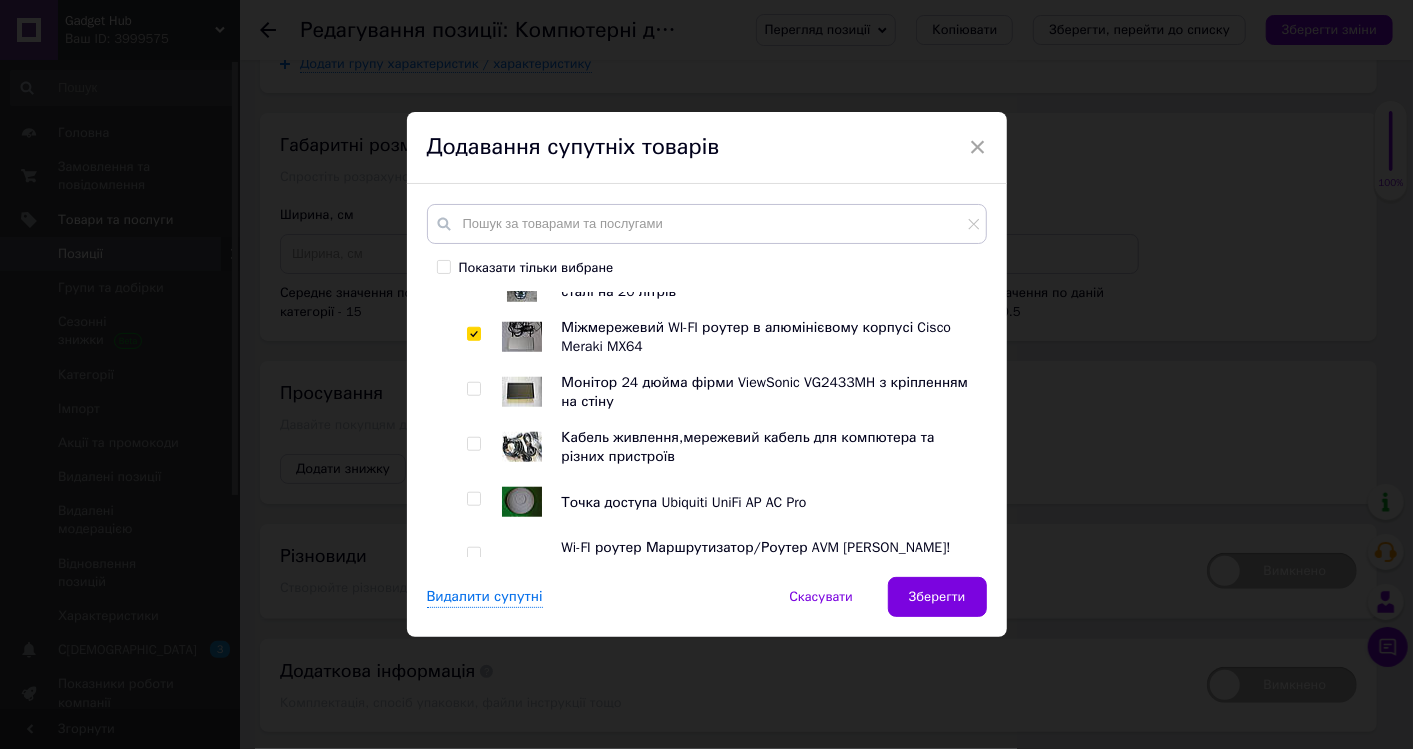 click at bounding box center (473, 389) 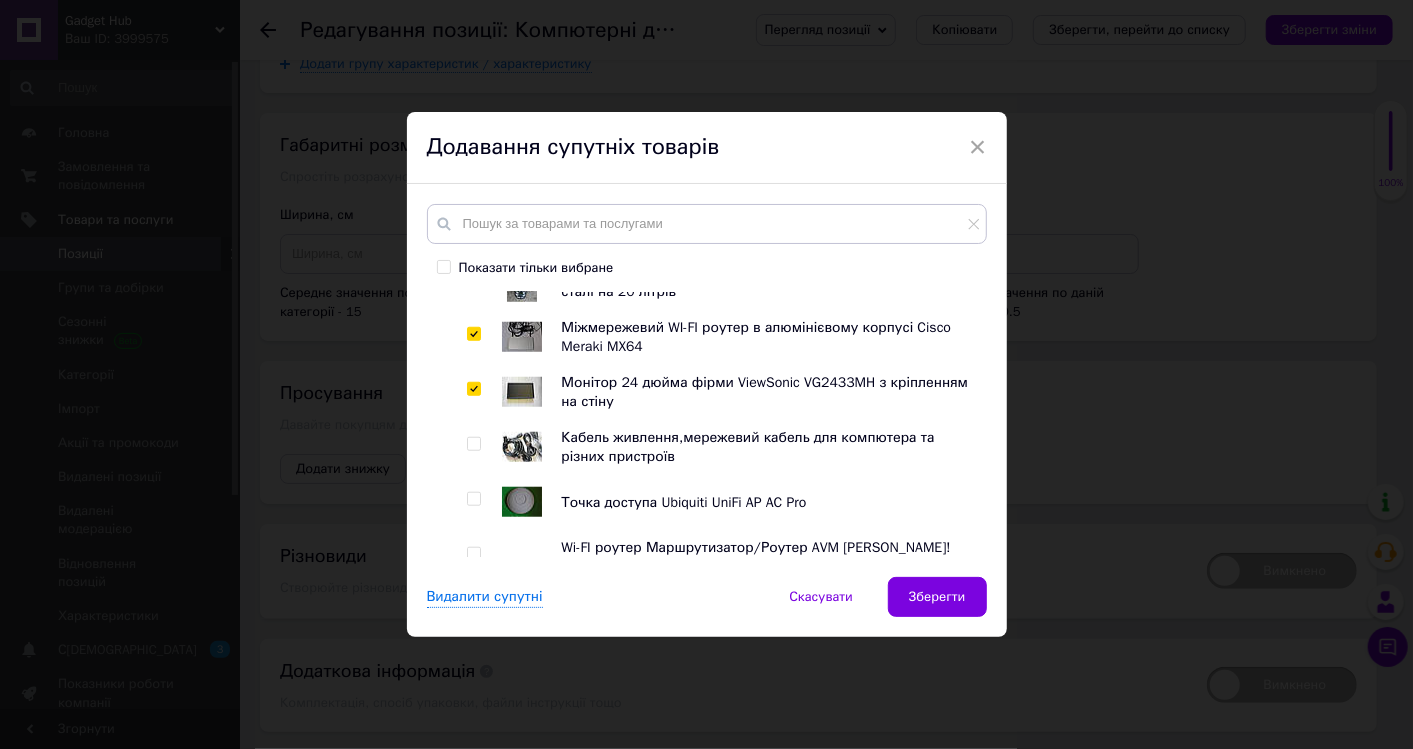 checkbox on "true" 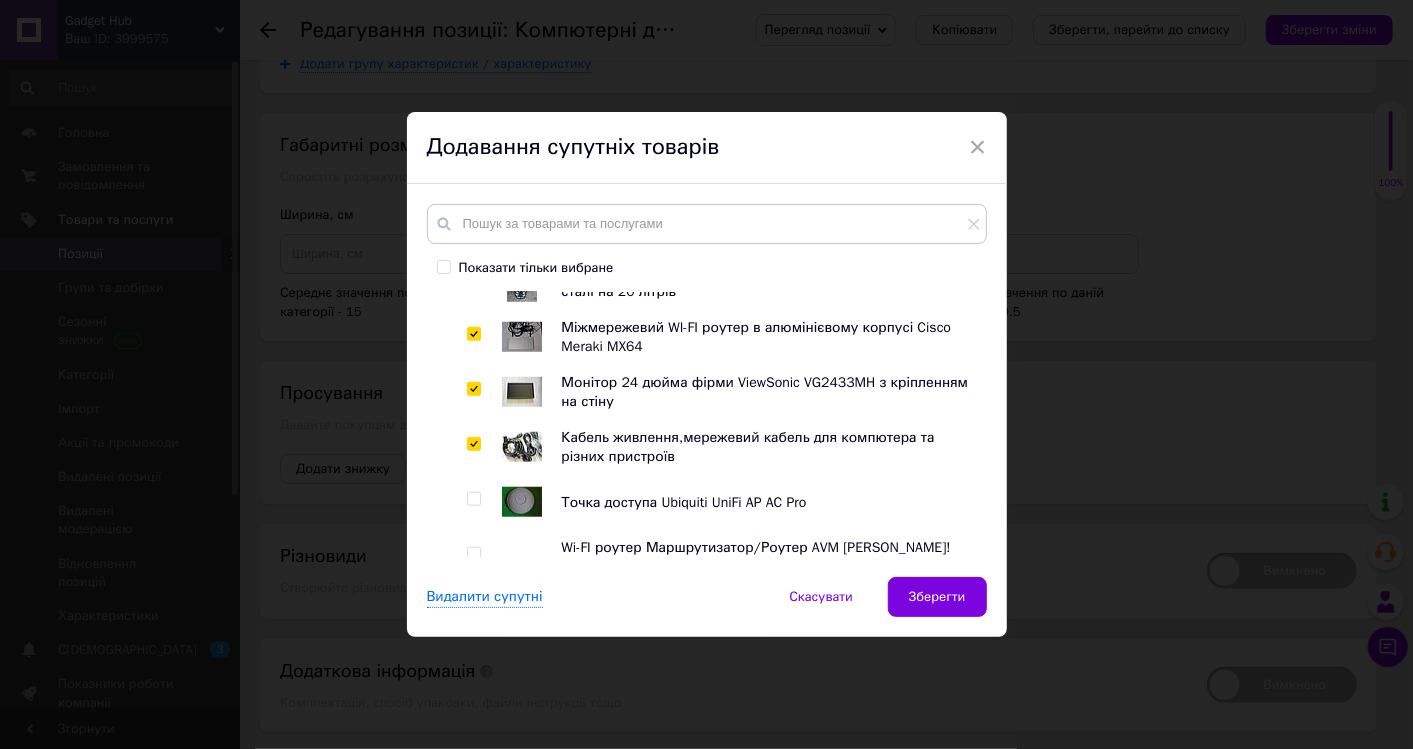 checkbox on "true" 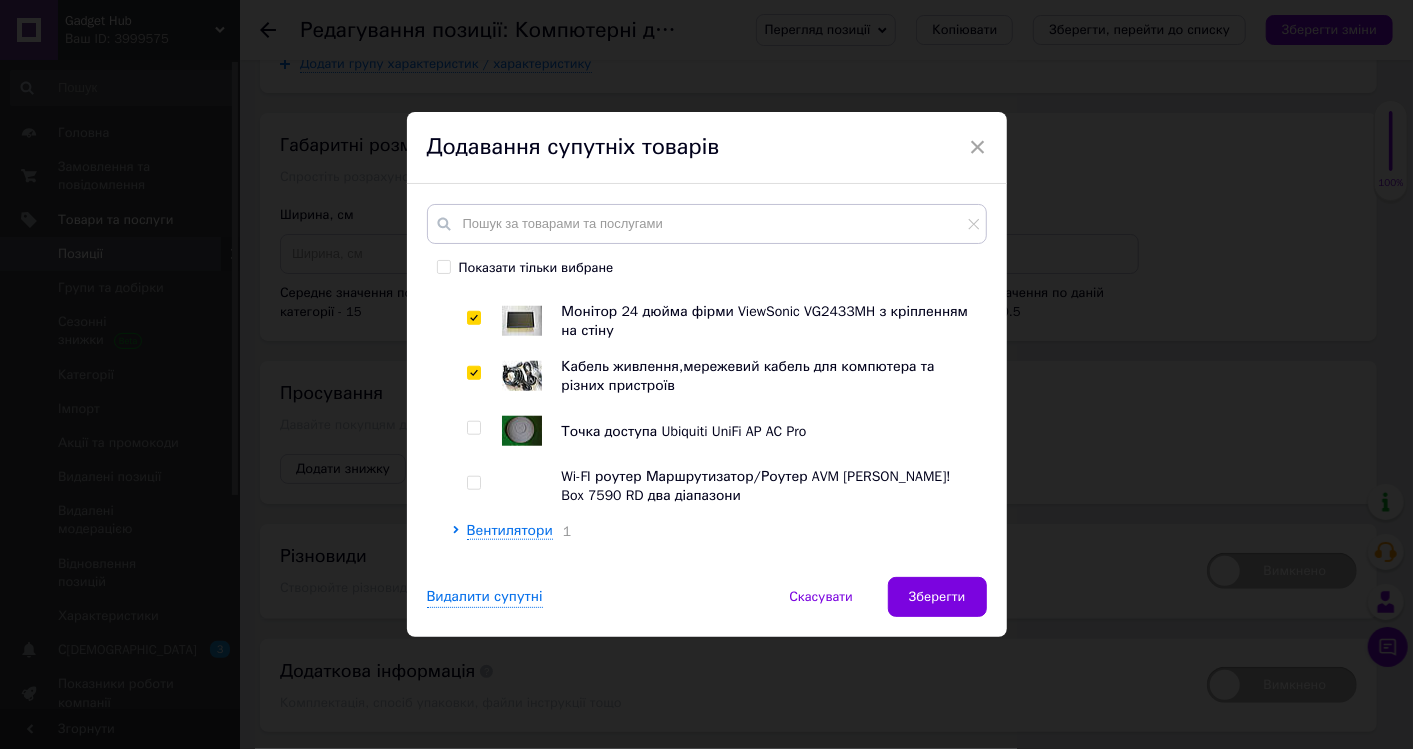 scroll, scrollTop: 1111, scrollLeft: 0, axis: vertical 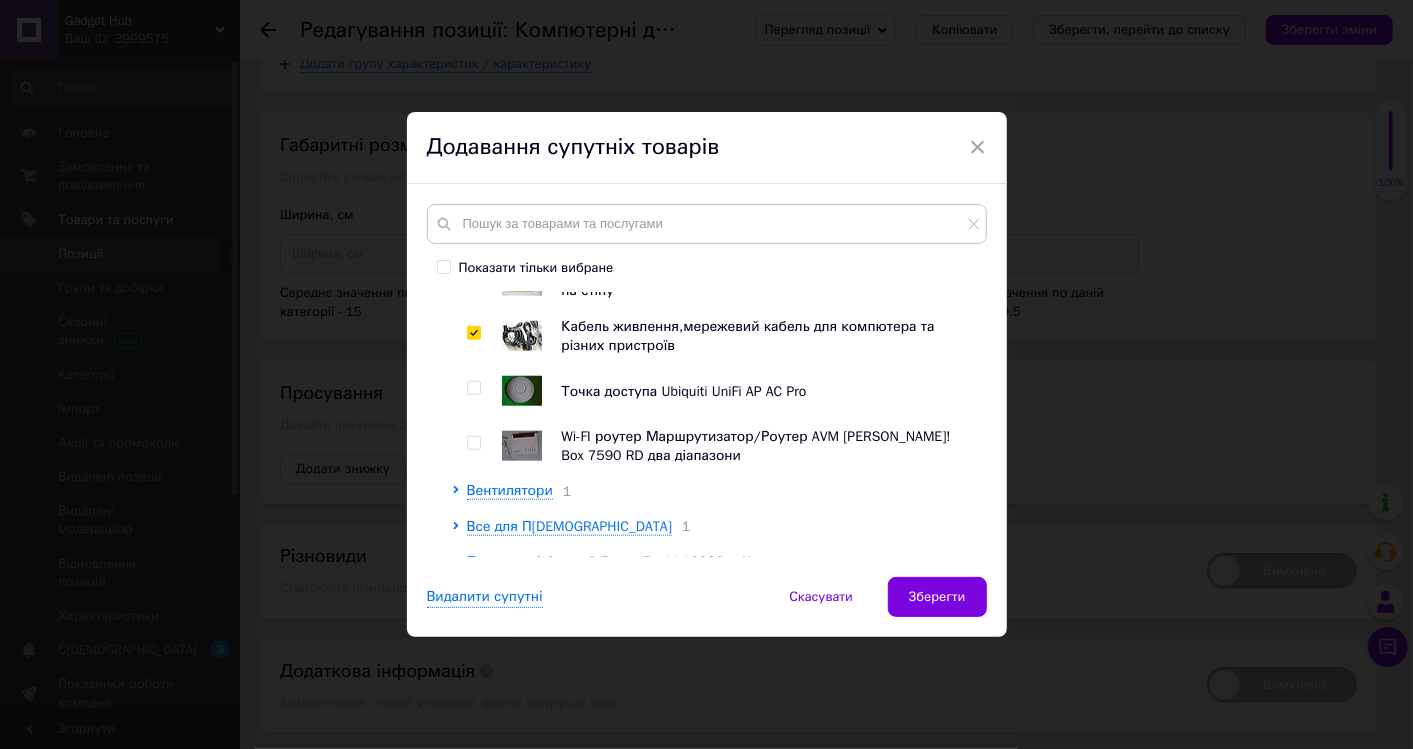 click at bounding box center (473, 388) 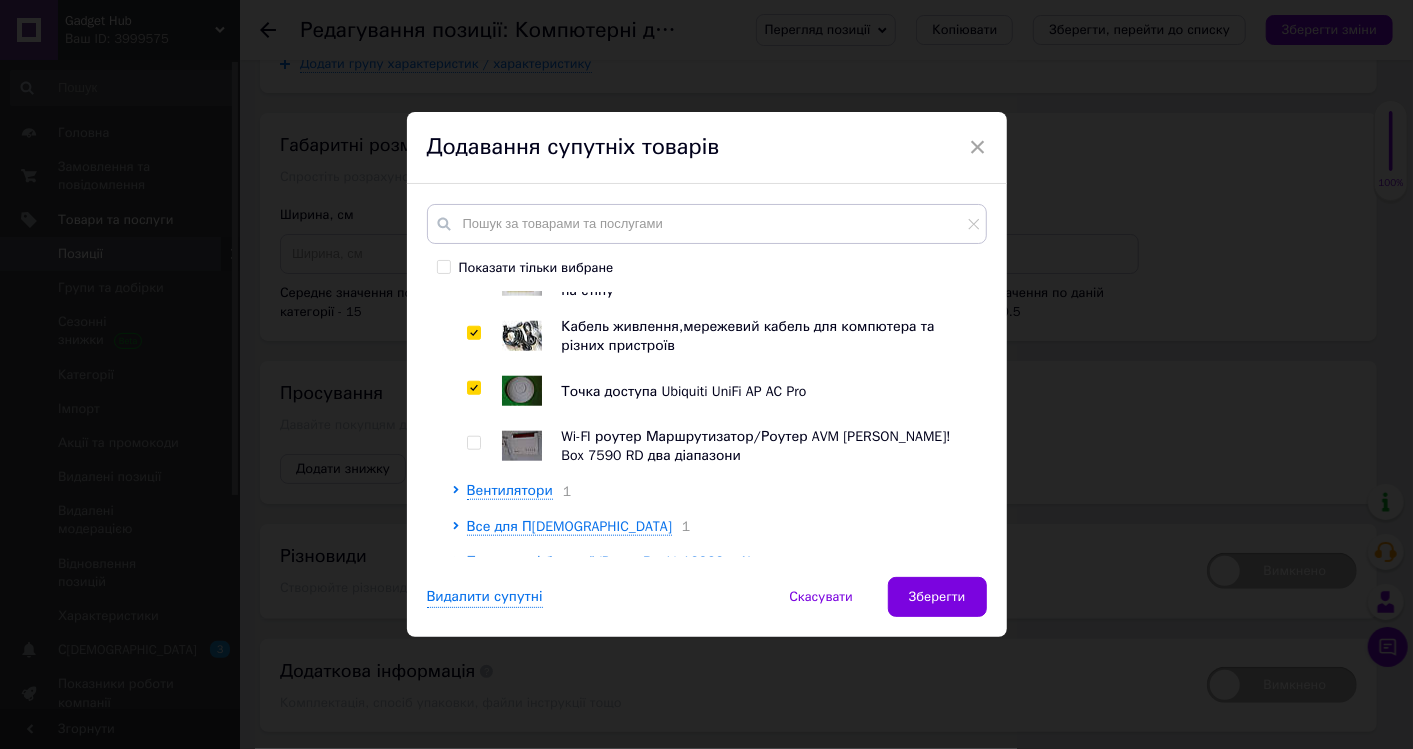 checkbox on "true" 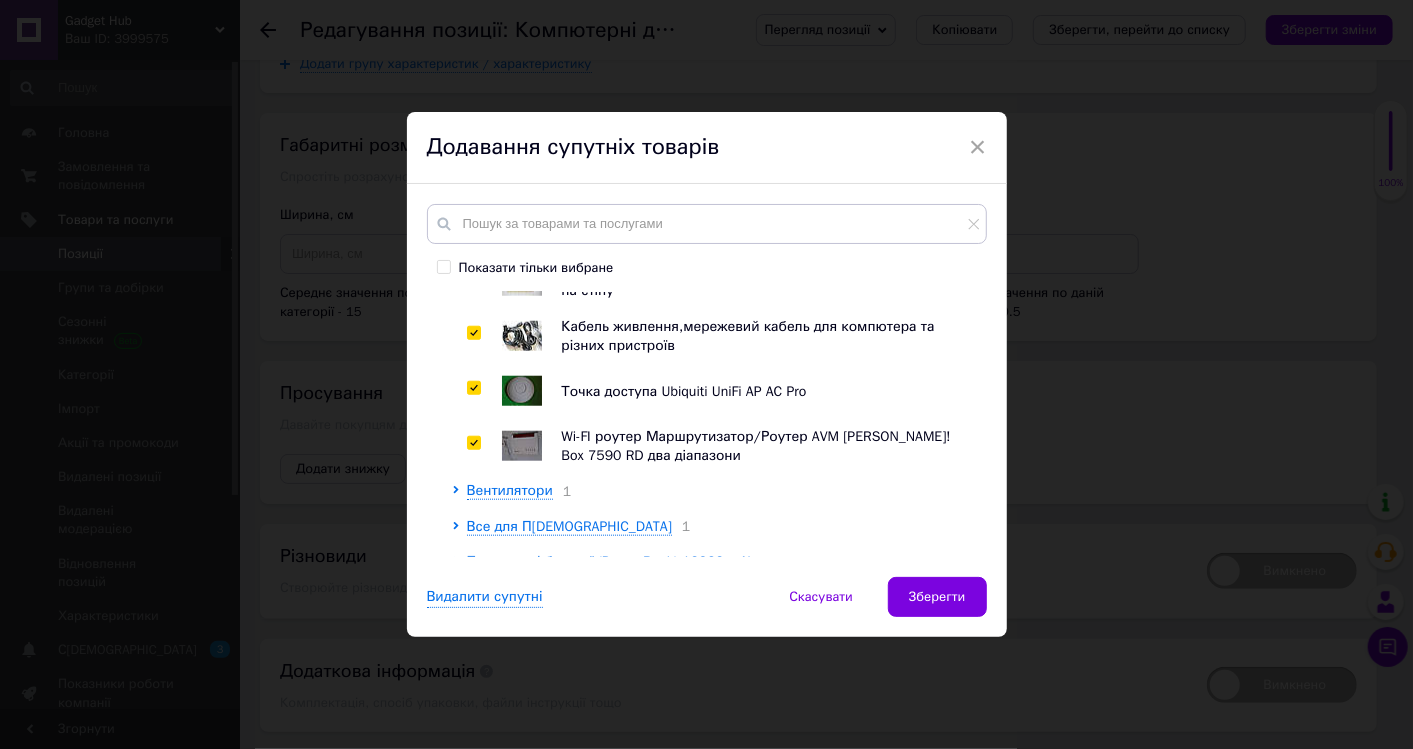 checkbox on "true" 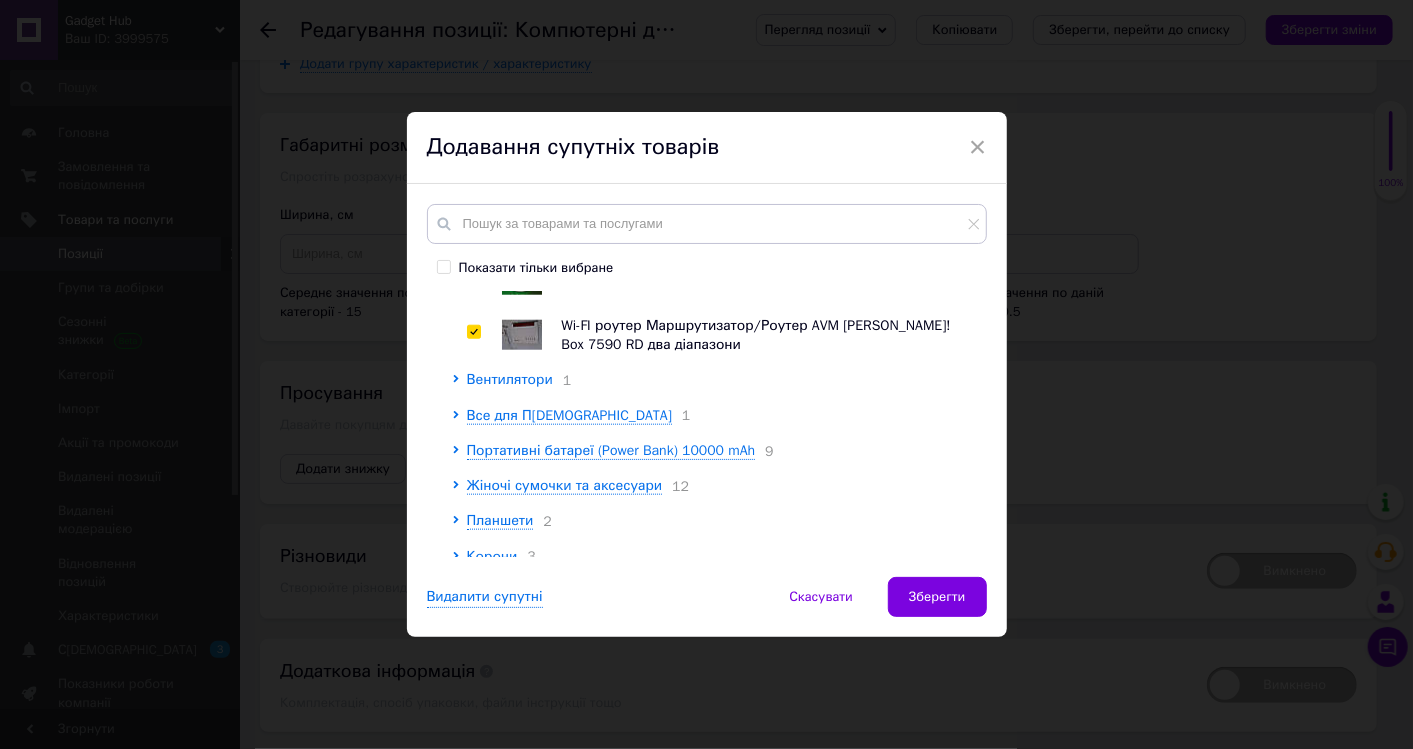click on "Вентилятори" at bounding box center [510, 379] 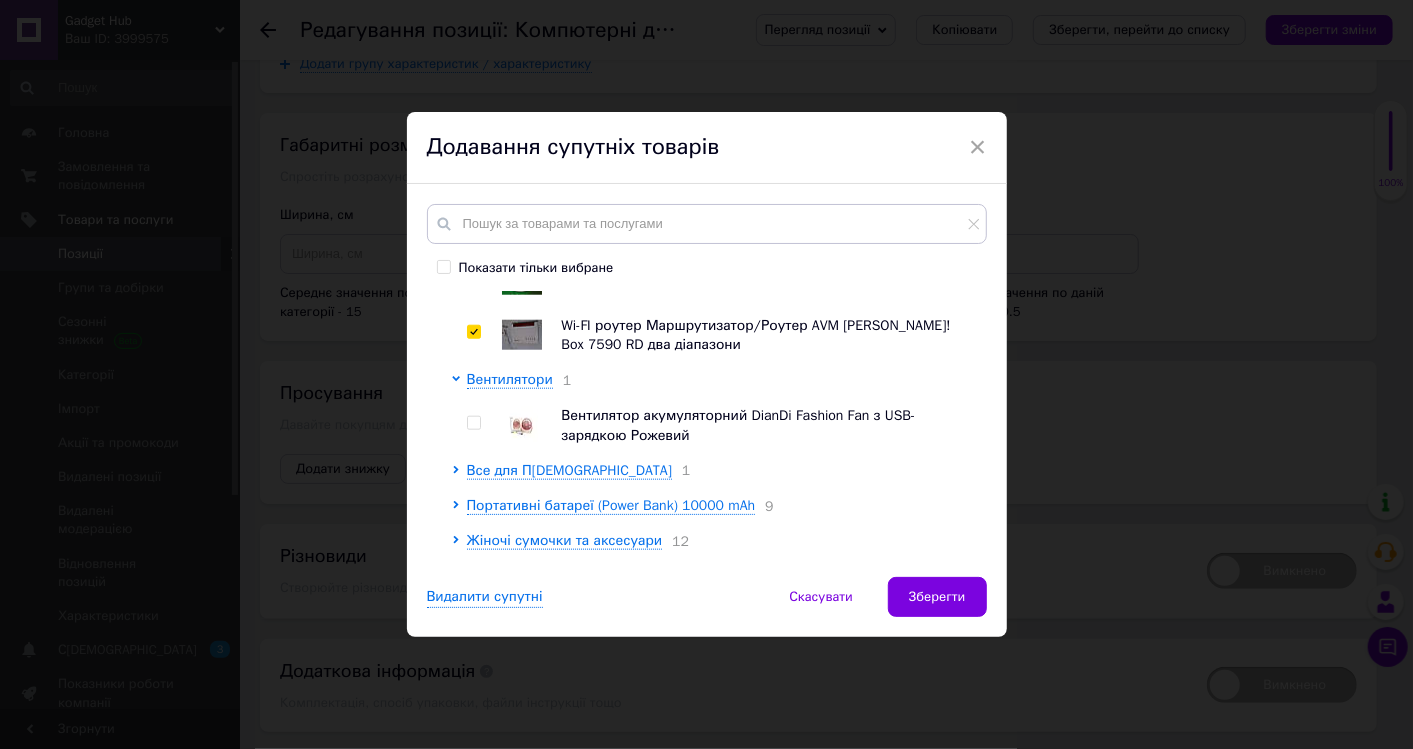 click at bounding box center (473, 423) 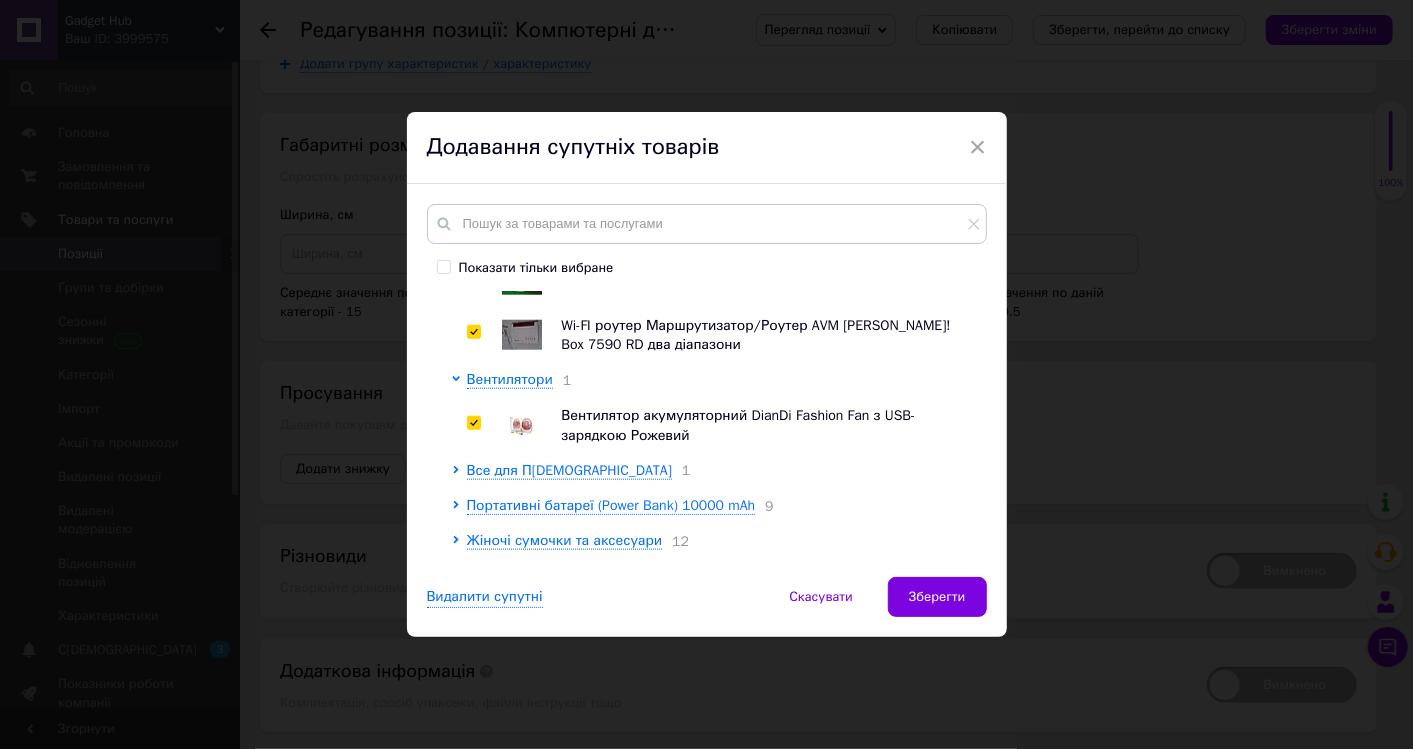 checkbox on "true" 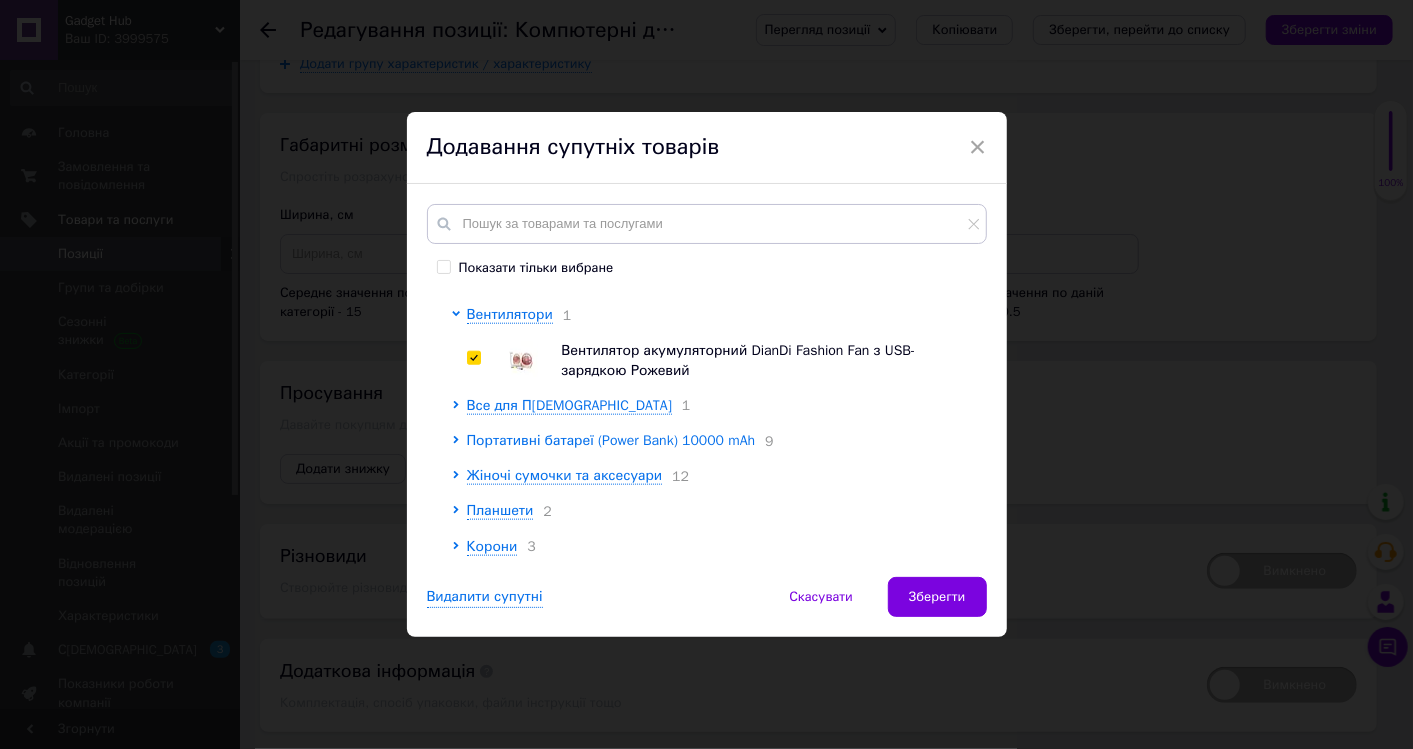 click on "Портативні батареї (Power Bank) 10000 mAh" at bounding box center (611, 440) 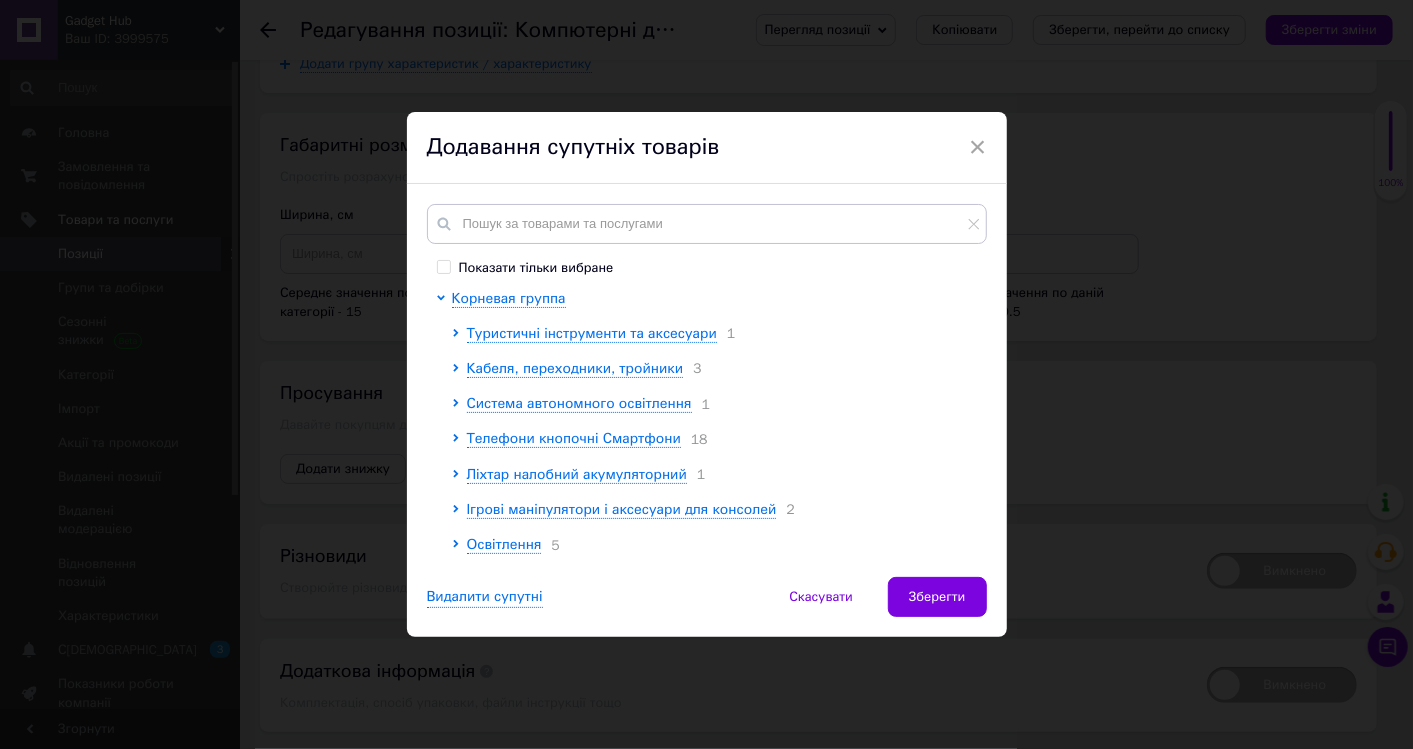 scroll, scrollTop: 0, scrollLeft: 0, axis: both 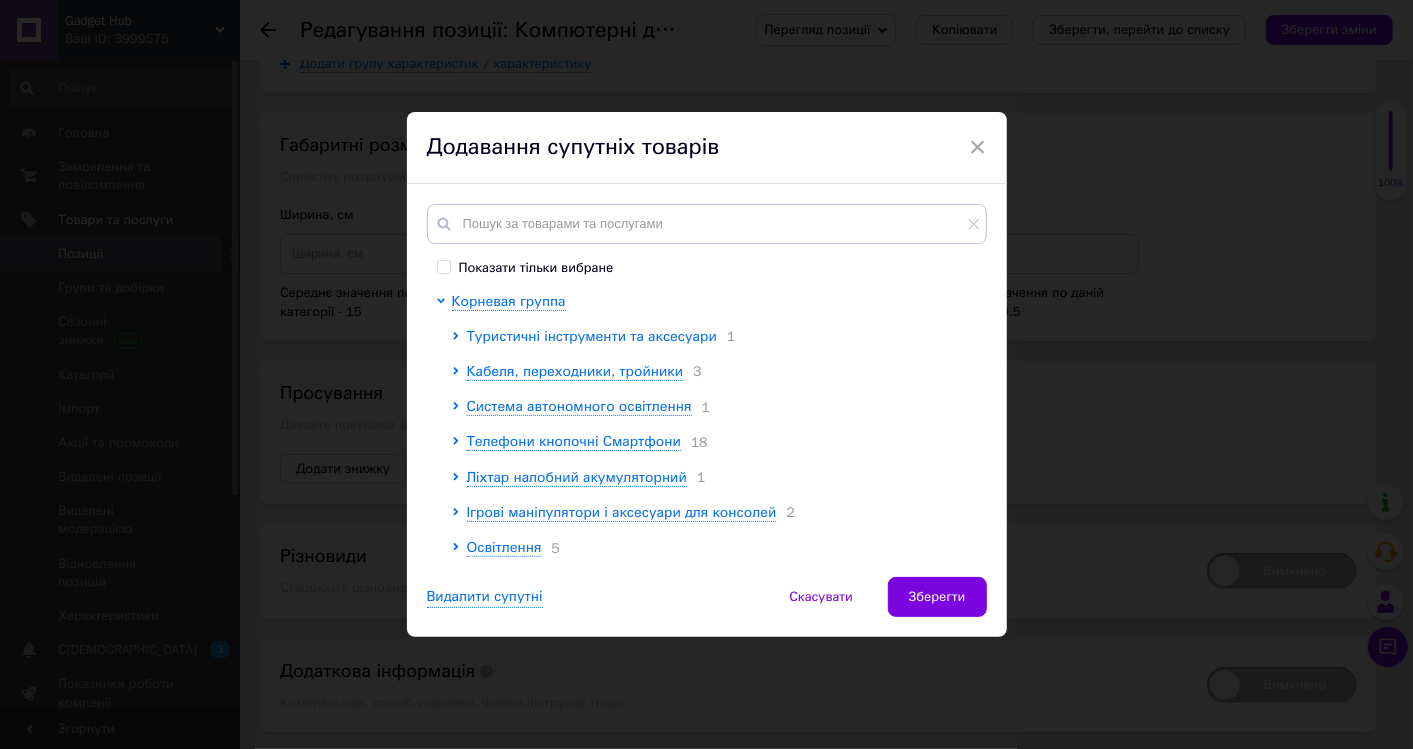 click on "Туристичні інструменти та аксесуари" at bounding box center (592, 336) 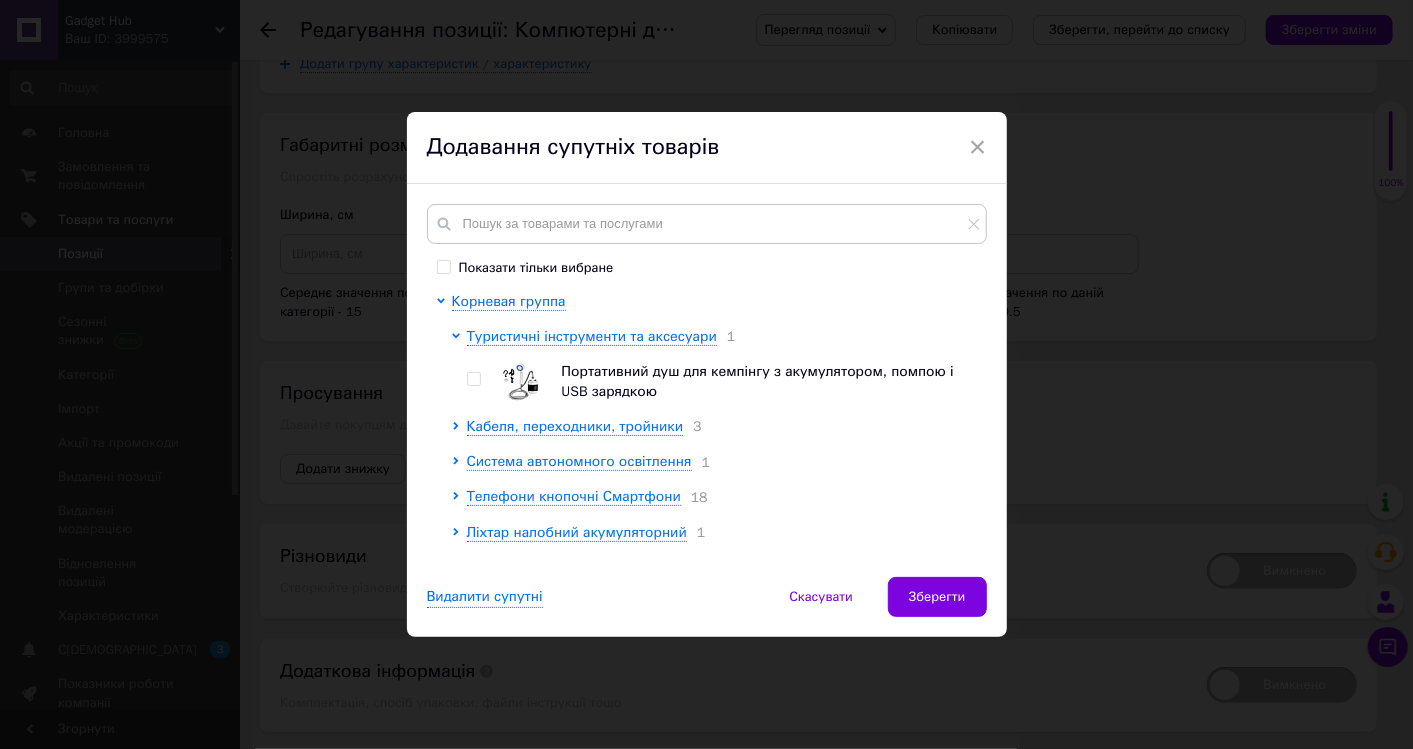click at bounding box center [473, 379] 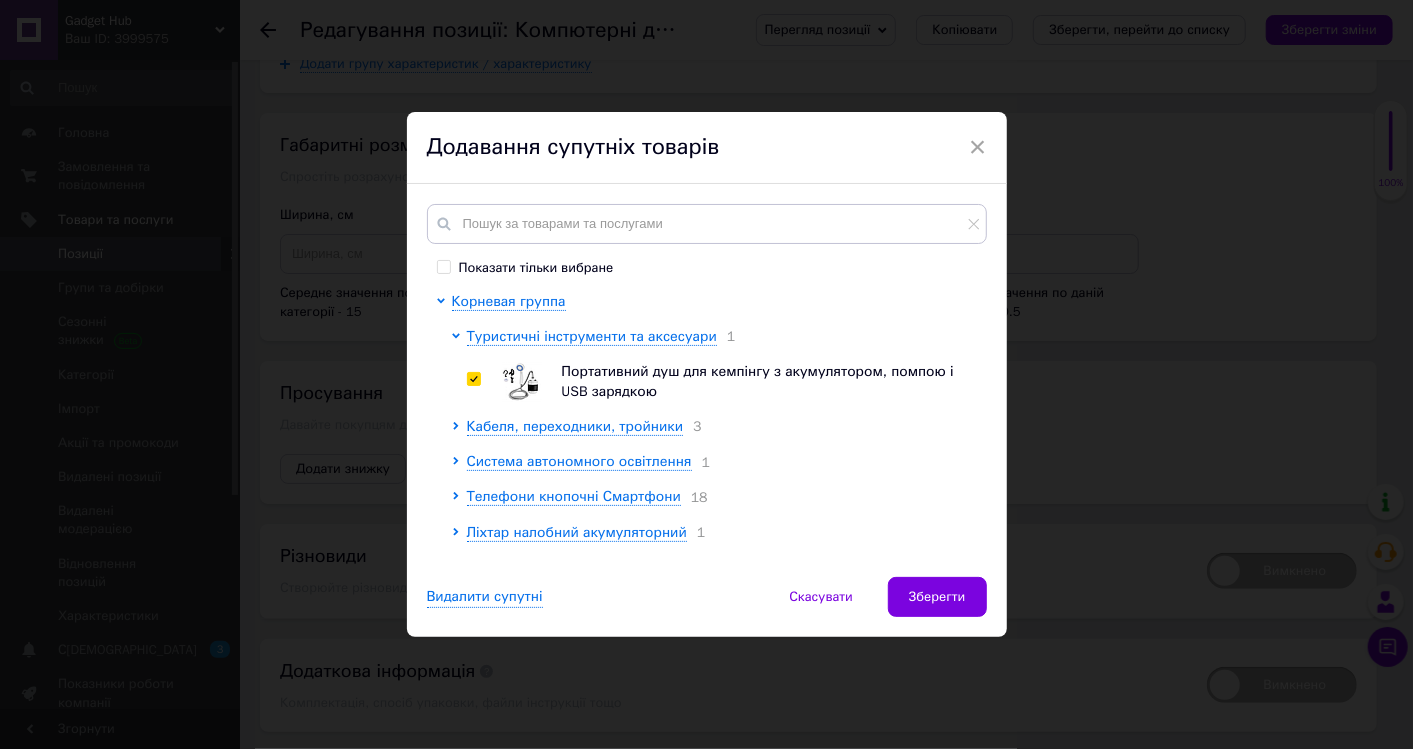 checkbox on "true" 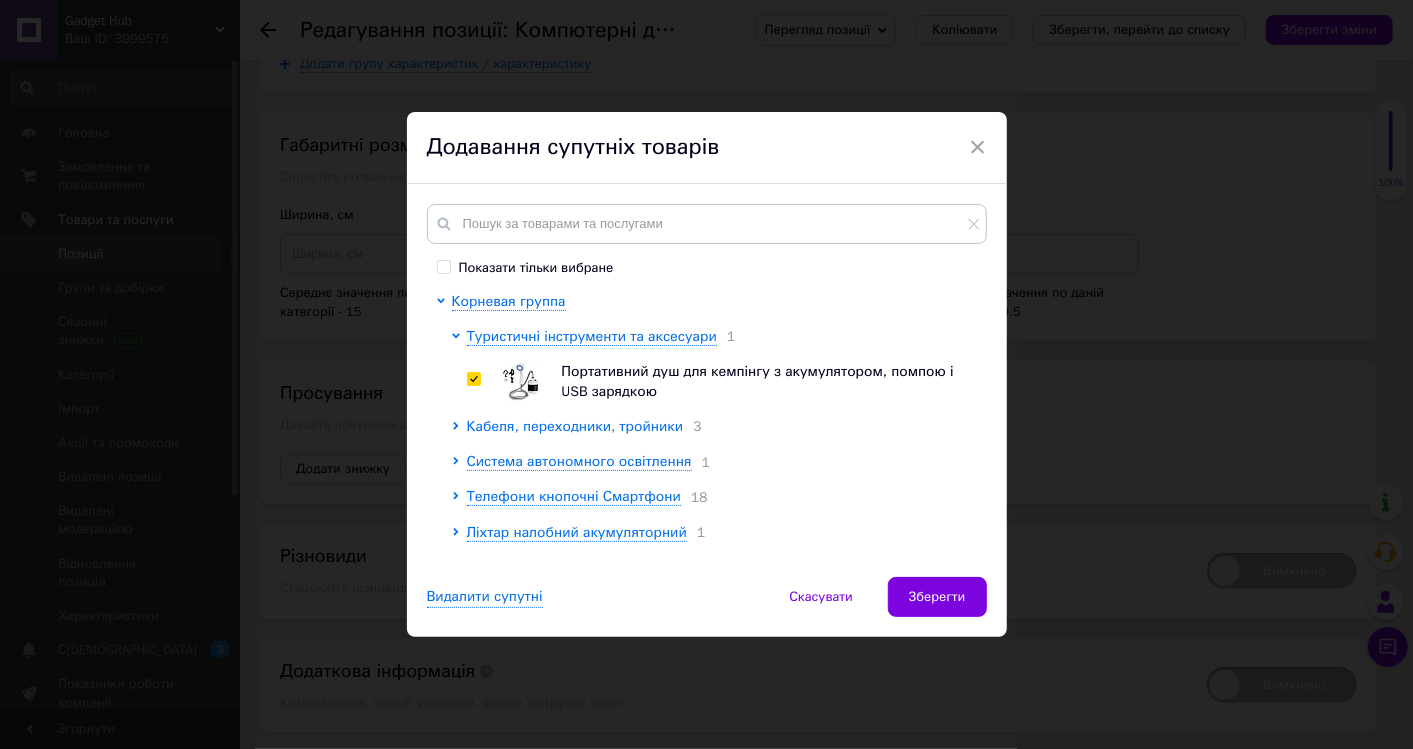 click on "Кабеля, переходники, тройники" at bounding box center [575, 426] 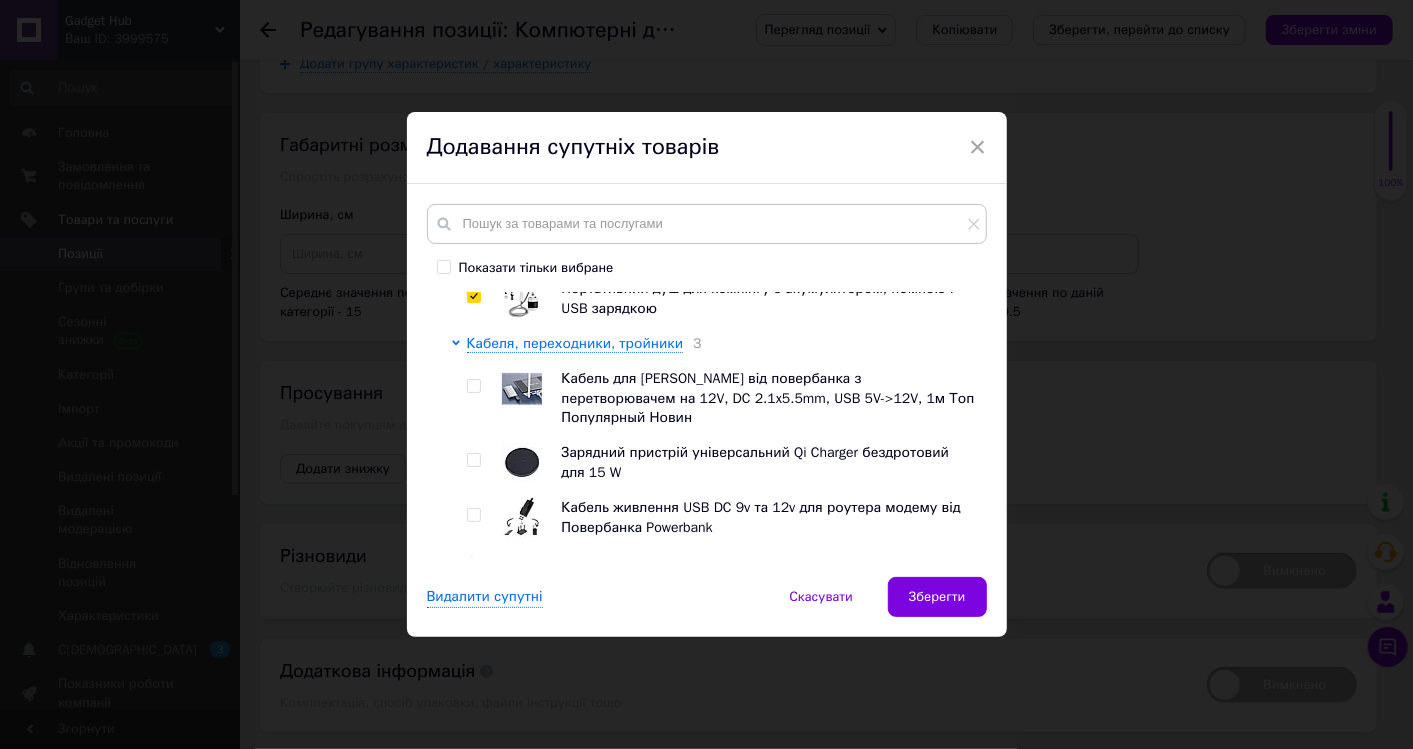 scroll, scrollTop: 111, scrollLeft: 0, axis: vertical 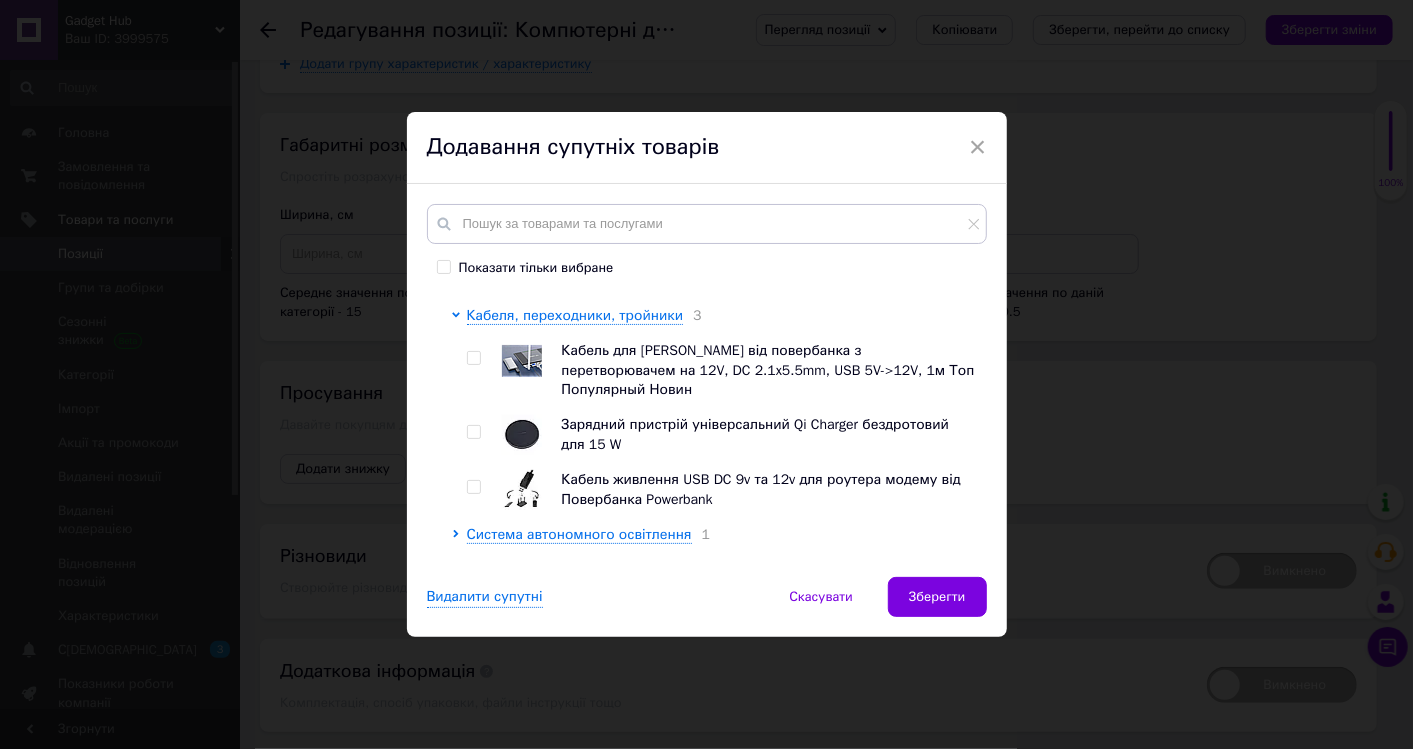 click at bounding box center (473, 358) 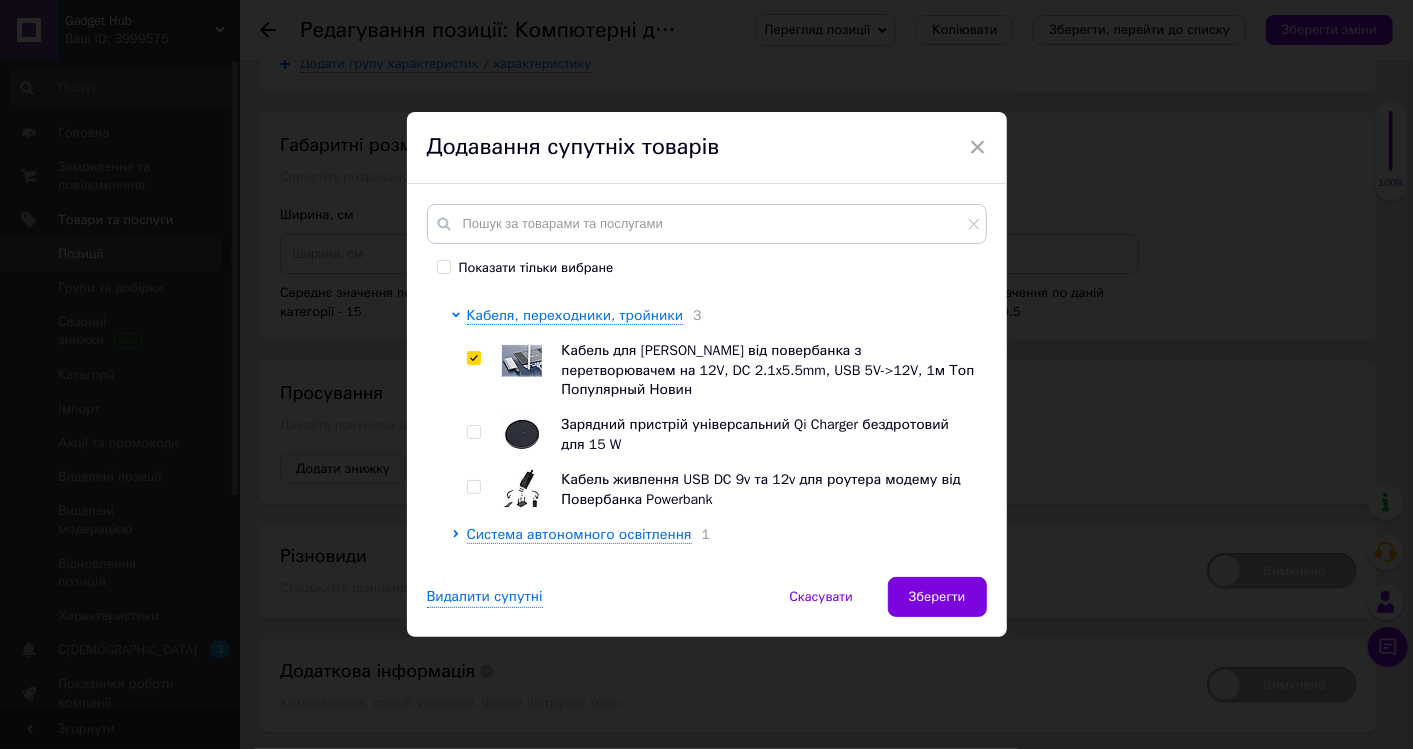 checkbox on "true" 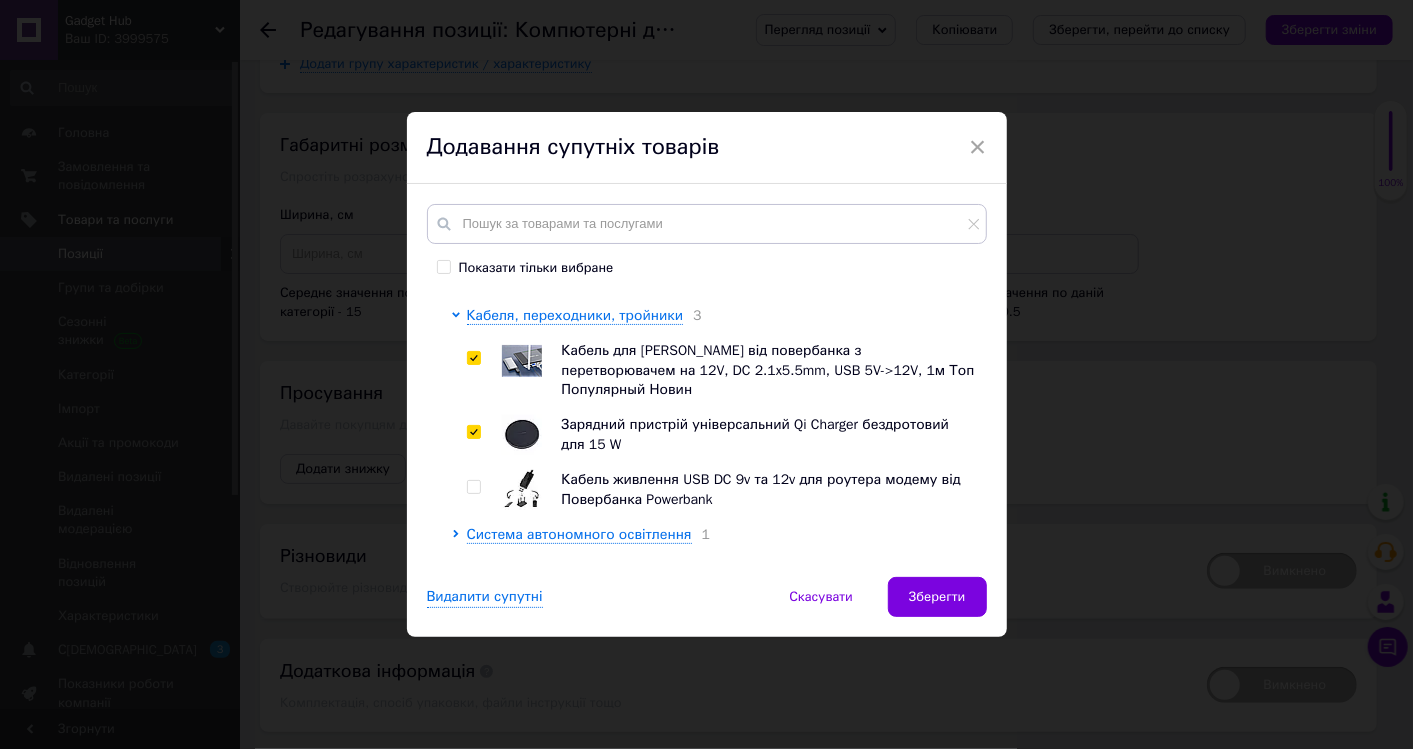 checkbox on "true" 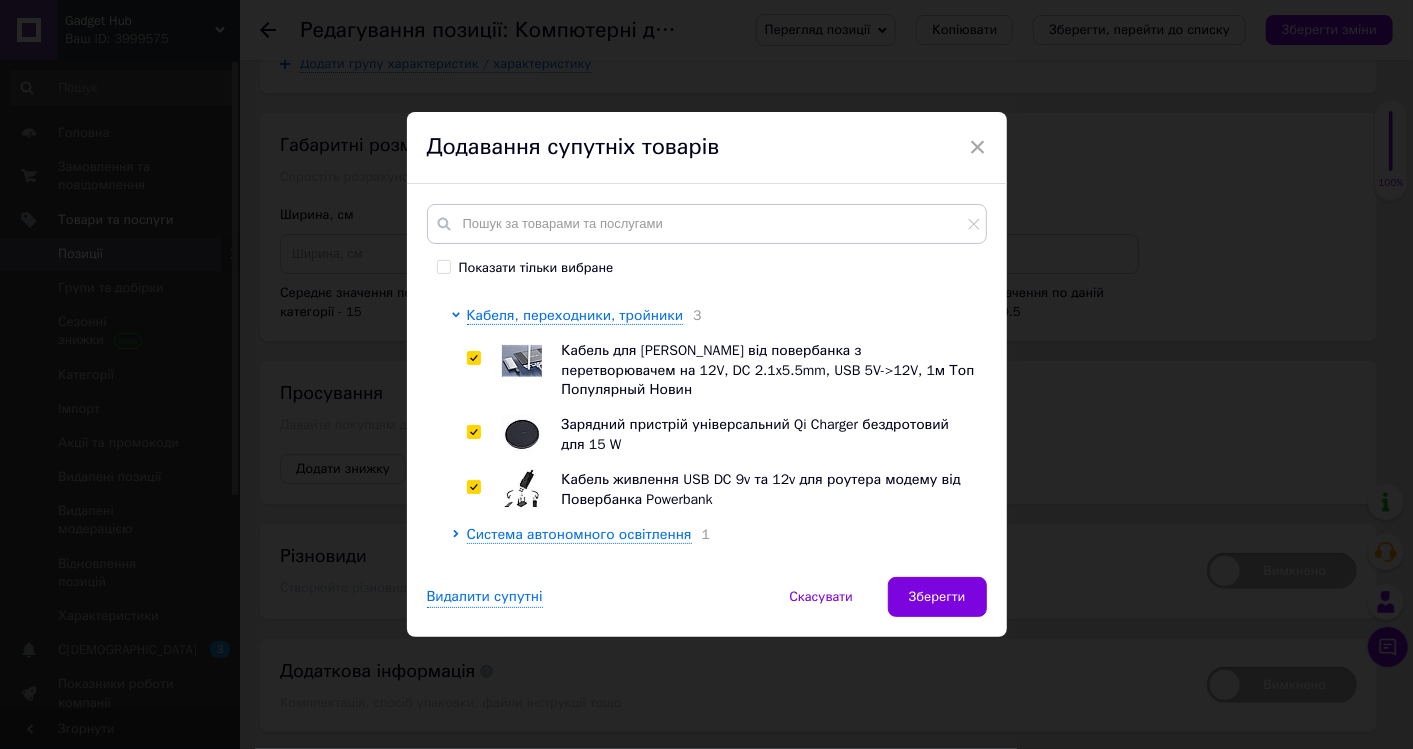 checkbox on "true" 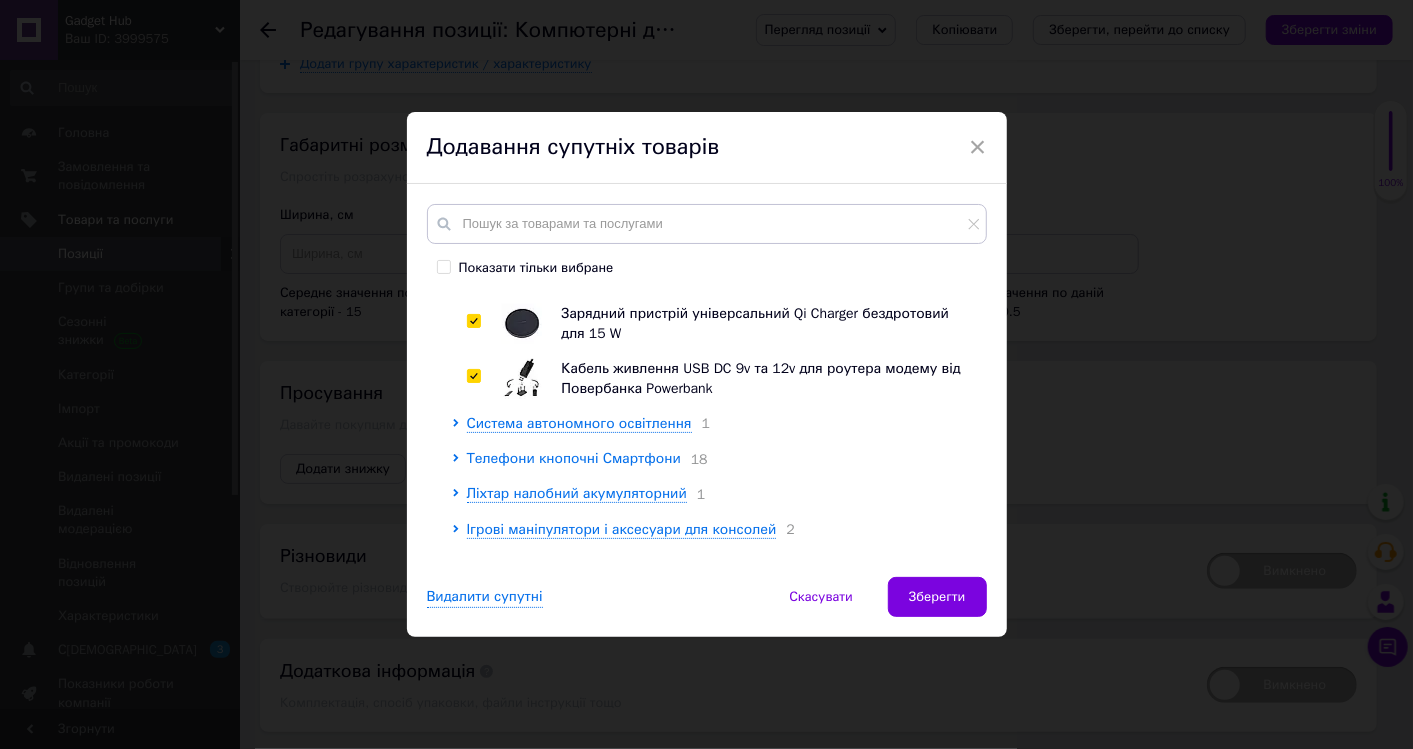 click on "Телефони кнопочні Смартфони" at bounding box center [574, 458] 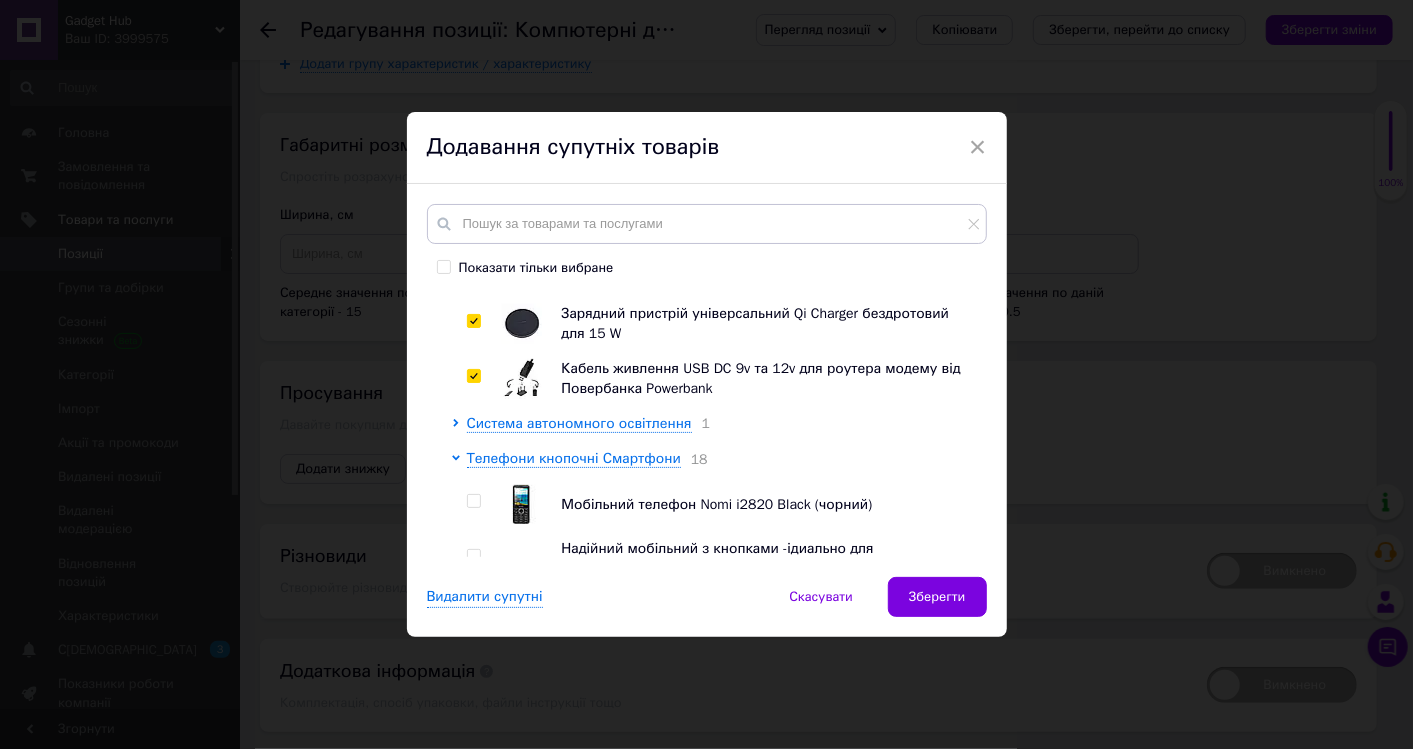 click at bounding box center (473, 501) 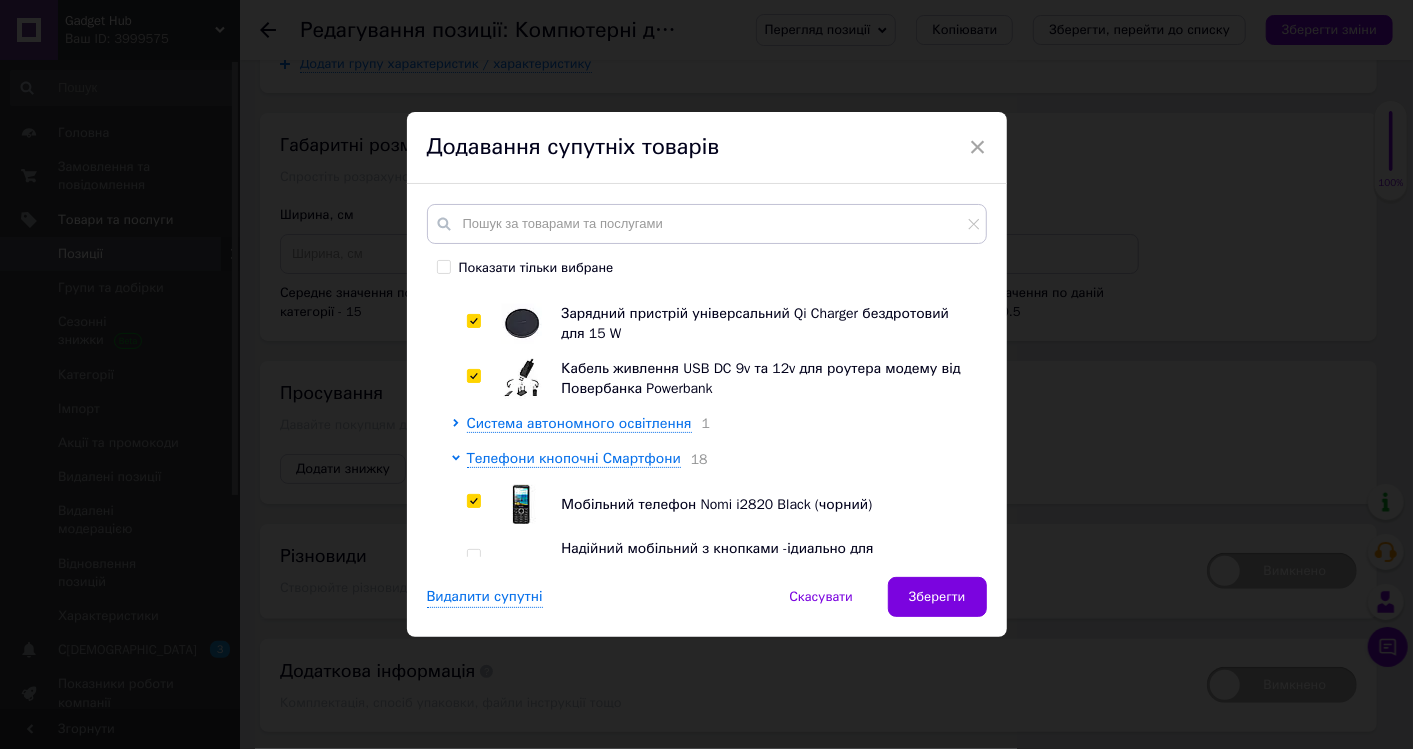 checkbox on "true" 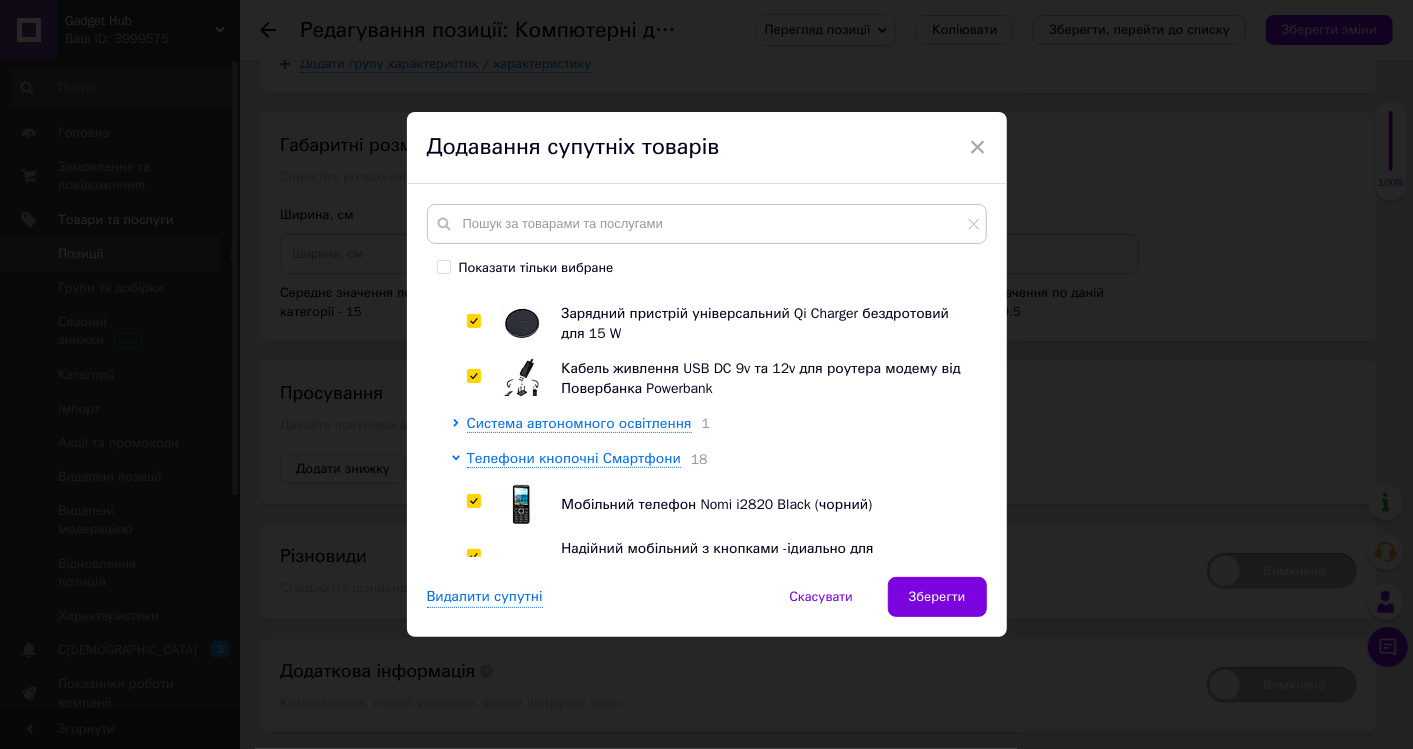 checkbox on "true" 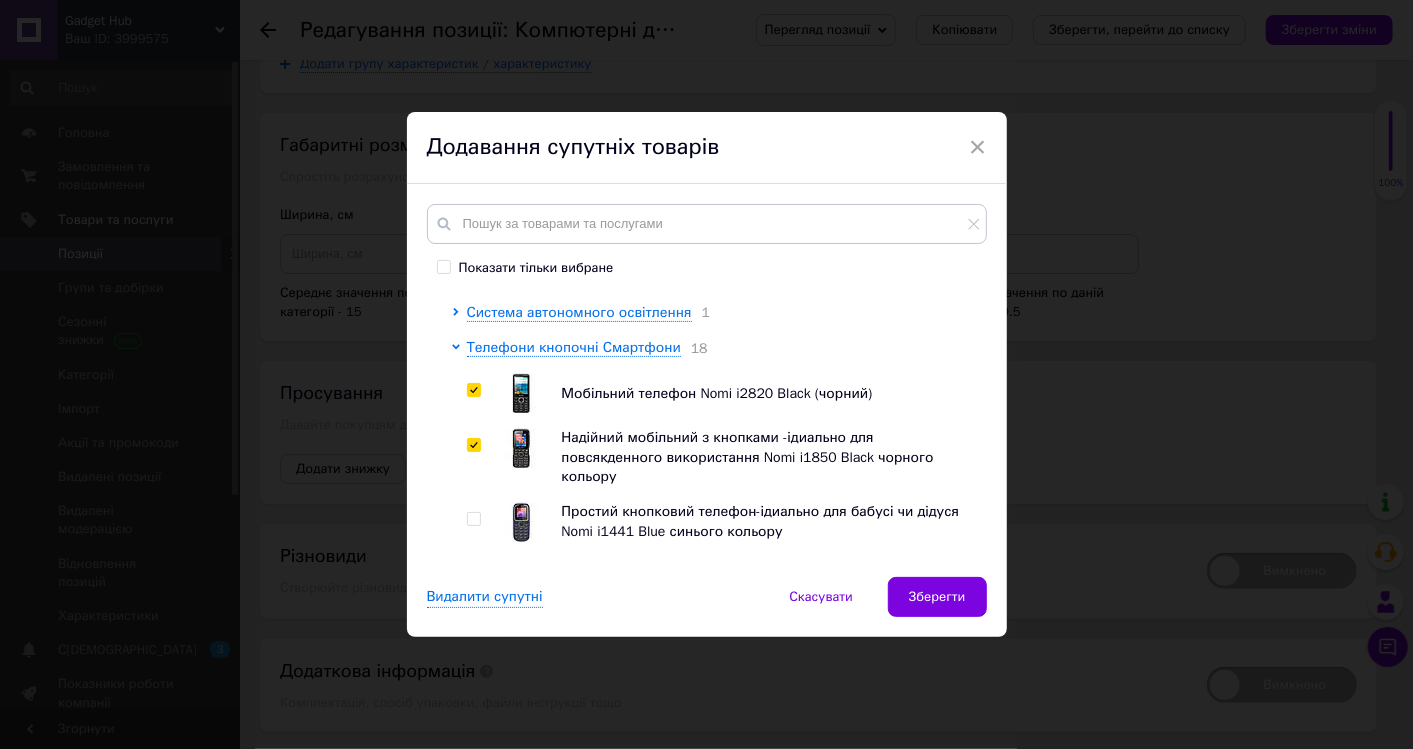 click at bounding box center [473, 519] 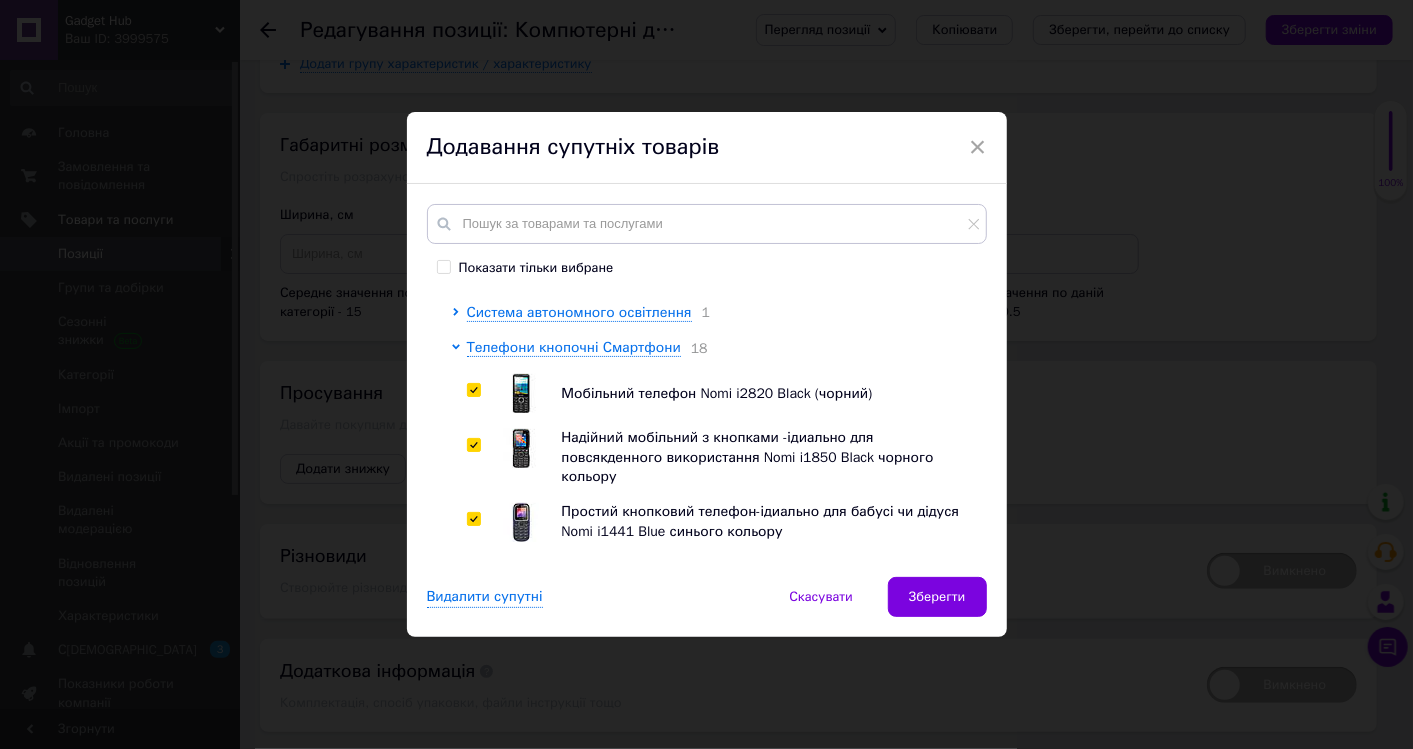 checkbox on "true" 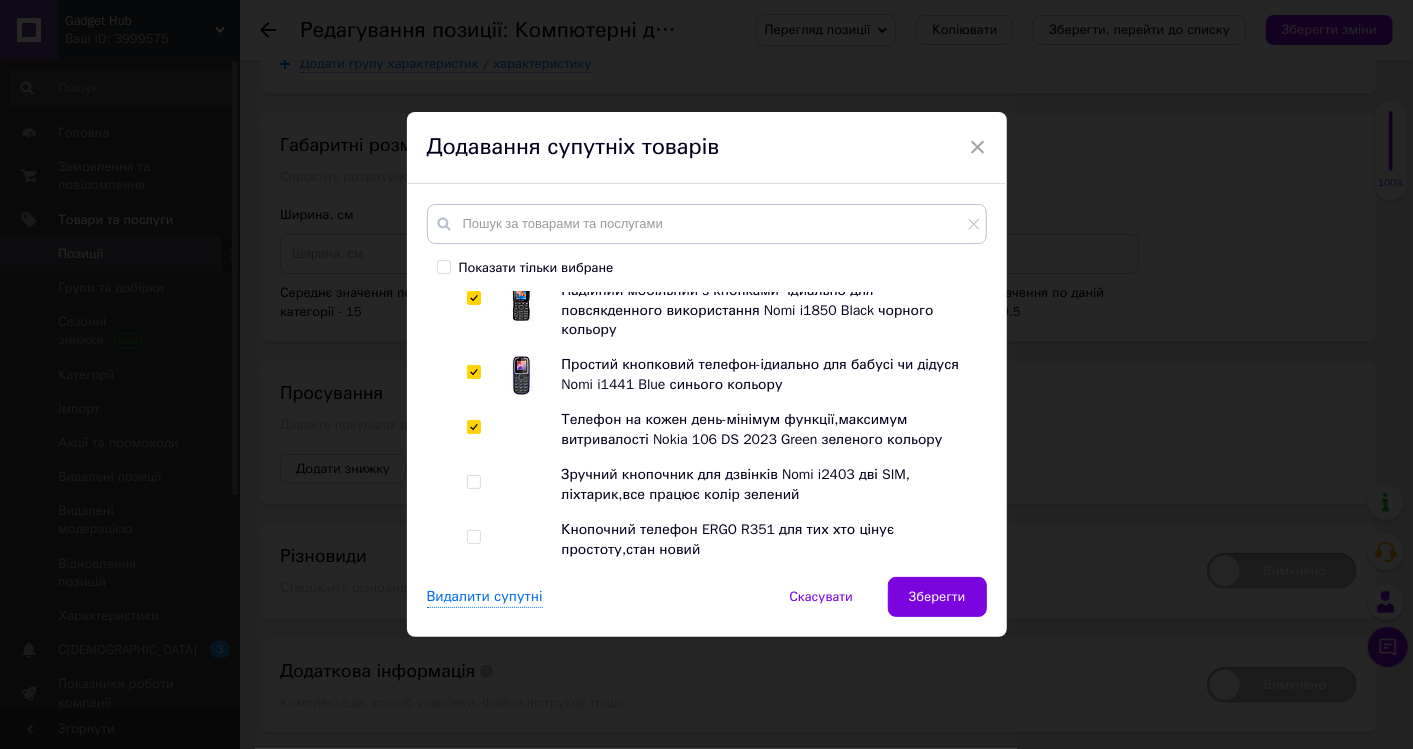 scroll, scrollTop: 555, scrollLeft: 0, axis: vertical 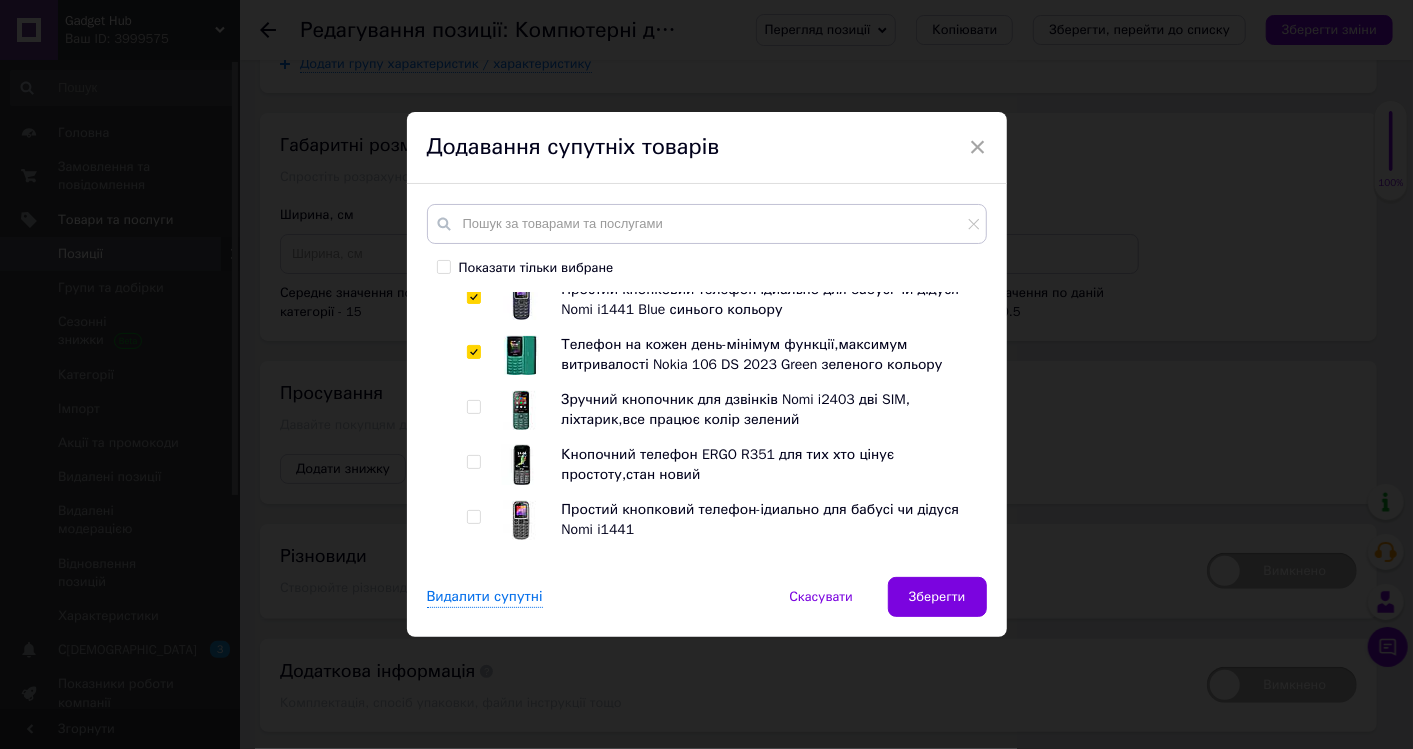 click at bounding box center (473, 407) 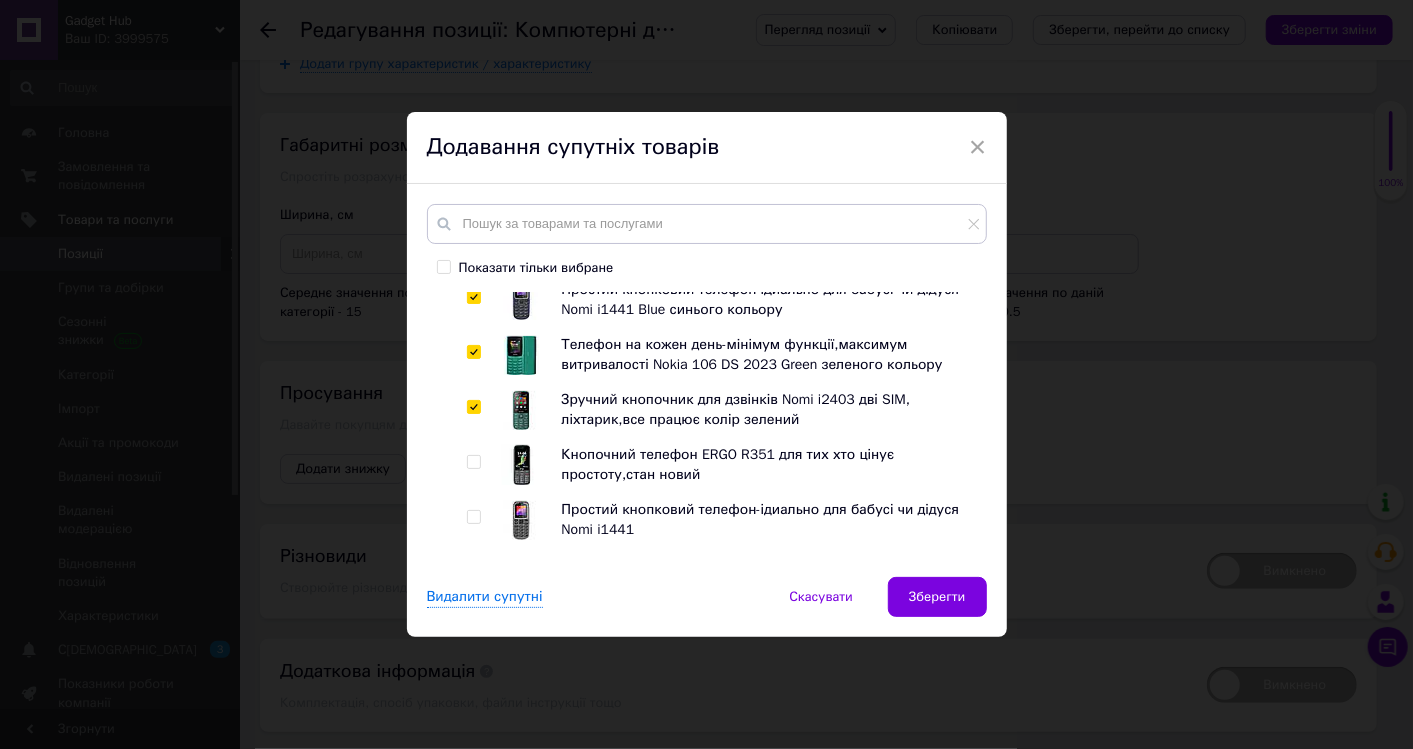 checkbox on "true" 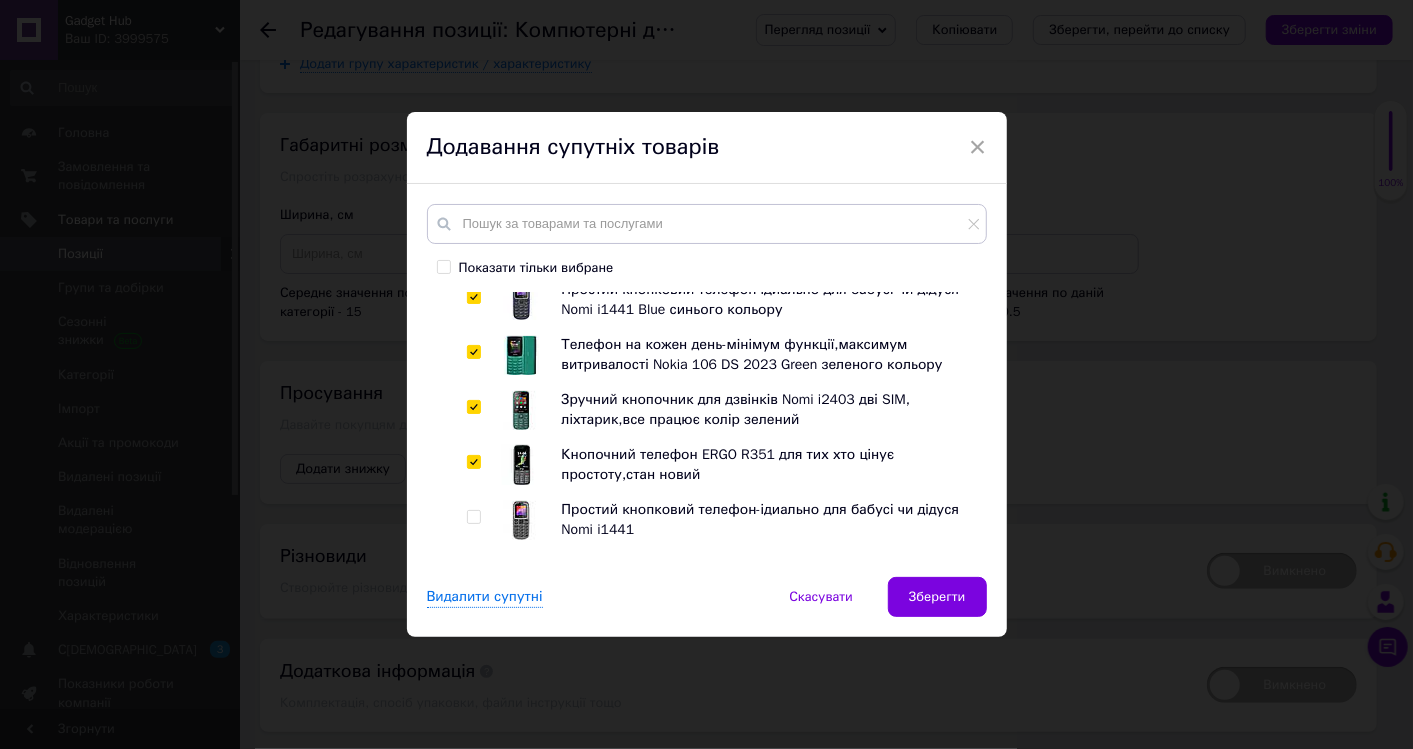 checkbox on "true" 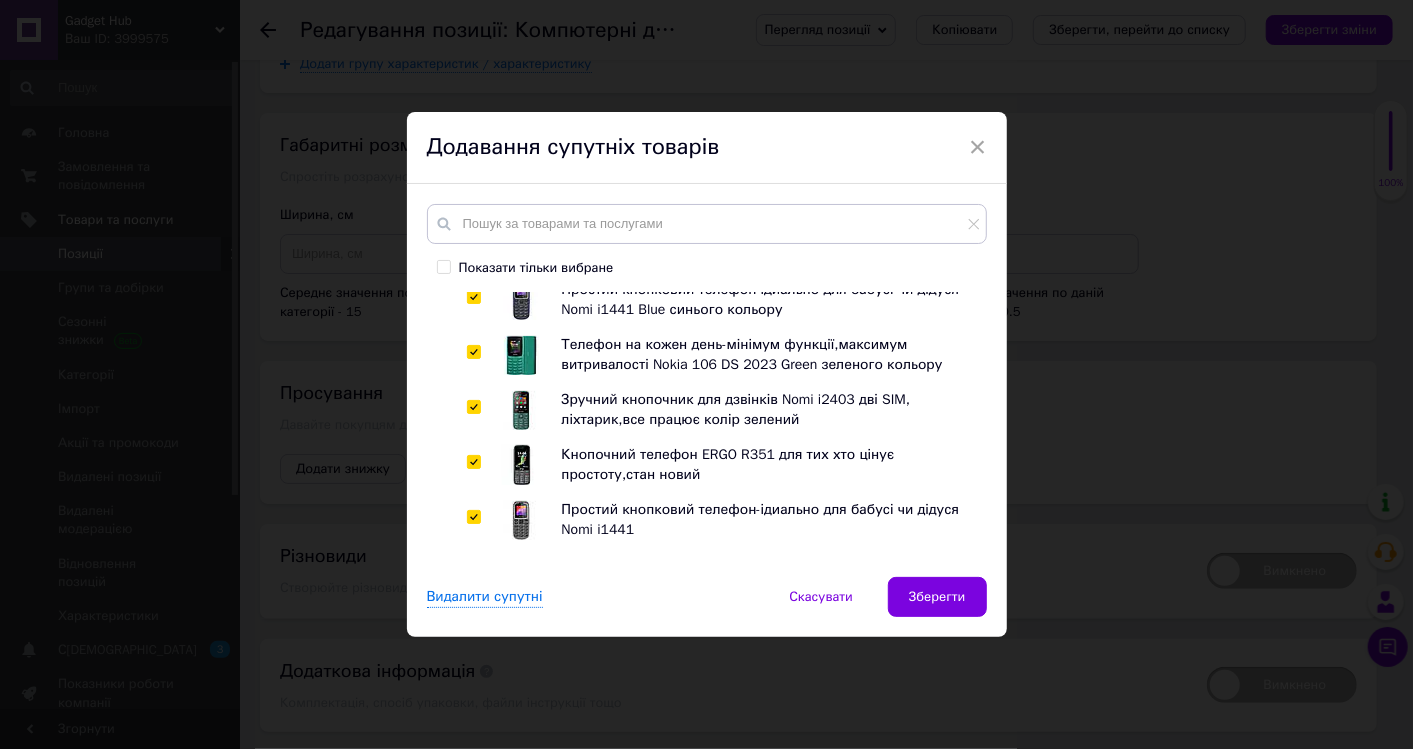 checkbox on "true" 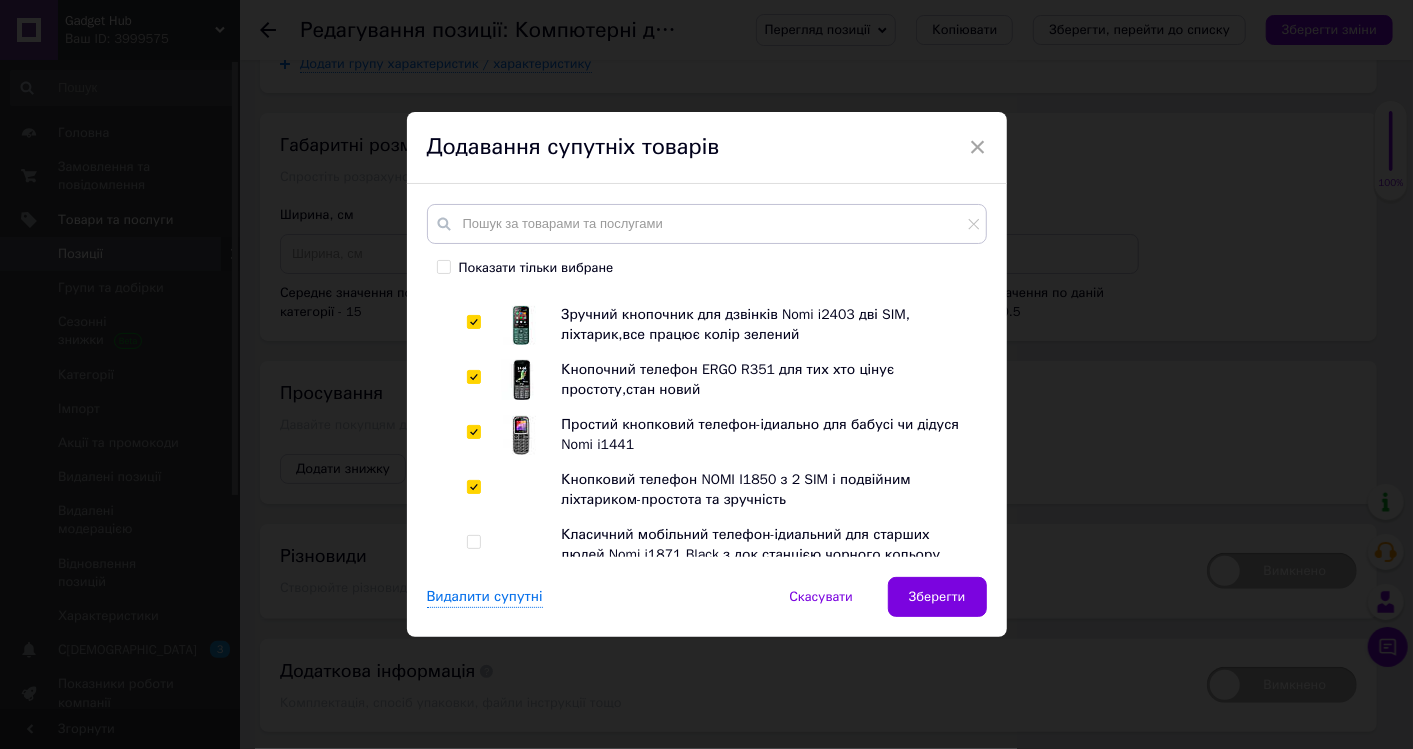 scroll, scrollTop: 666, scrollLeft: 0, axis: vertical 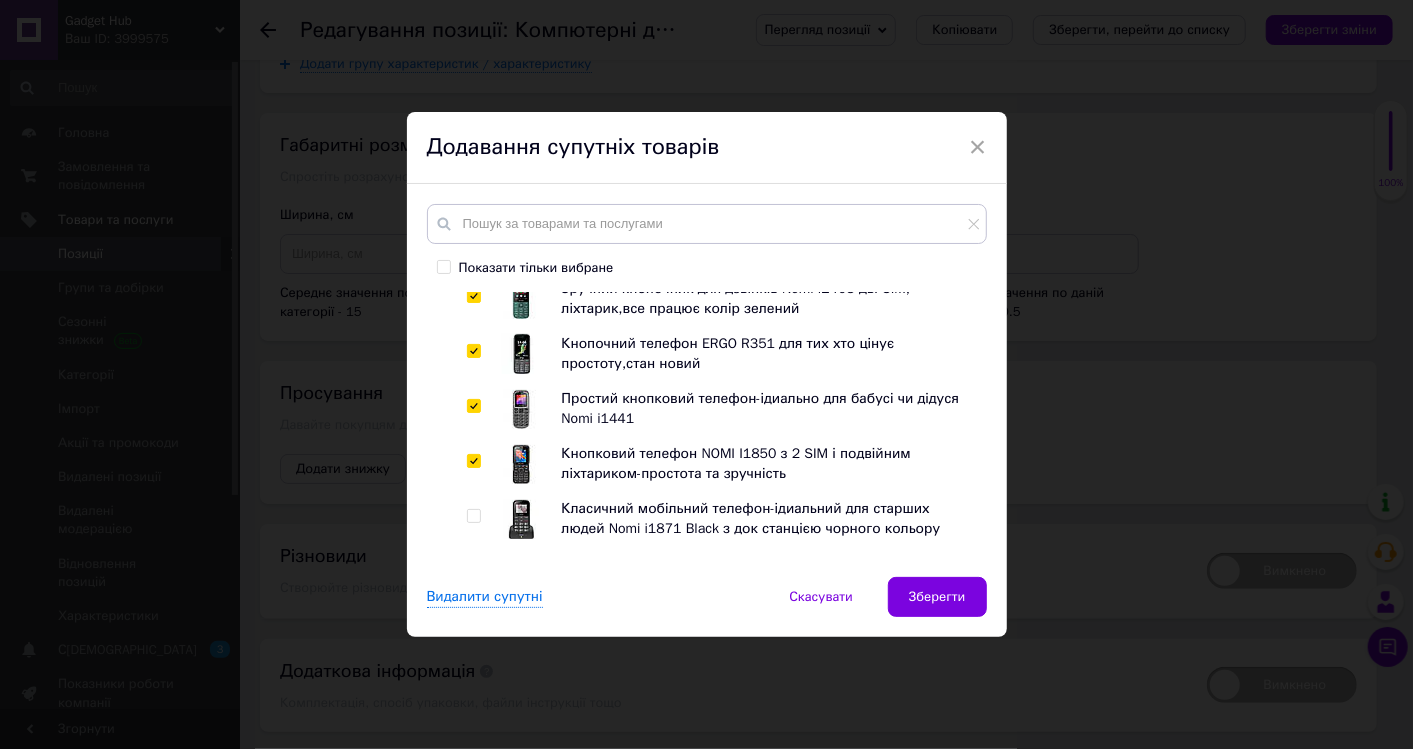 click at bounding box center (477, 519) 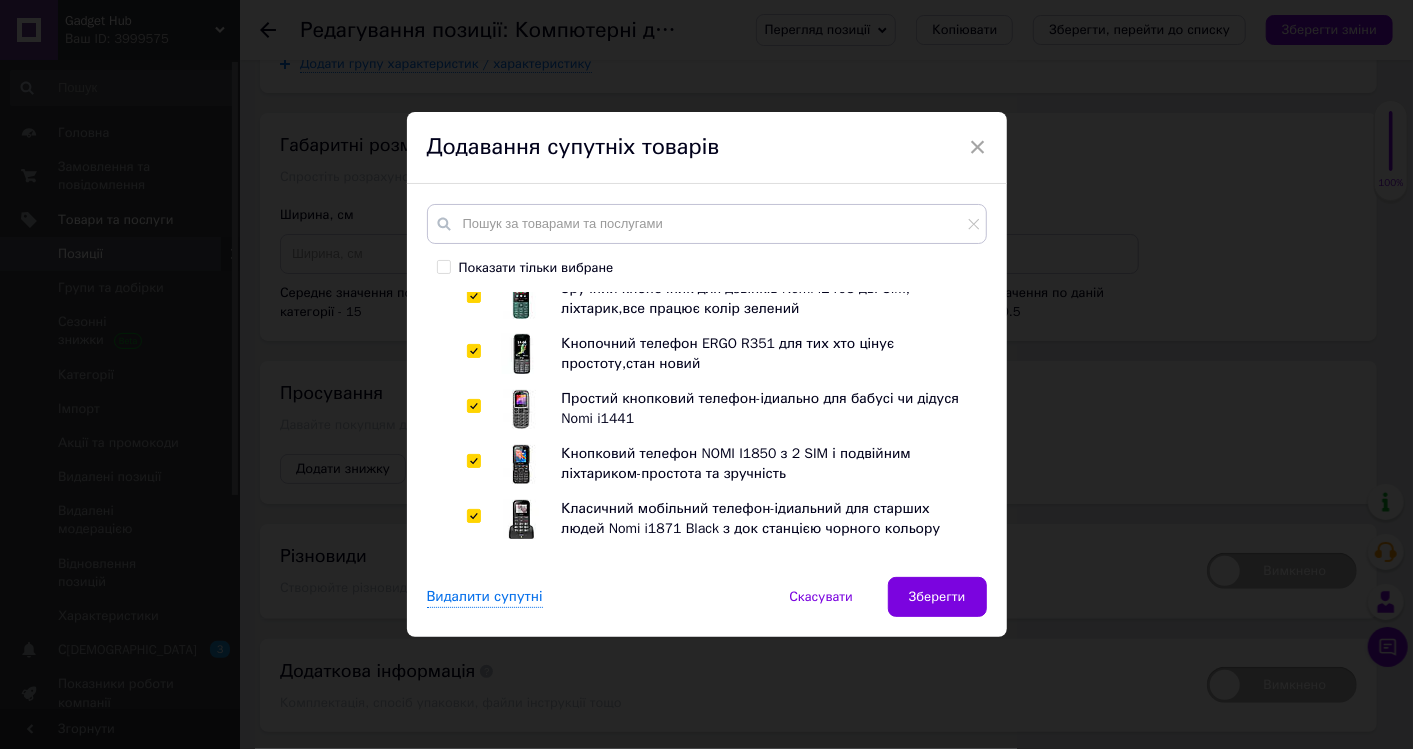 checkbox on "true" 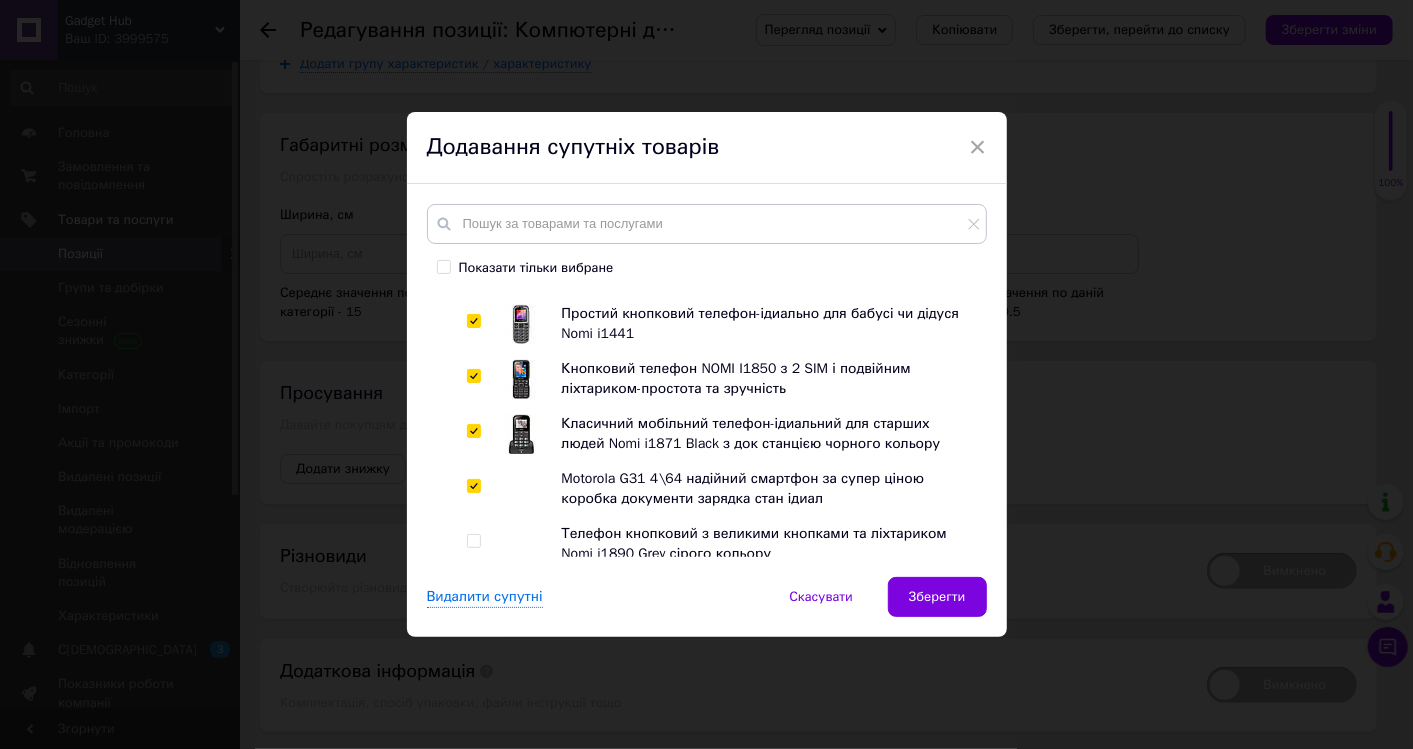 scroll, scrollTop: 777, scrollLeft: 0, axis: vertical 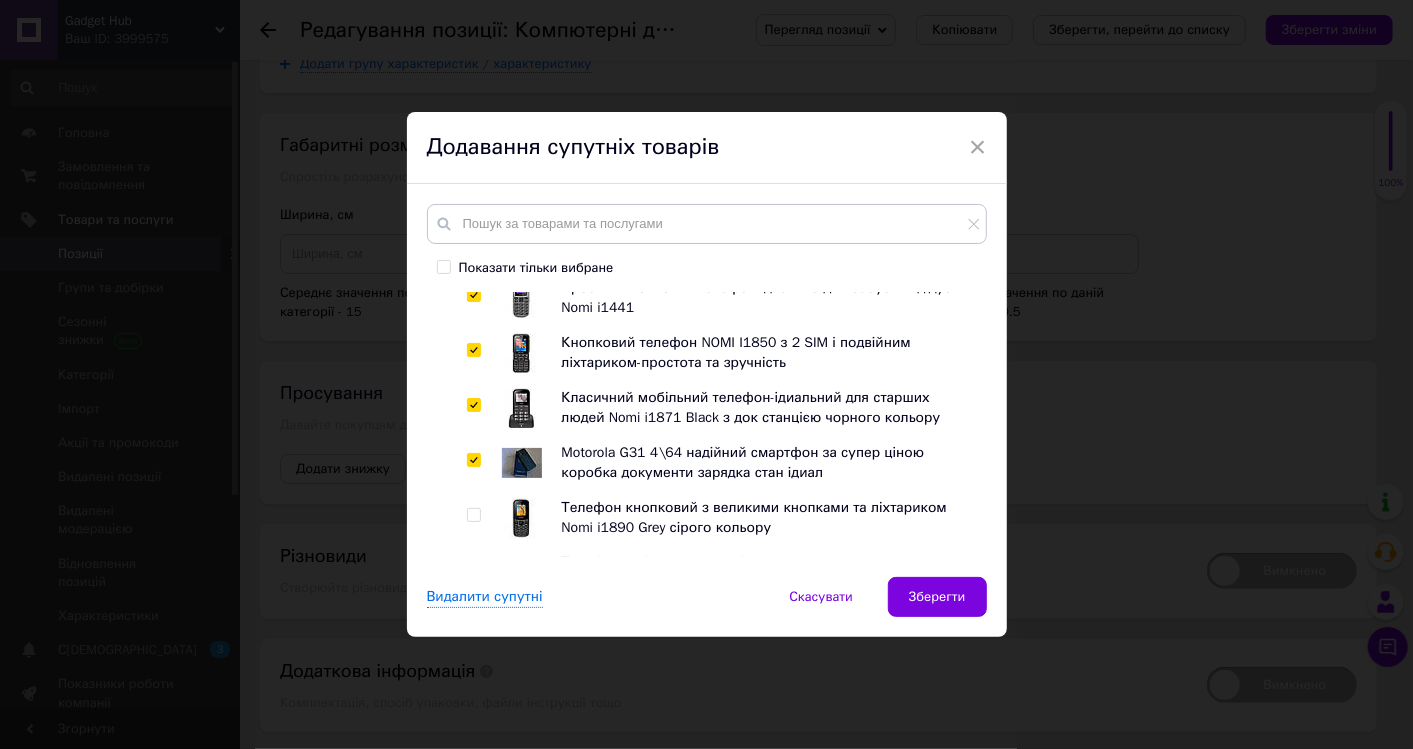 click at bounding box center [473, 515] 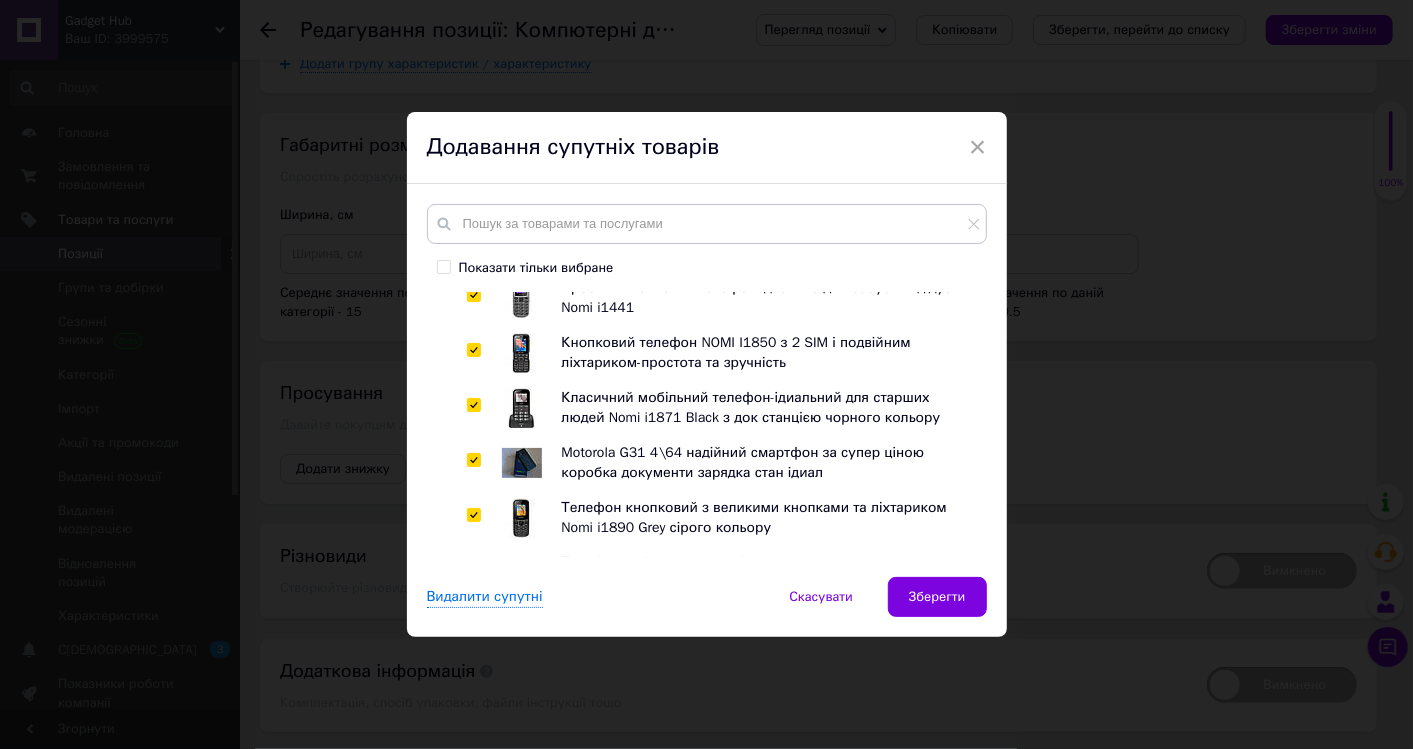 checkbox on "true" 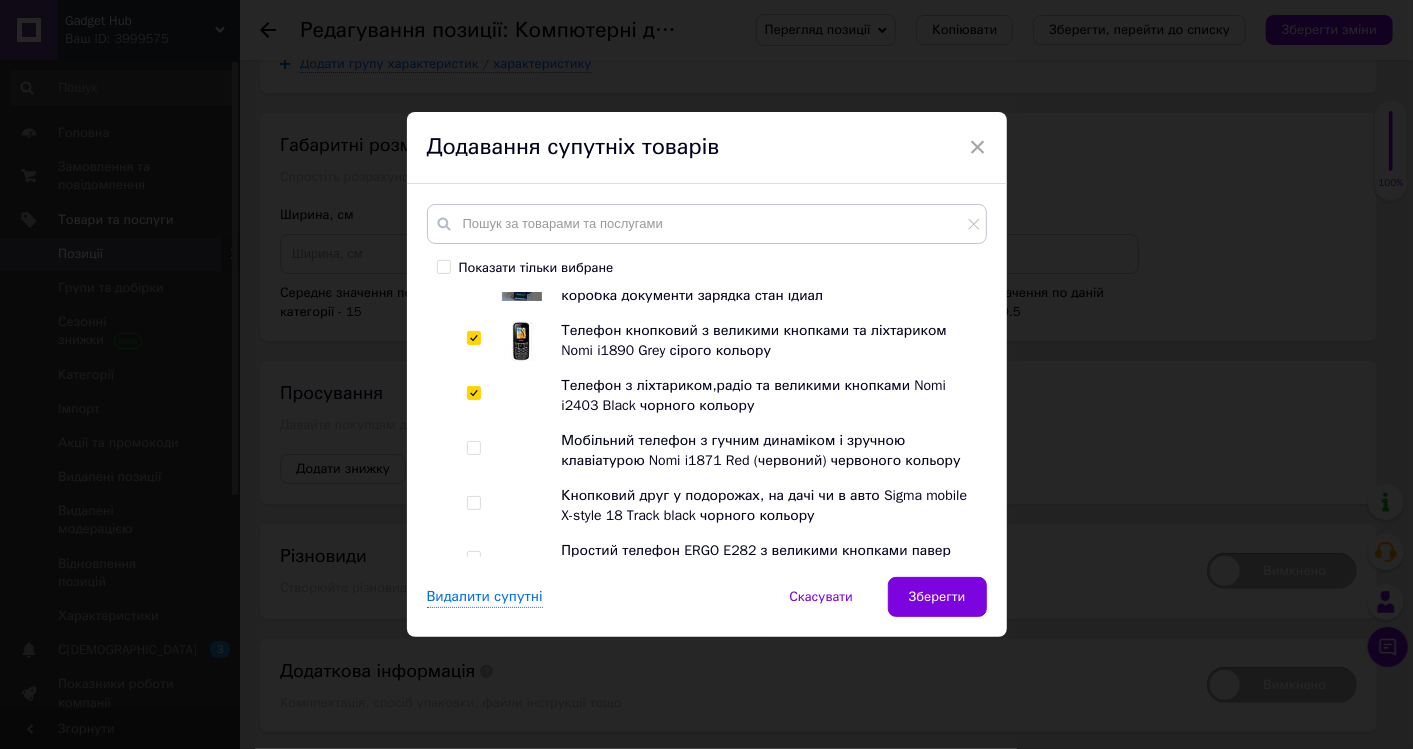 scroll, scrollTop: 1000, scrollLeft: 0, axis: vertical 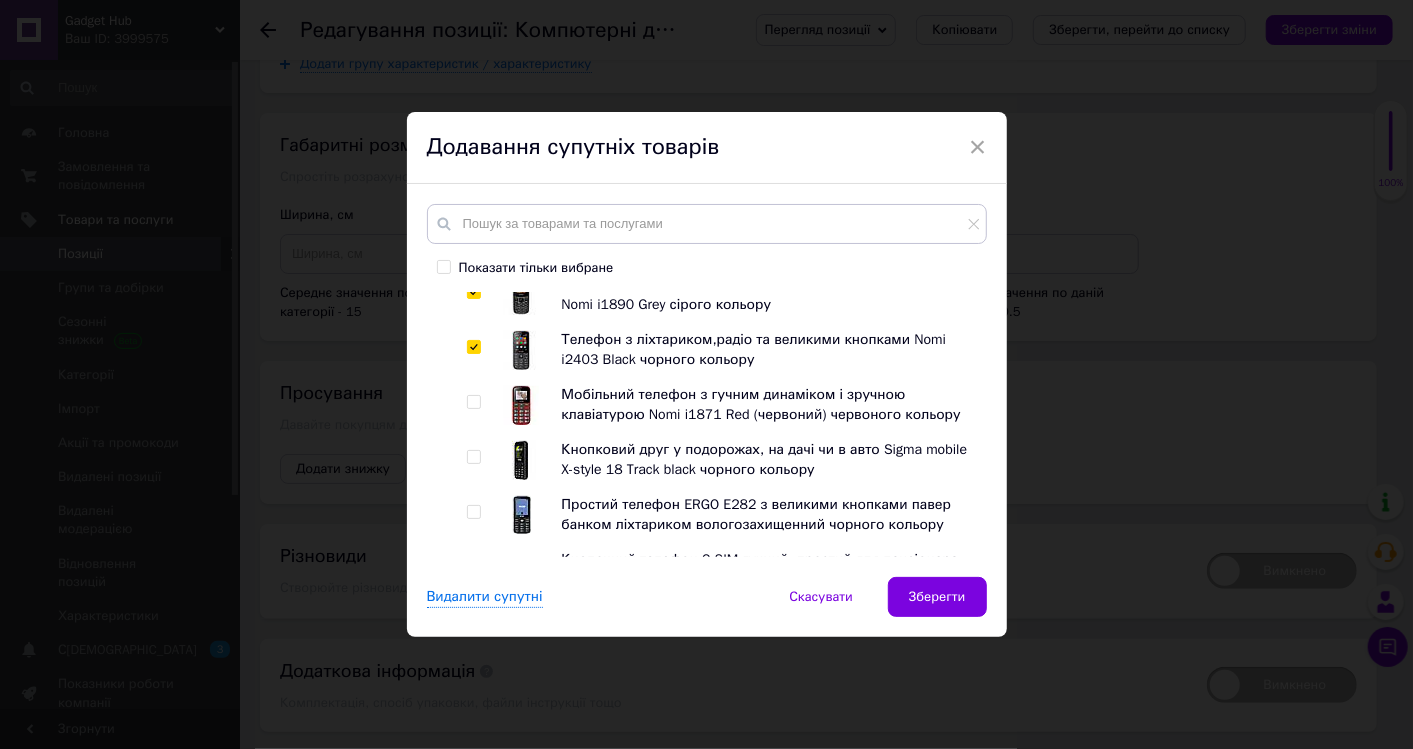 click at bounding box center (473, 402) 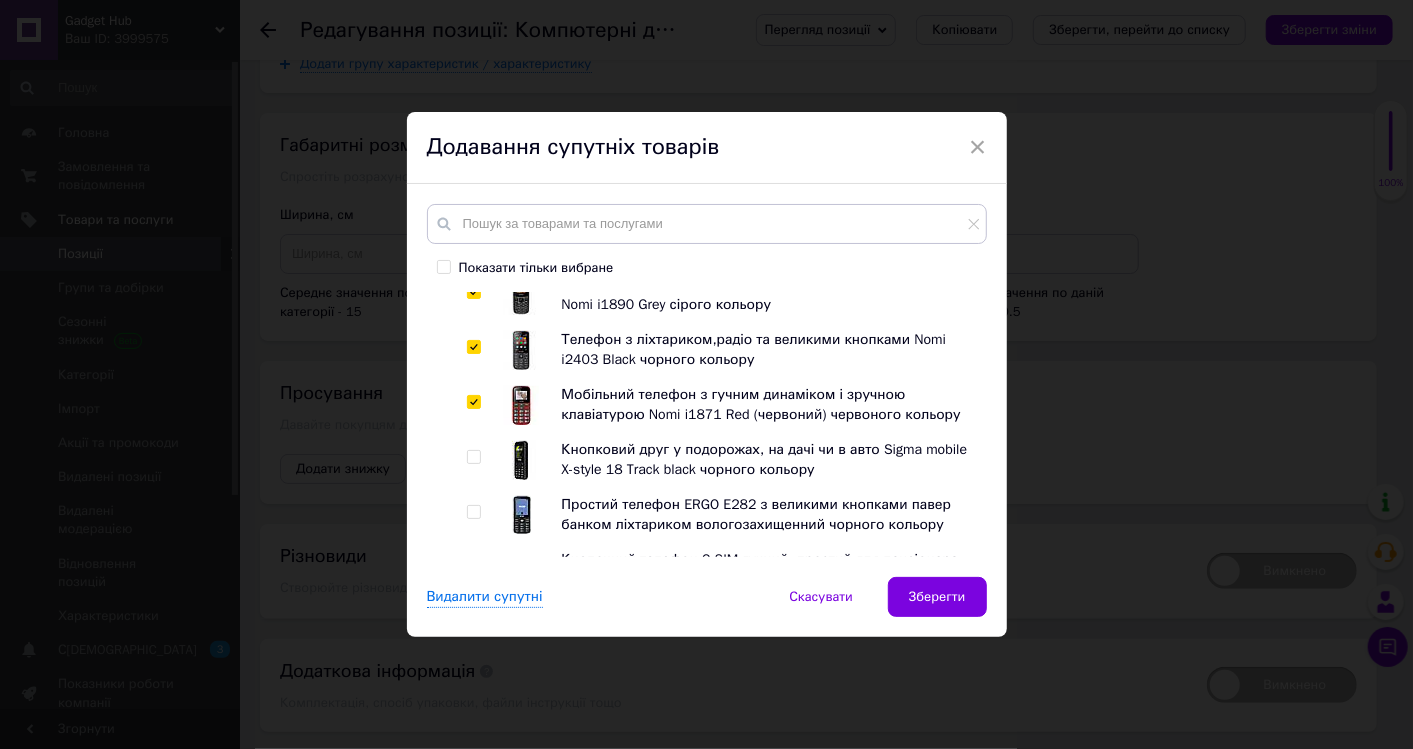 checkbox on "true" 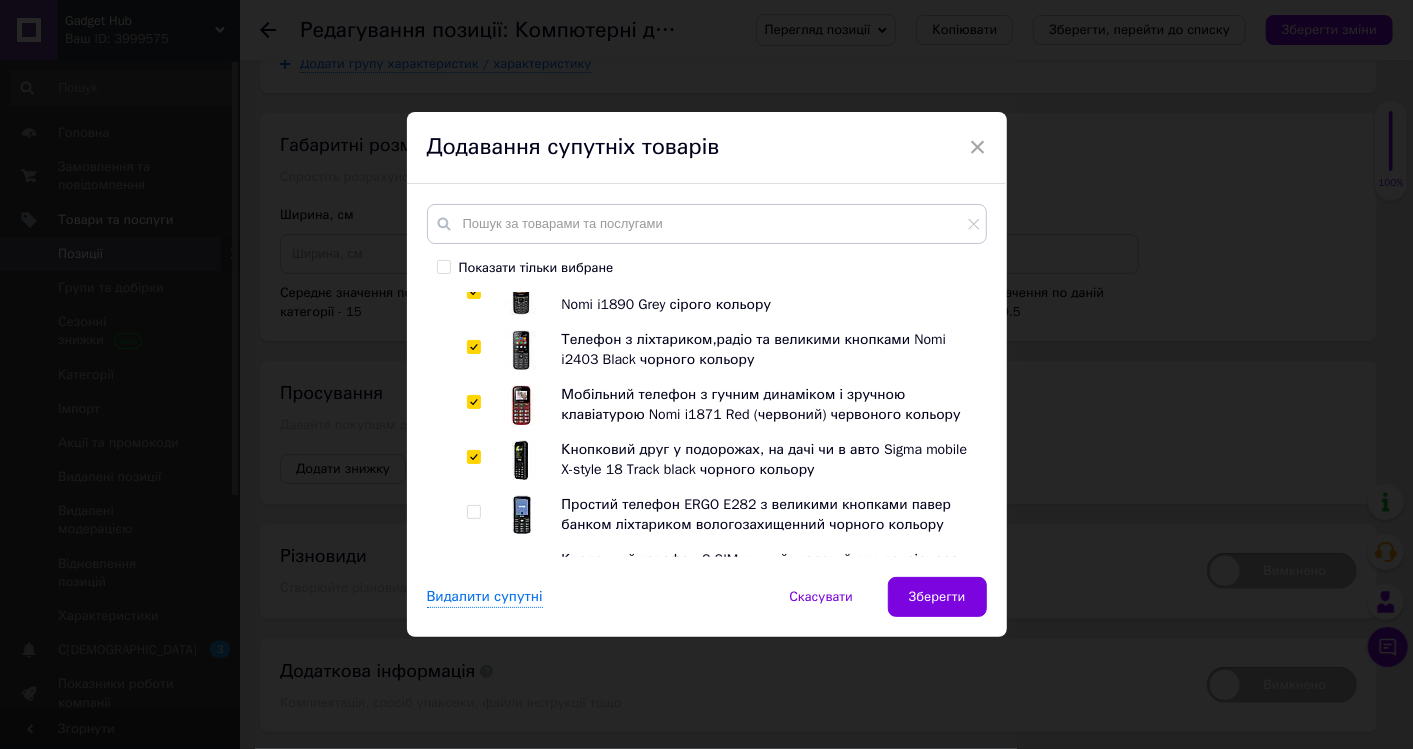 checkbox on "true" 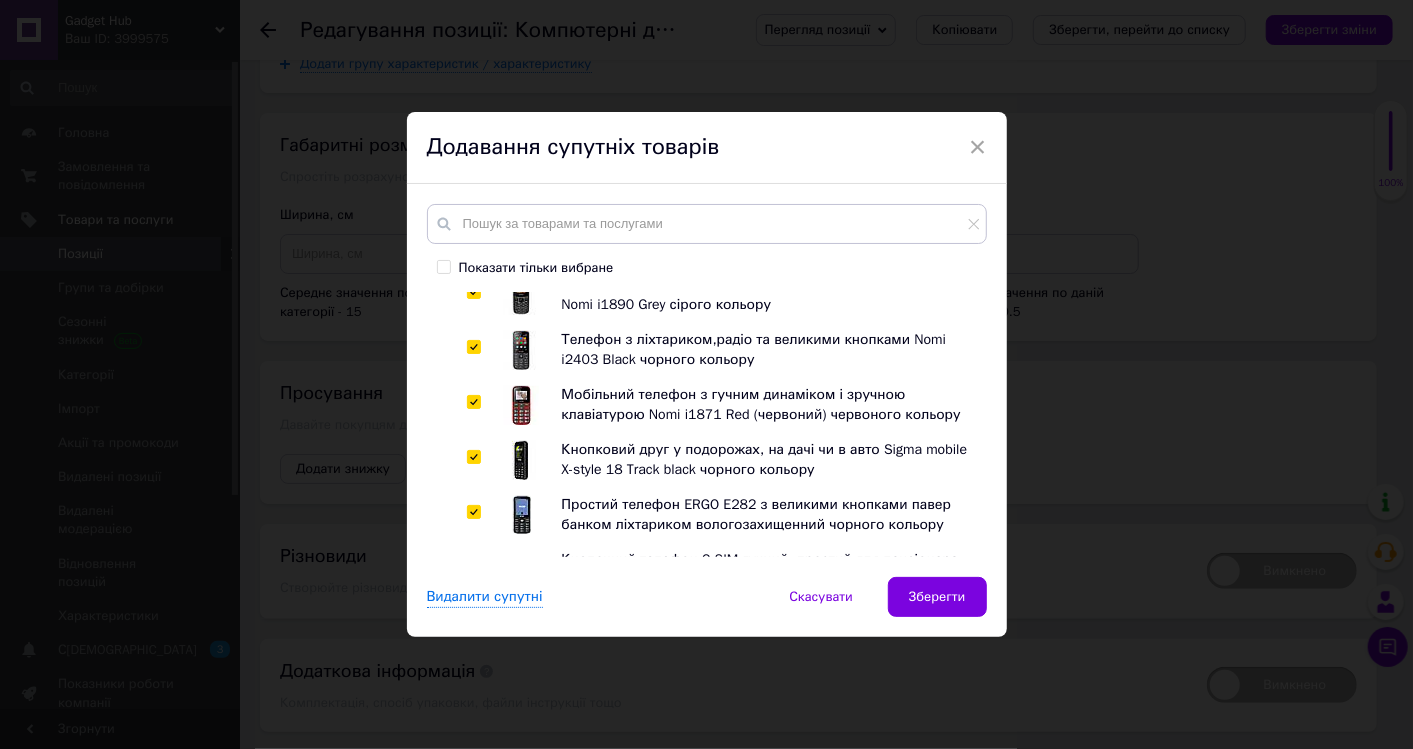checkbox on "true" 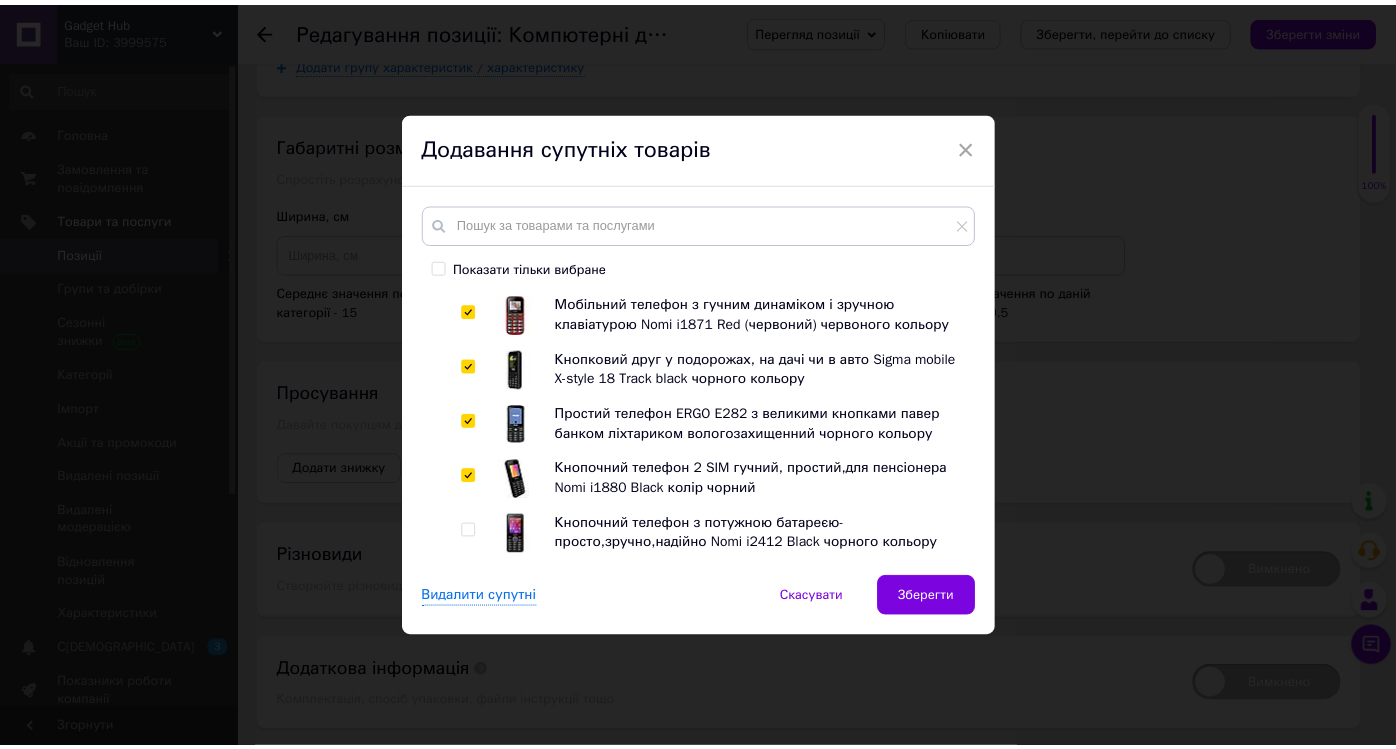 scroll, scrollTop: 1111, scrollLeft: 0, axis: vertical 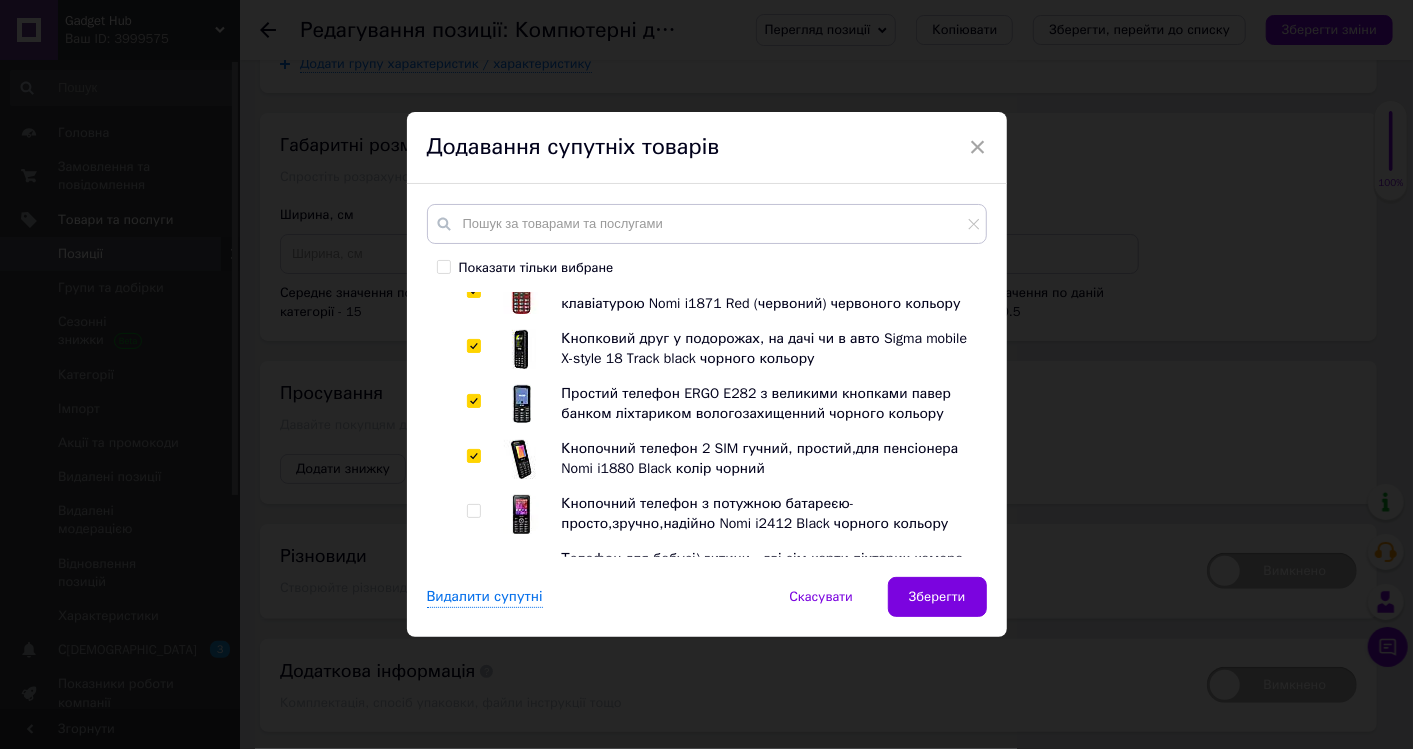 click at bounding box center [473, 511] 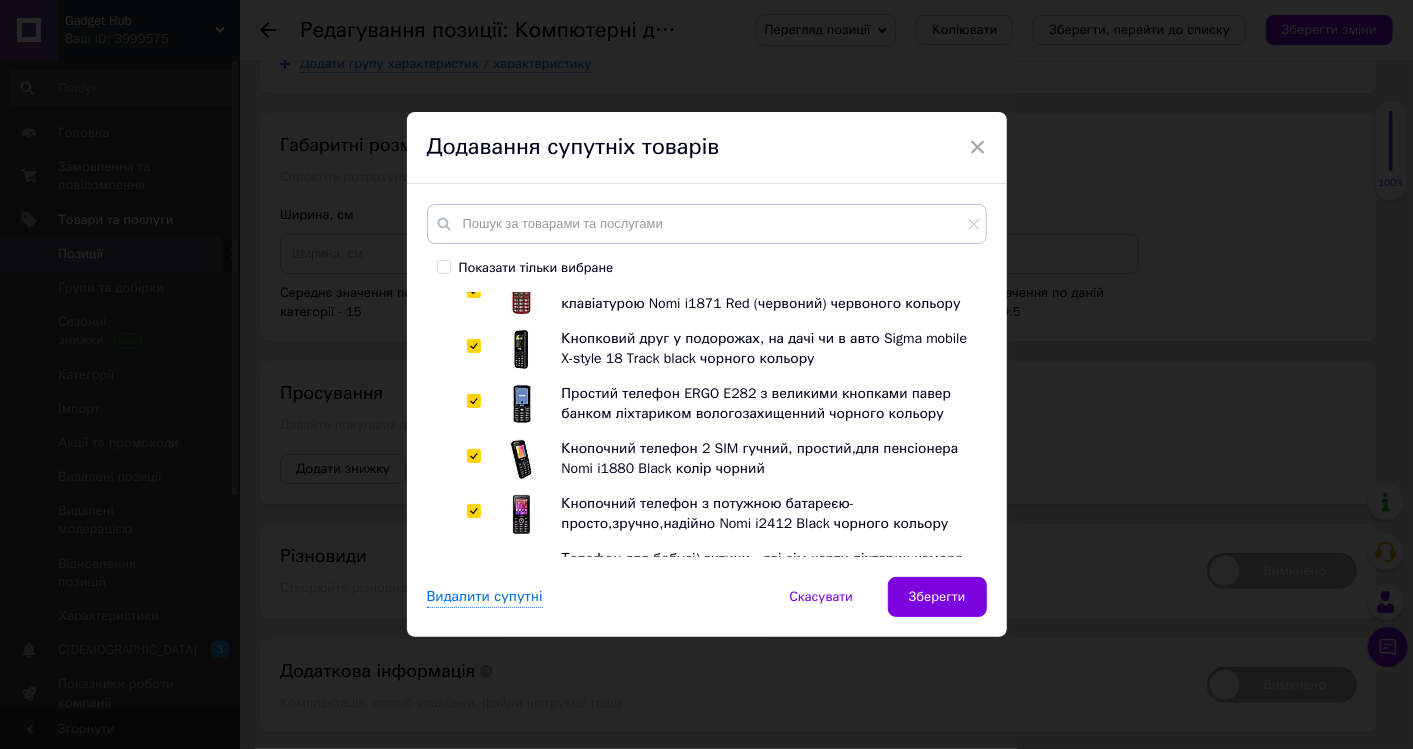 checkbox on "true" 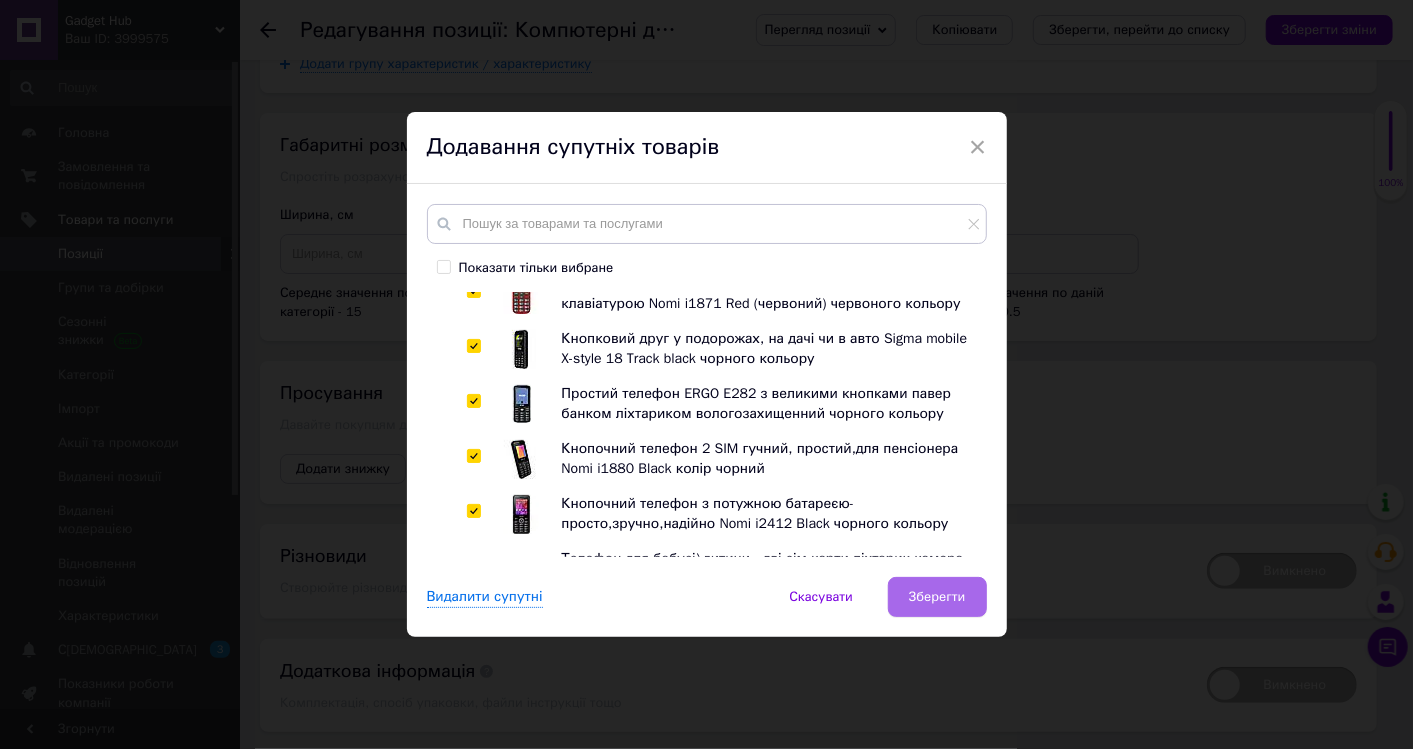click on "Зберегти" at bounding box center [937, 597] 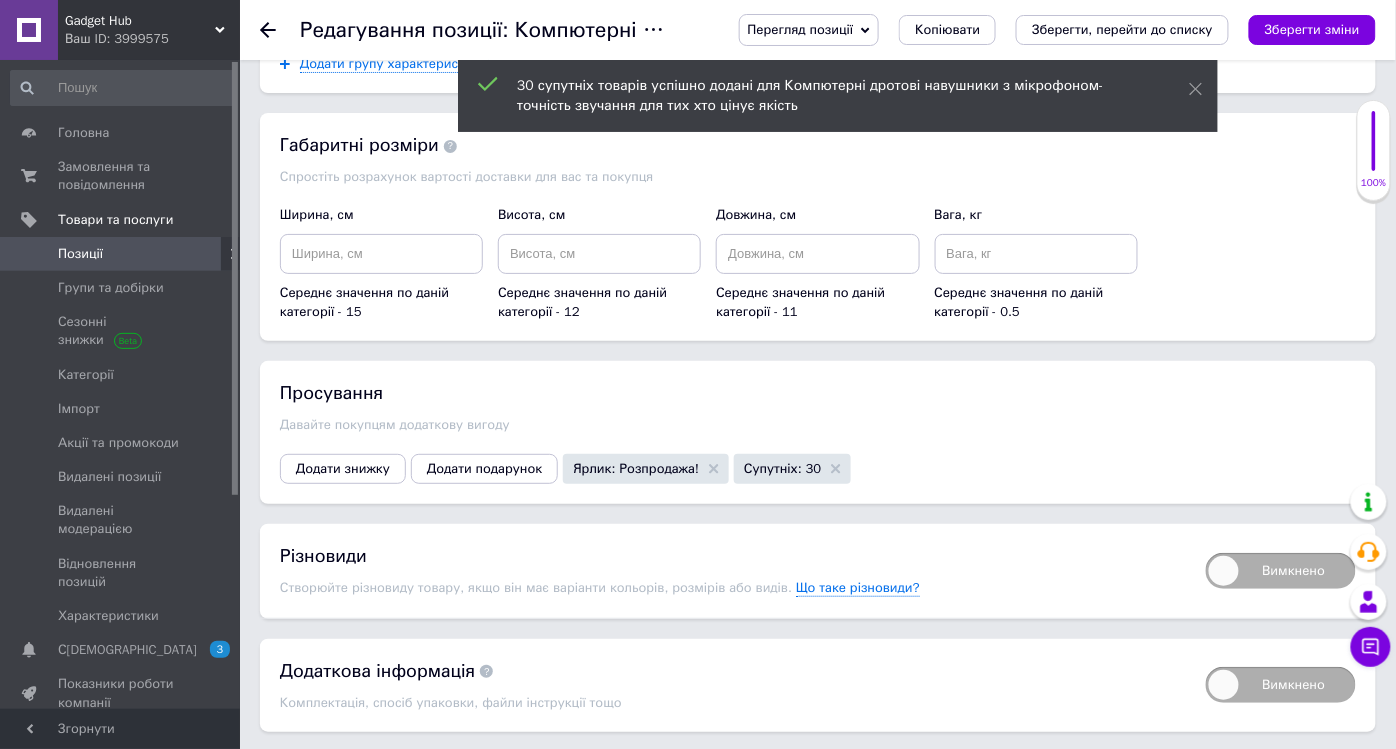 click on "Зберегти зміни" at bounding box center [328, 772] 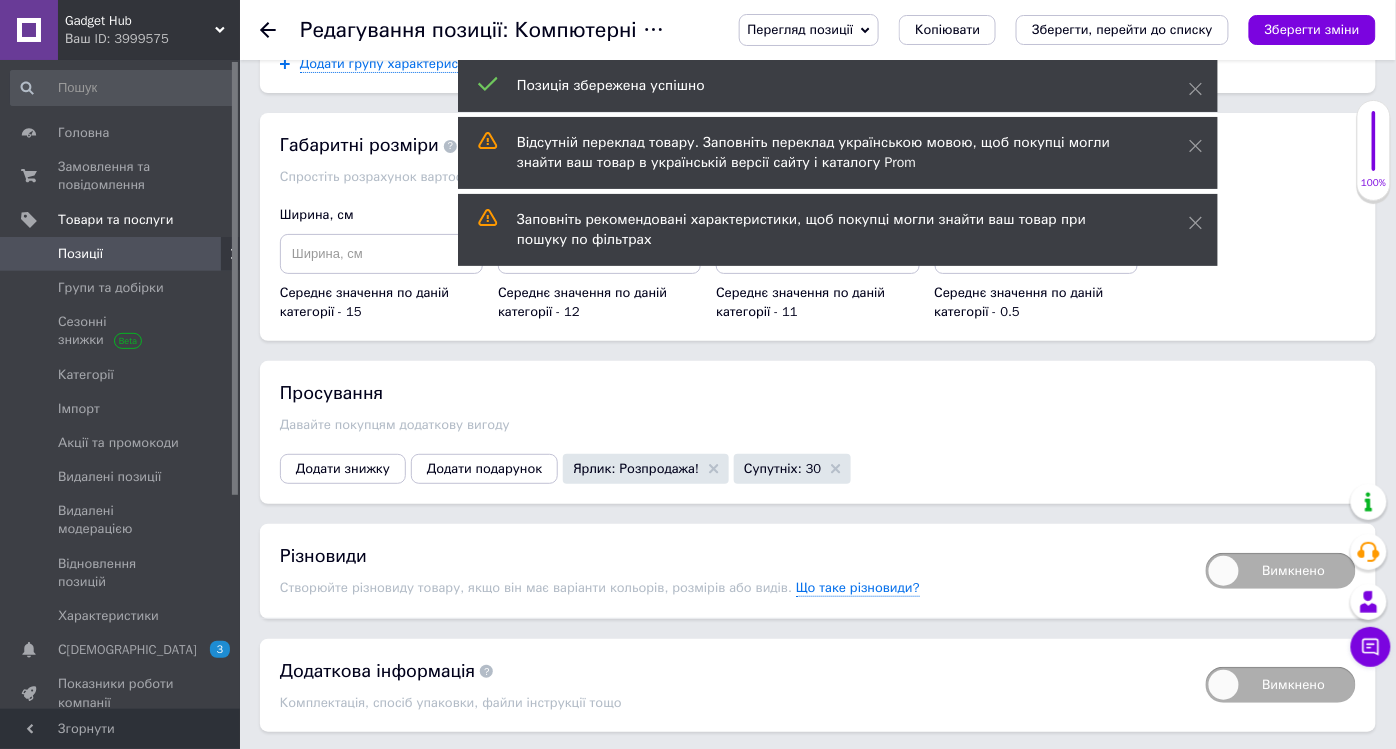 click on "Позиції" at bounding box center (80, 254) 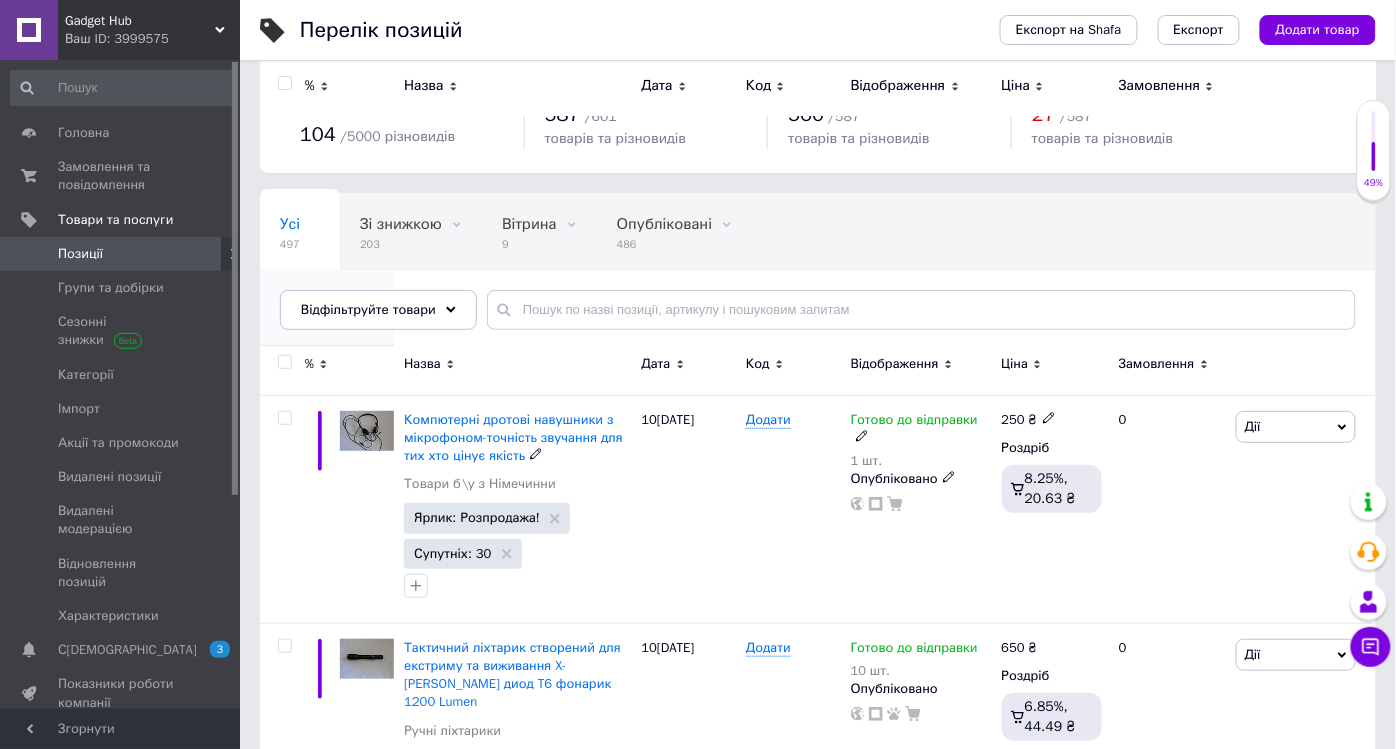 scroll, scrollTop: 0, scrollLeft: 0, axis: both 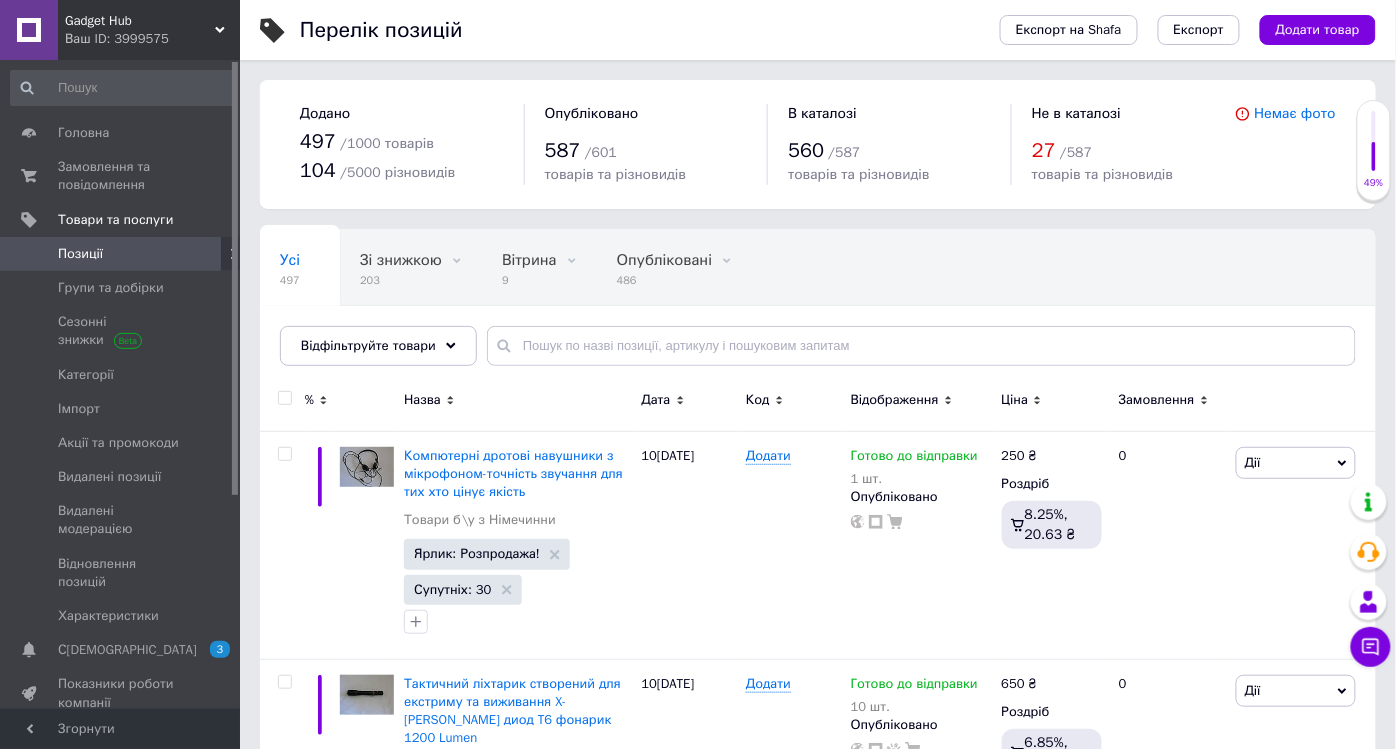 click on "Додати товар" at bounding box center (1318, 30) 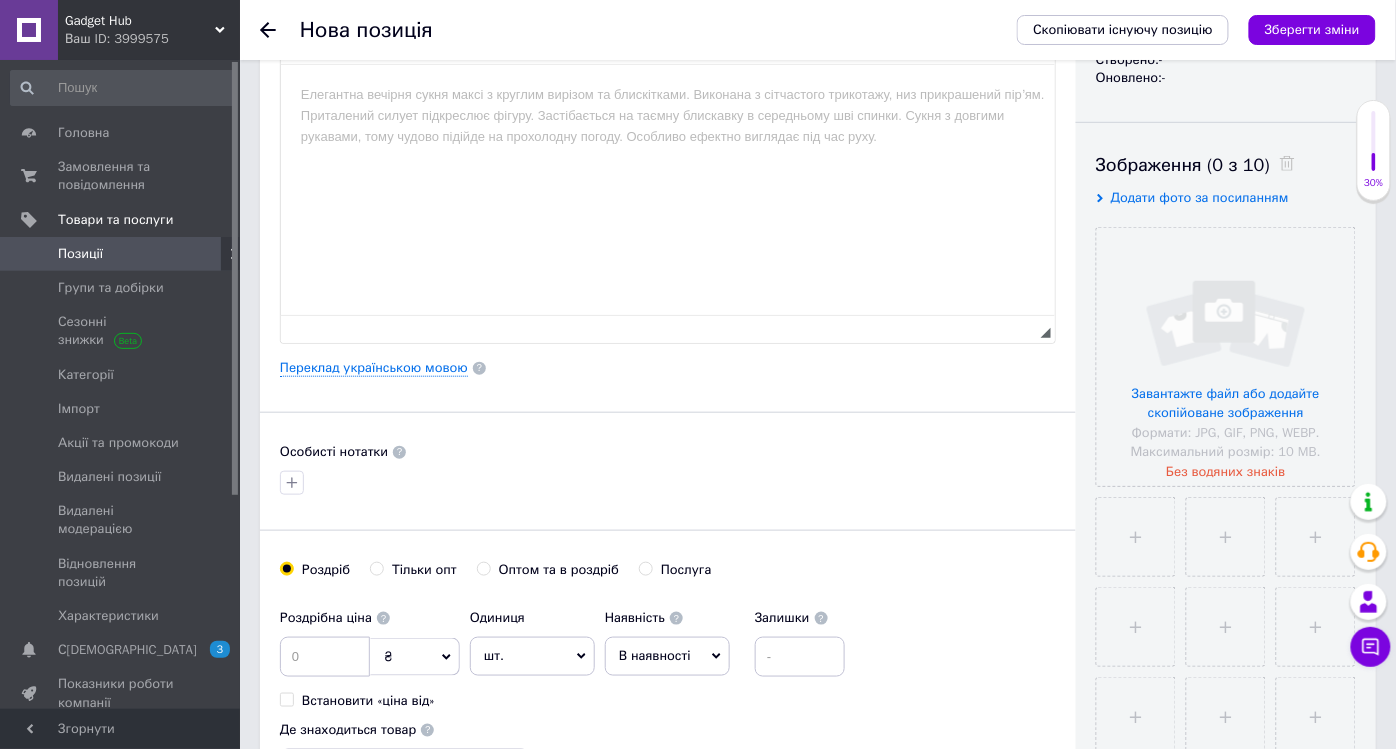 scroll, scrollTop: 444, scrollLeft: 0, axis: vertical 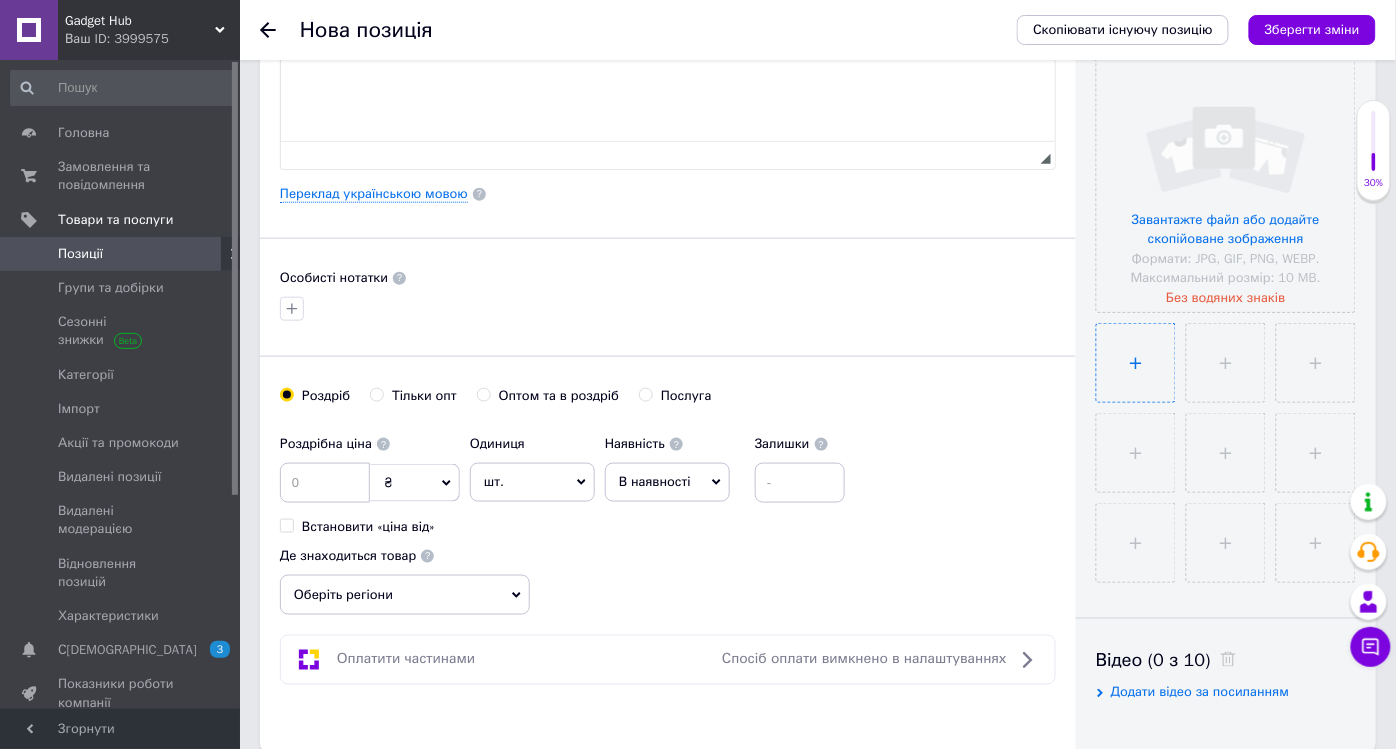 click at bounding box center (1136, 363) 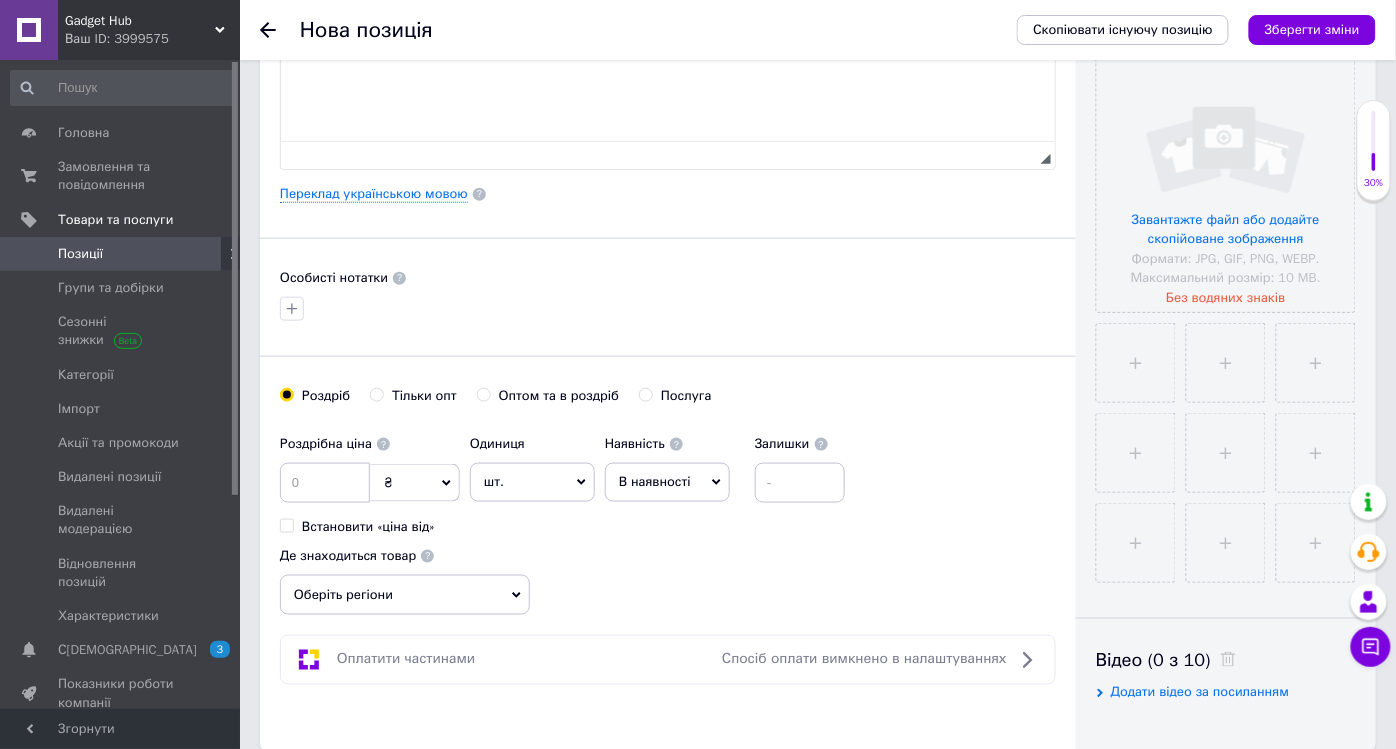 type 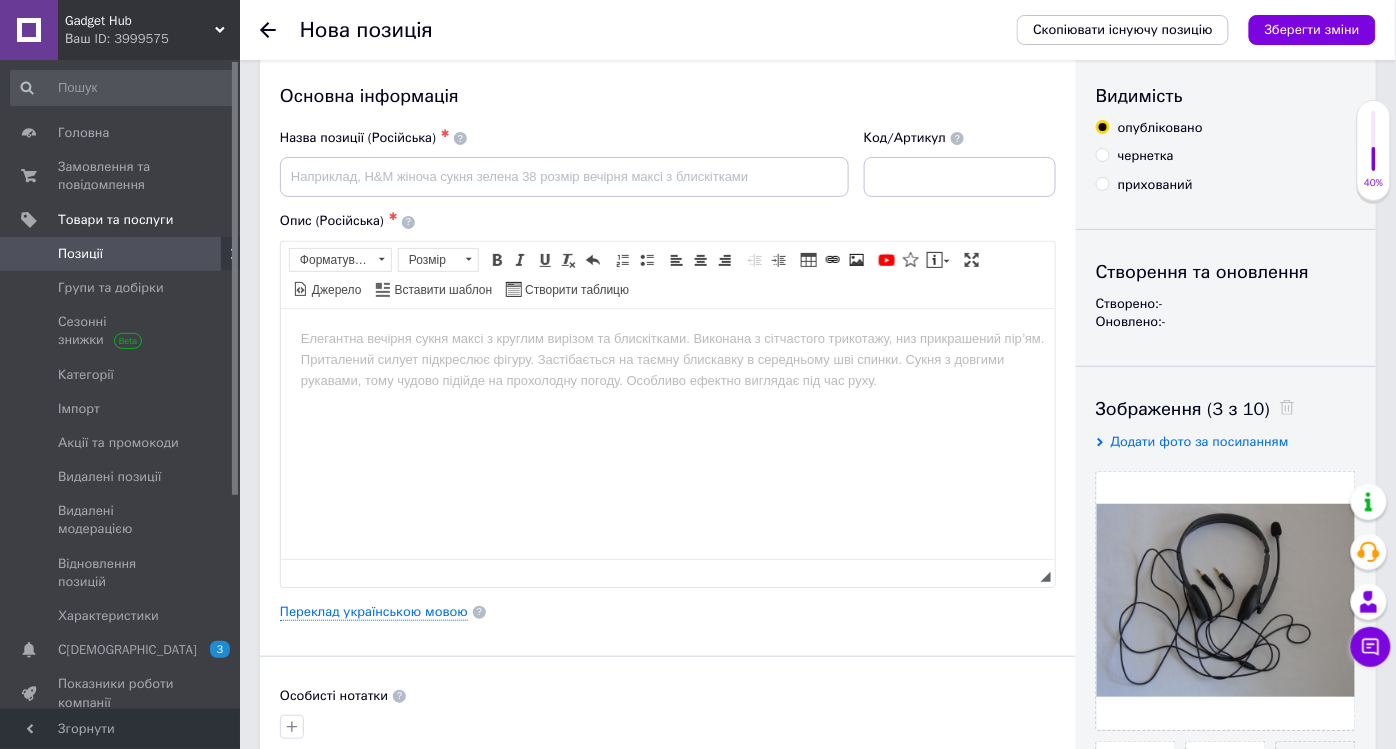 scroll, scrollTop: 0, scrollLeft: 0, axis: both 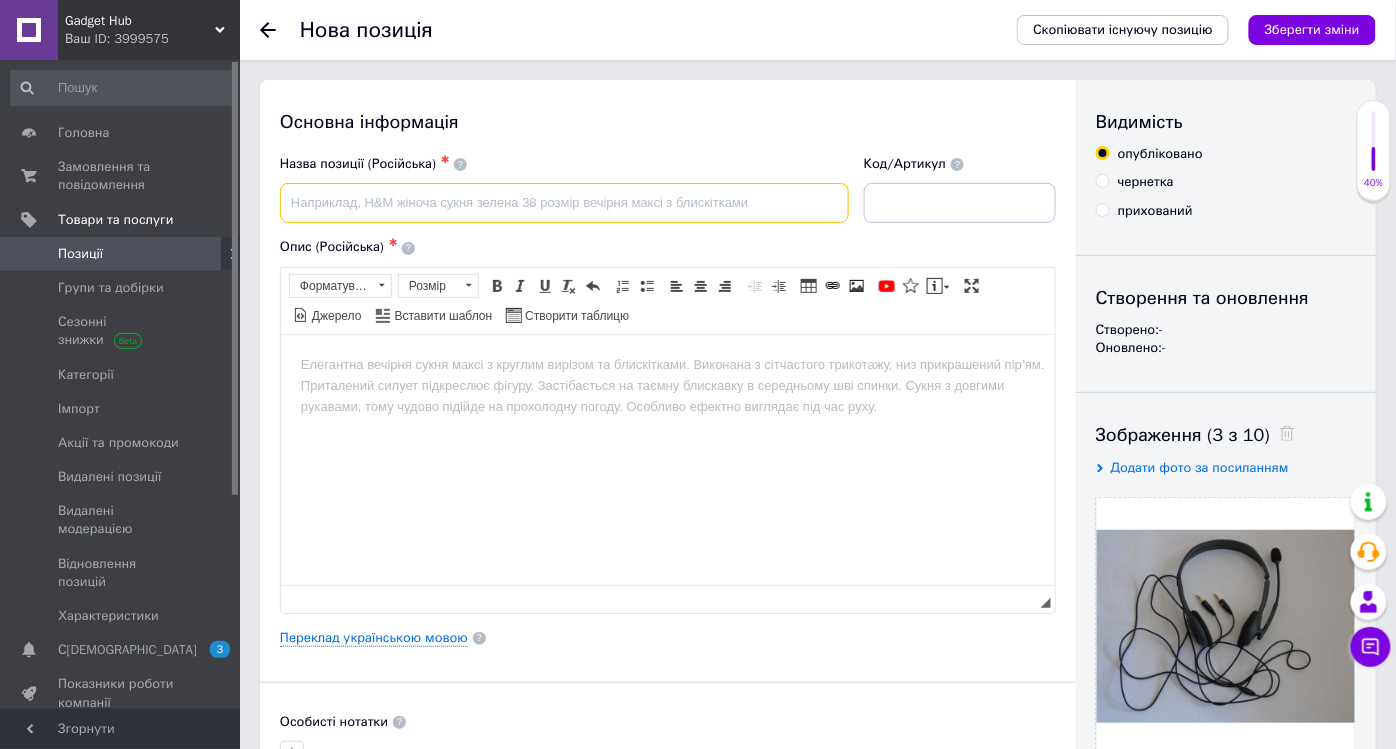 click at bounding box center [564, 203] 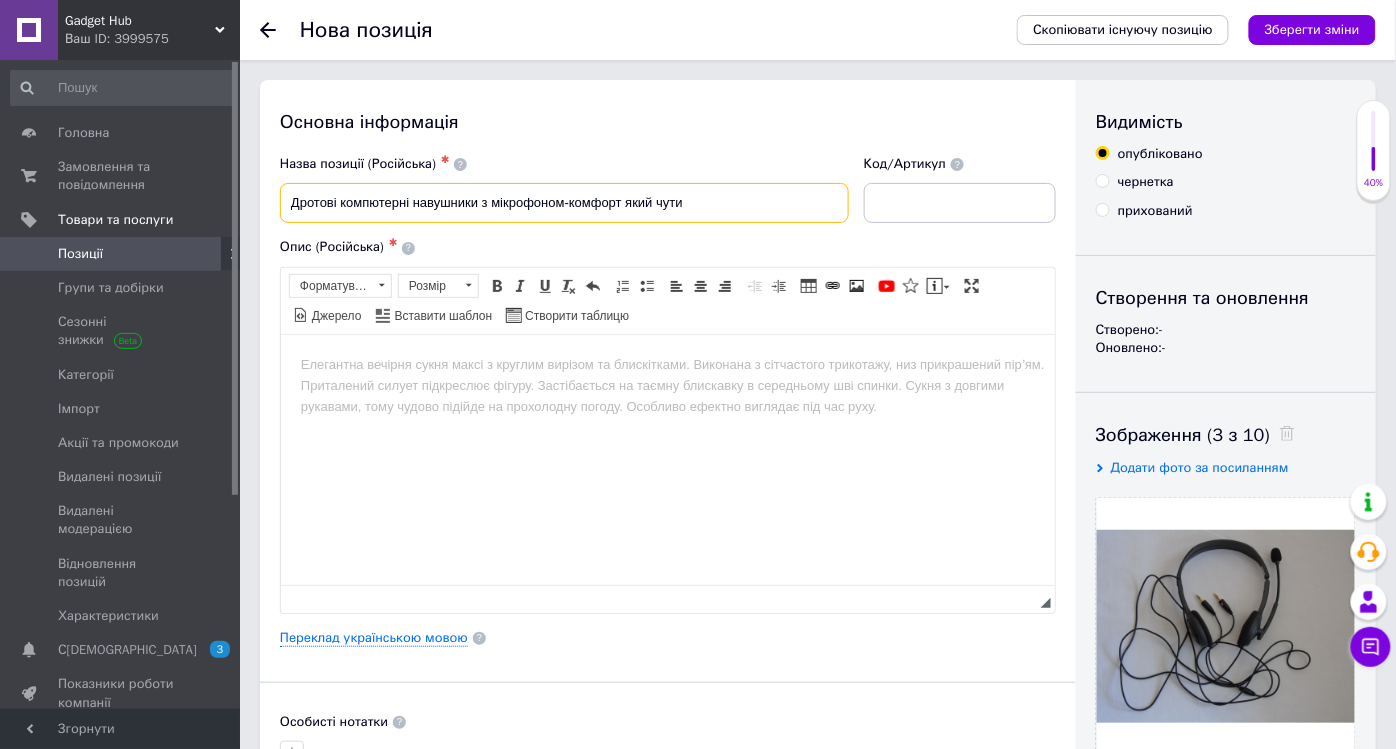 type on "Дротові компютерні навушники з мікрофоном-комфорт який чути" 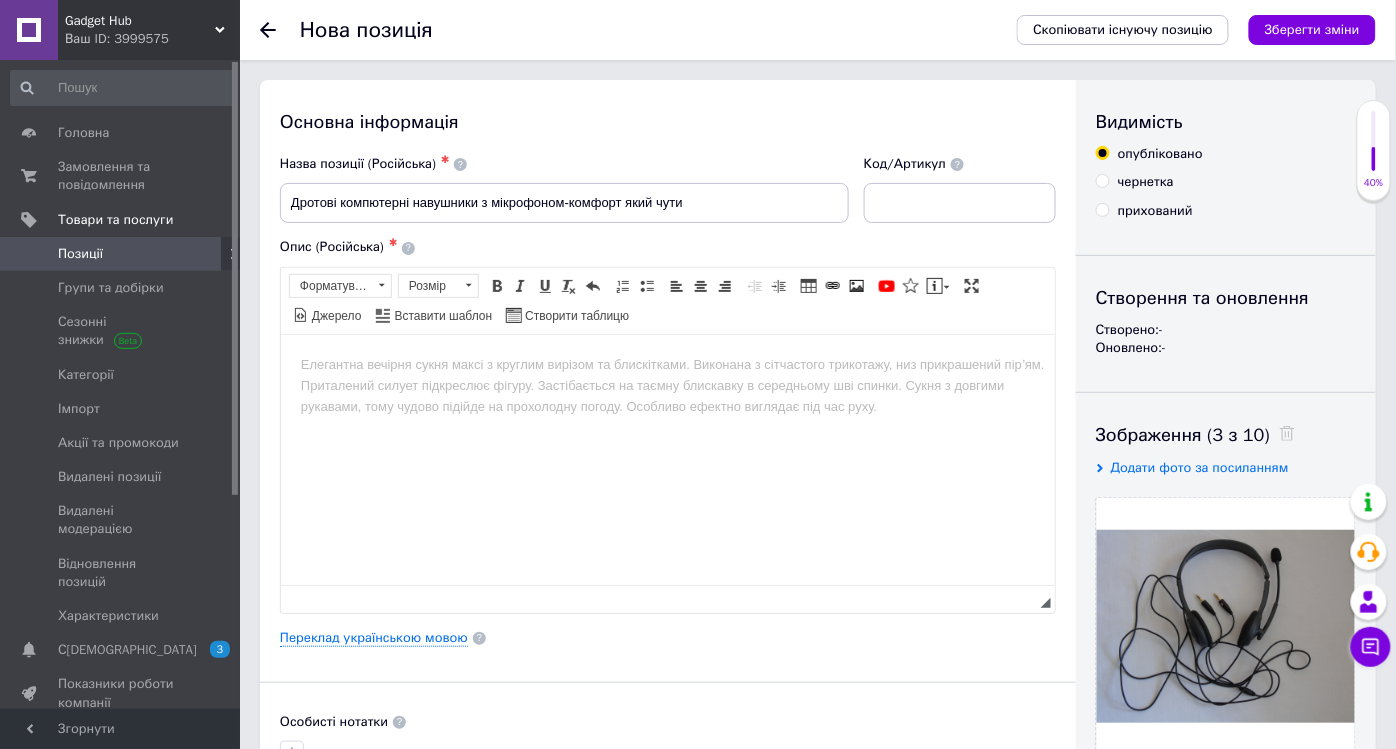drag, startPoint x: 344, startPoint y: 385, endPoint x: 388, endPoint y: 376, distance: 44.911022 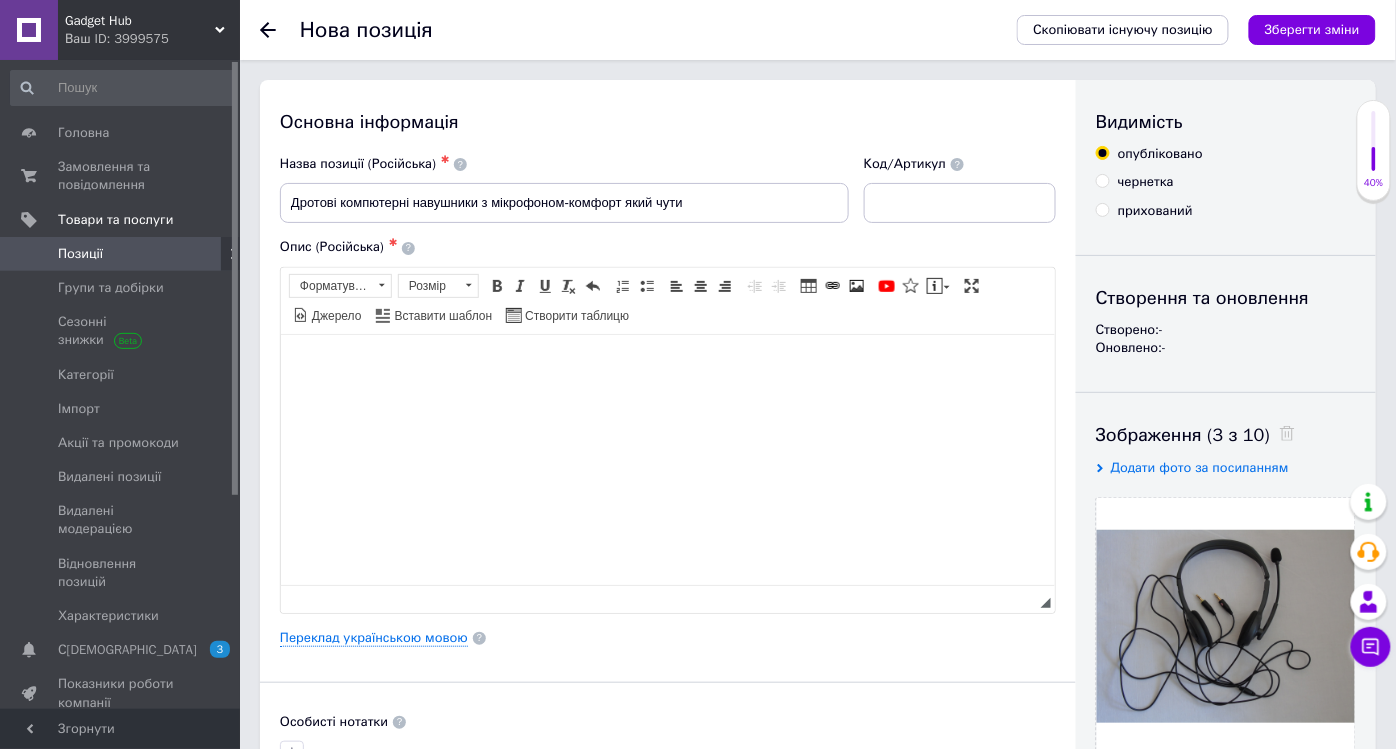 type 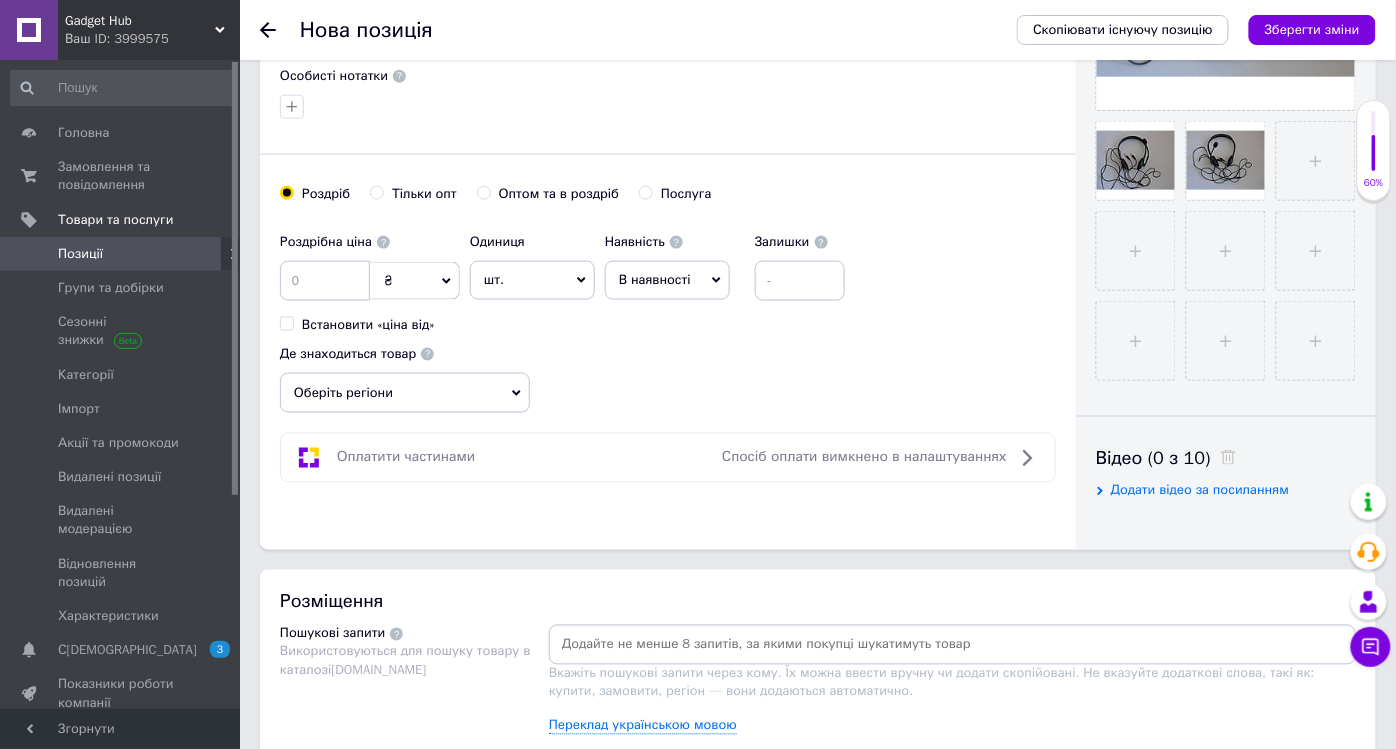 scroll, scrollTop: 666, scrollLeft: 0, axis: vertical 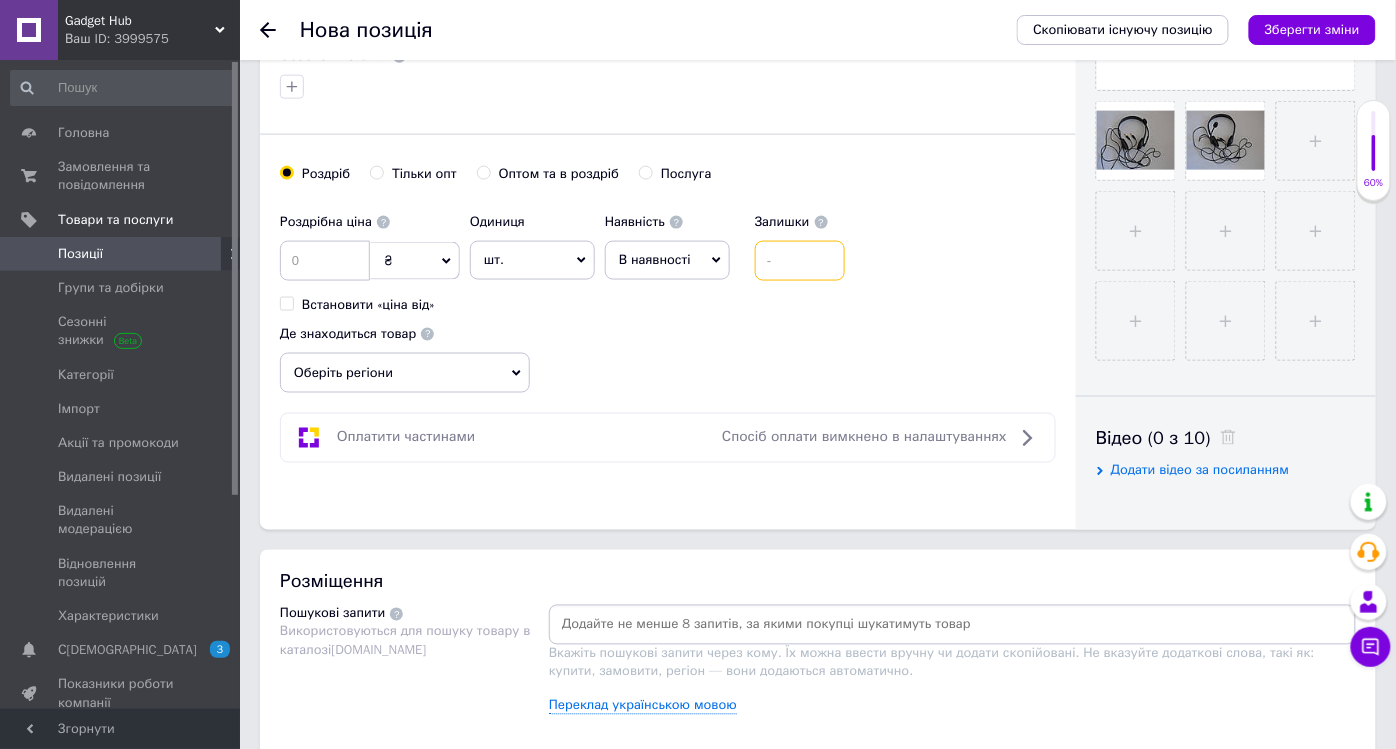 click at bounding box center [800, 261] 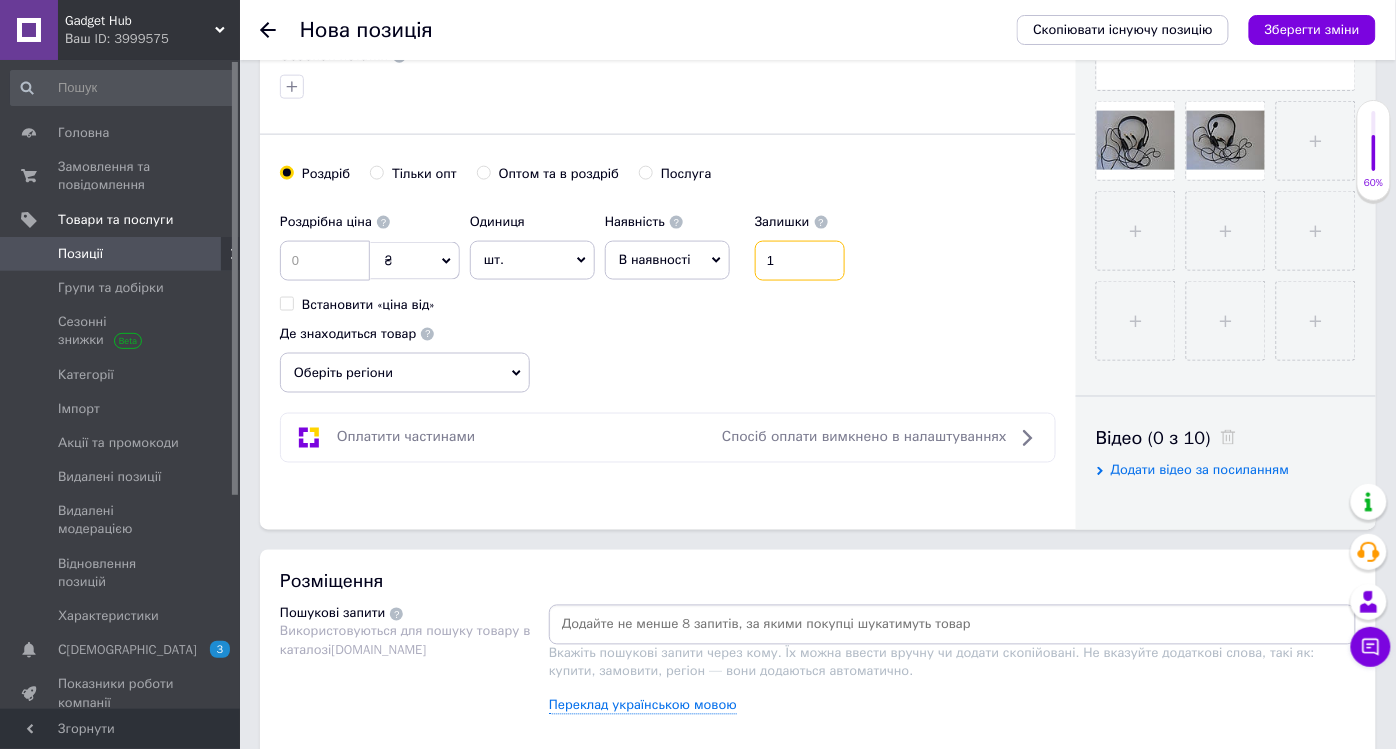 type on "1" 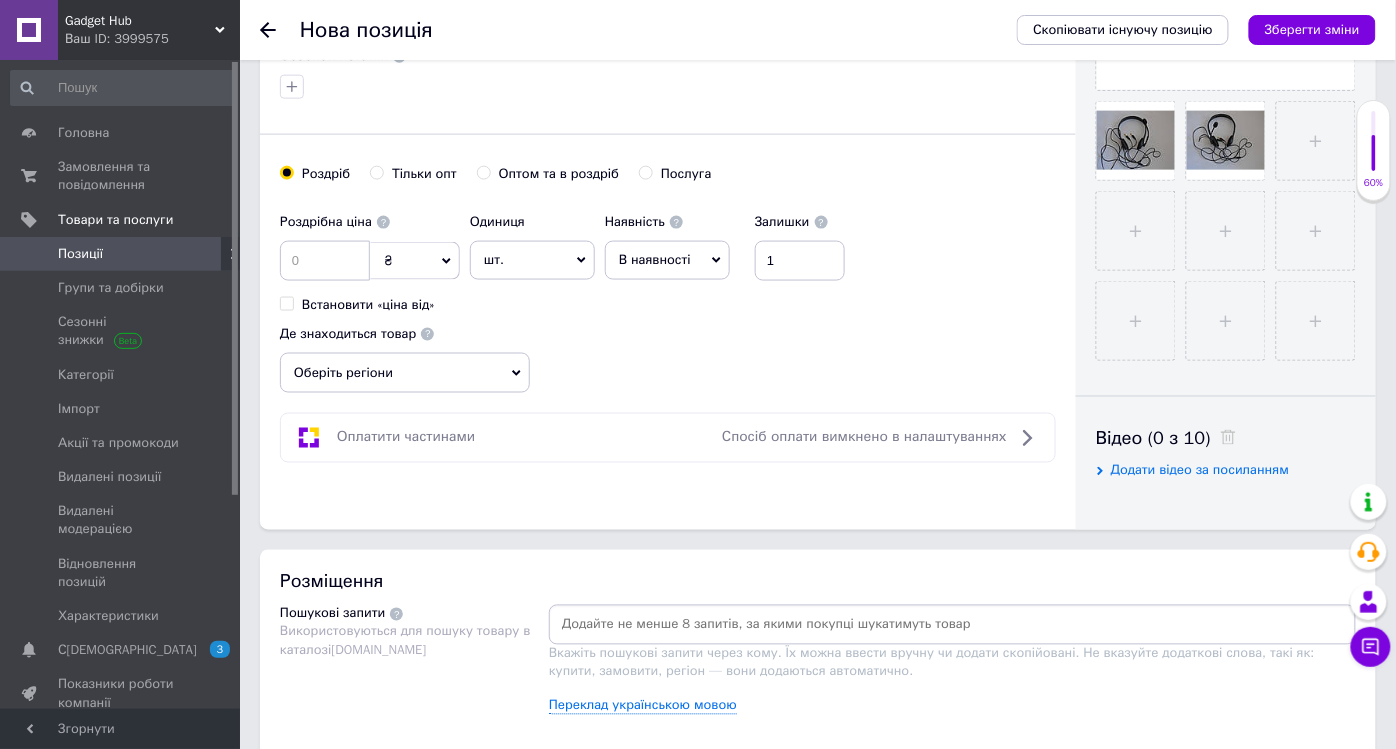 click on "В наявності" at bounding box center (667, 260) 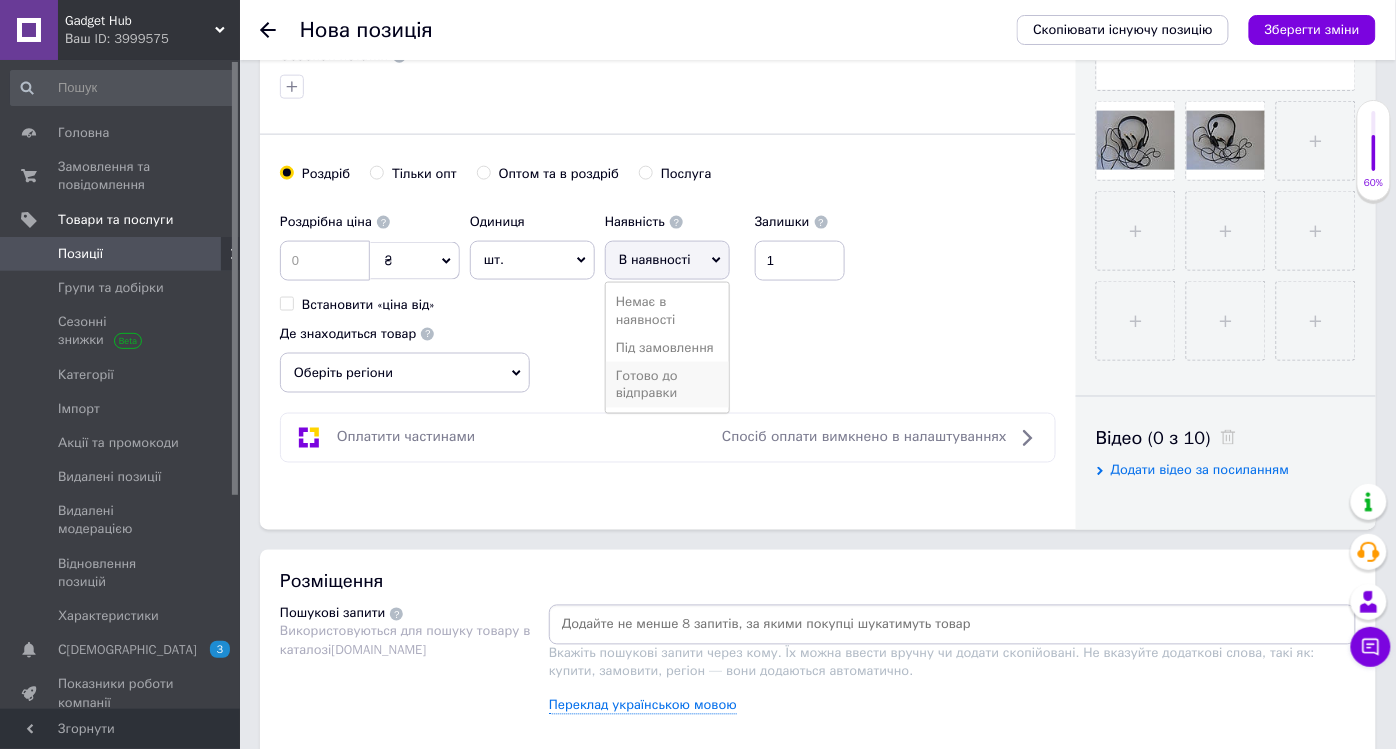 click on "Готово до відправки" at bounding box center (667, 385) 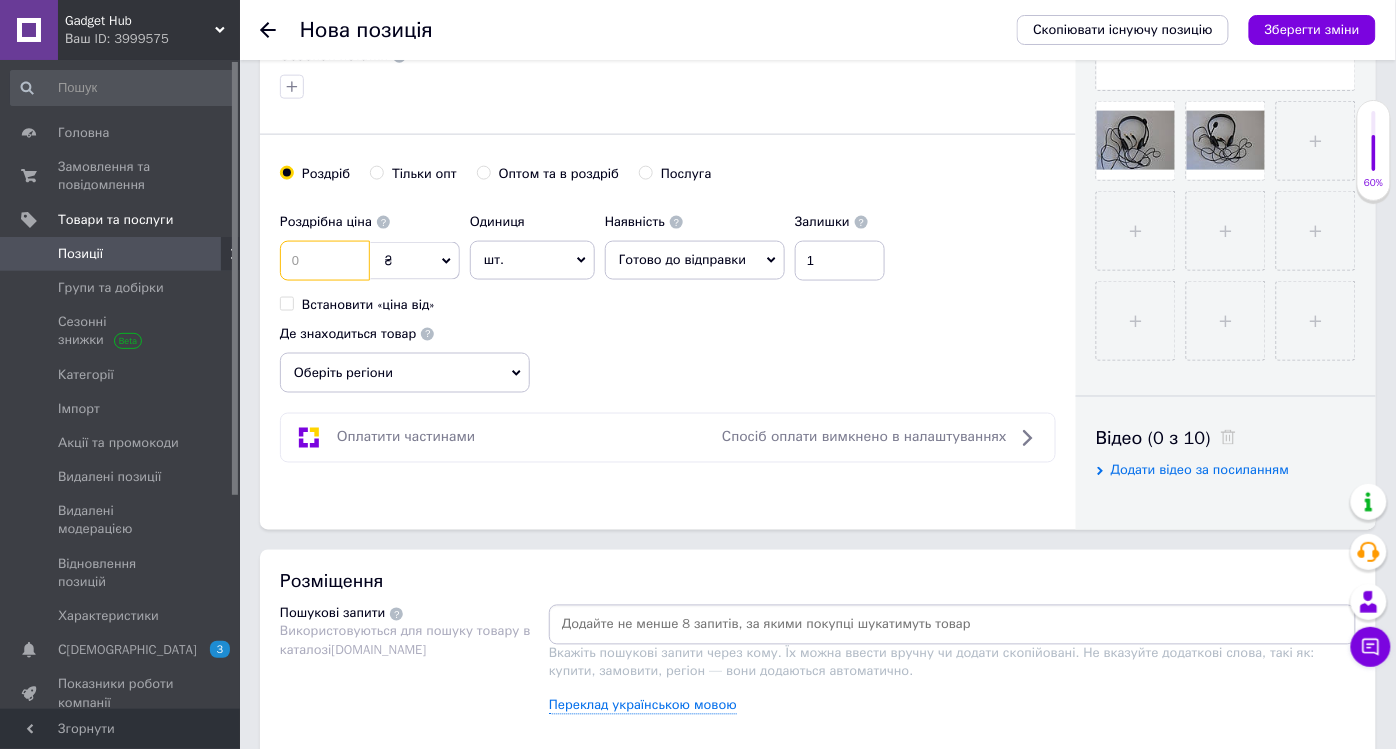 click at bounding box center (325, 261) 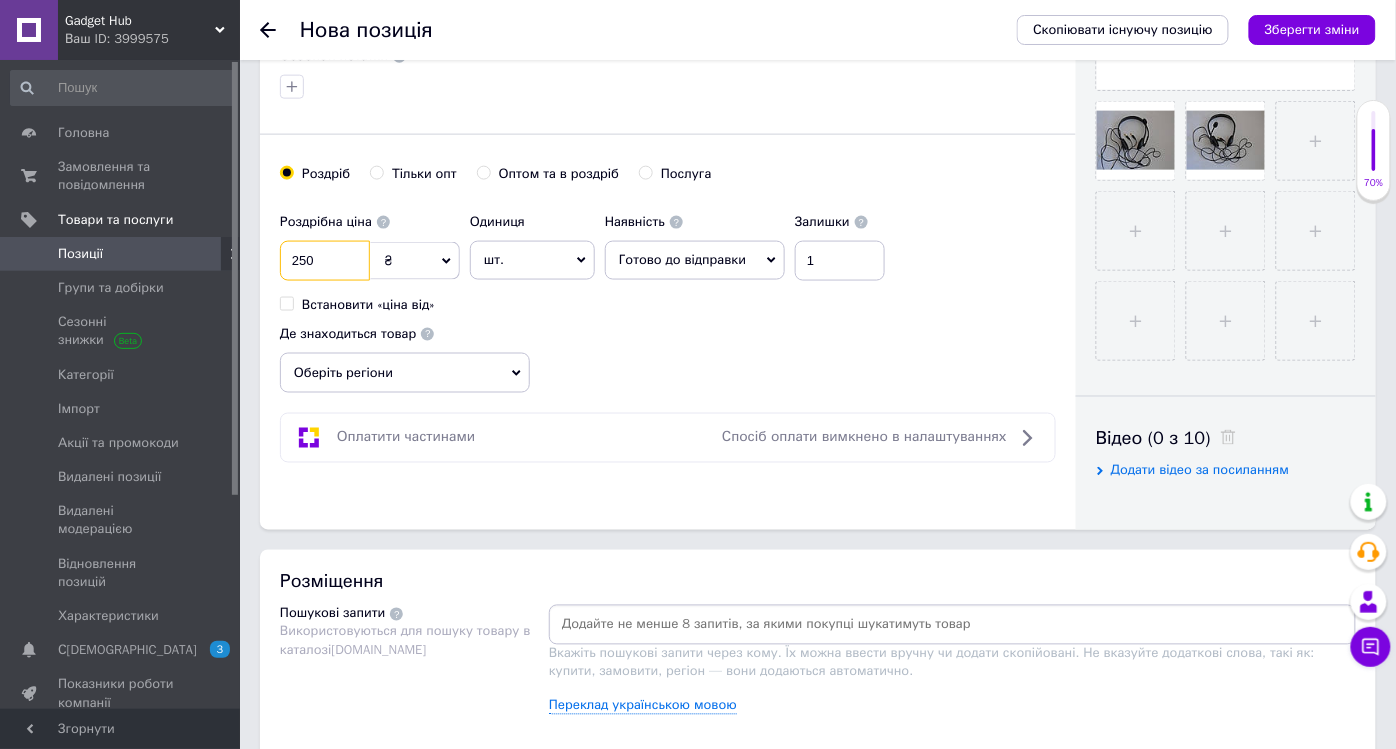 type on "250" 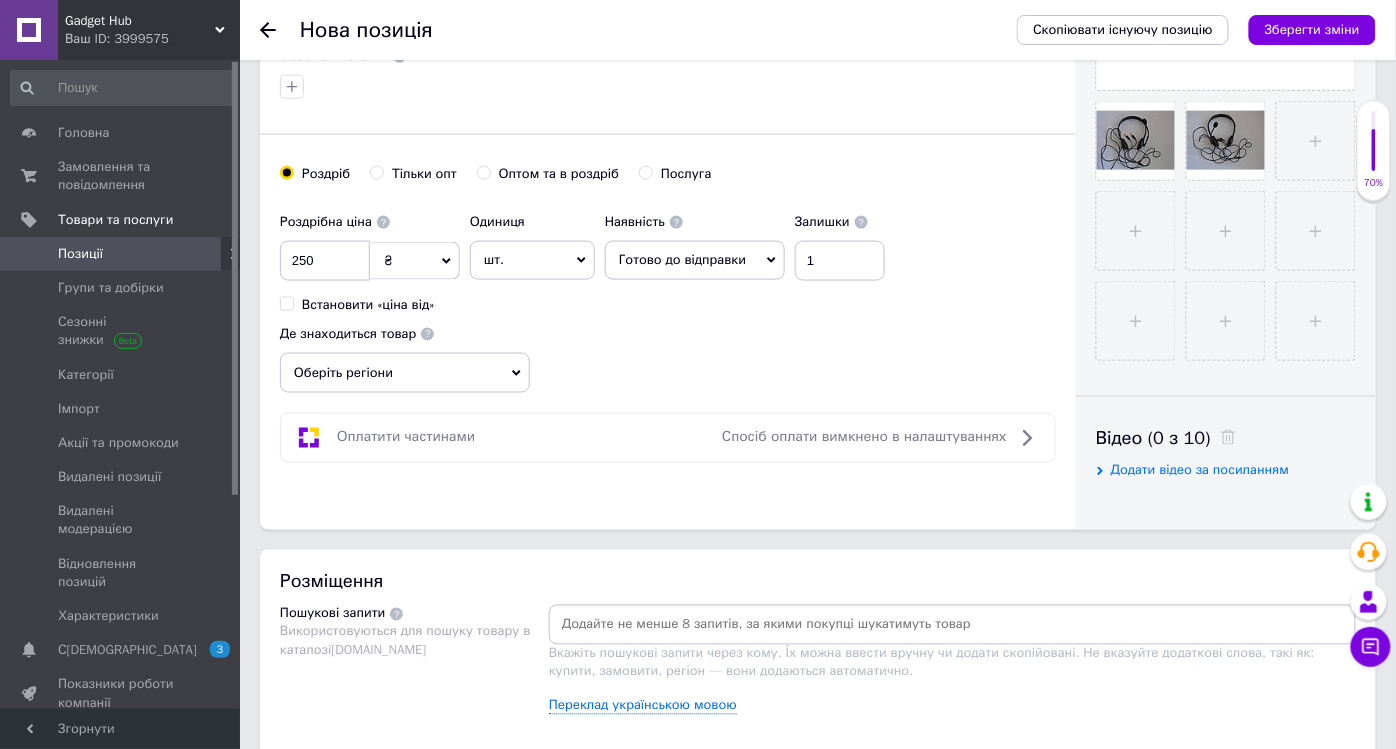 click on "Оберіть регіони" at bounding box center [405, 373] 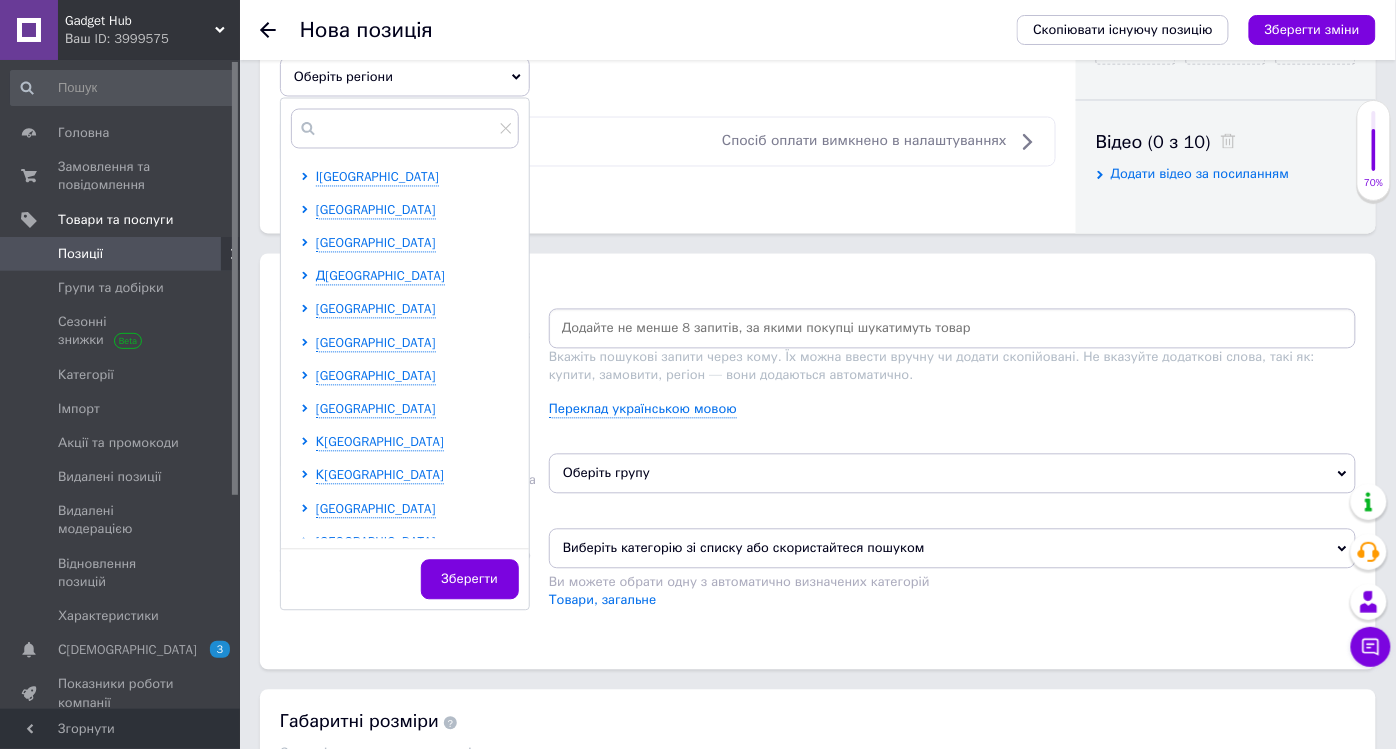 scroll, scrollTop: 1000, scrollLeft: 0, axis: vertical 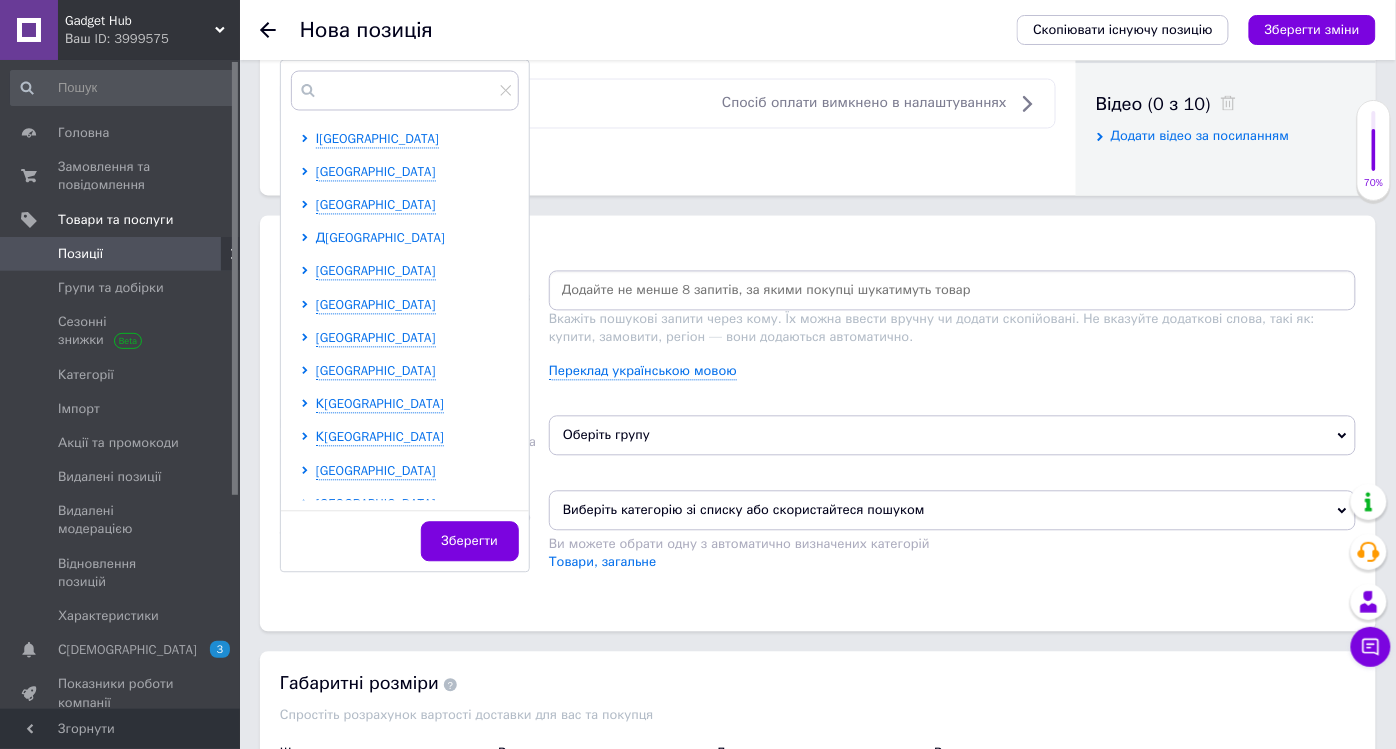 click on "Д[GEOGRAPHIC_DATA]" at bounding box center (380, 238) 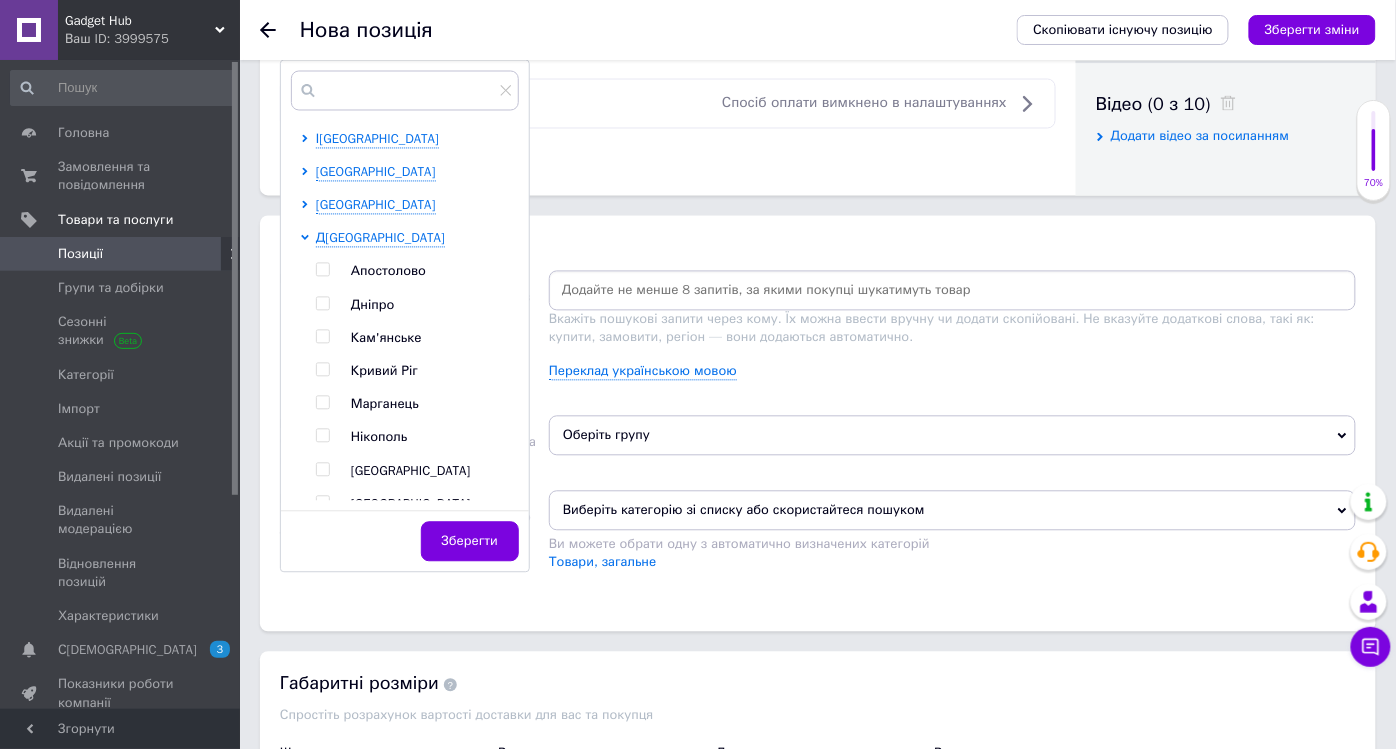 click on "Дніпро" at bounding box center (372, 305) 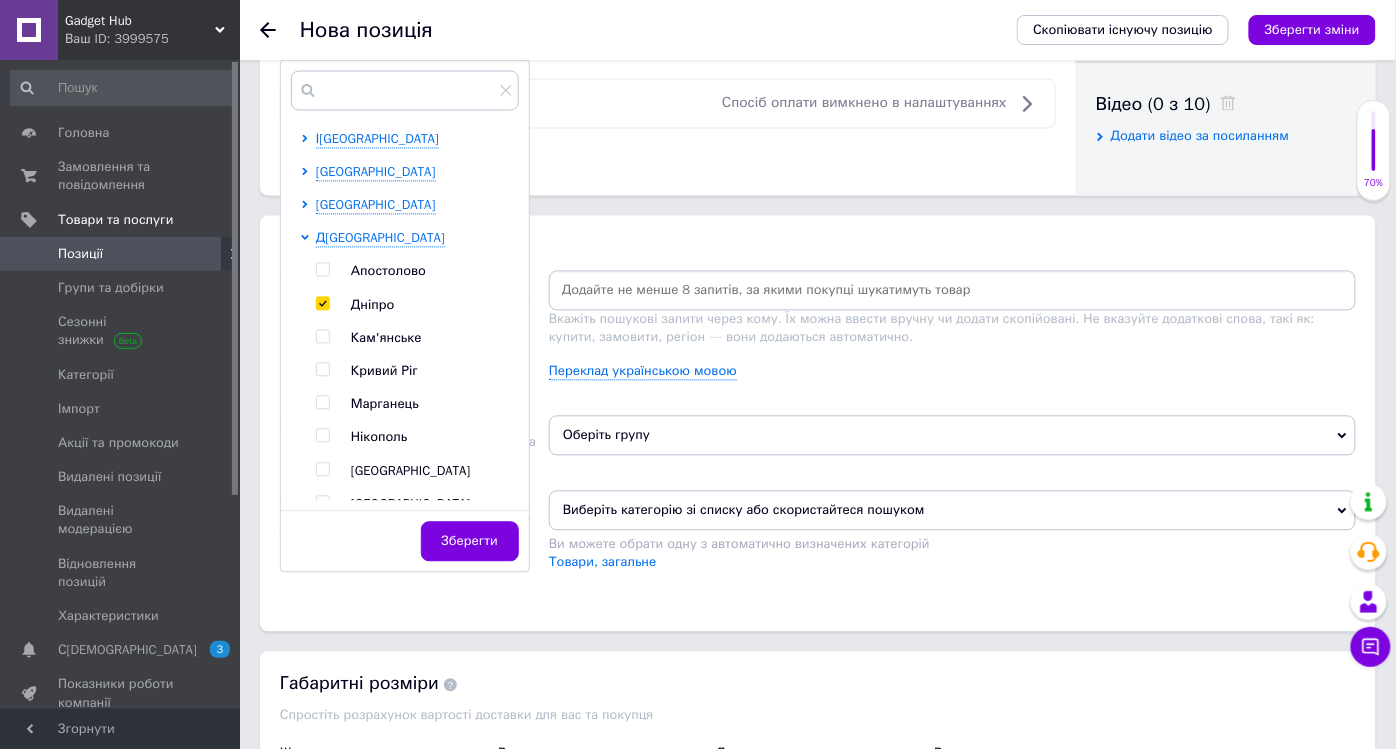 checkbox on "true" 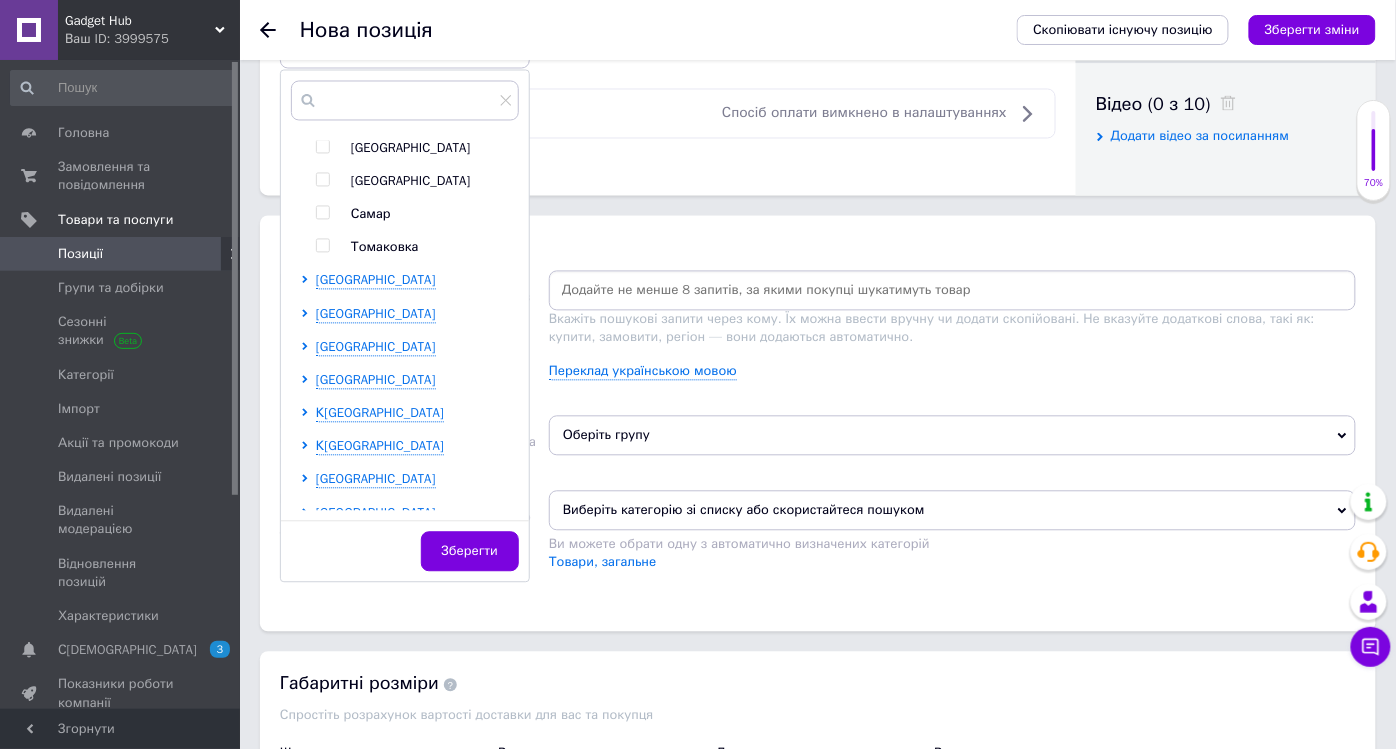 scroll, scrollTop: 444, scrollLeft: 0, axis: vertical 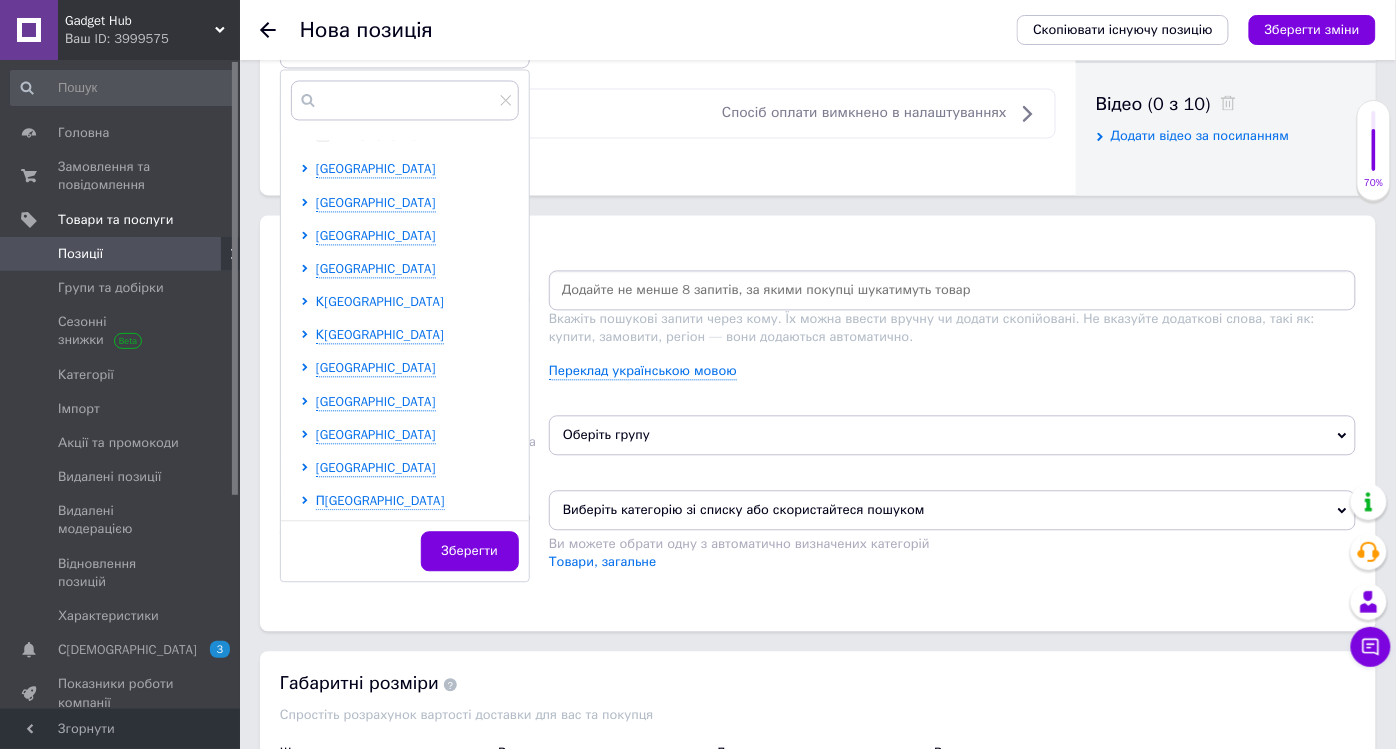 click on "К[GEOGRAPHIC_DATA]" at bounding box center [380, 302] 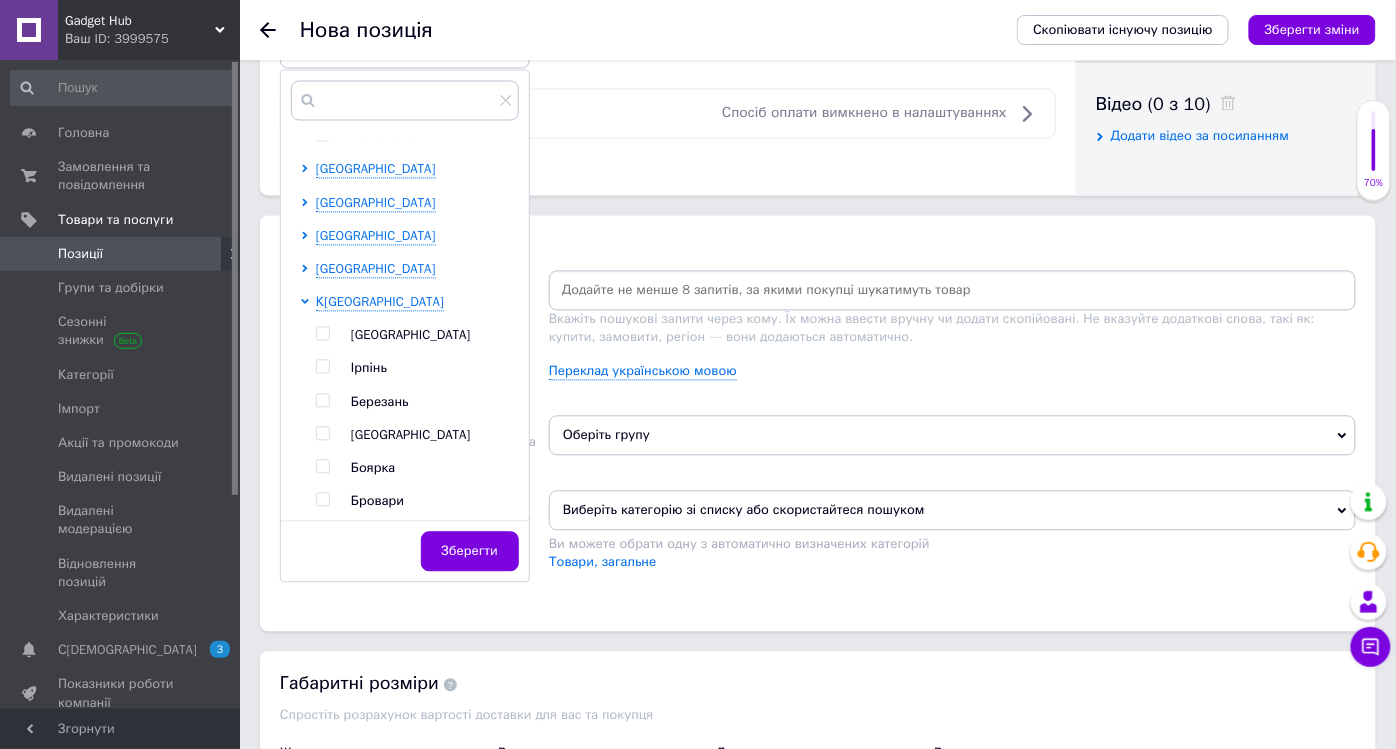 click on "[GEOGRAPHIC_DATA]" at bounding box center (411, 335) 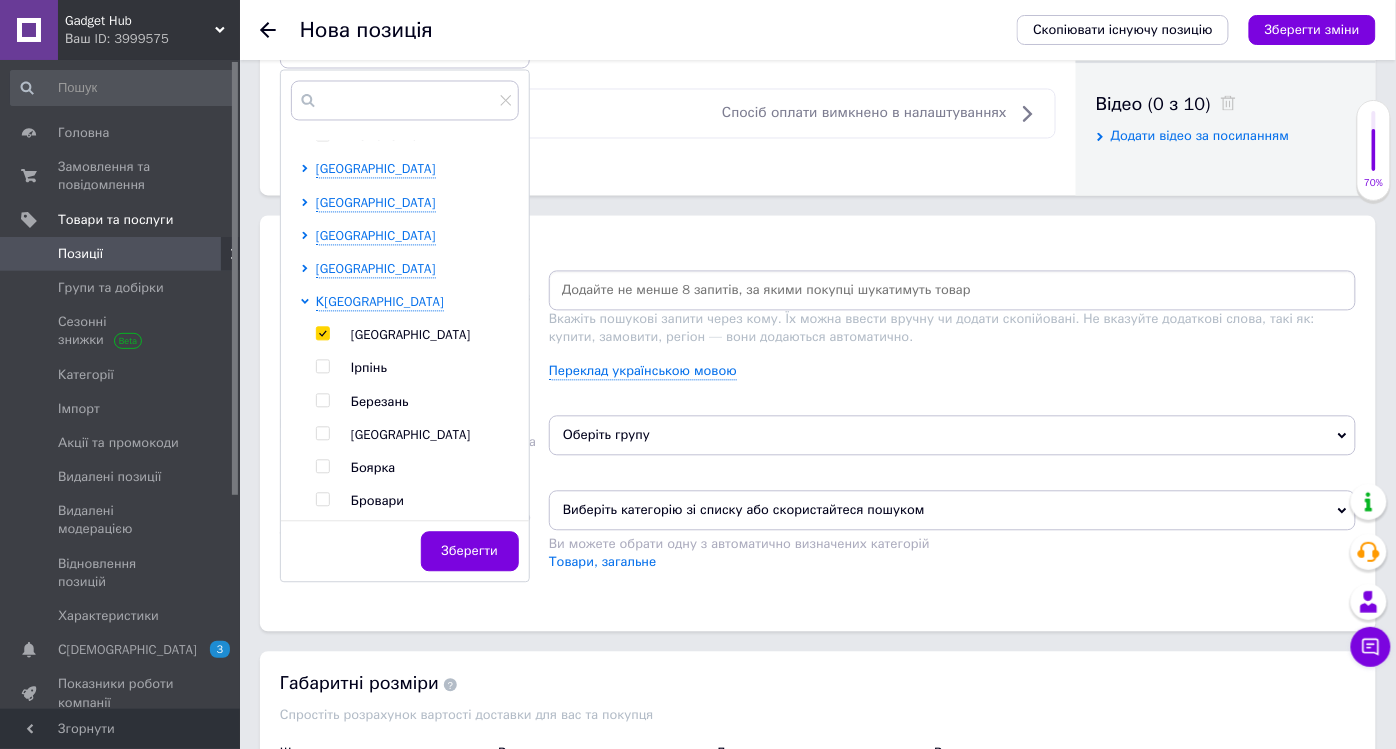 checkbox on "true" 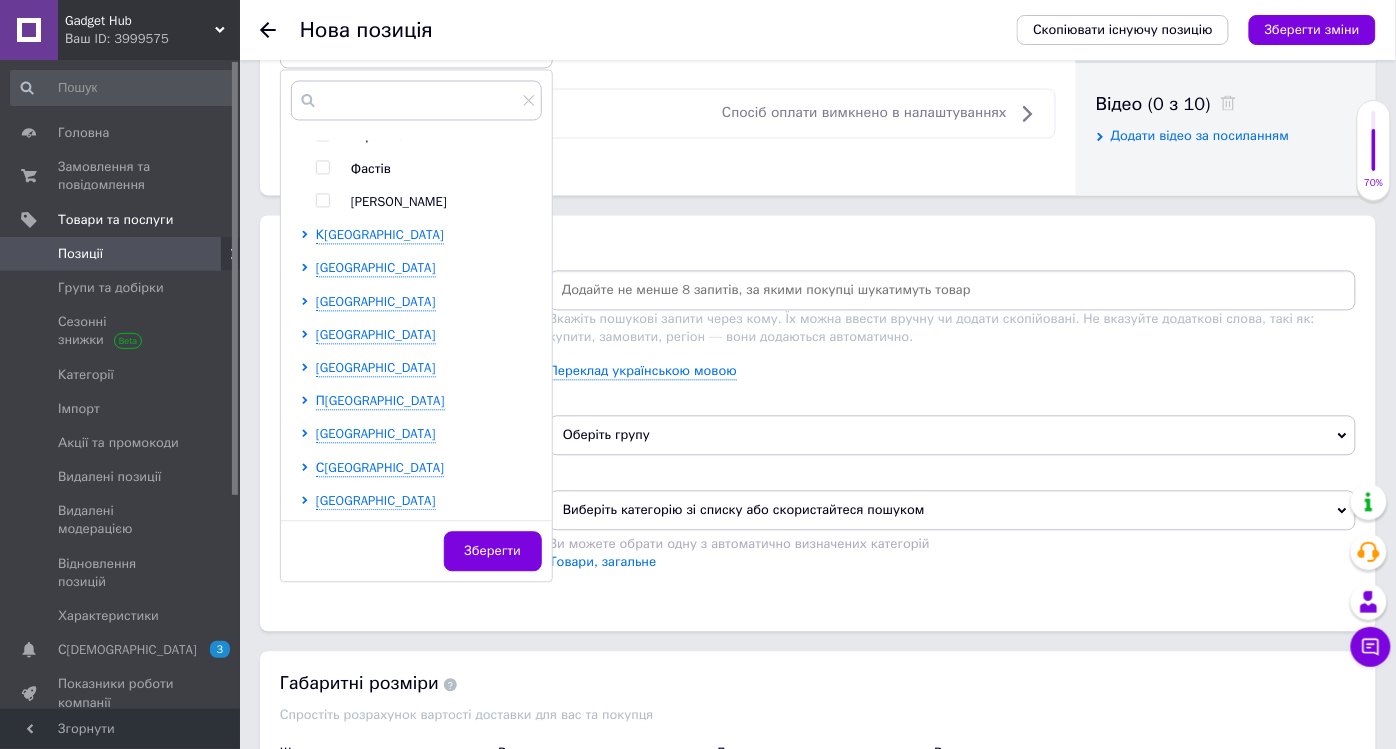 scroll, scrollTop: 1333, scrollLeft: 0, axis: vertical 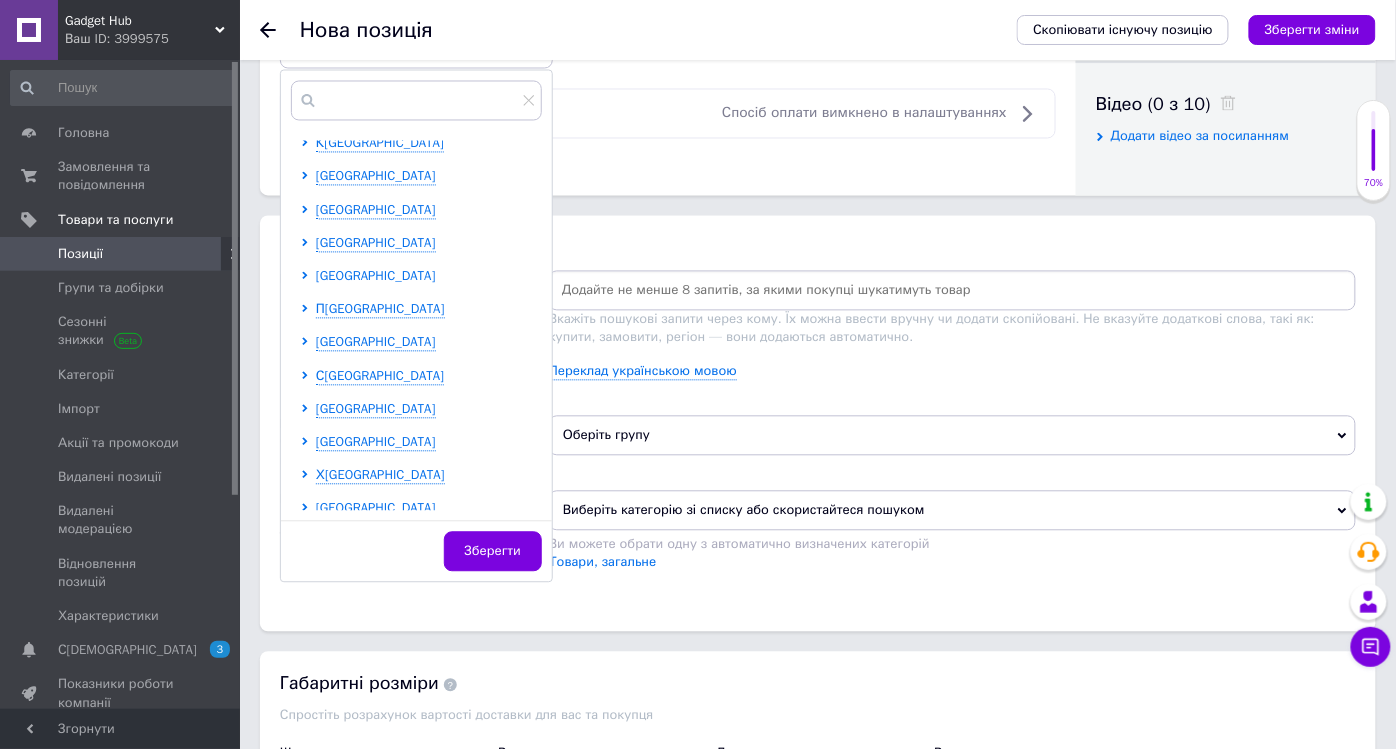 click on "[GEOGRAPHIC_DATA]" at bounding box center [376, 276] 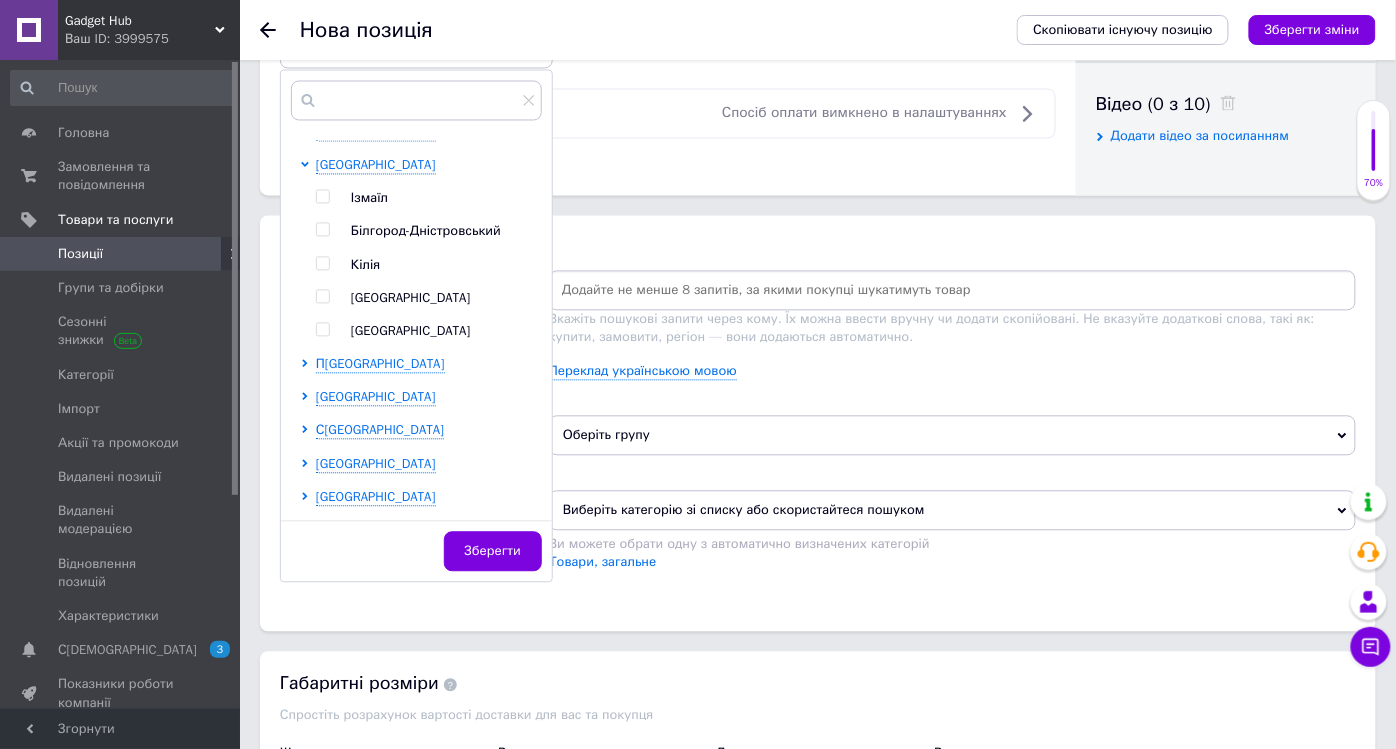 click on "[GEOGRAPHIC_DATA]" at bounding box center [411, 298] 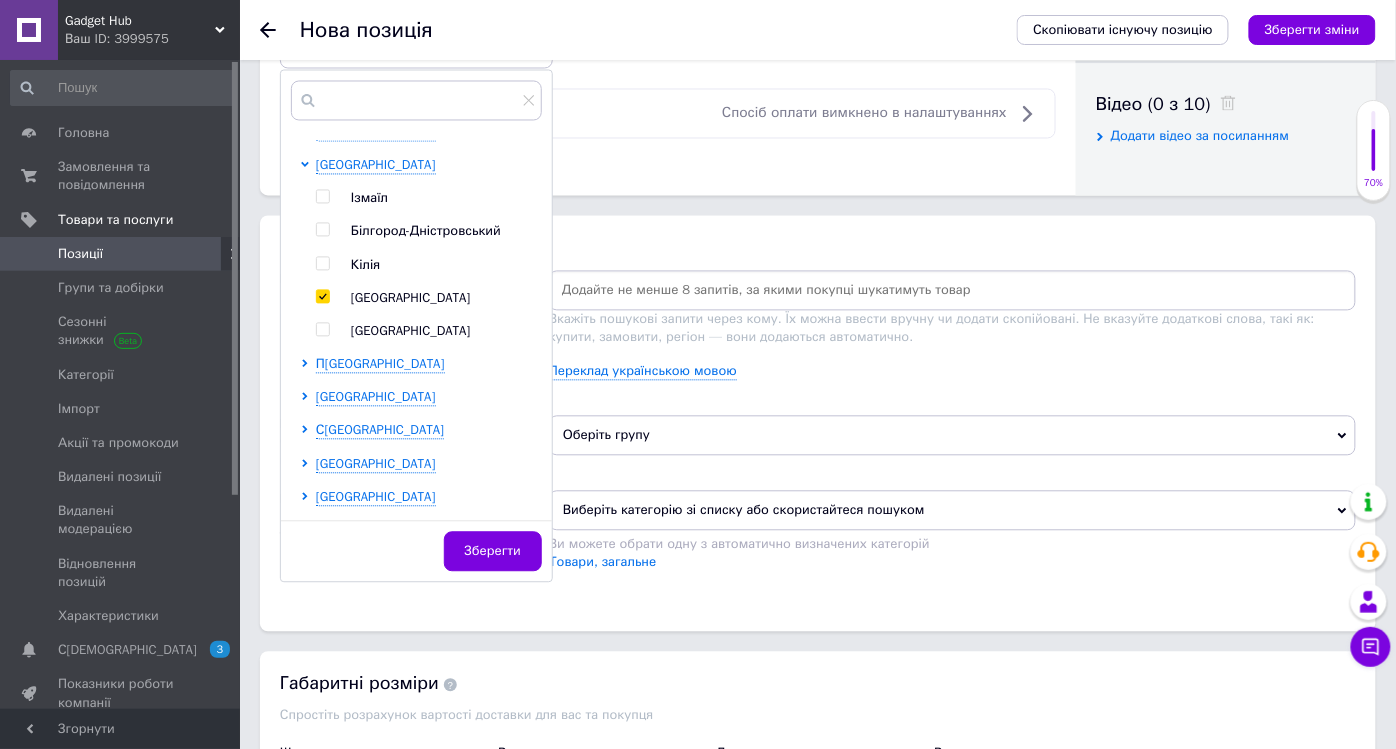 checkbox on "true" 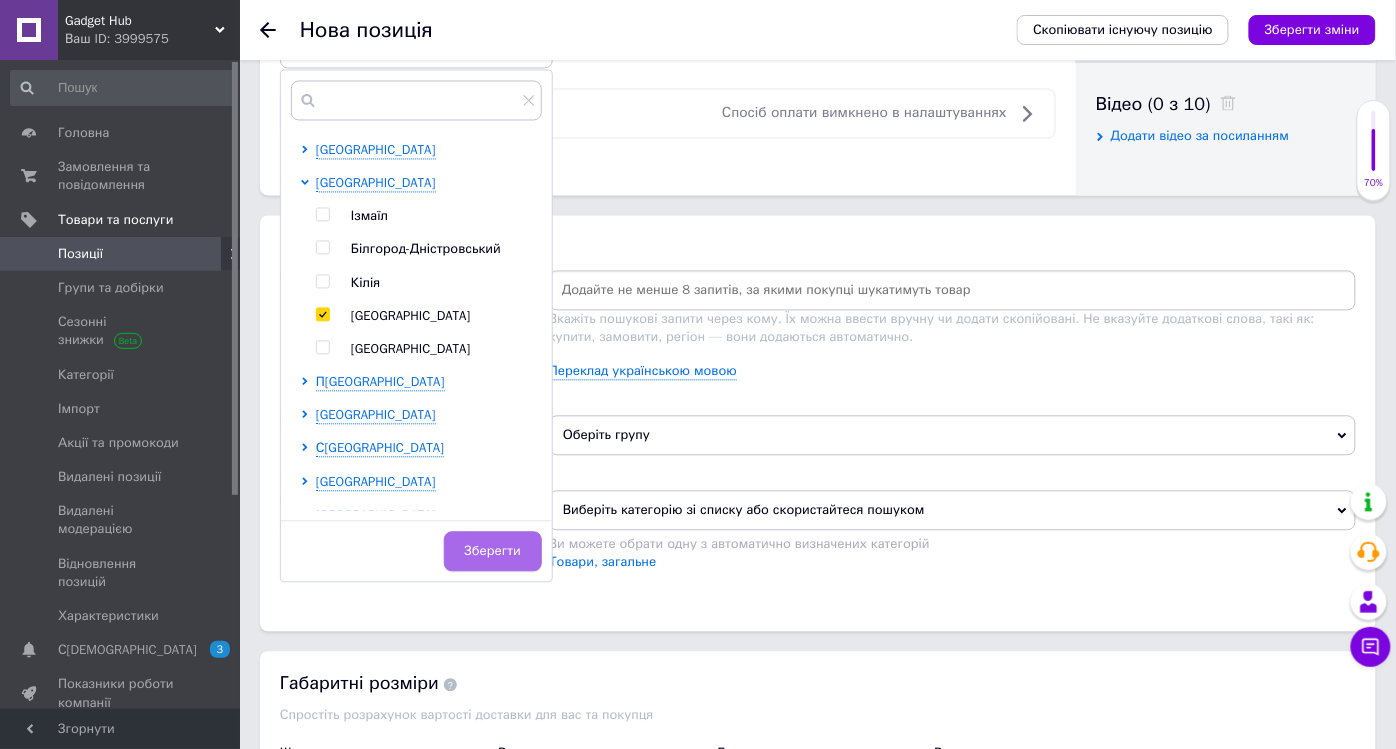 click on "Зберегти" at bounding box center (493, 552) 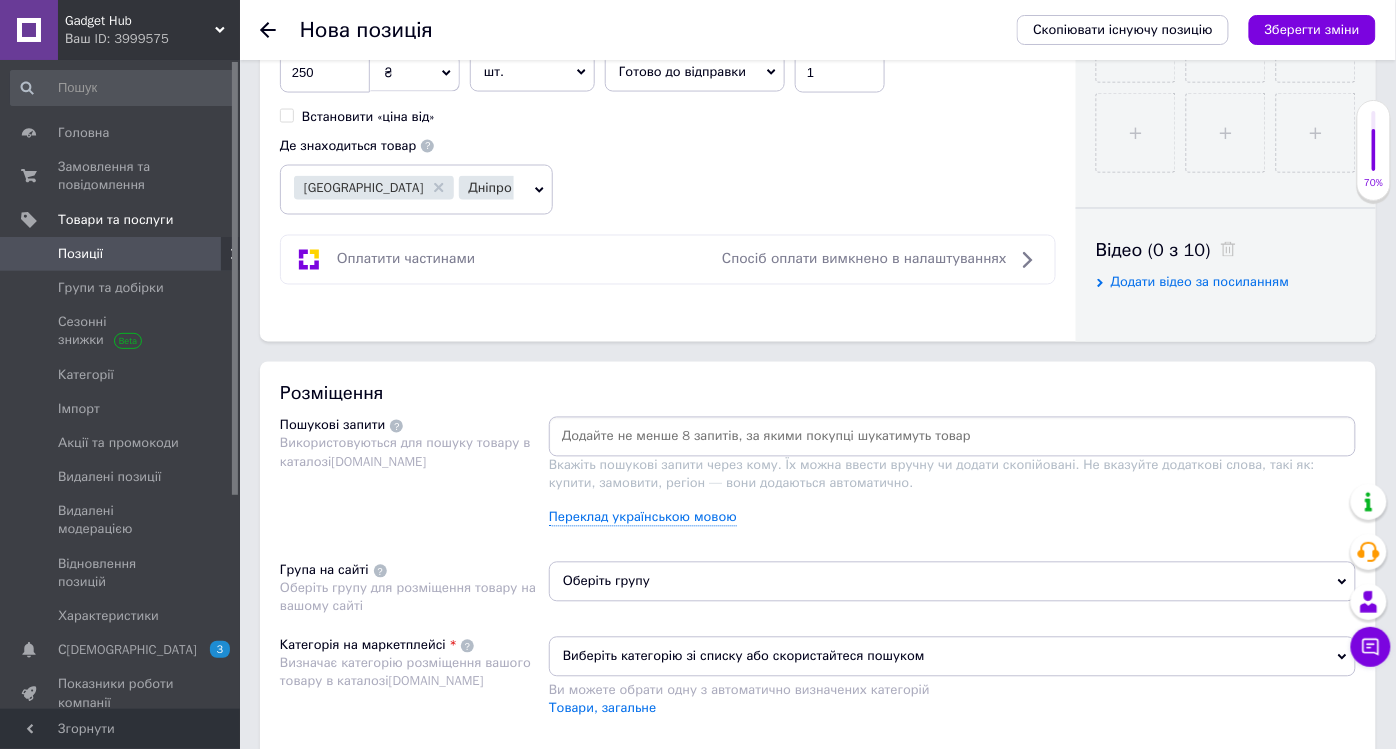 scroll, scrollTop: 1000, scrollLeft: 0, axis: vertical 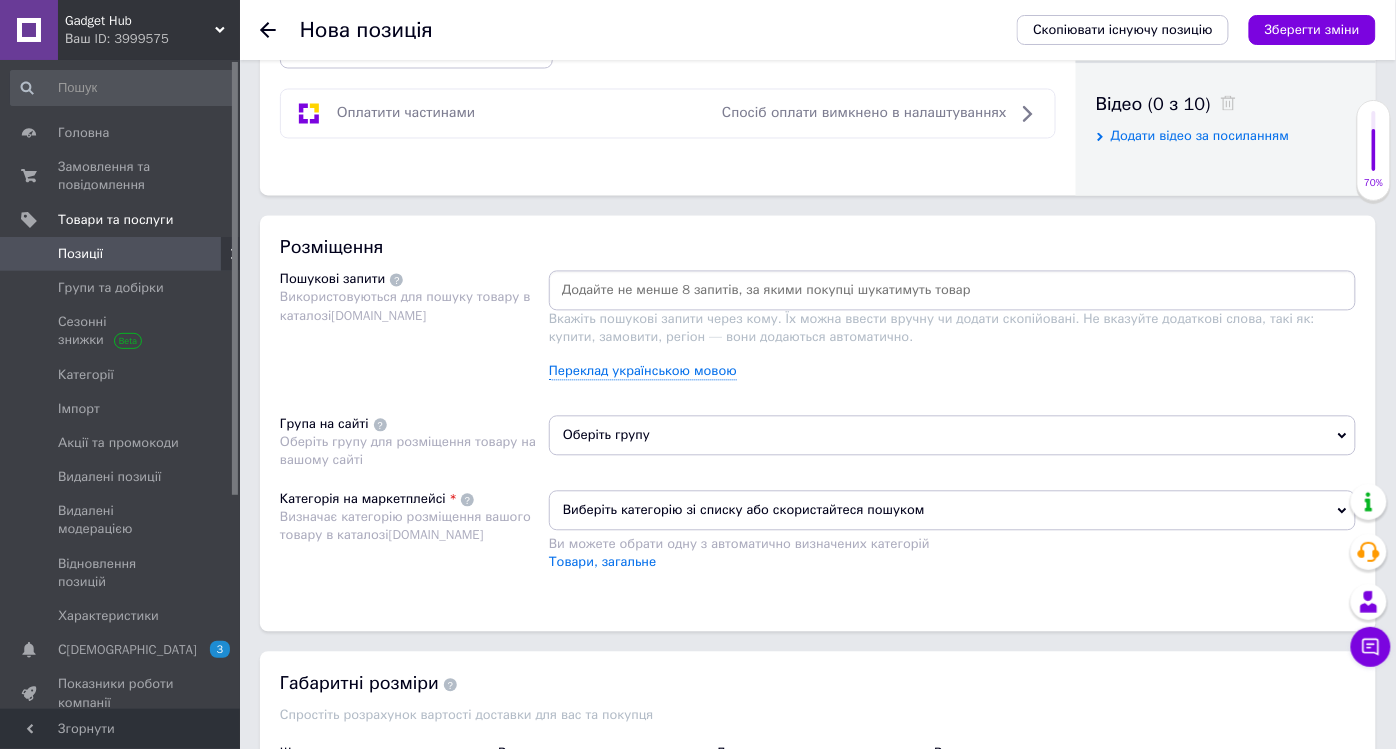 click on "Оберіть групу" at bounding box center [952, 436] 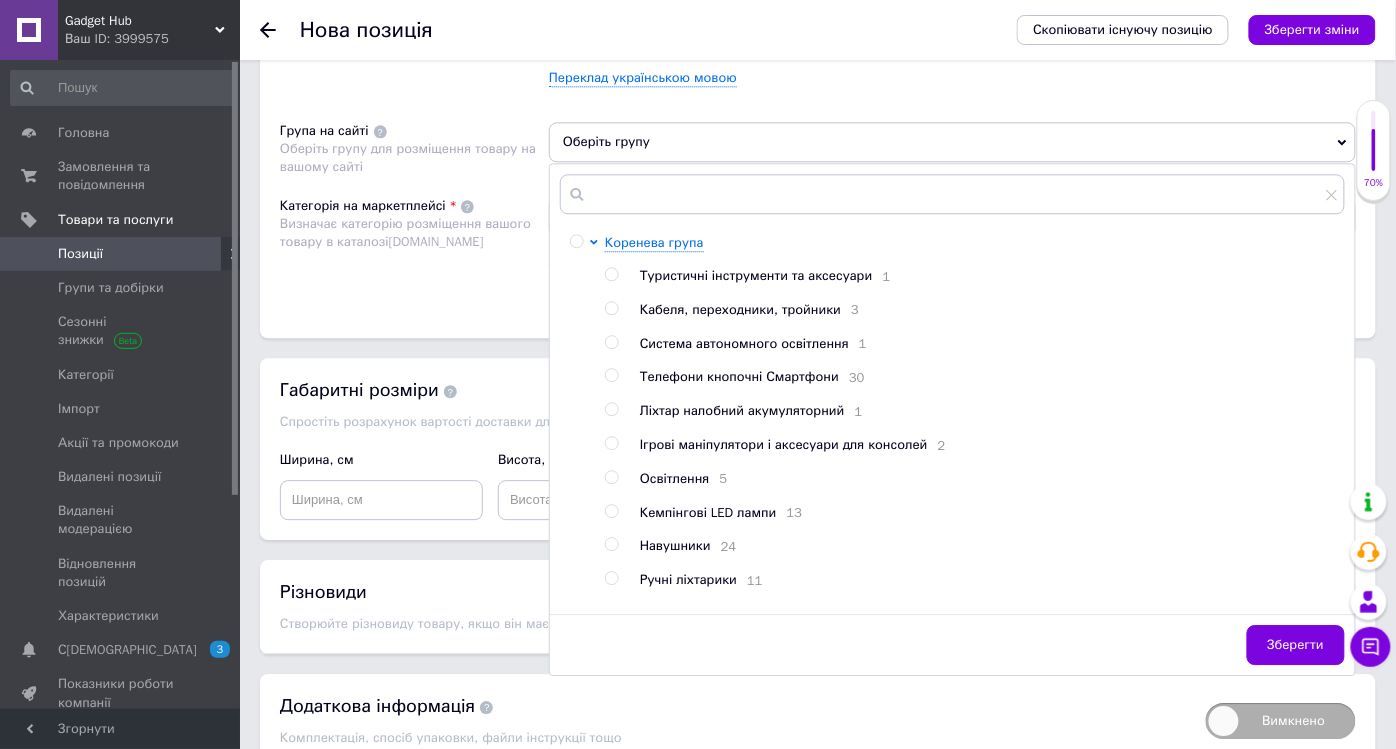 scroll, scrollTop: 1333, scrollLeft: 0, axis: vertical 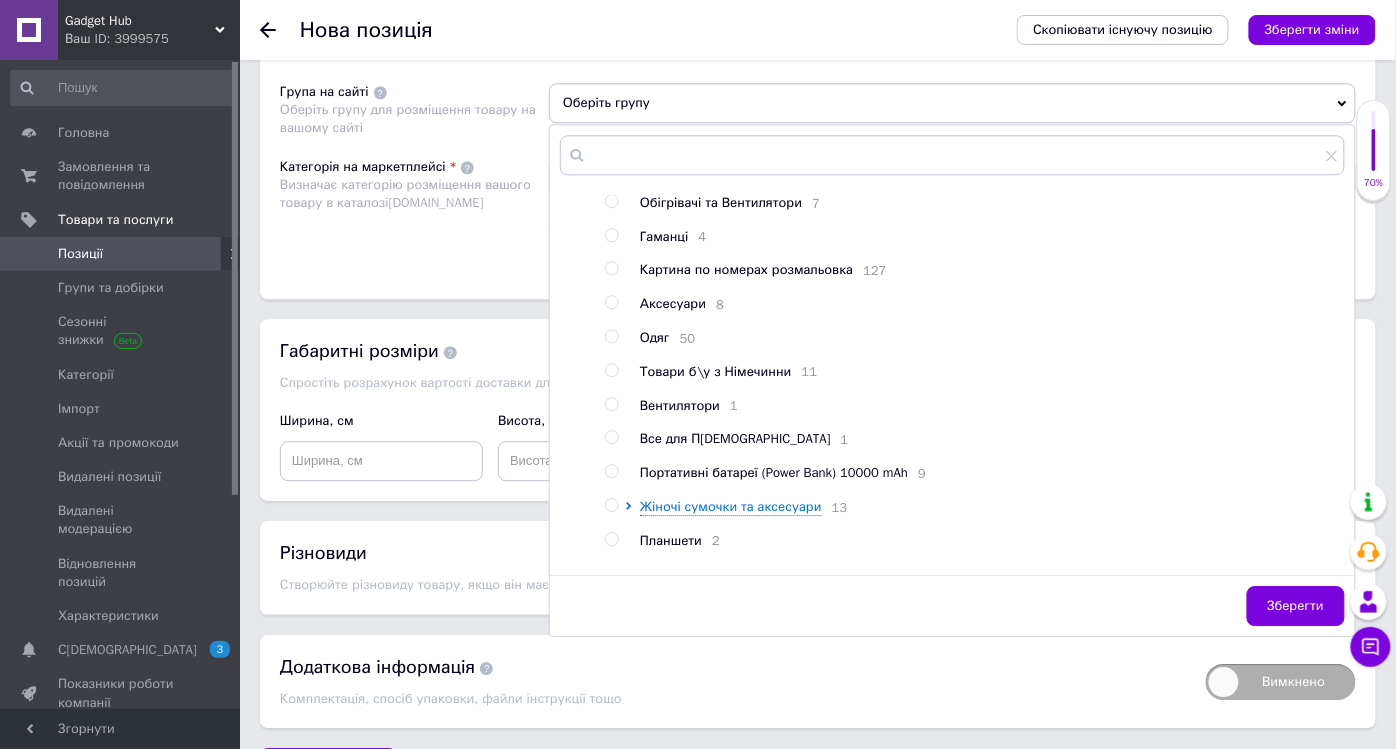 click at bounding box center (611, 370) 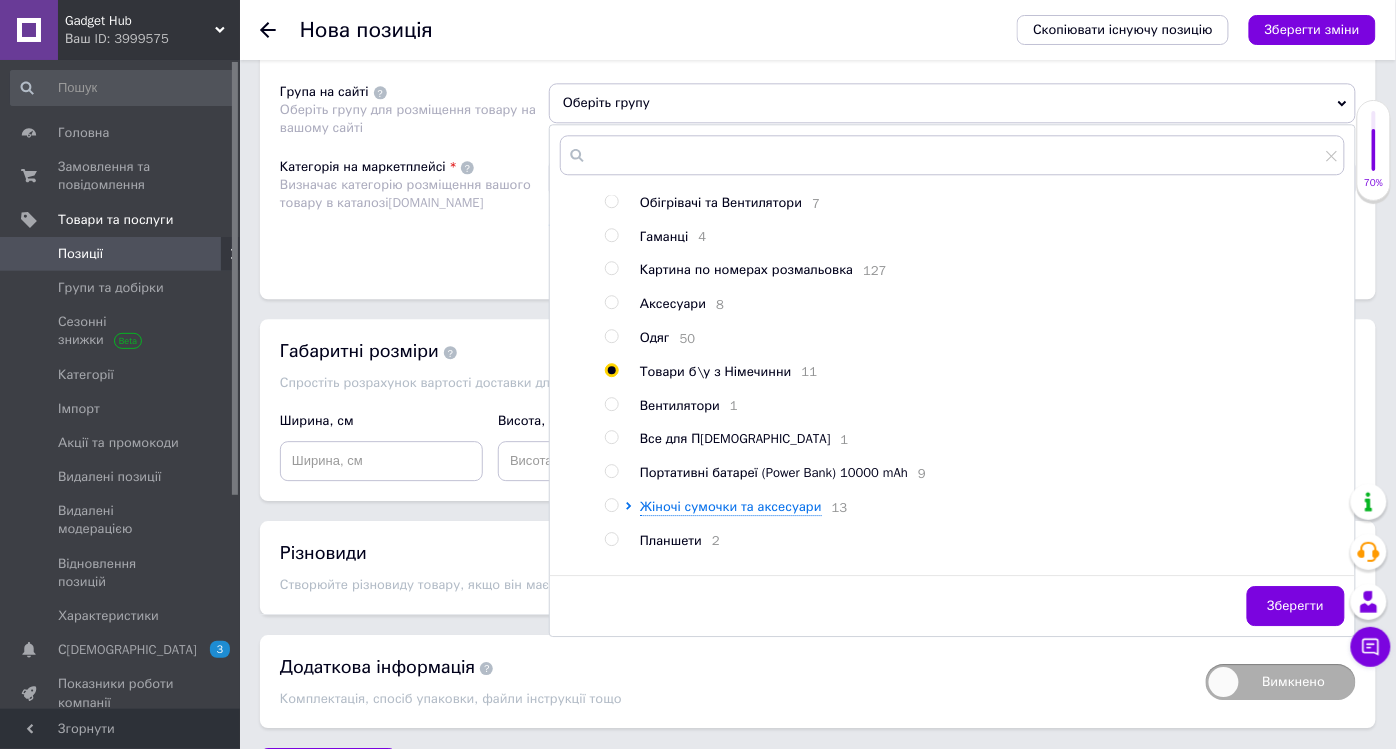radio on "true" 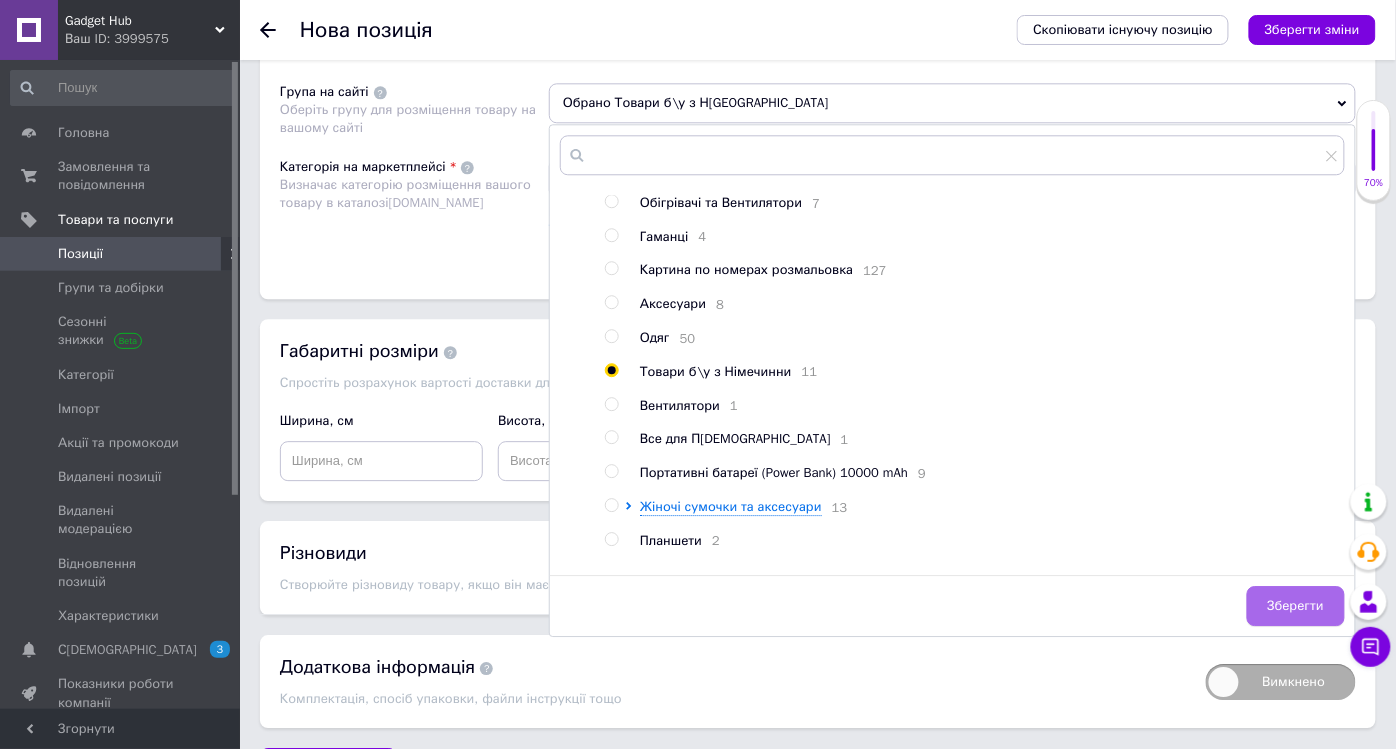 click on "Зберегти" at bounding box center (1296, 606) 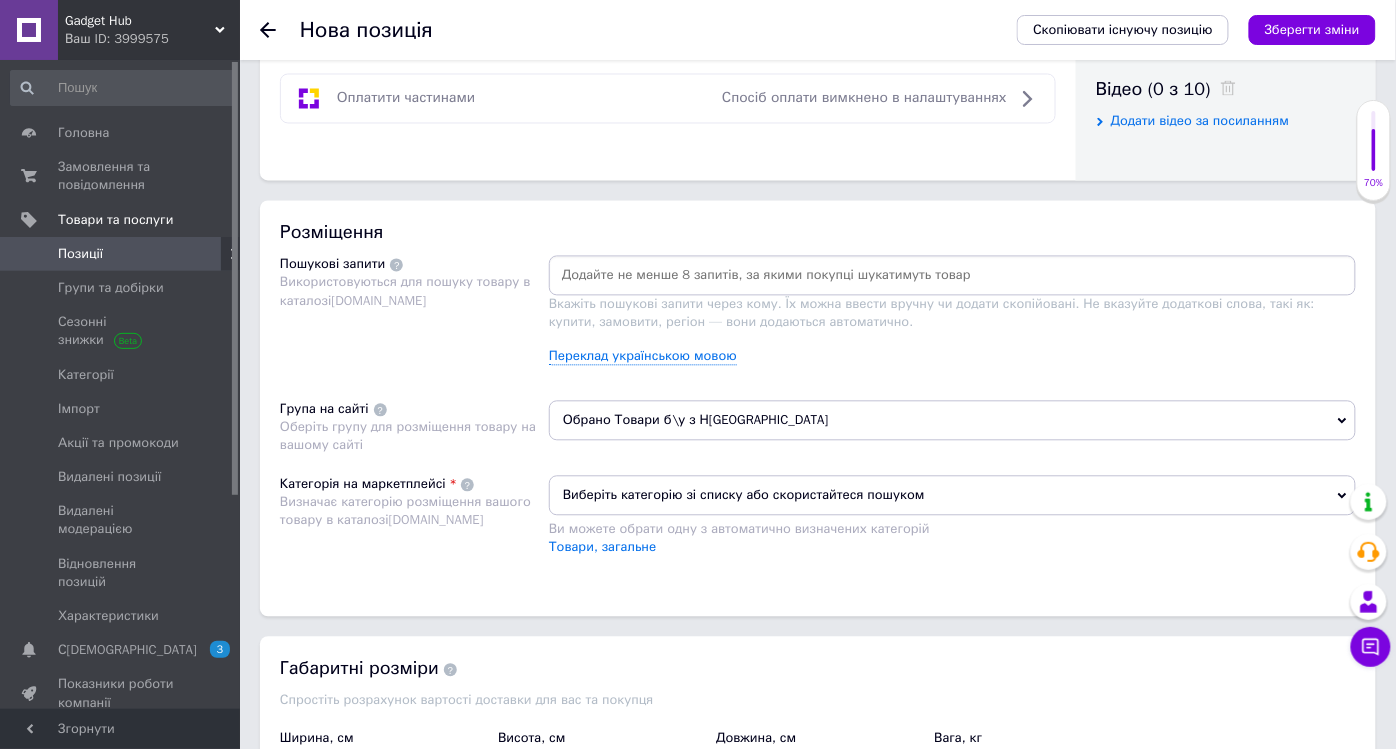 scroll, scrollTop: 1000, scrollLeft: 0, axis: vertical 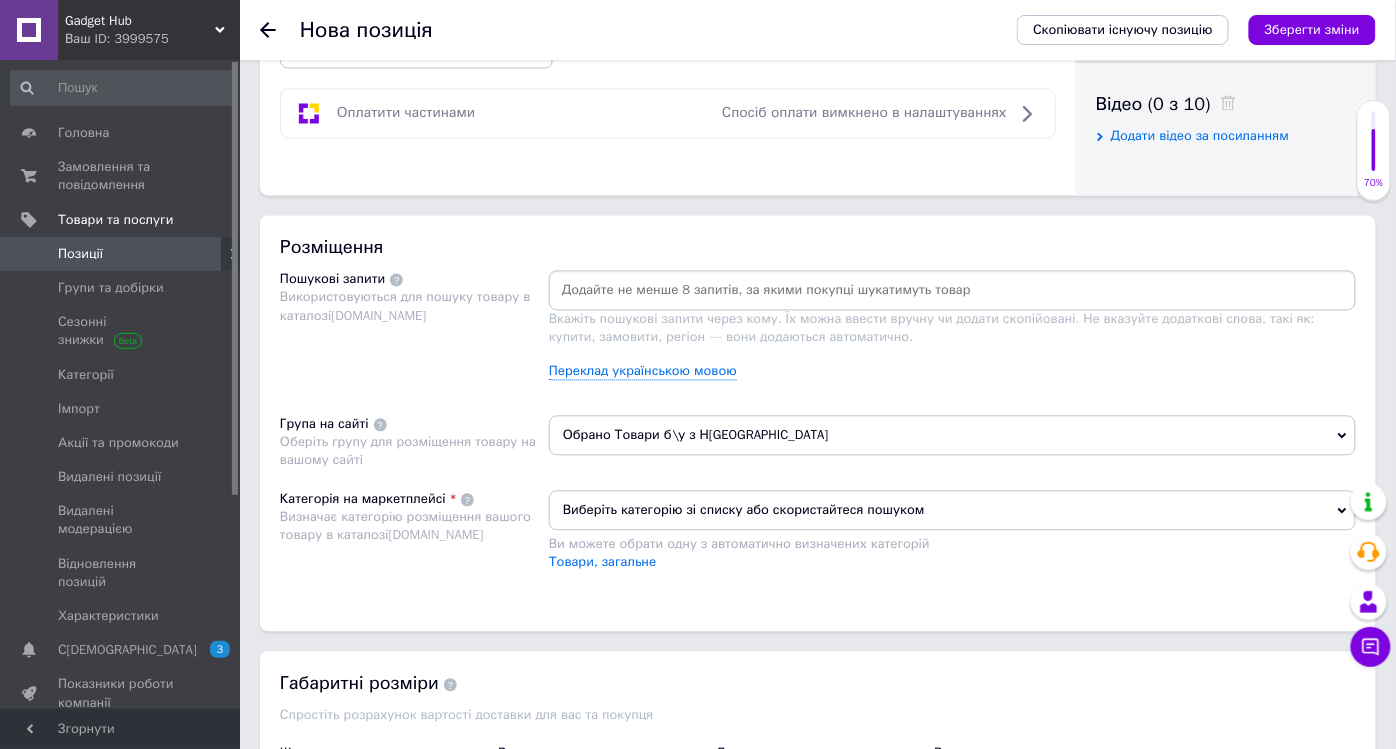click at bounding box center [952, 291] 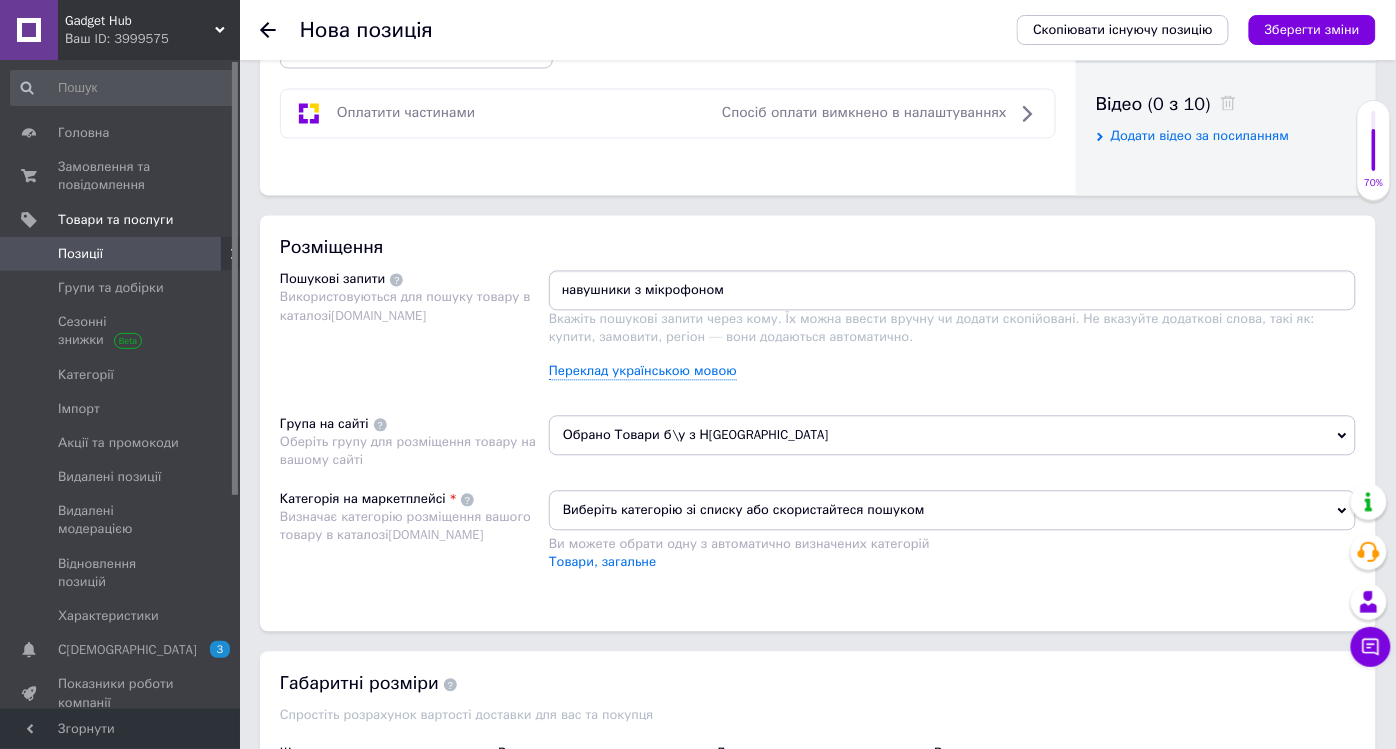 type on "навушники з мікрофоном" 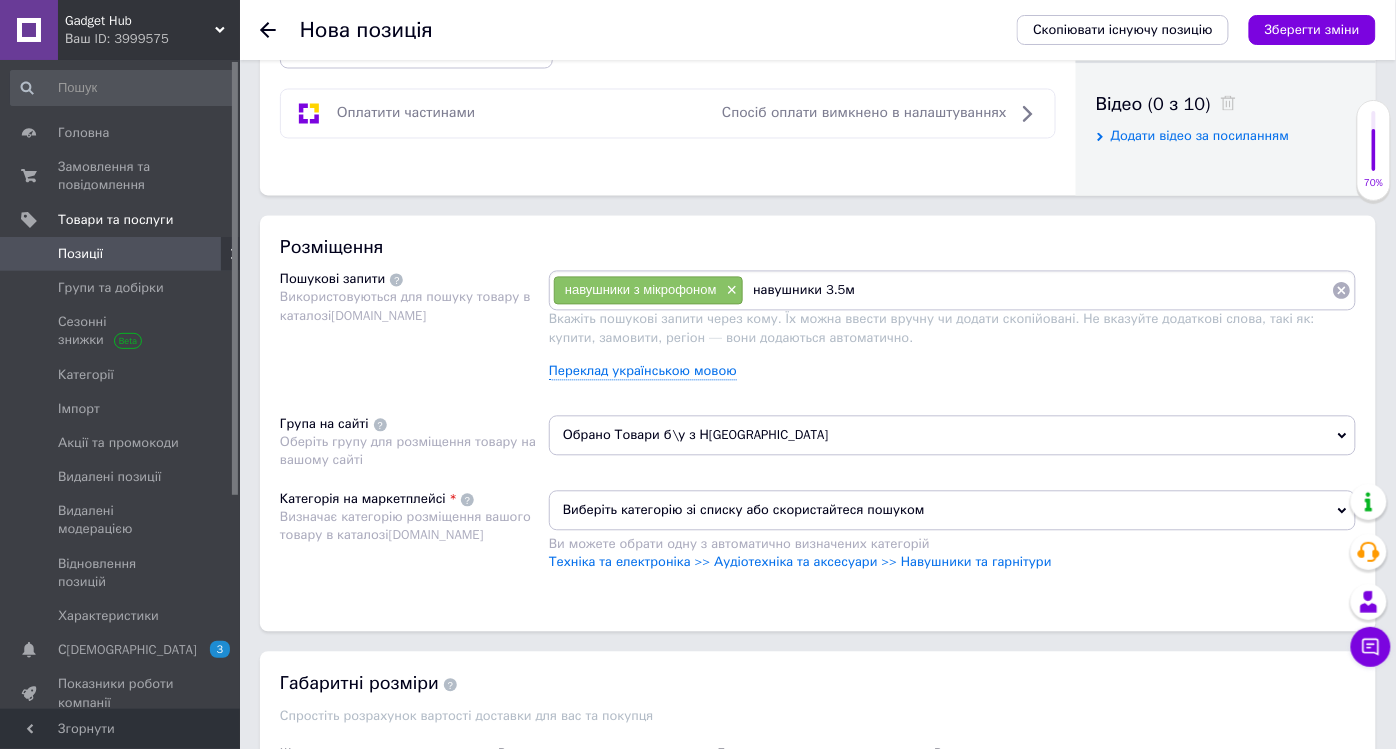 type on "навушники 3.5мм" 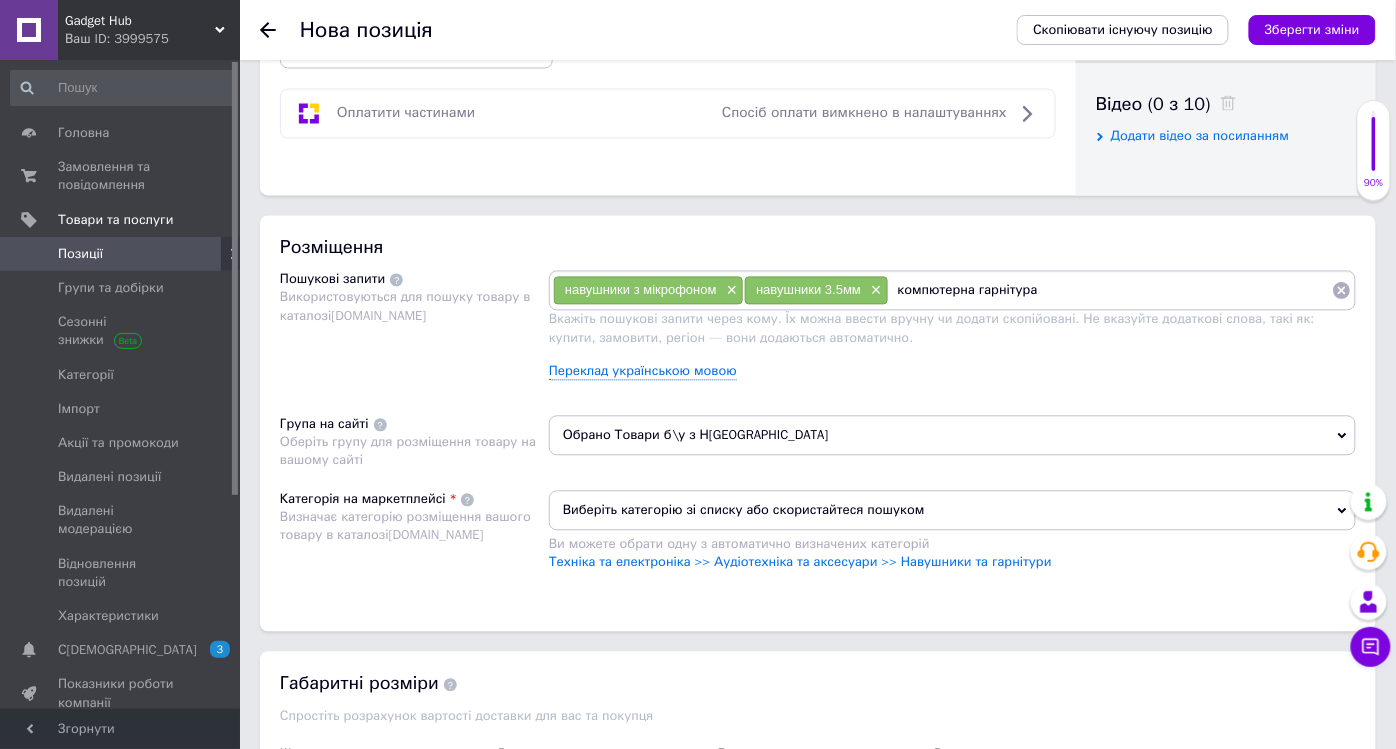type on "компютерна гарнітура" 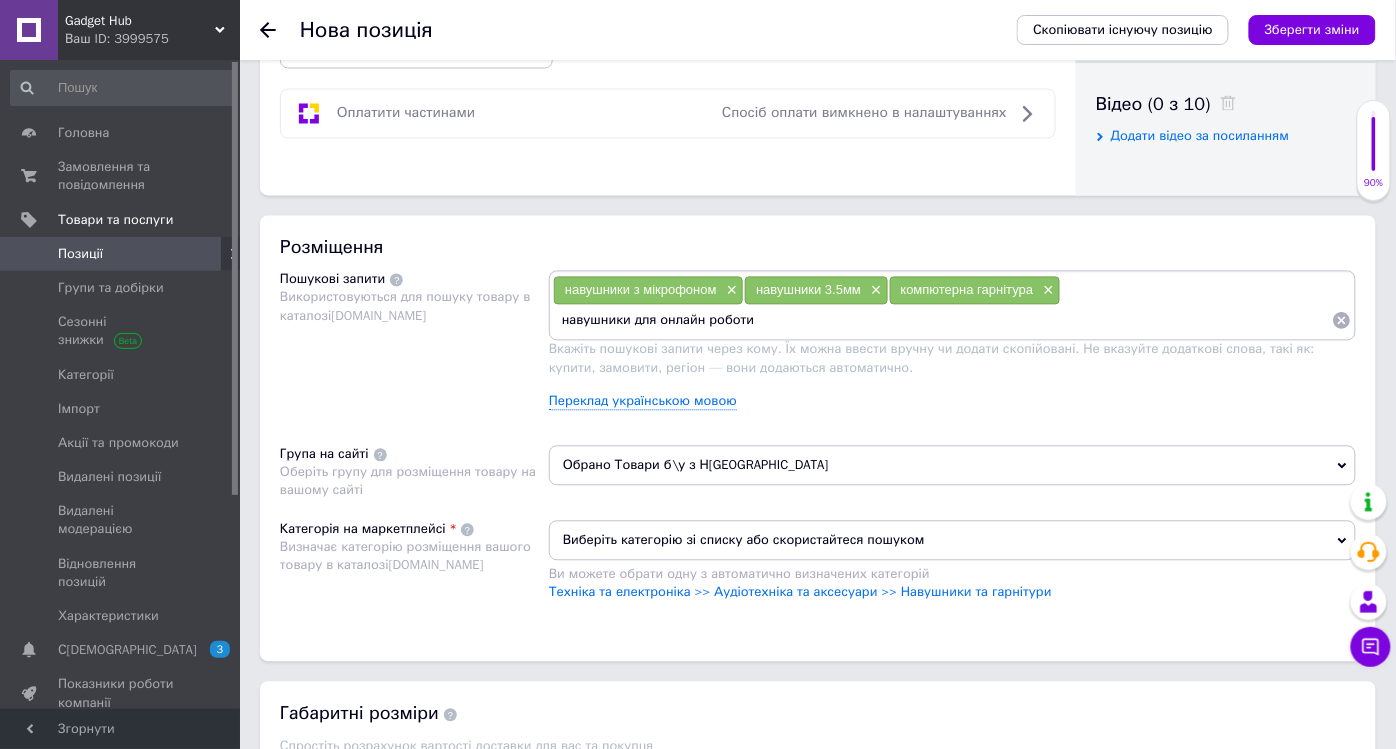 type on "навушники для онлайн роботи" 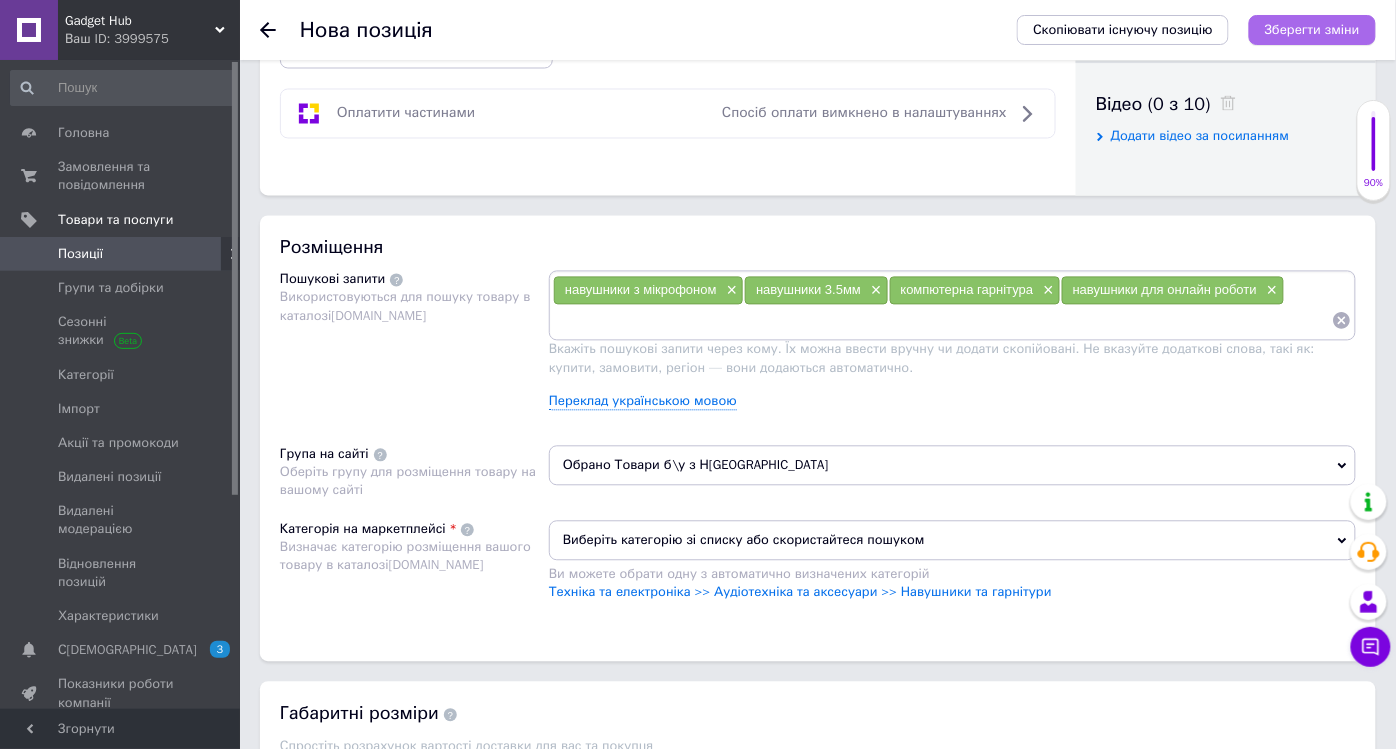 click on "Зберегти зміни" at bounding box center [1312, 29] 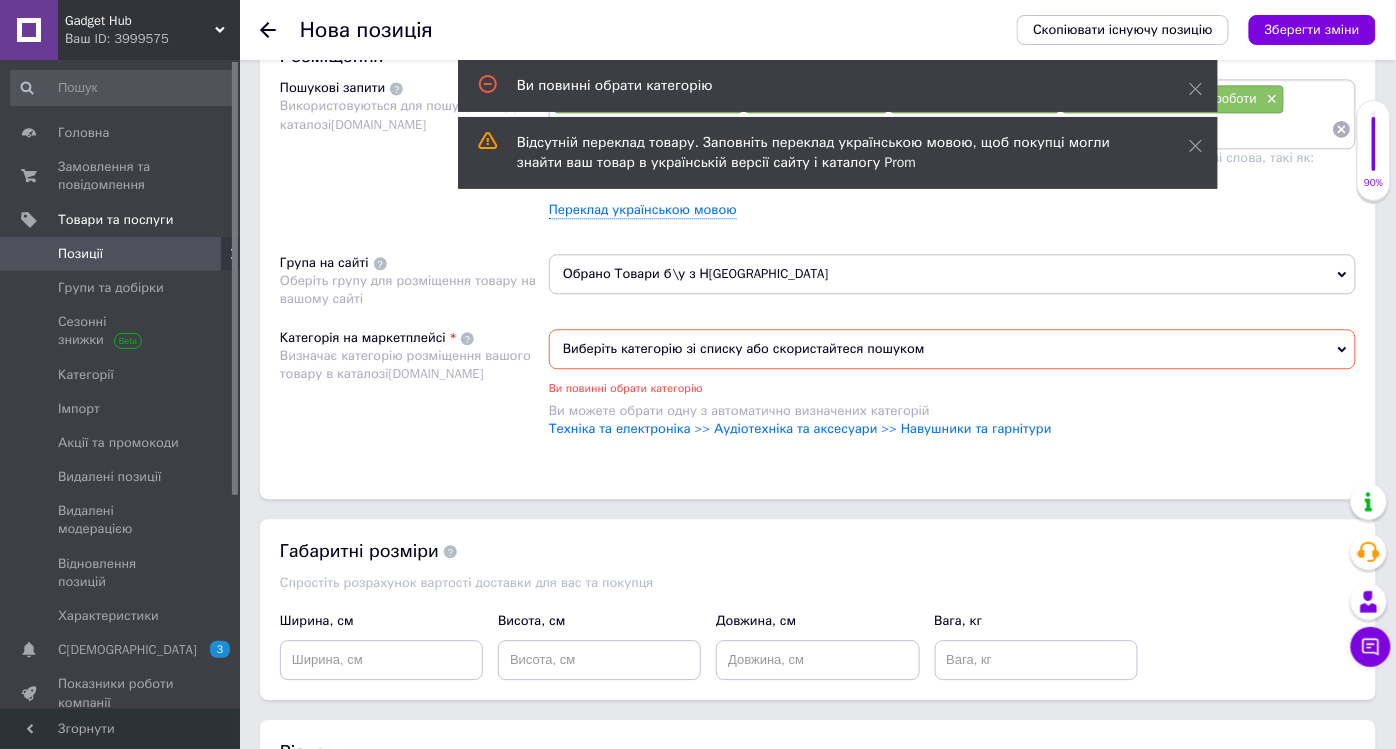 scroll, scrollTop: 1197, scrollLeft: 0, axis: vertical 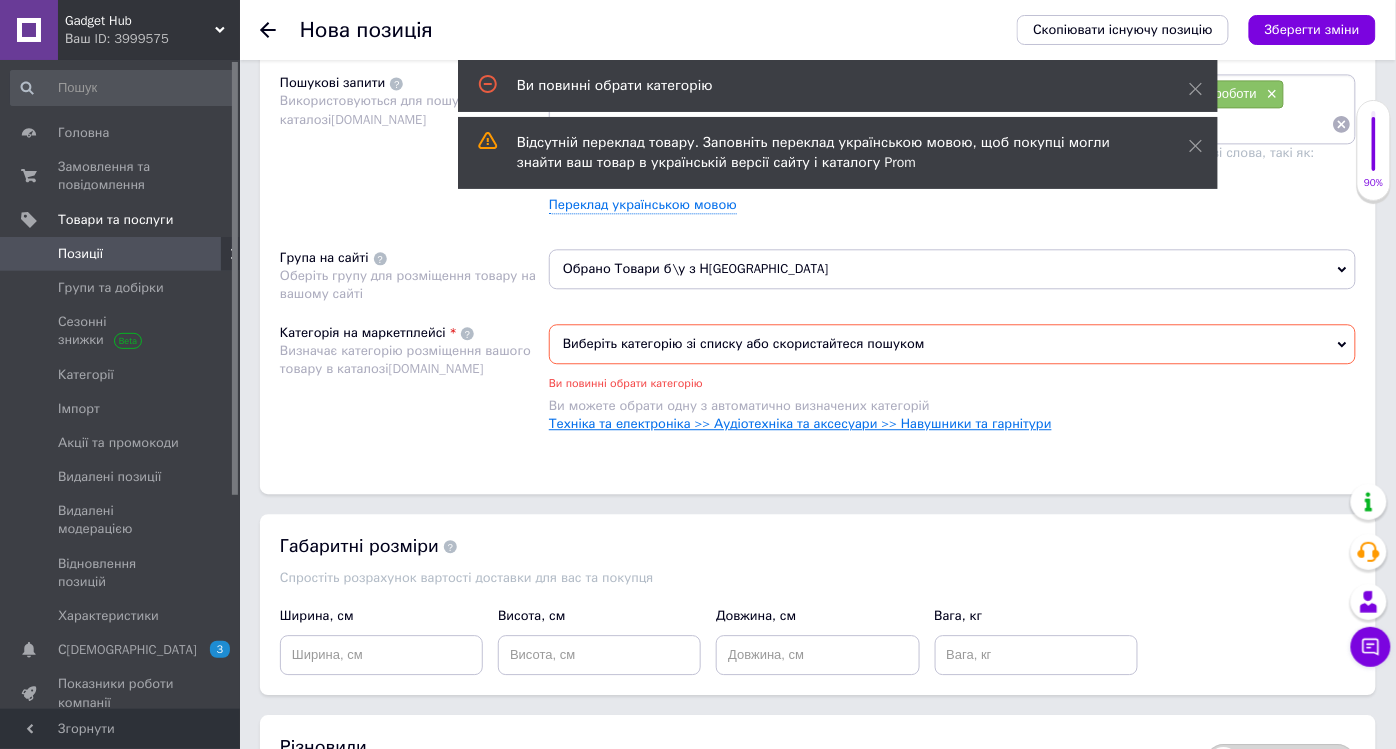 click on "Техніка та електроніка >> Аудіотехніка та аксесуари >> Навушники та гарнітури" at bounding box center [800, 423] 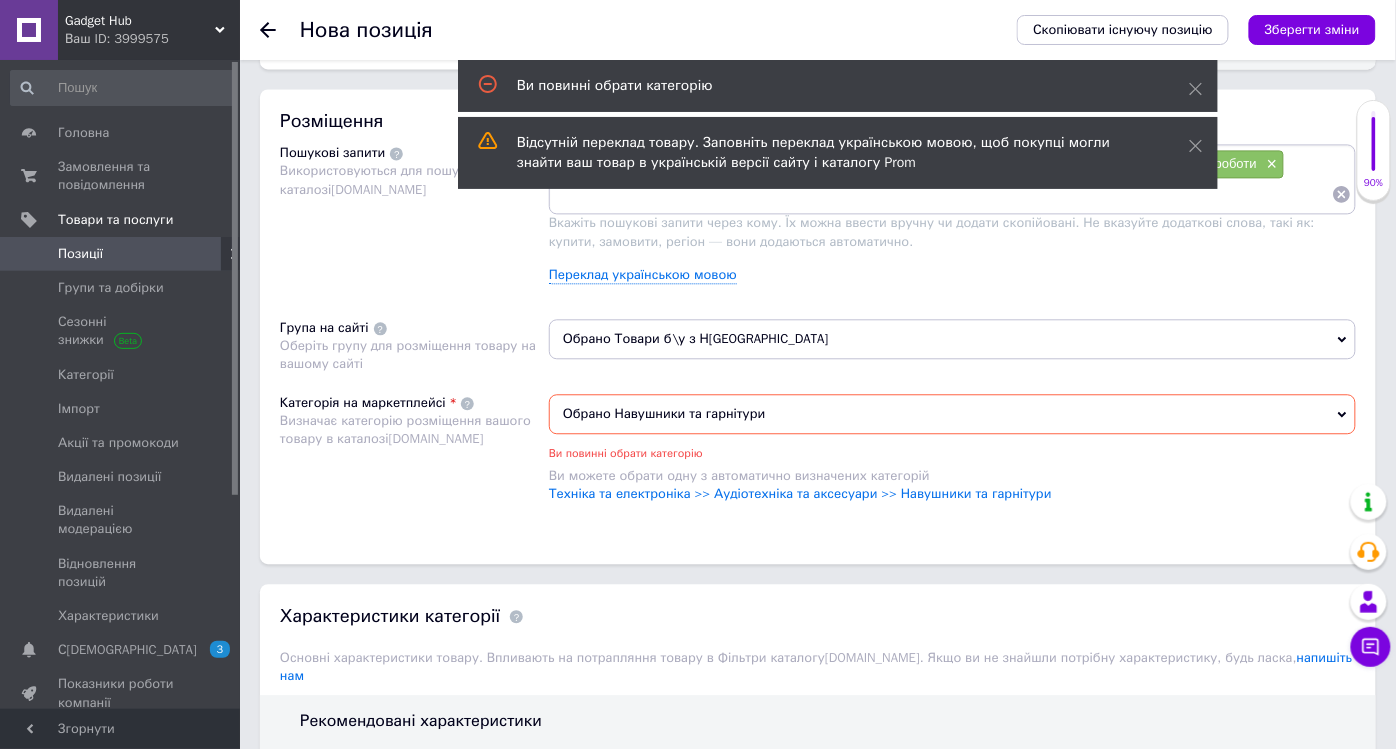 scroll, scrollTop: 1086, scrollLeft: 0, axis: vertical 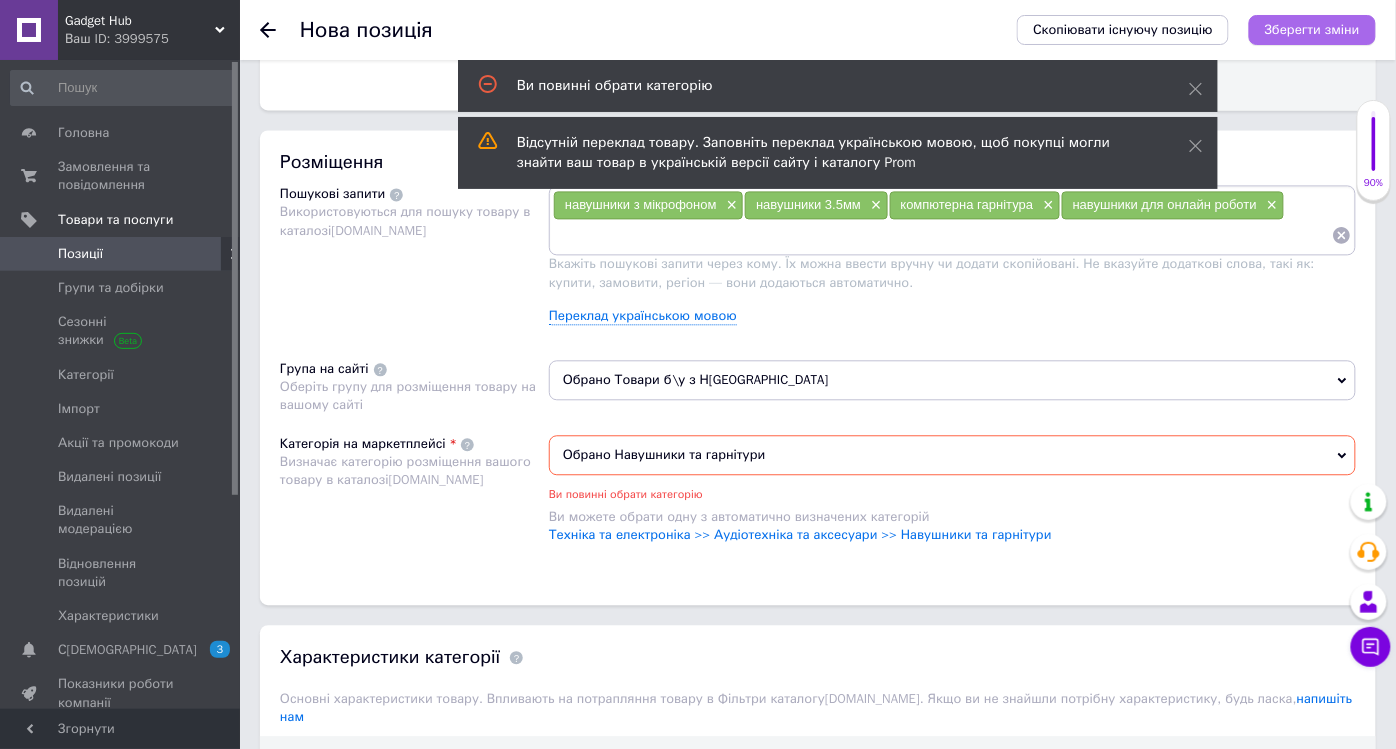 click on "Зберегти зміни" at bounding box center (1312, 29) 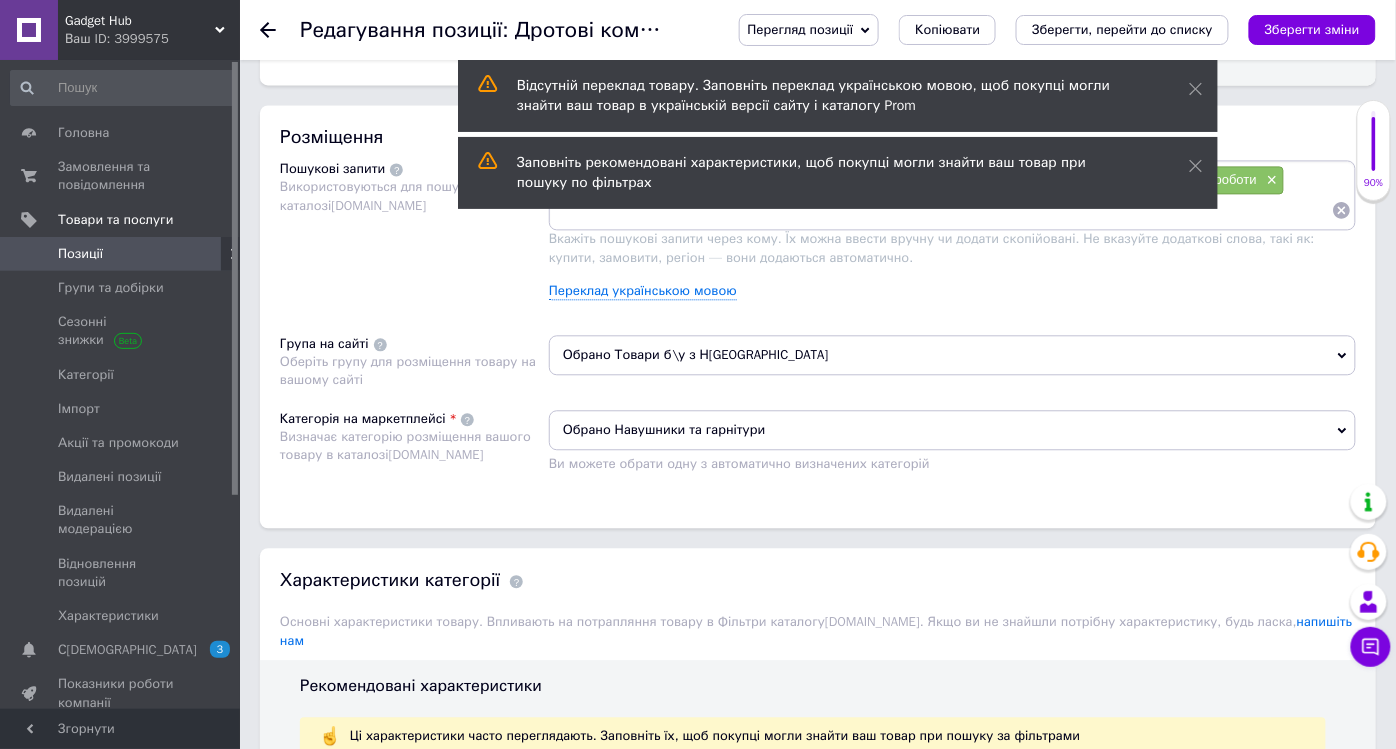 scroll, scrollTop: 1000, scrollLeft: 0, axis: vertical 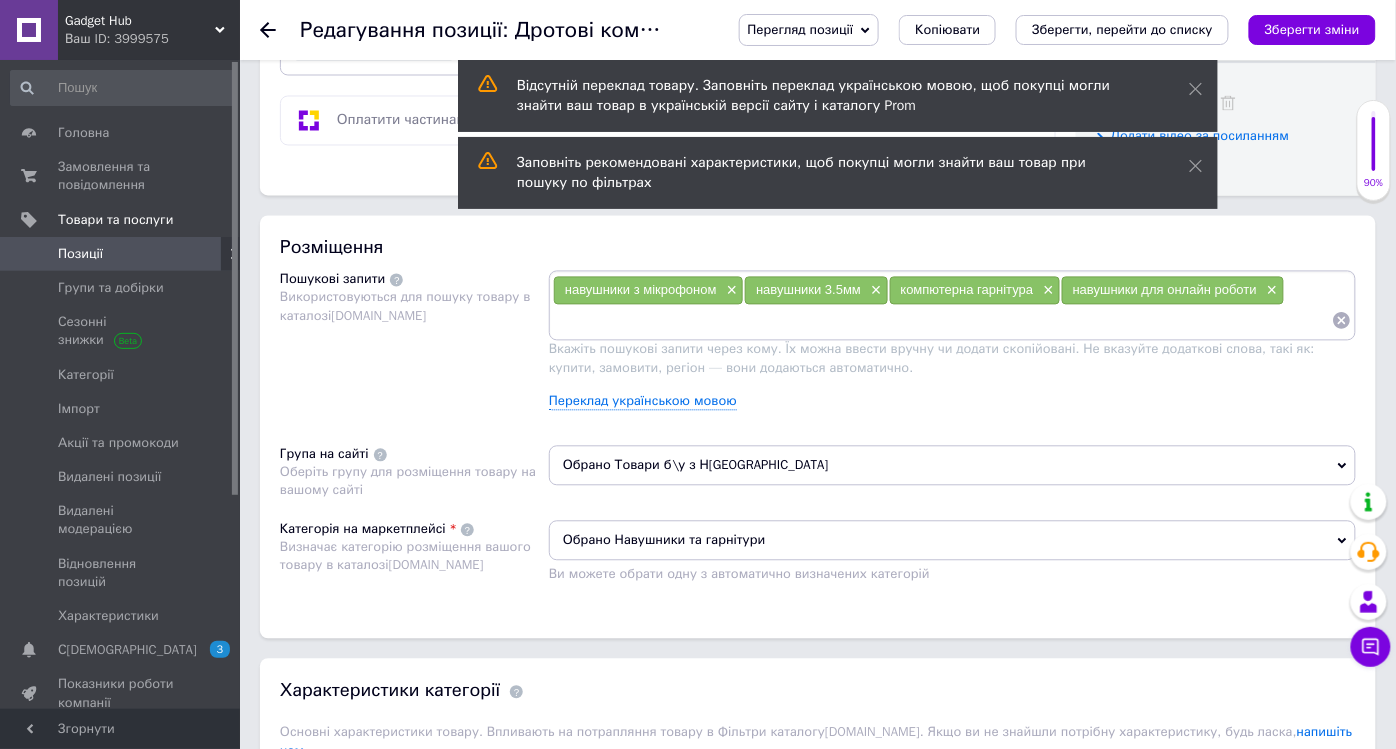 click at bounding box center (942, 321) 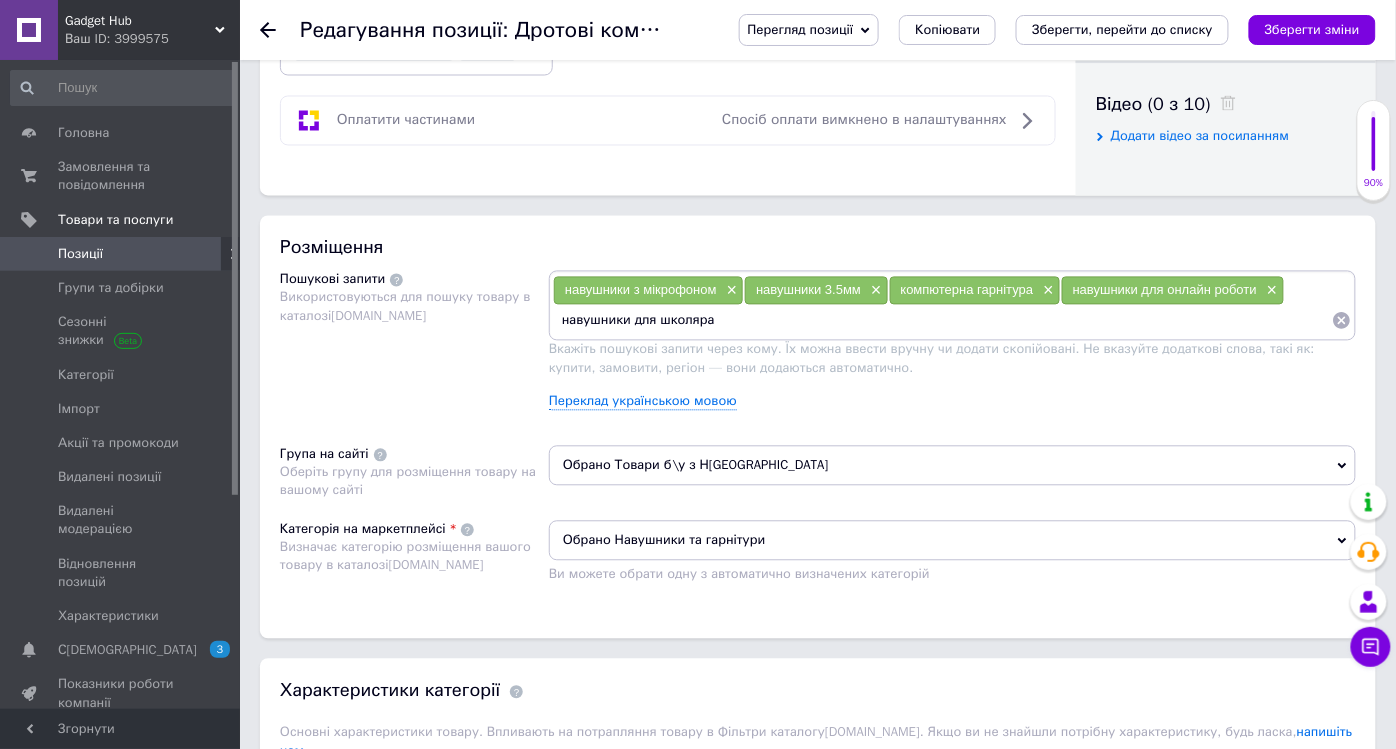 type on "навушники для школяра" 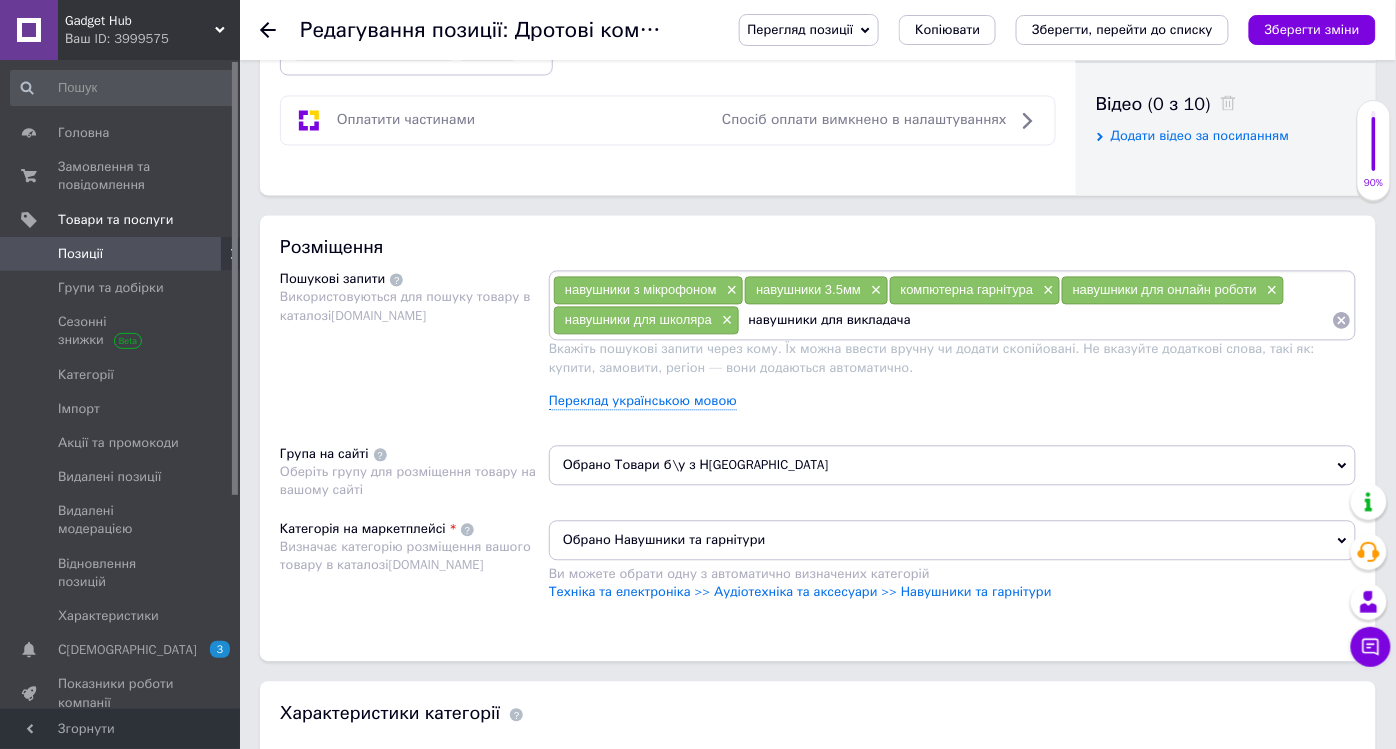 type on "навушники для викладача" 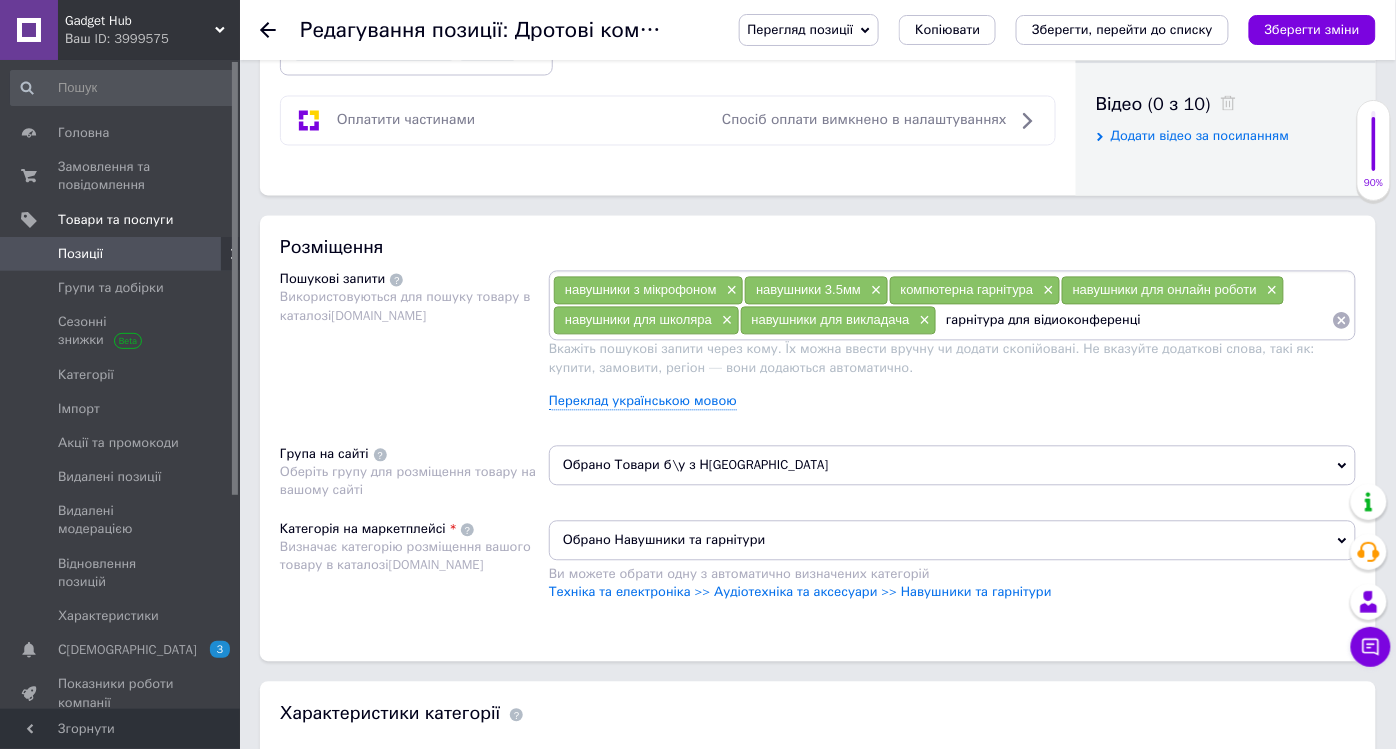 type on "гарнітура для відиоконференції" 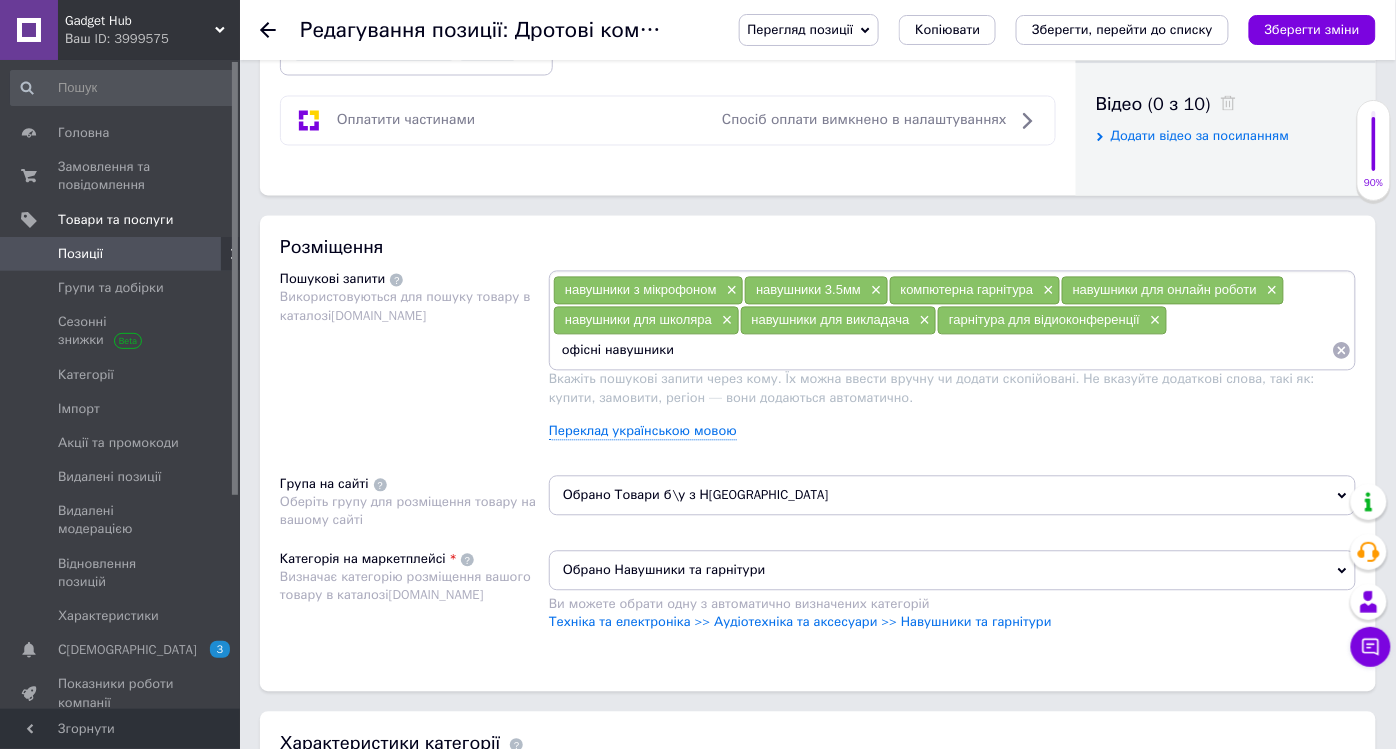 type on "офісні навушники" 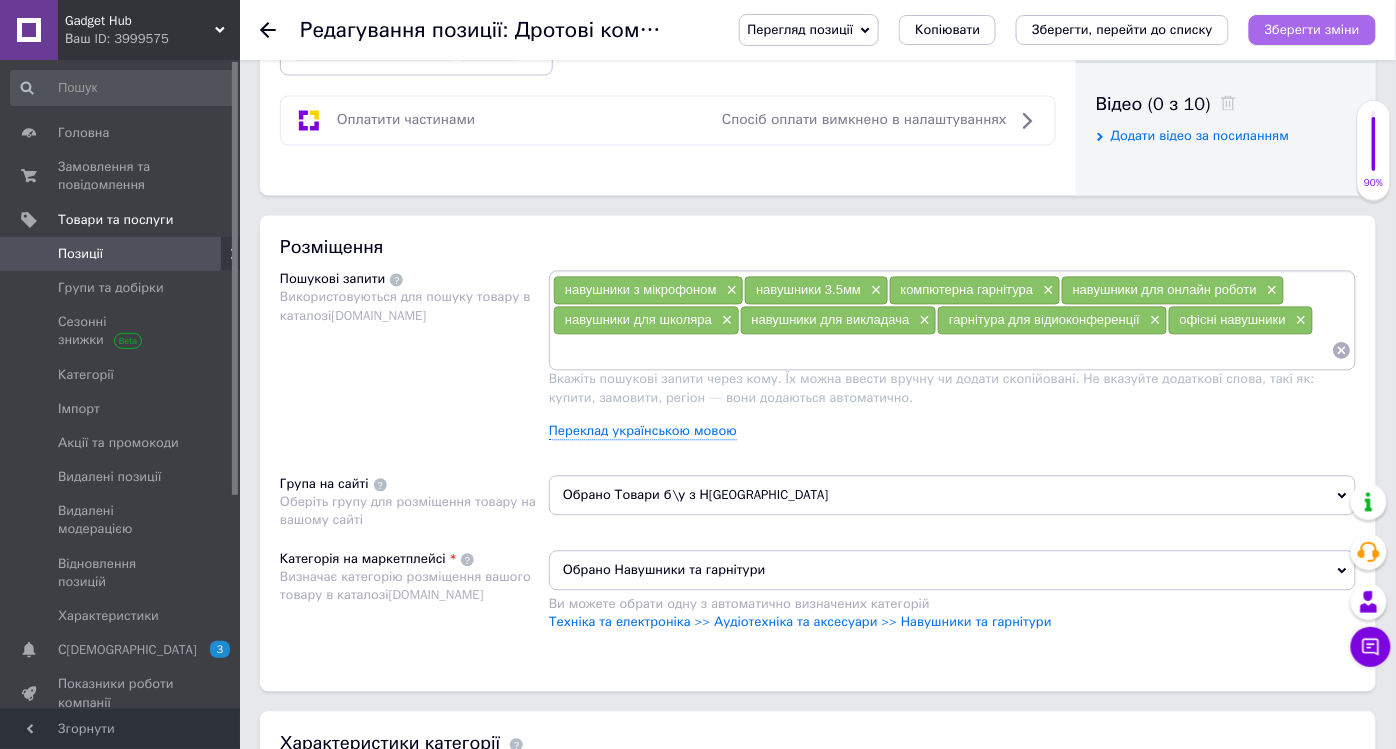 click on "Зберегти зміни" at bounding box center [1312, 29] 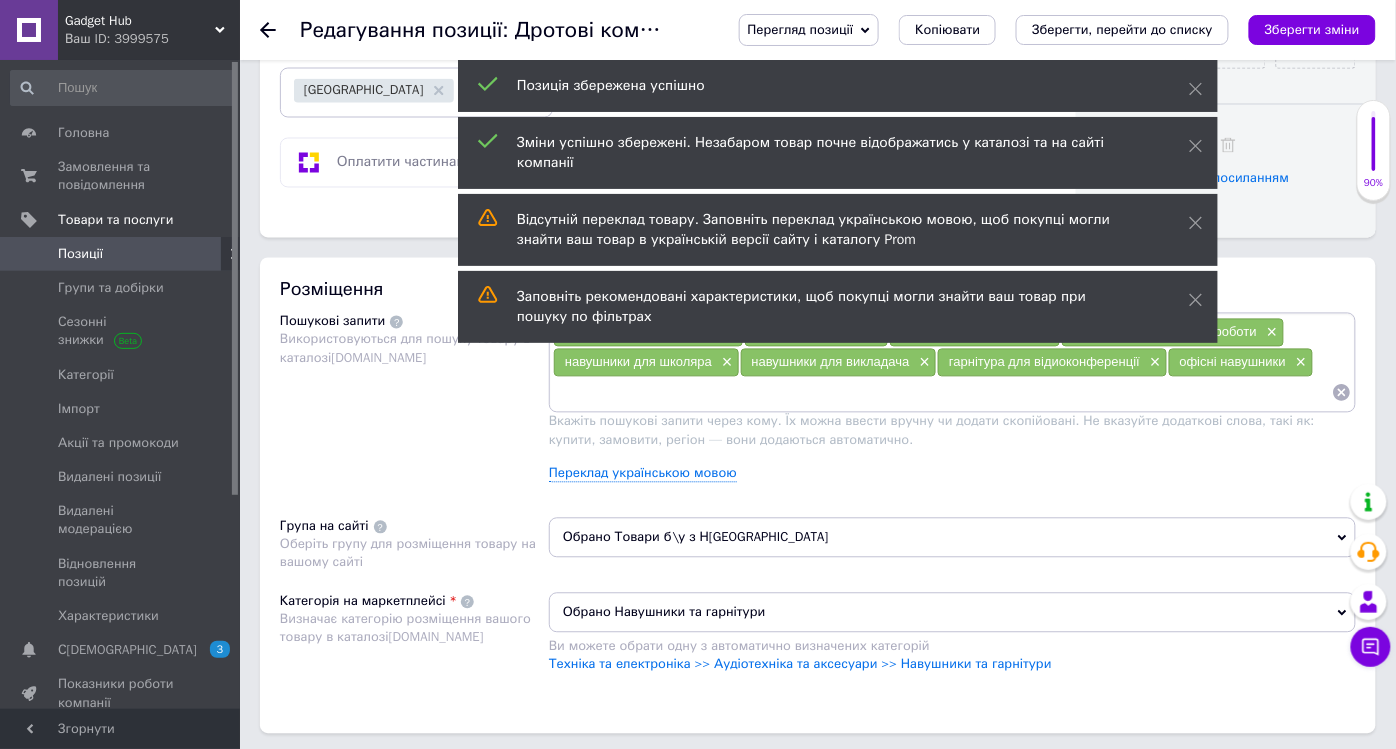 scroll, scrollTop: 1000, scrollLeft: 0, axis: vertical 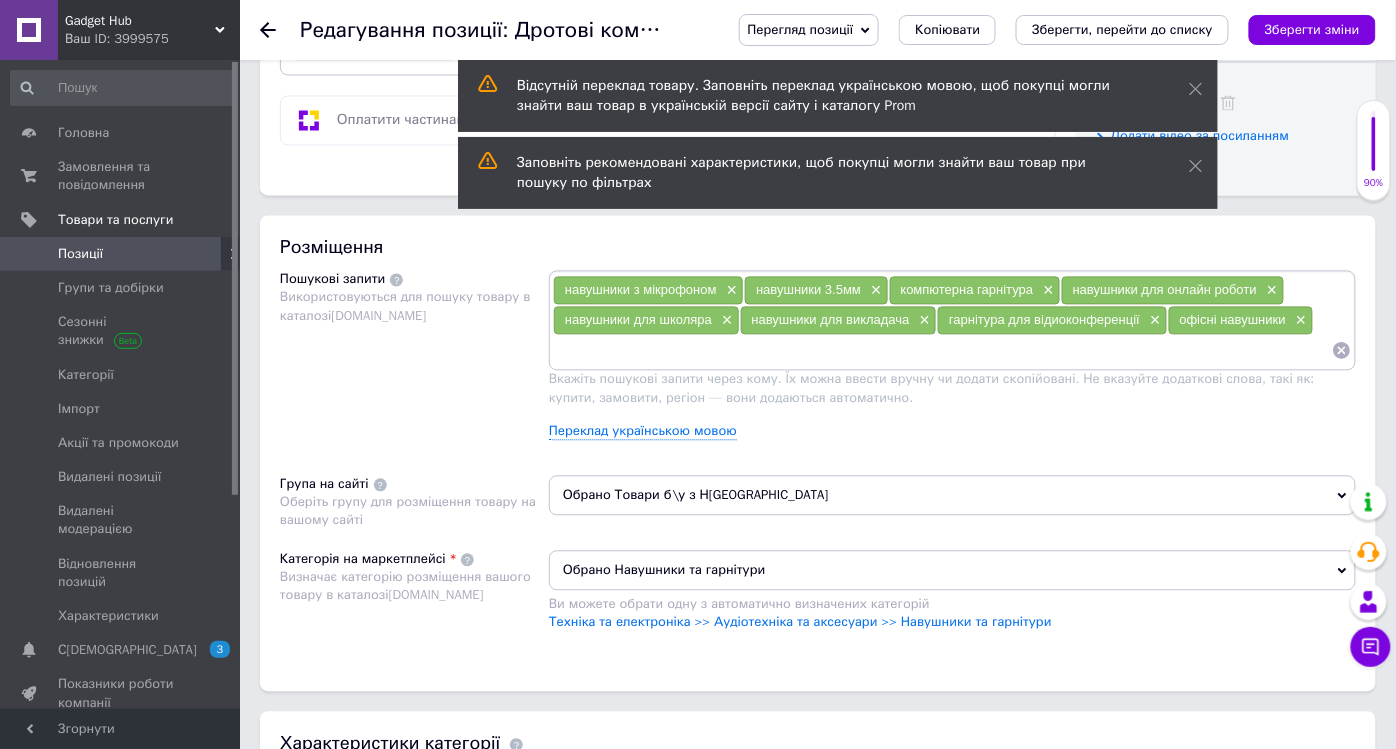click at bounding box center (942, 351) 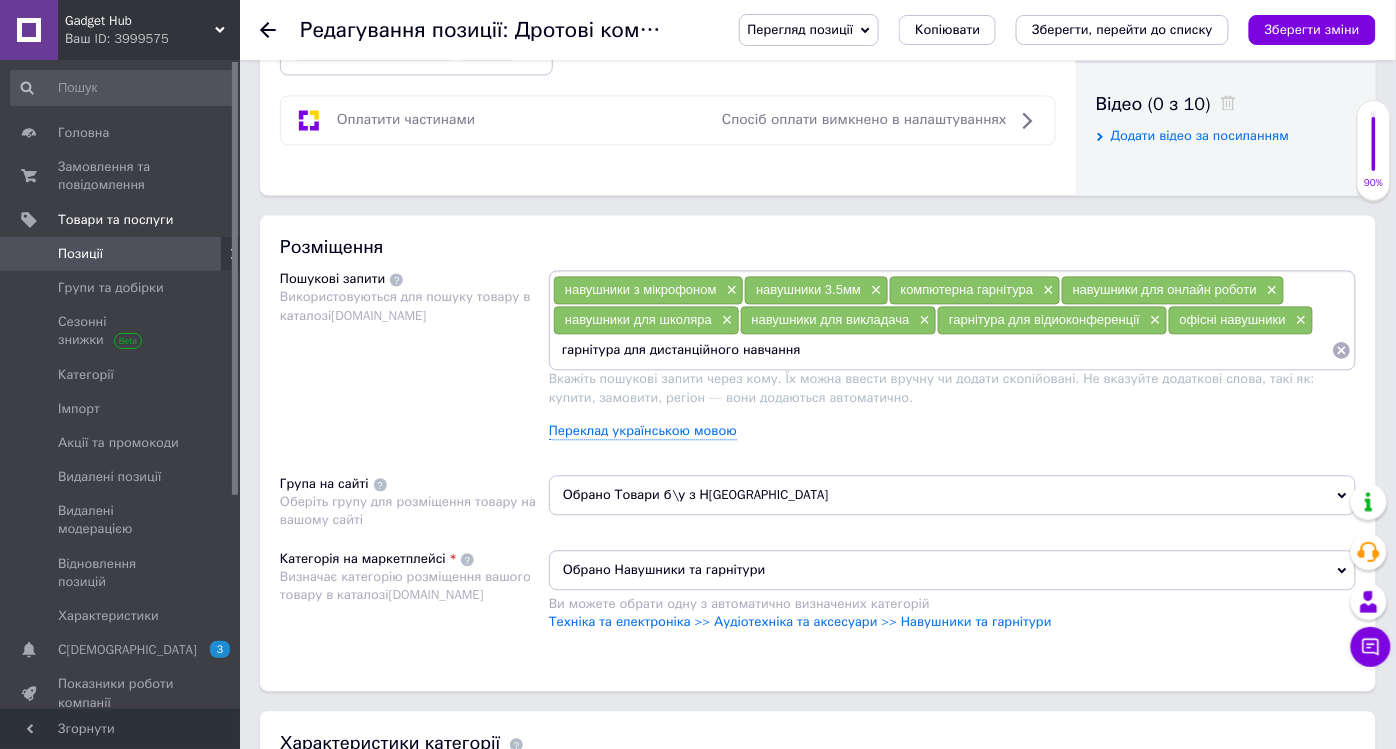 type on "гарнітура для дистанційного навчання" 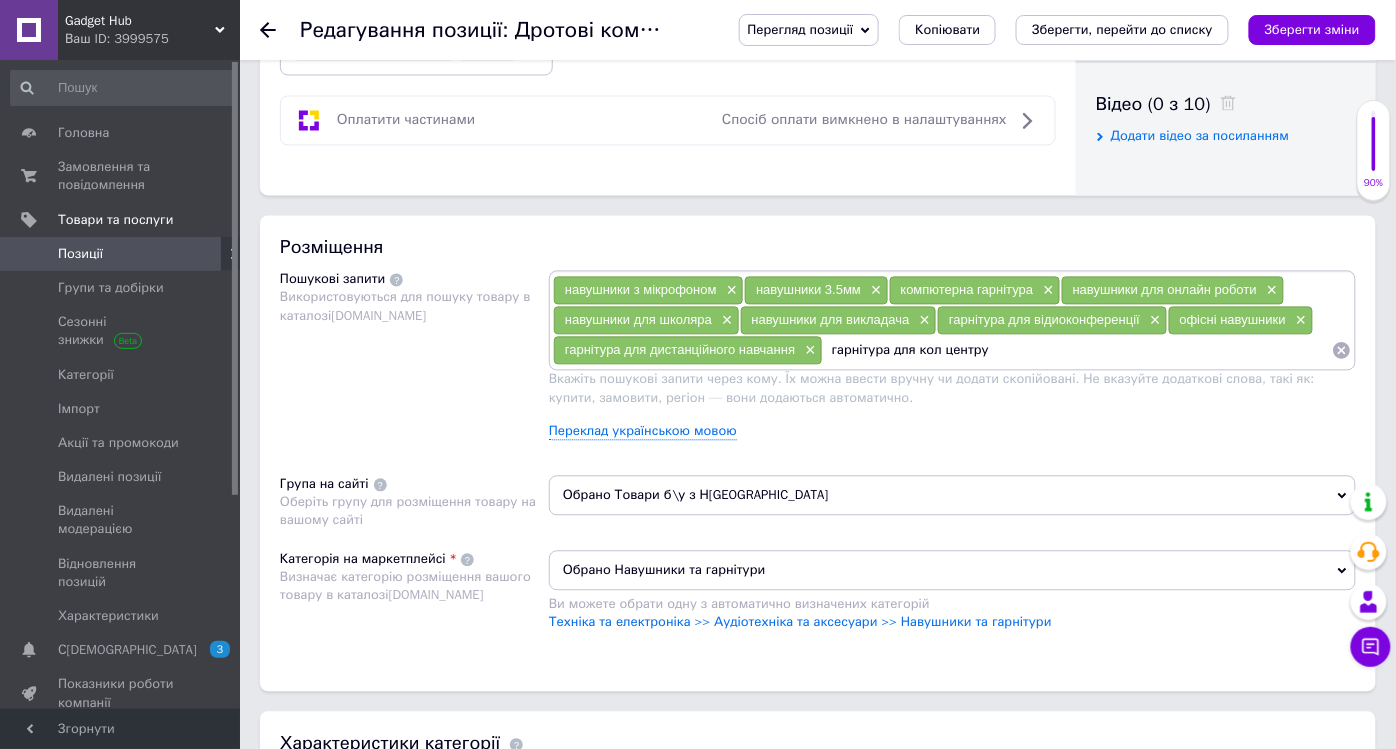type on "гарнітура для кол центру" 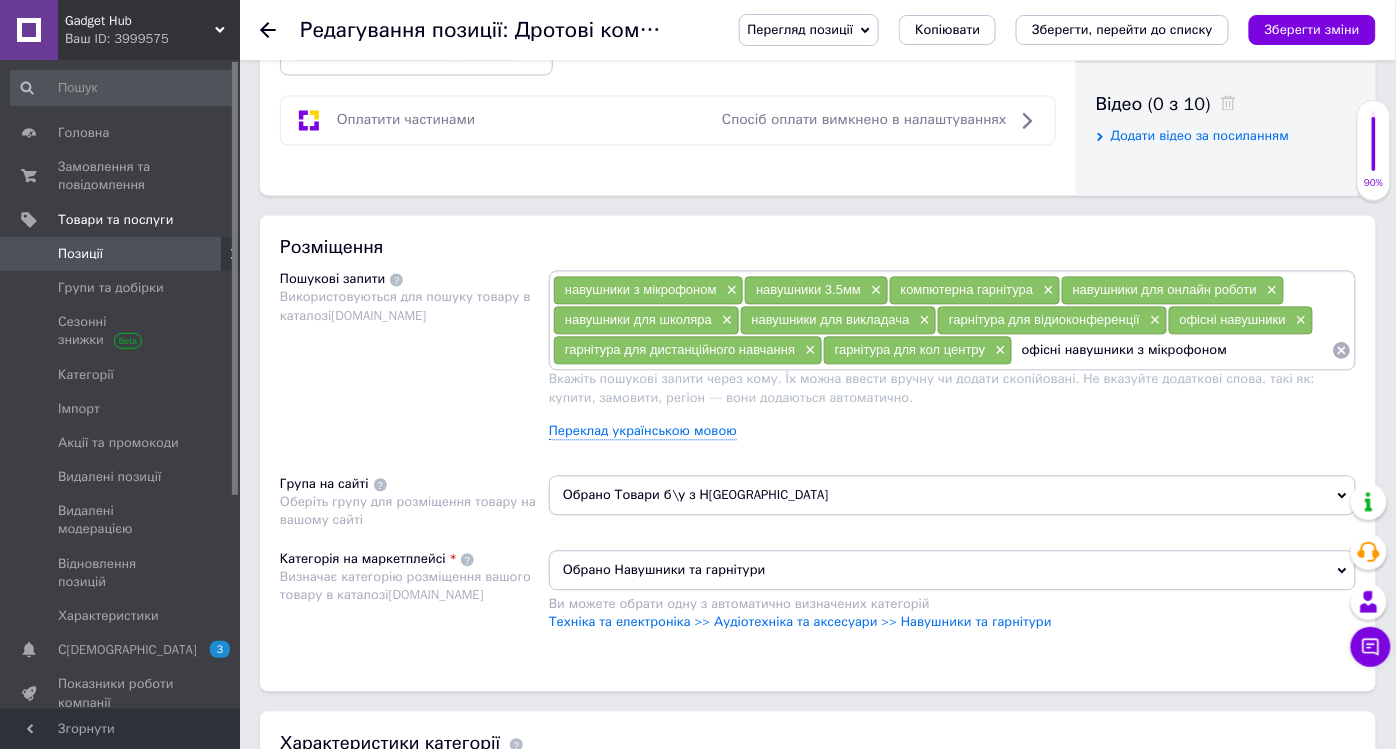 type on "офісні навушники з мікрофоном" 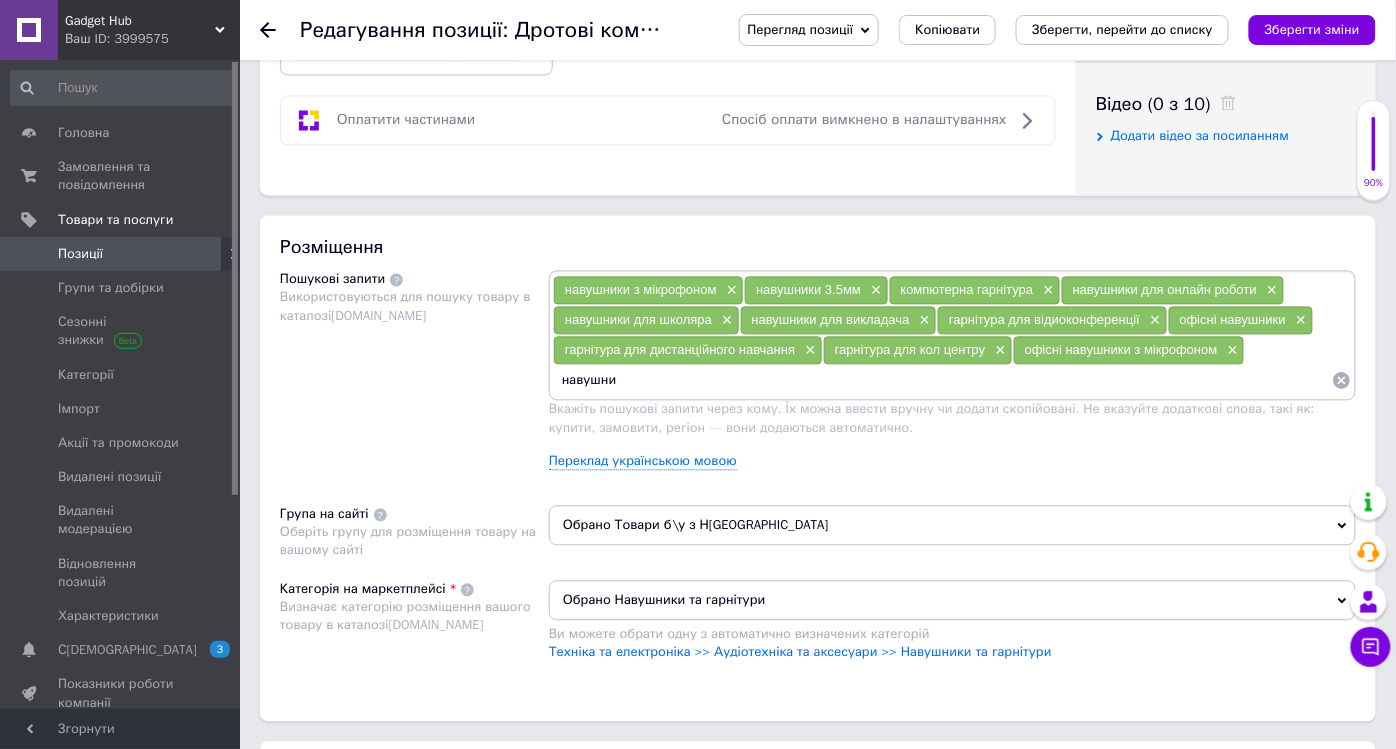 type on "навушник" 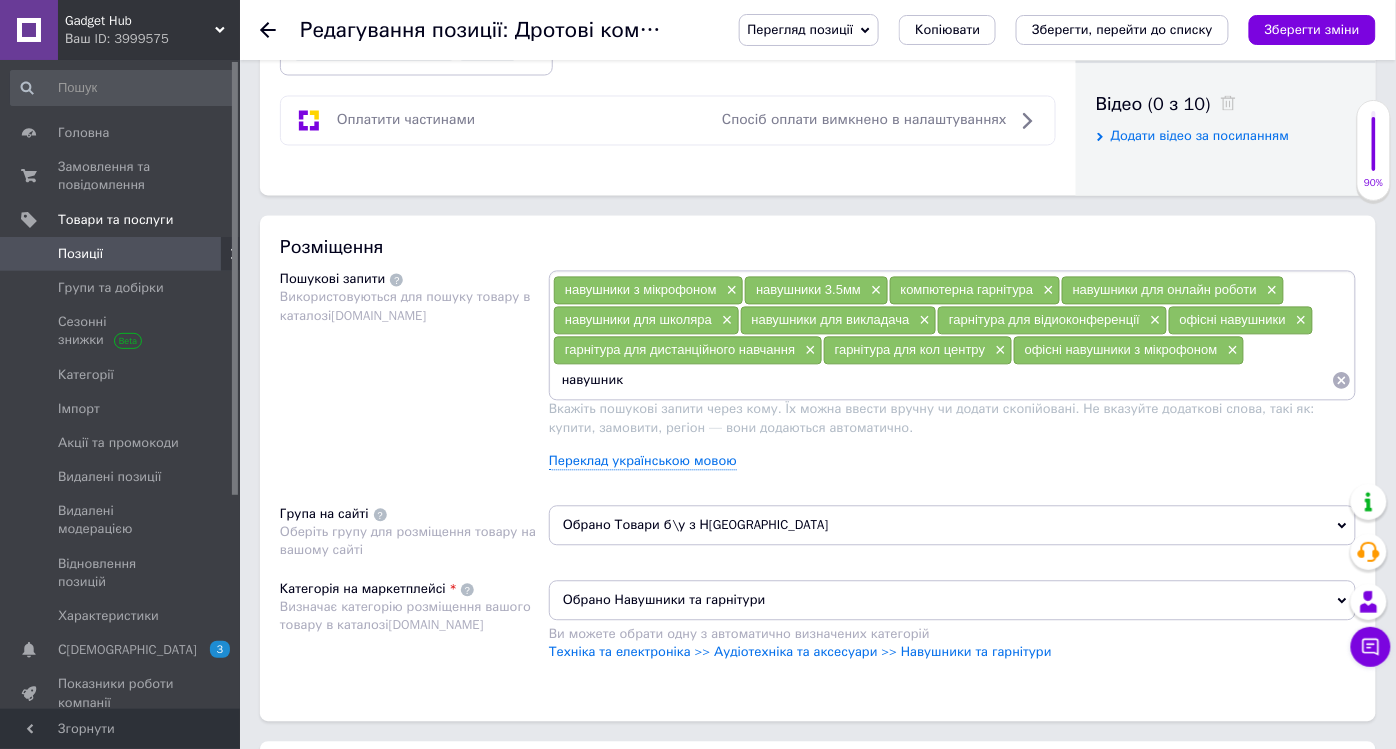 type on "навушники" 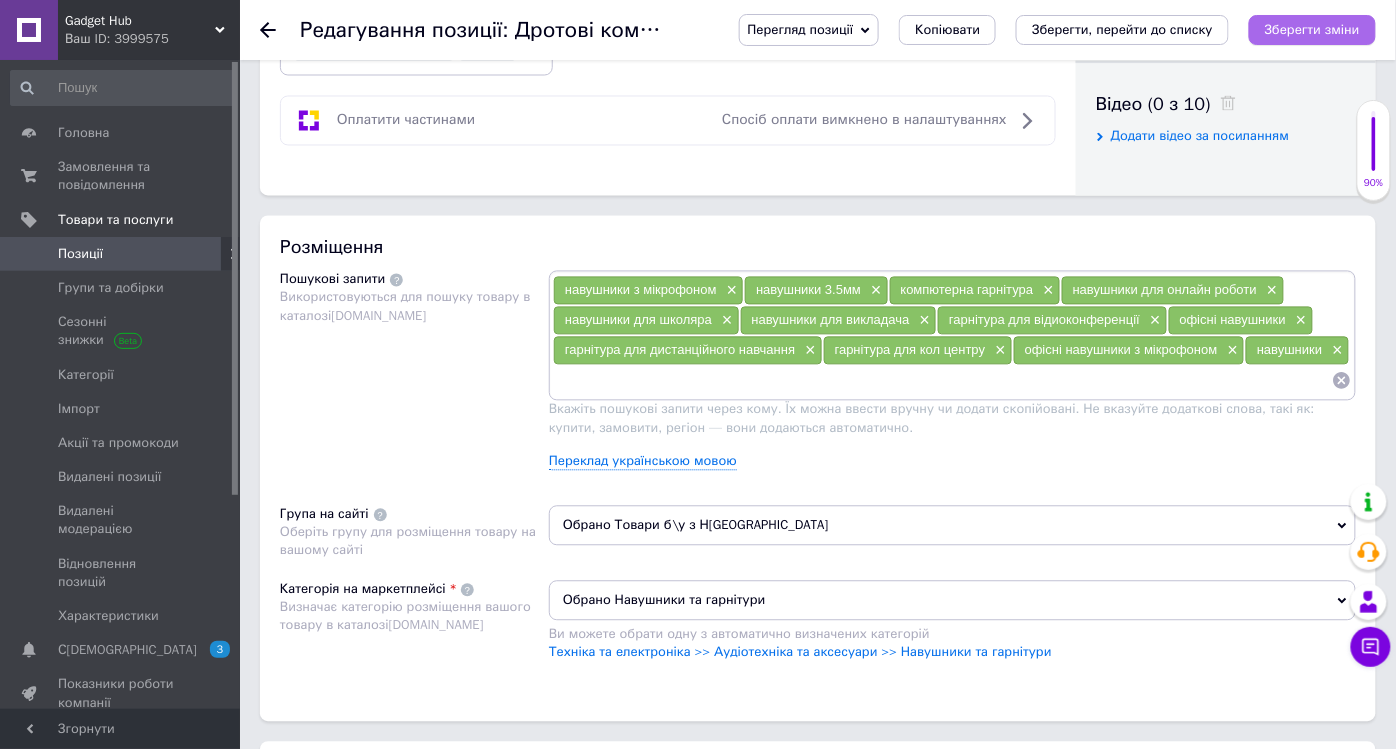 click on "Зберегти зміни" at bounding box center [1312, 30] 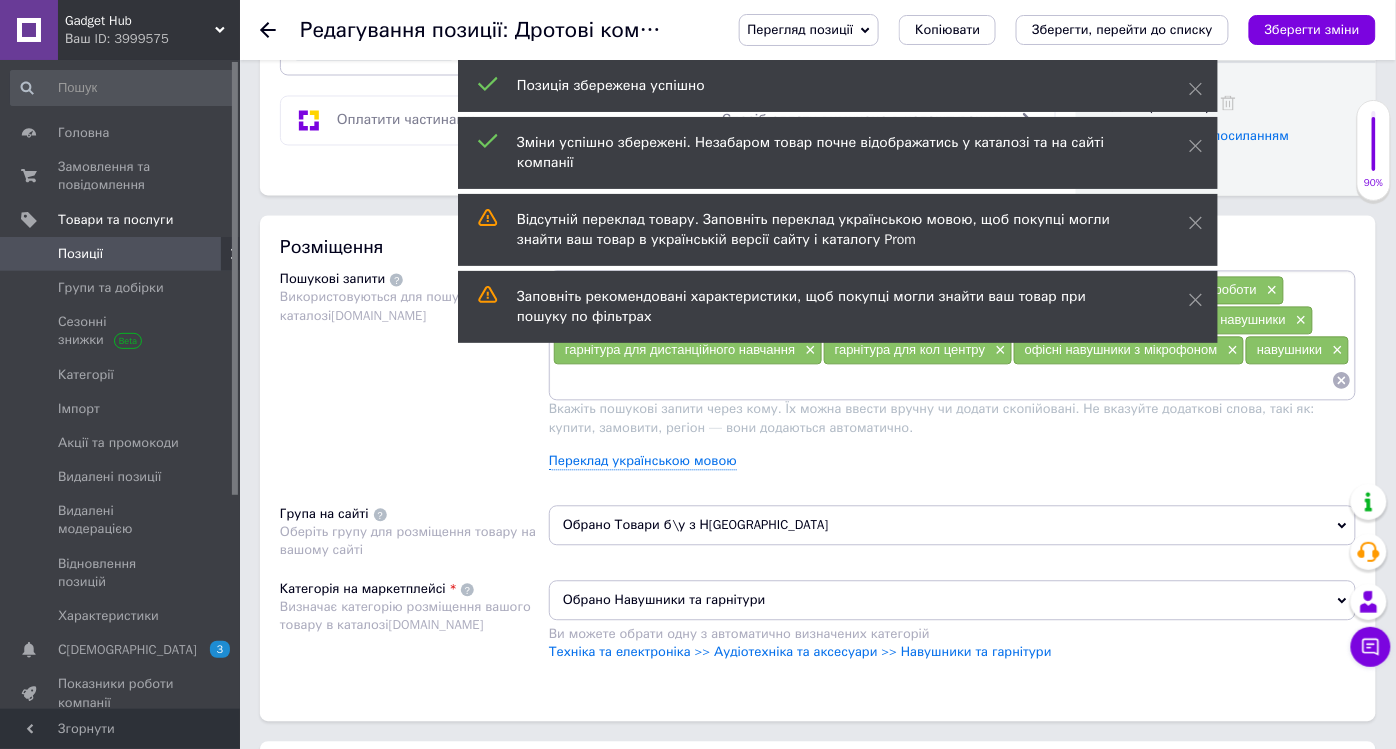 click at bounding box center [942, 381] 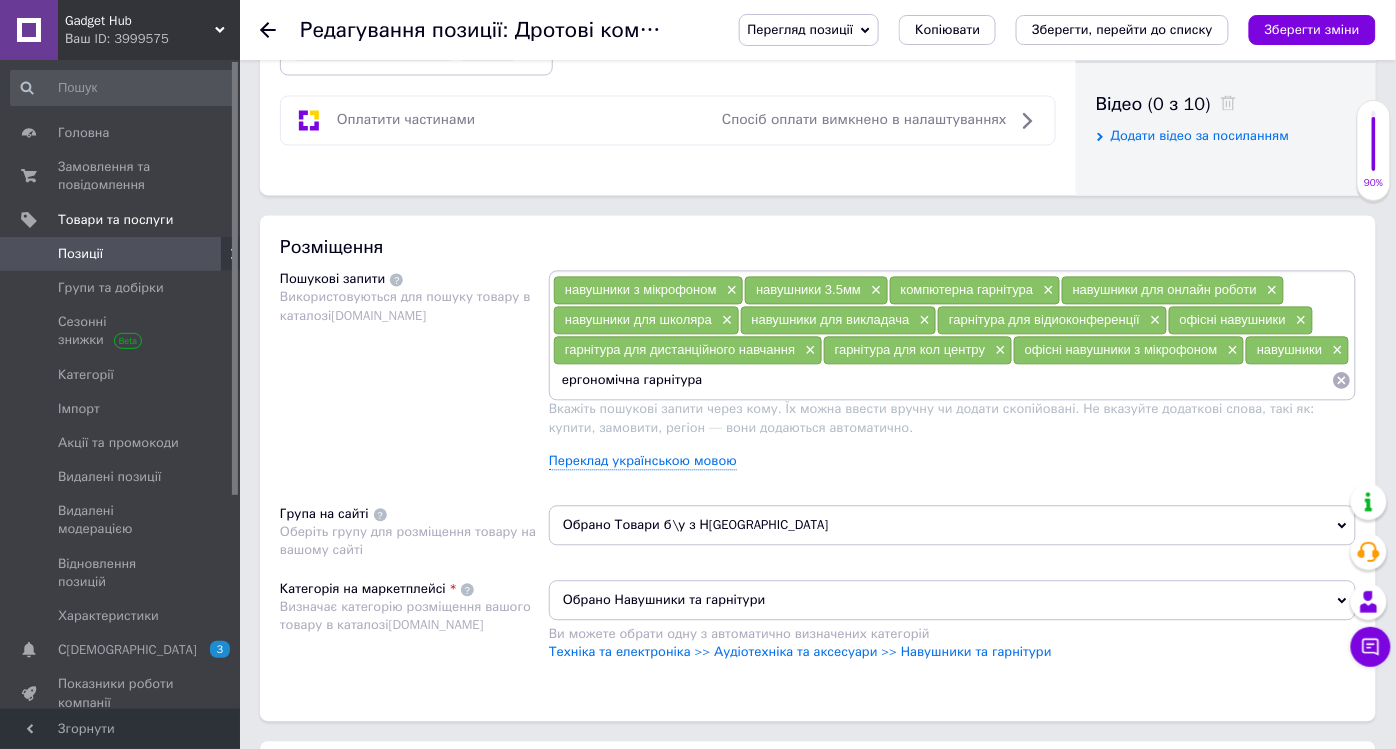 type on "ергономічна гарнітура" 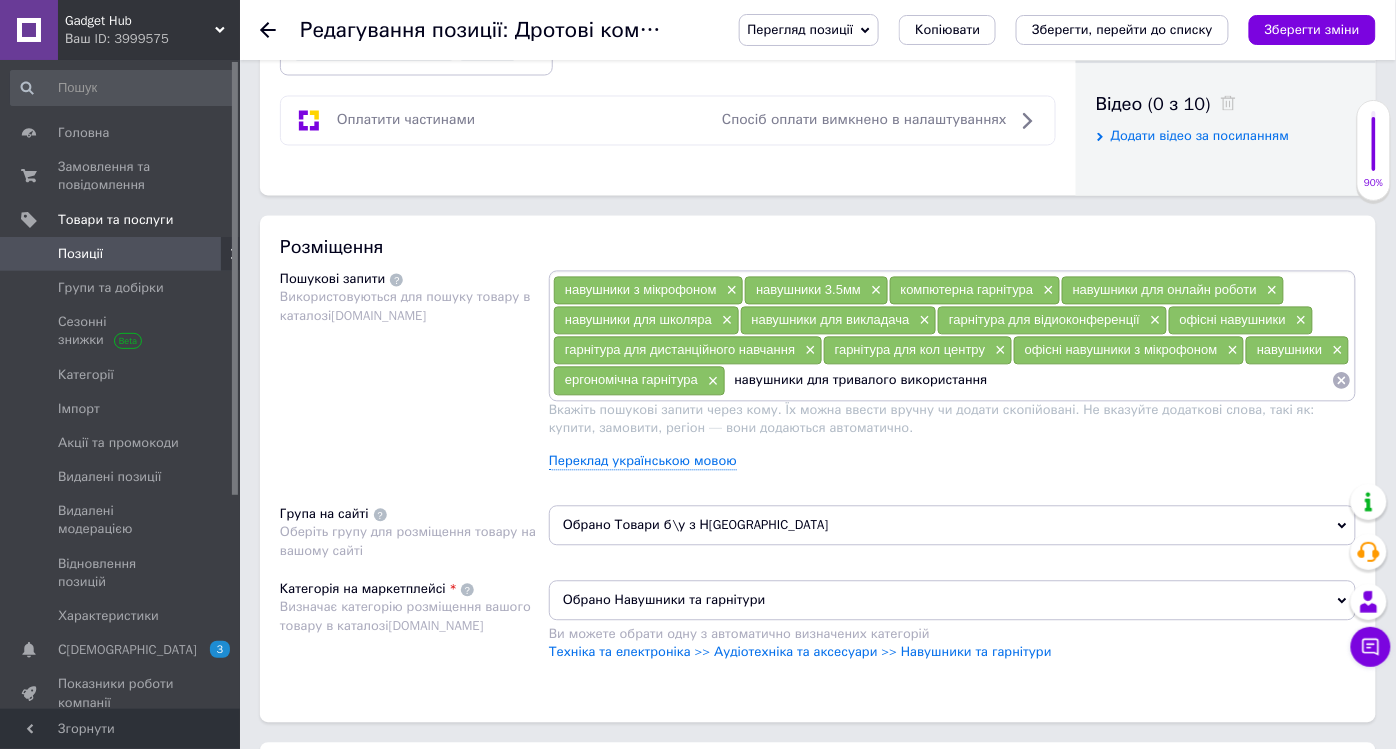 type on "навушники для тривалого використання" 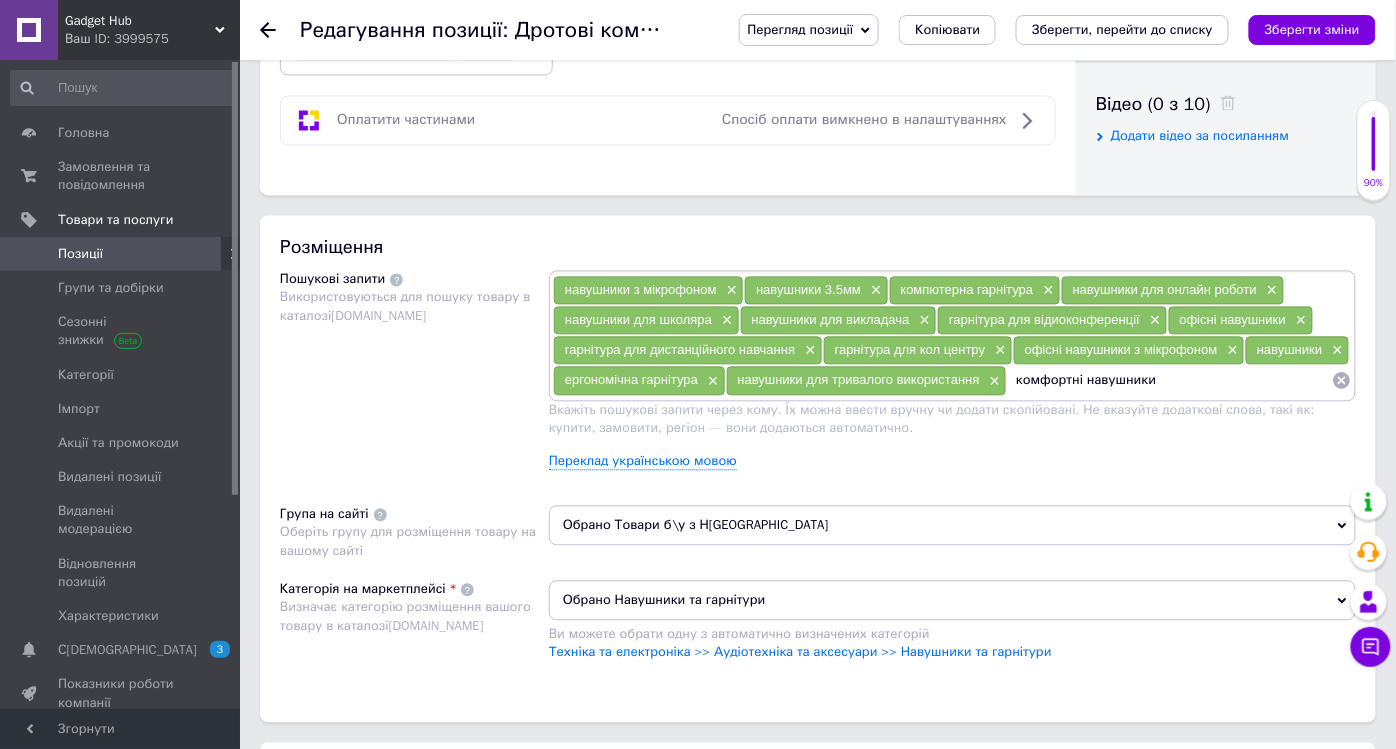 type on "комфортні навушники" 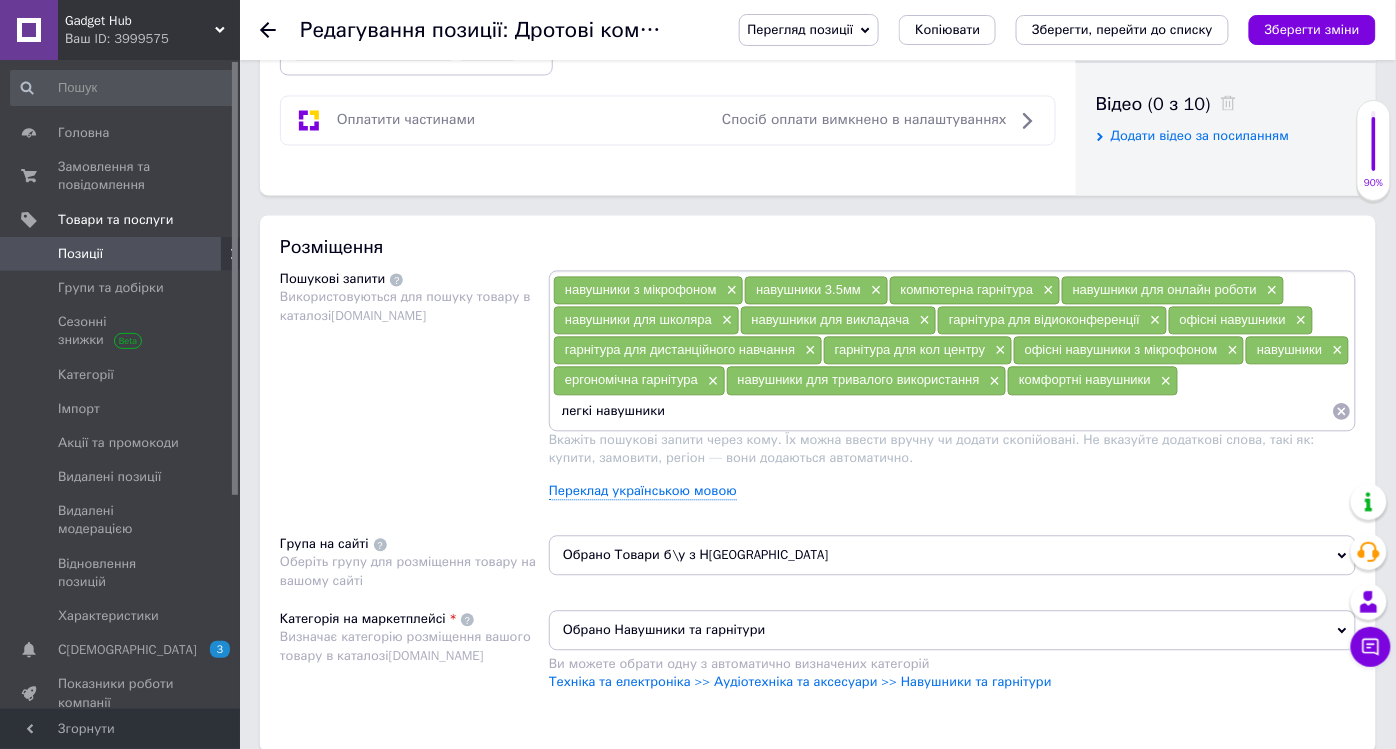 type on "легкі навушники" 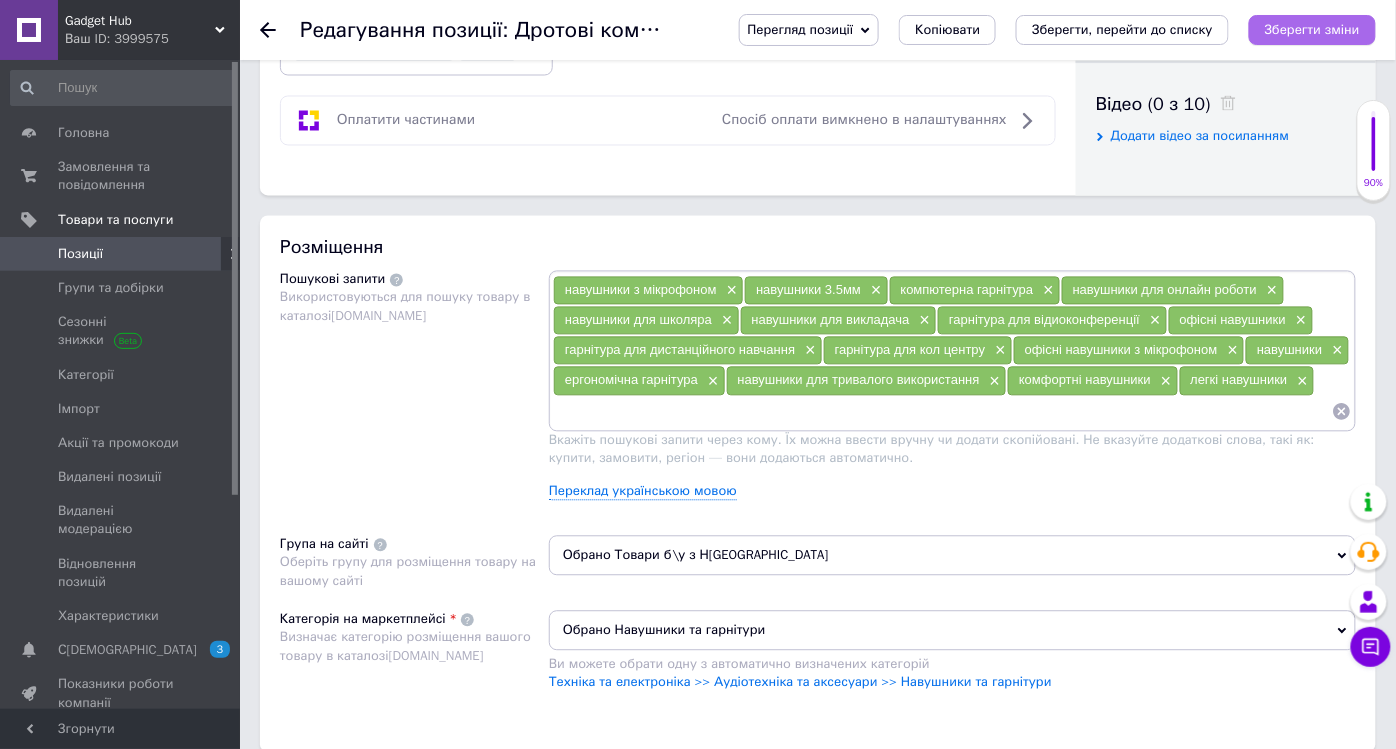 click on "Зберегти зміни" at bounding box center [1312, 29] 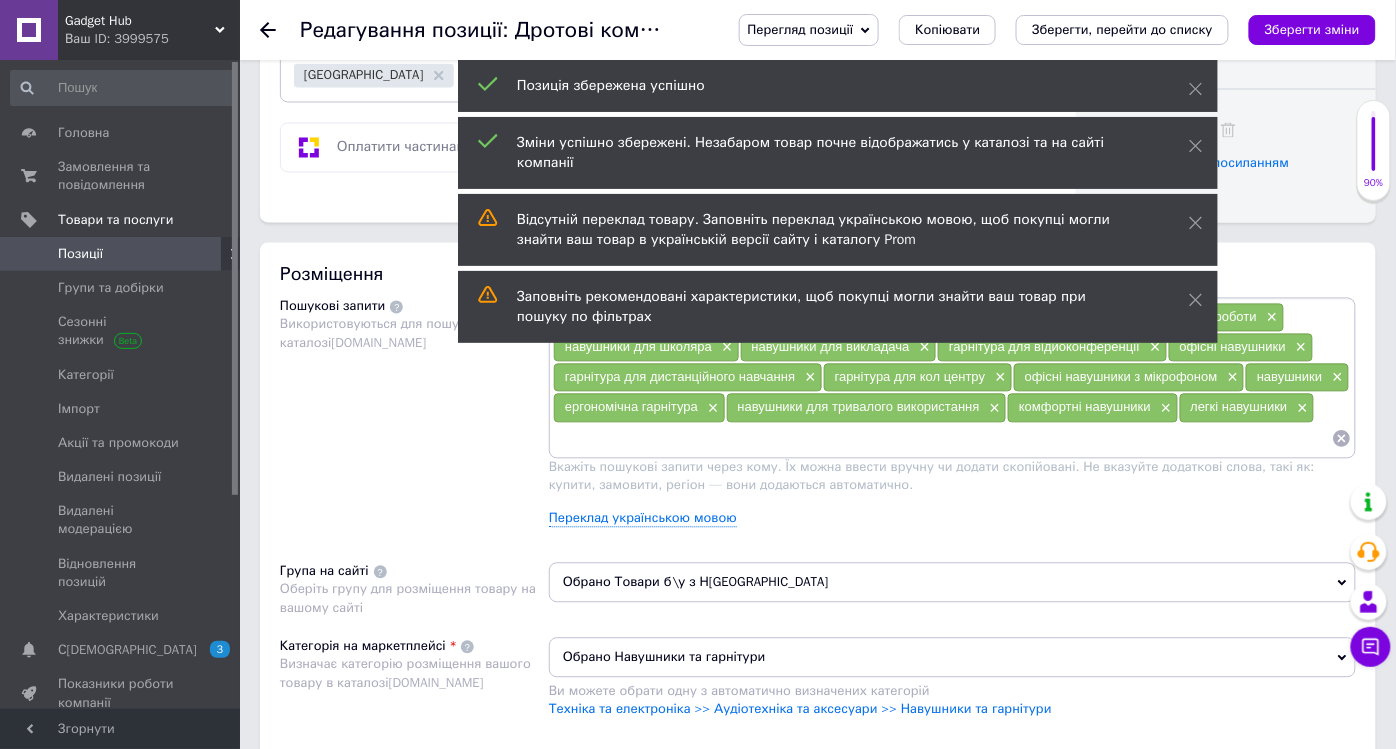 scroll, scrollTop: 1000, scrollLeft: 0, axis: vertical 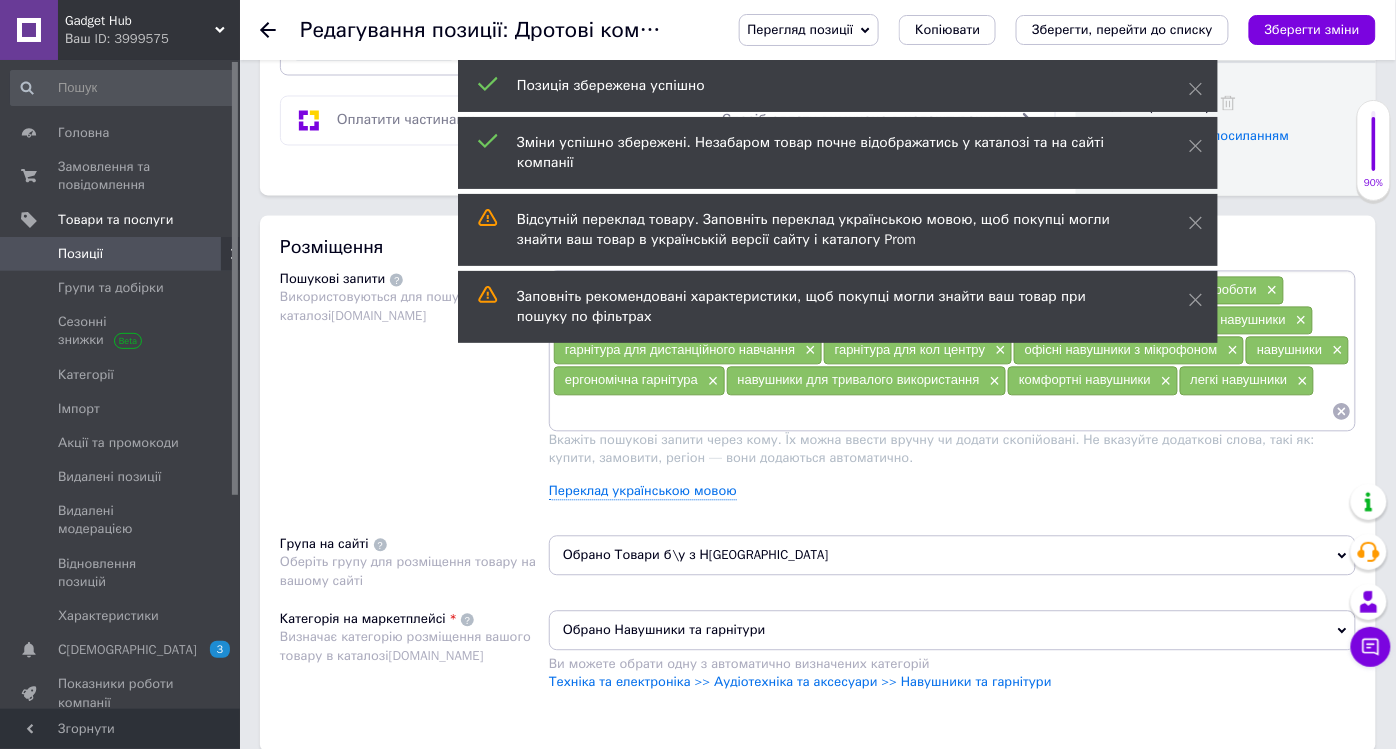 click on "Вкажіть пошукові запити через кому. Їх можна ввести вручну чи додати скопійовані. Не вказуйте додаткові слова, такі як: купити, замовити, регіон — вони додаються автоматично." at bounding box center [932, 449] 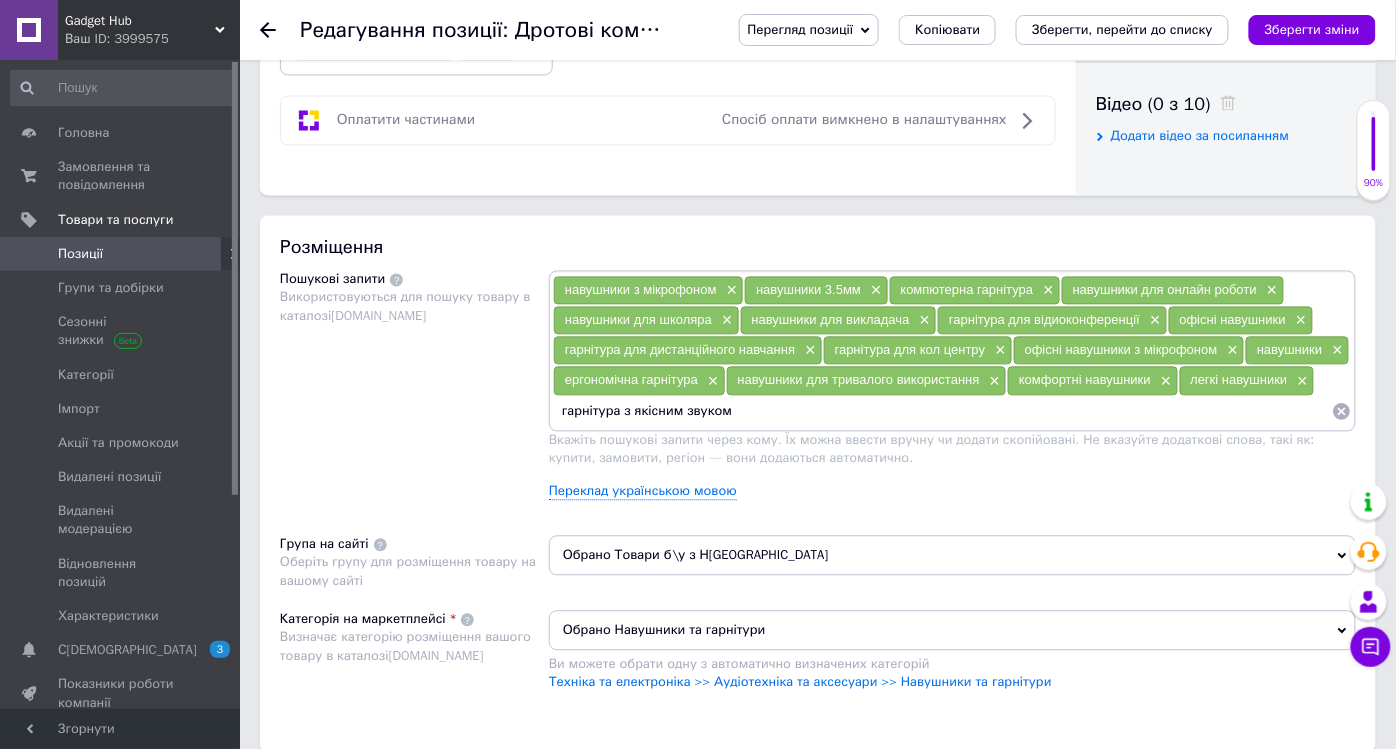 type on "гарнітура з якісним звуком" 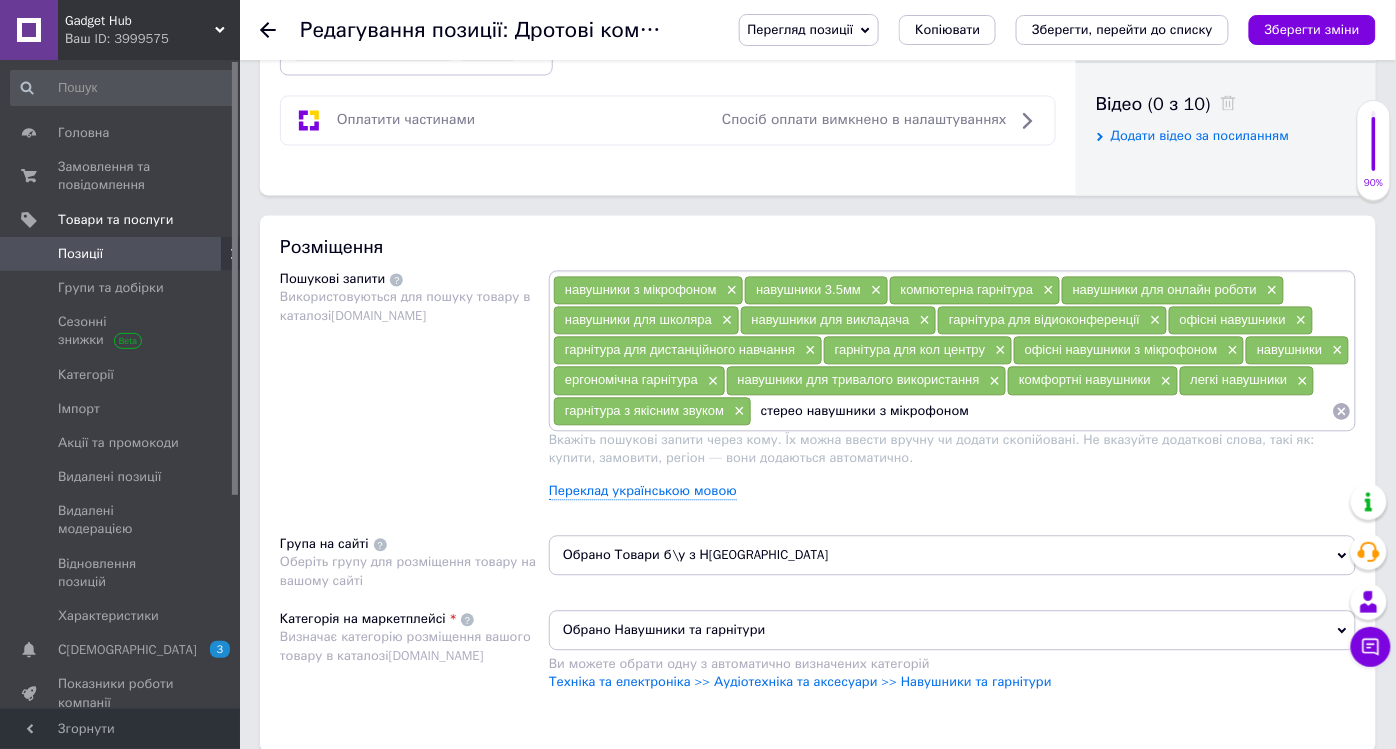 type on "стерео навушники з мікрофоном" 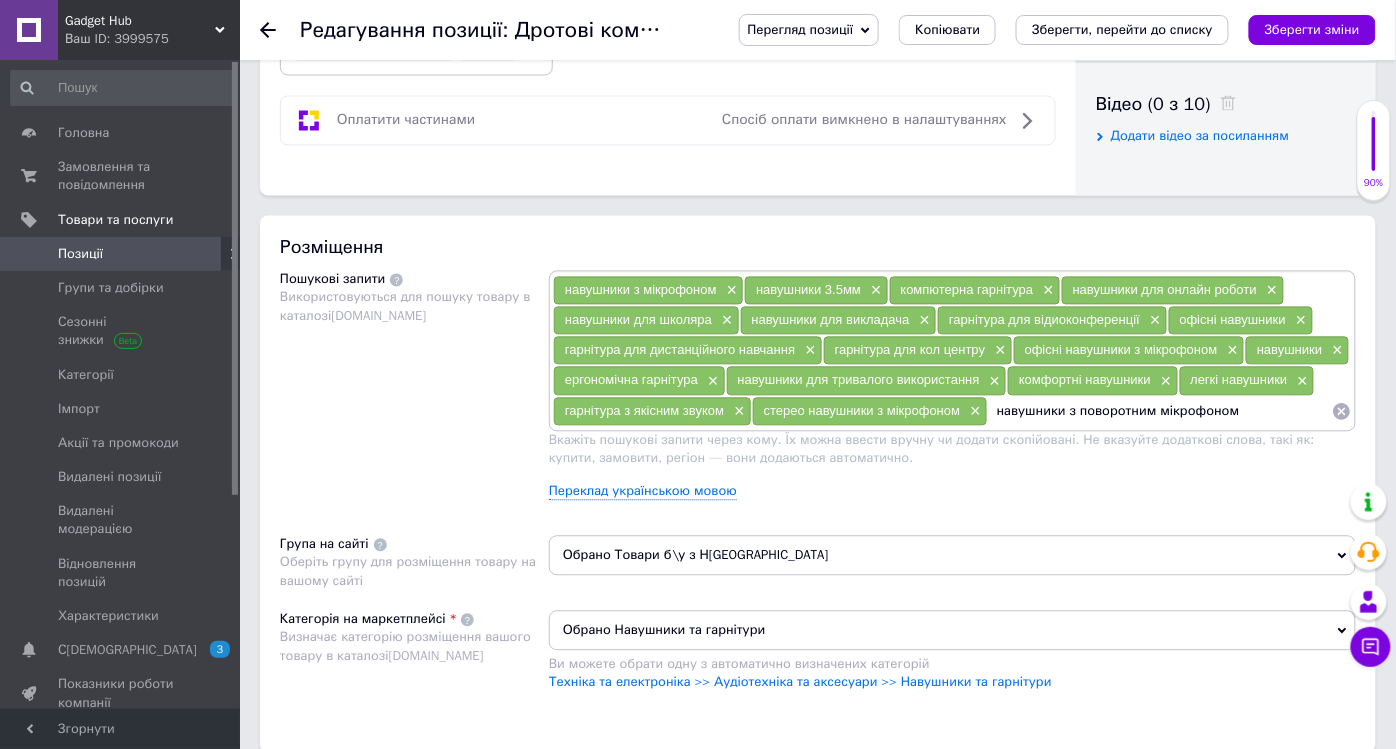 type on "навушники з поворотним мікрофоном" 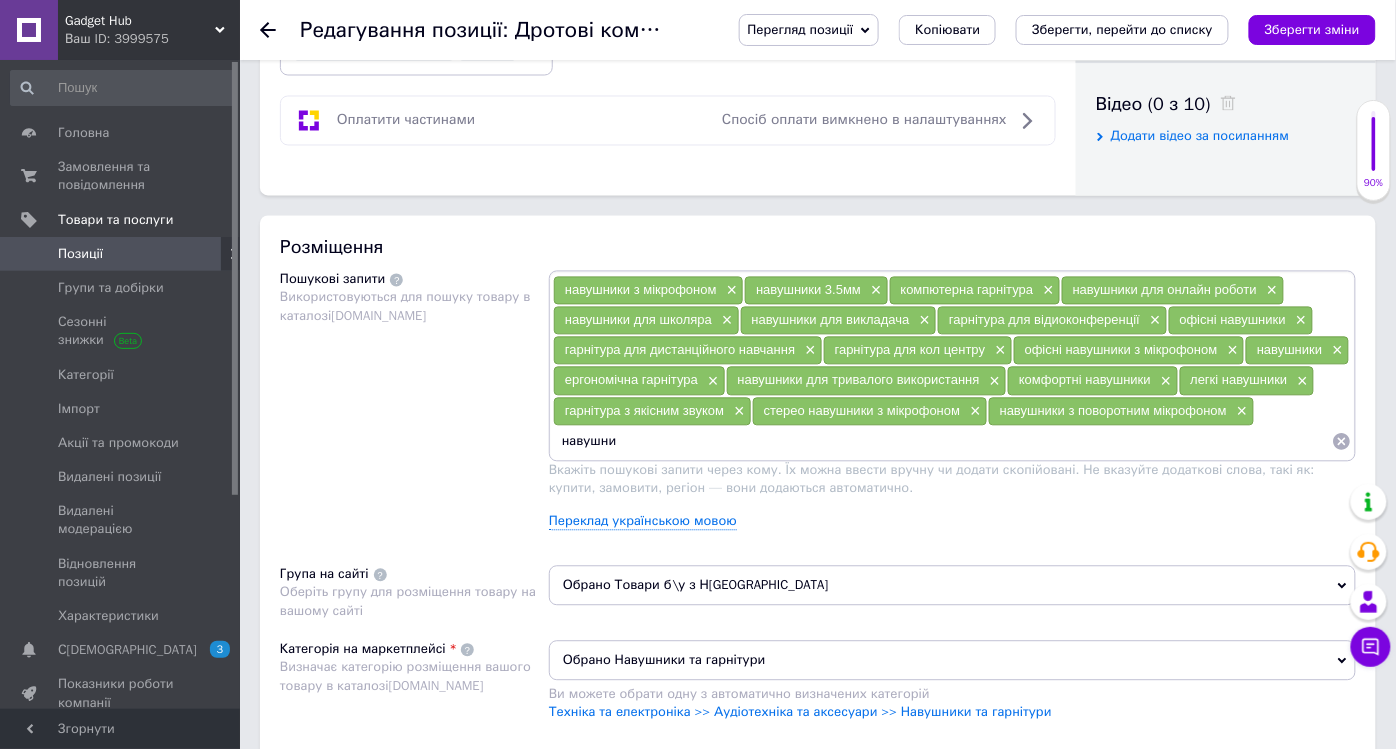 type on "навушник" 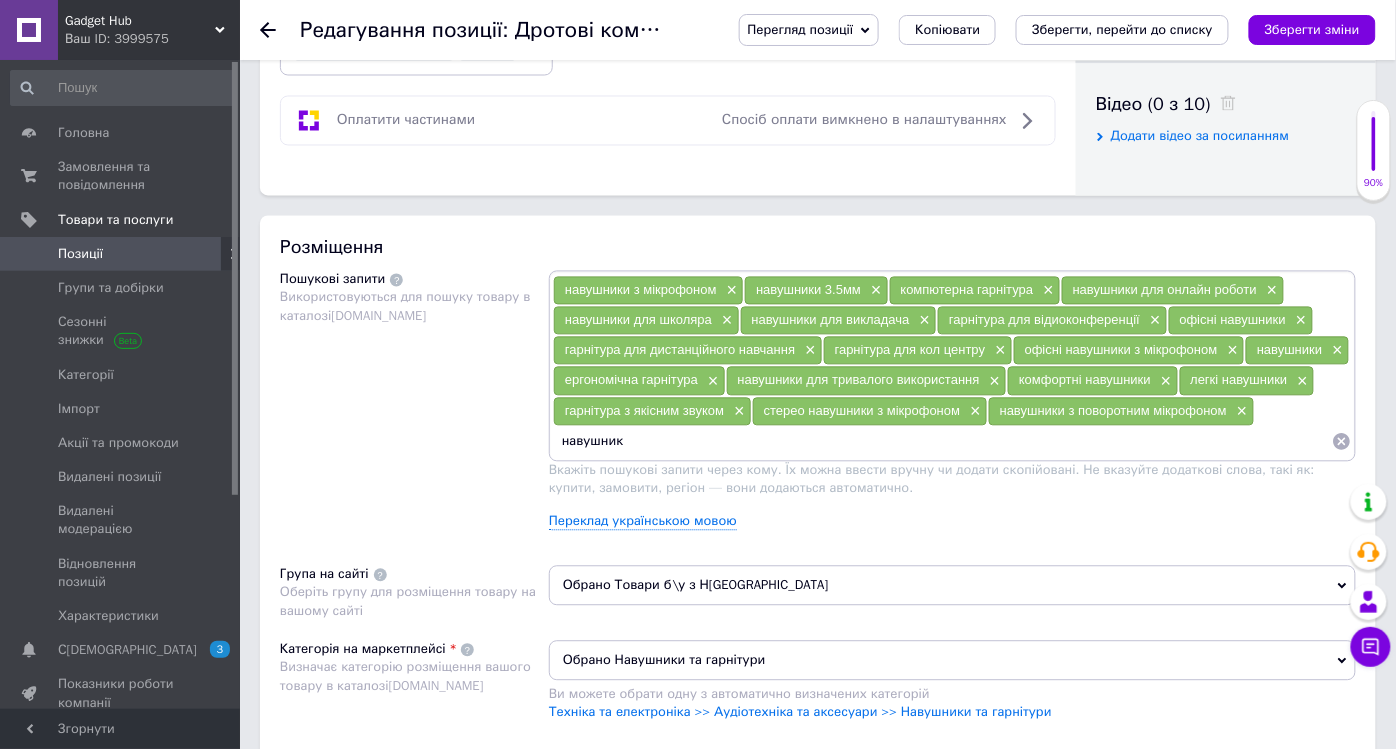 type 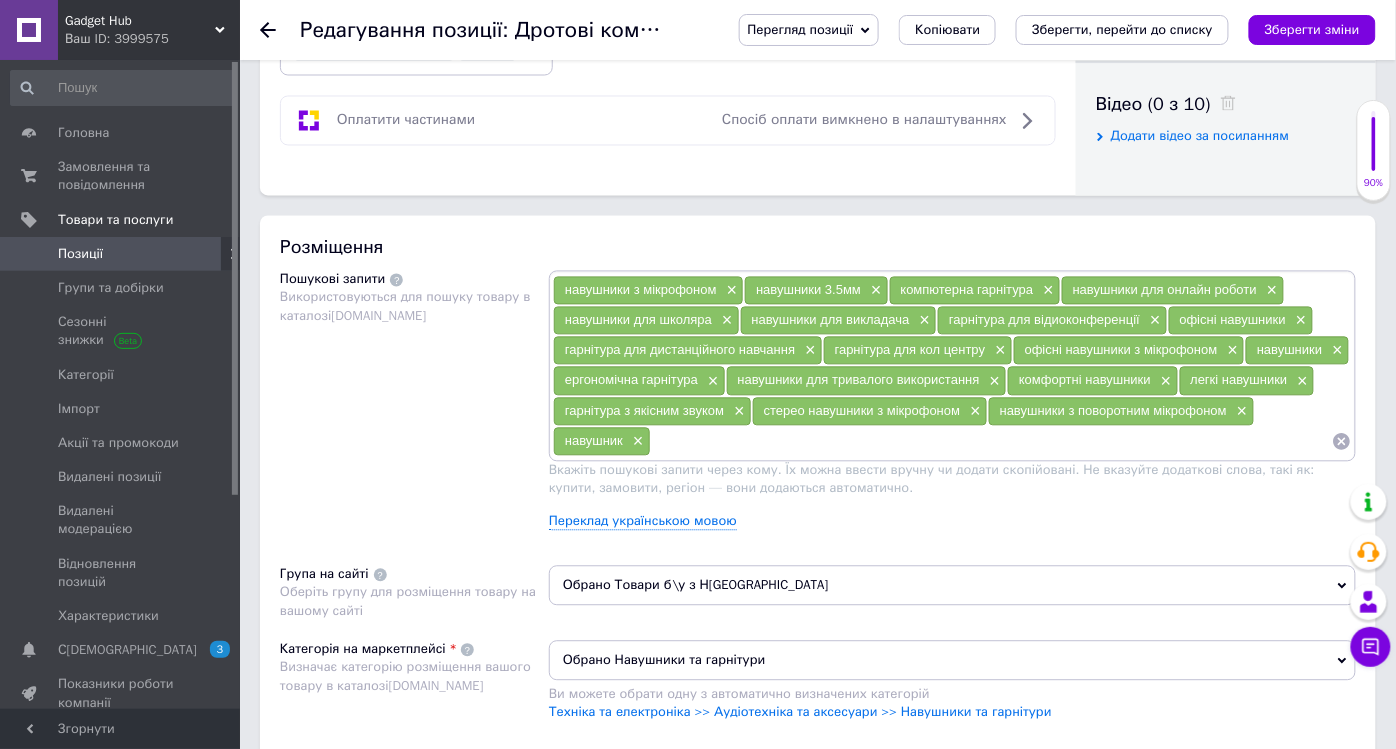 click on "Зберегти зміни" at bounding box center (1312, 29) 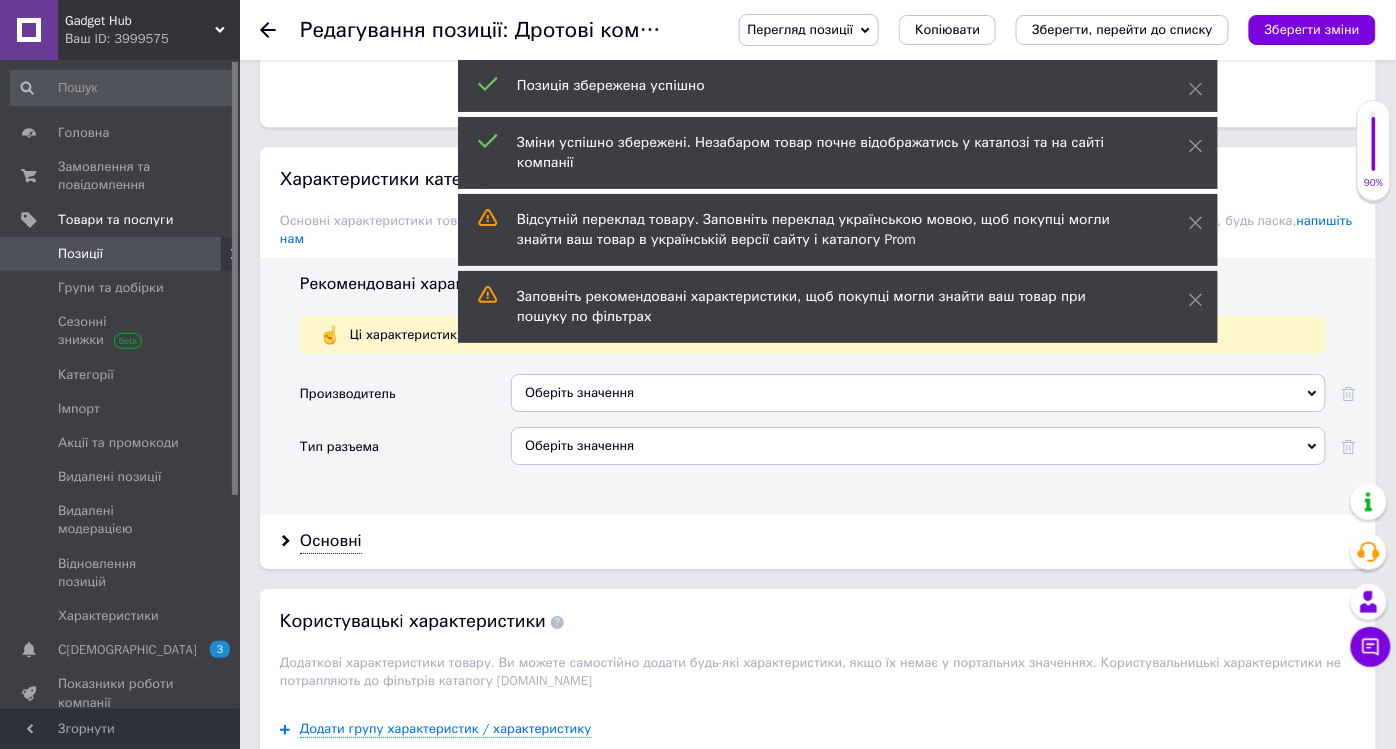 scroll, scrollTop: 1666, scrollLeft: 0, axis: vertical 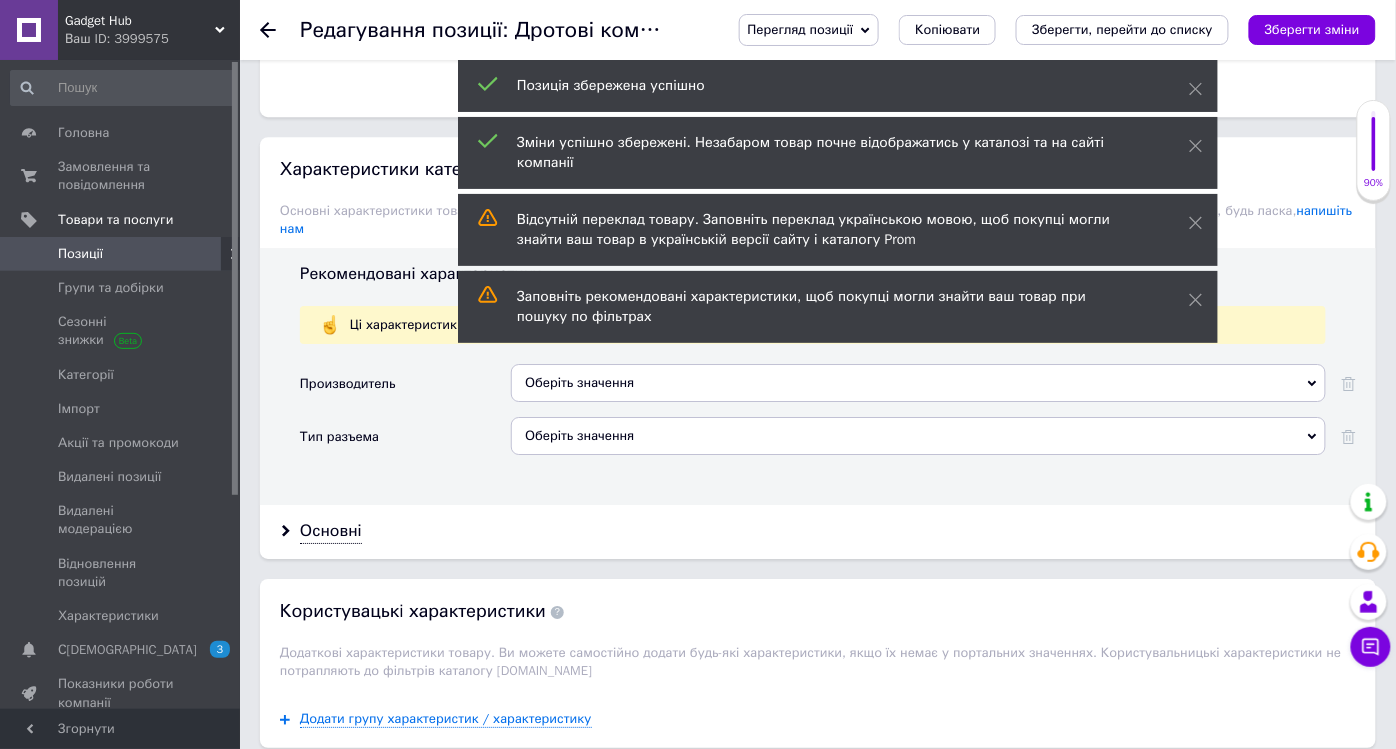 click on "Оберіть значення" at bounding box center [918, 436] 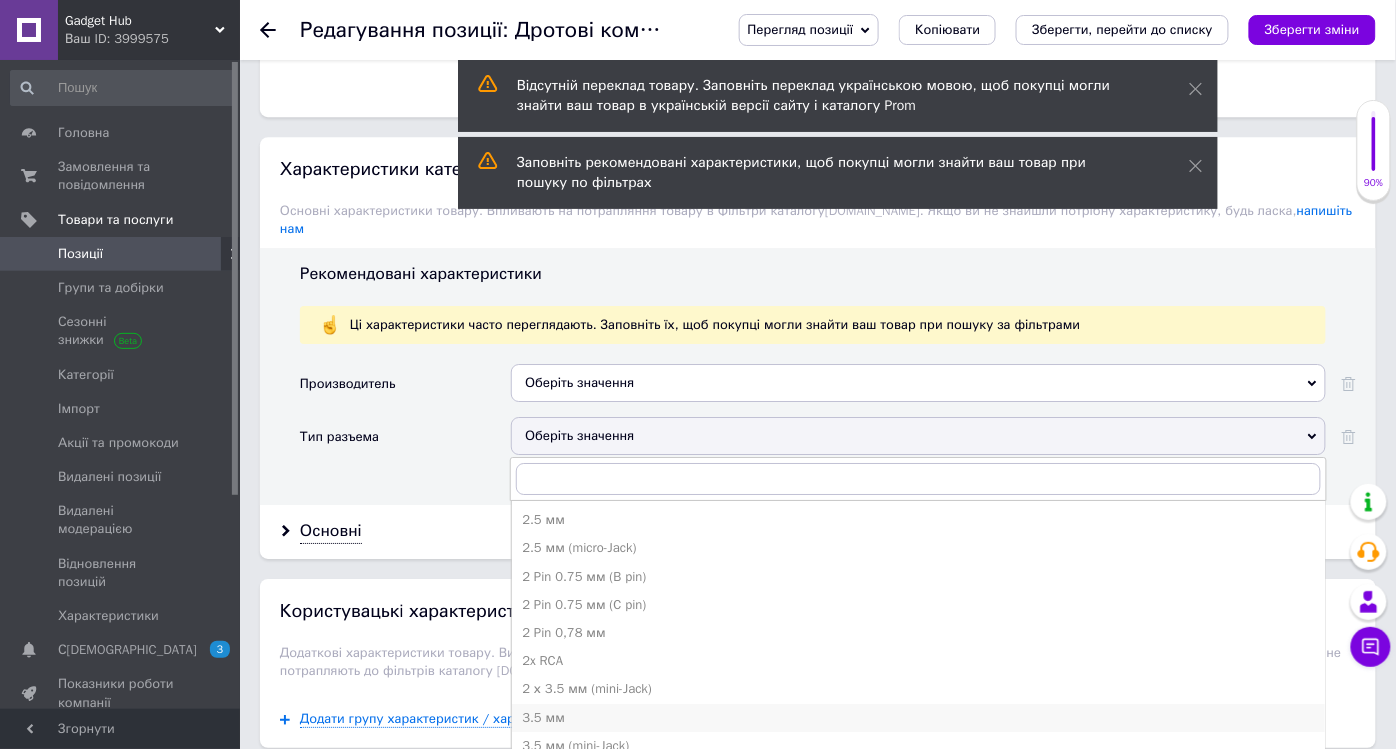 click on "3.5 мм" at bounding box center (918, 718) 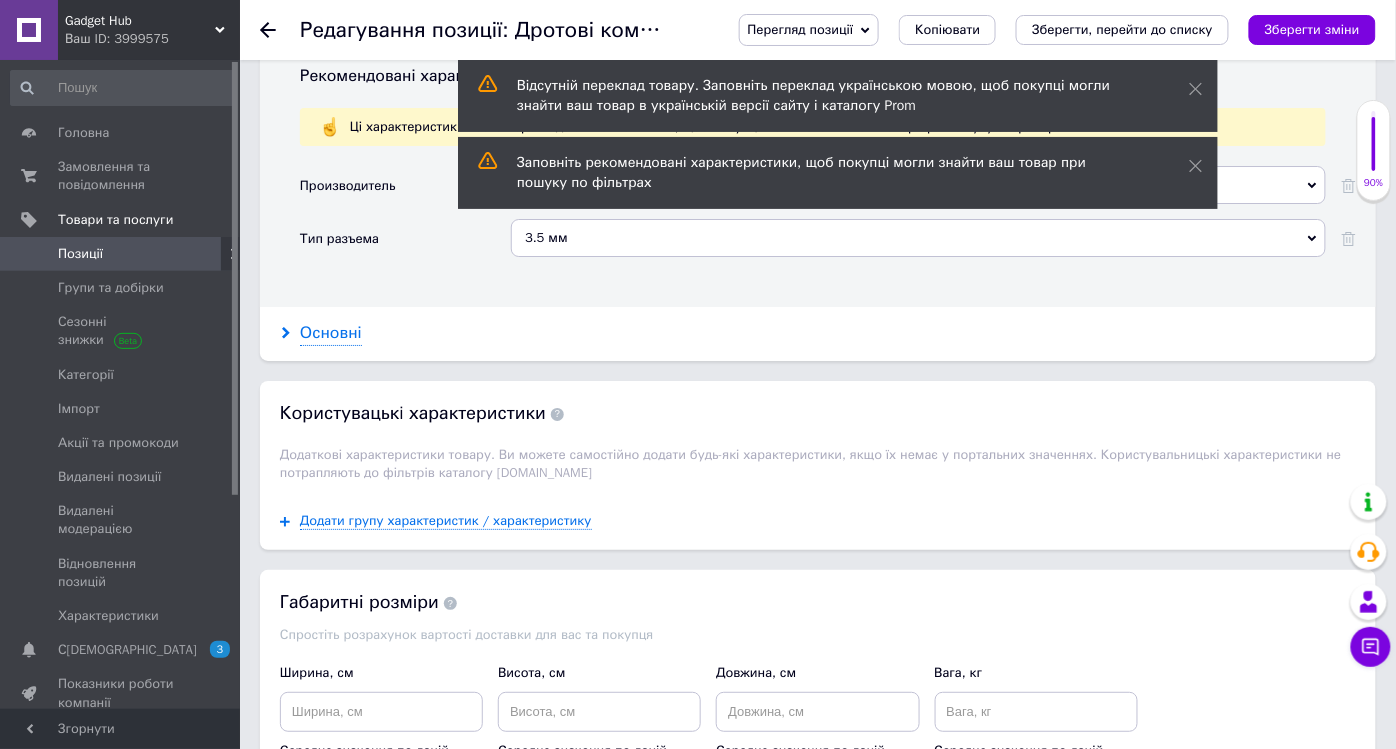scroll, scrollTop: 1888, scrollLeft: 0, axis: vertical 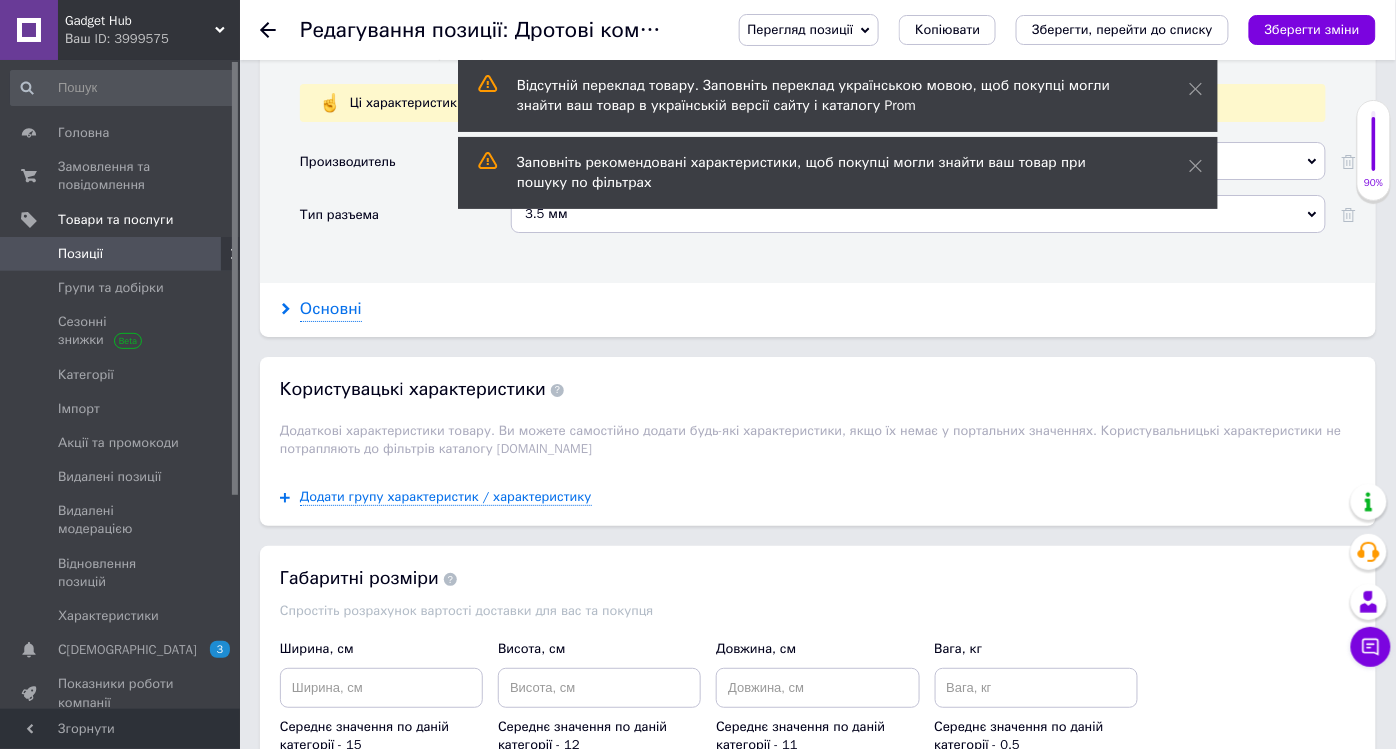 click on "Основні" at bounding box center [331, 309] 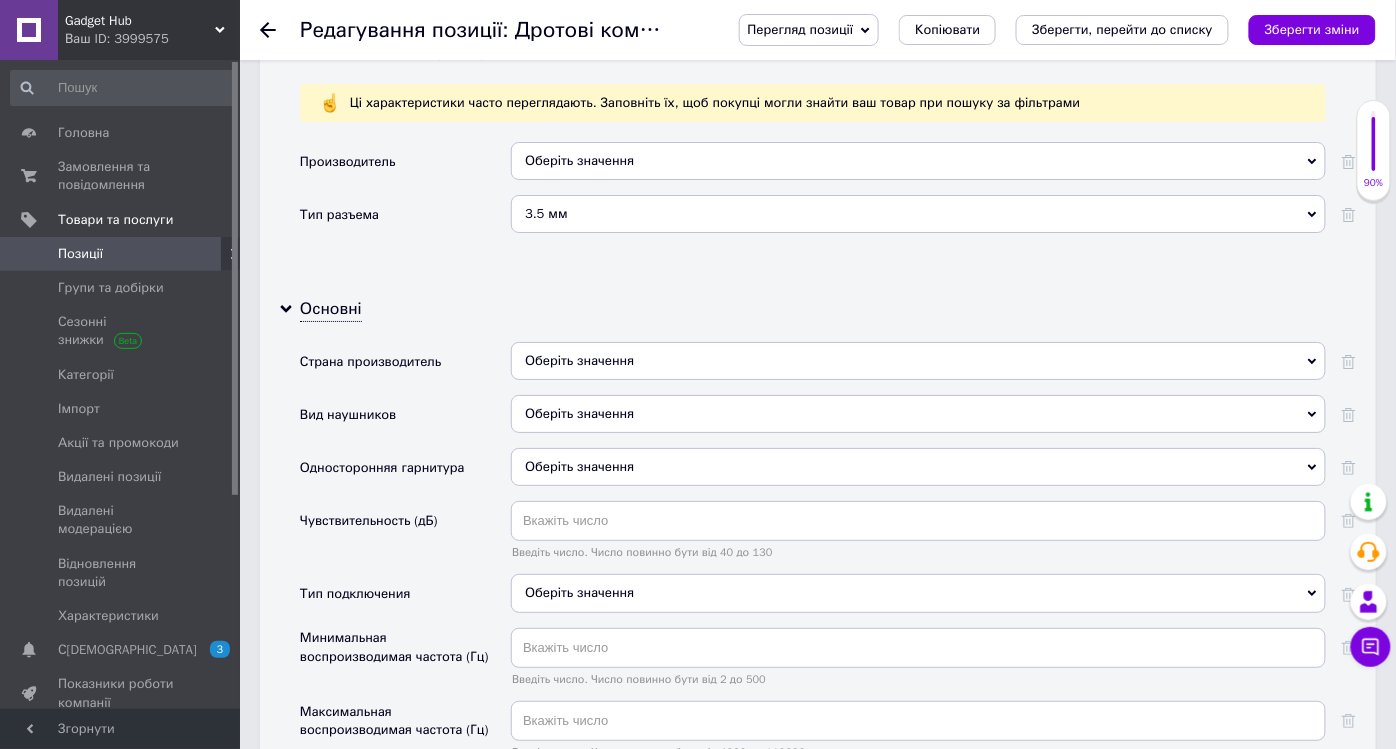 click on "Оберіть значення" at bounding box center [918, 414] 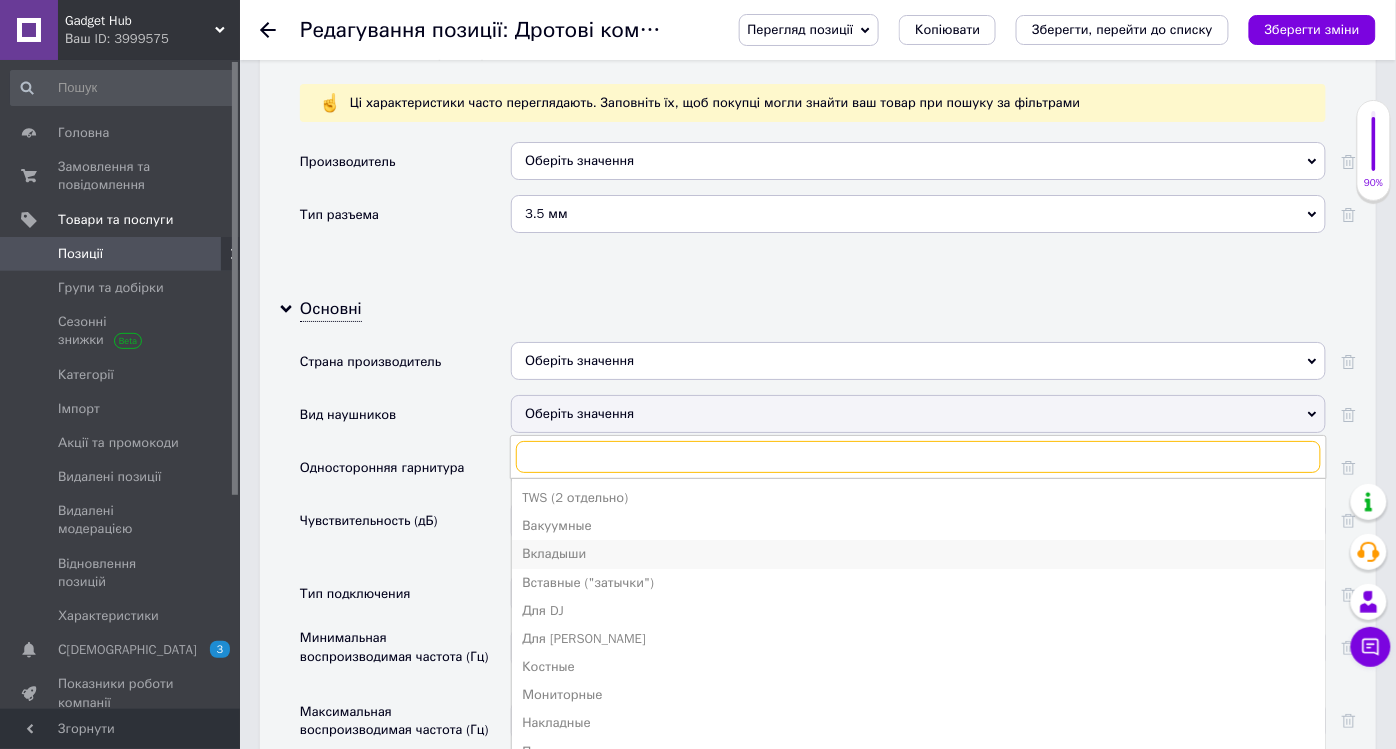 scroll, scrollTop: 49, scrollLeft: 0, axis: vertical 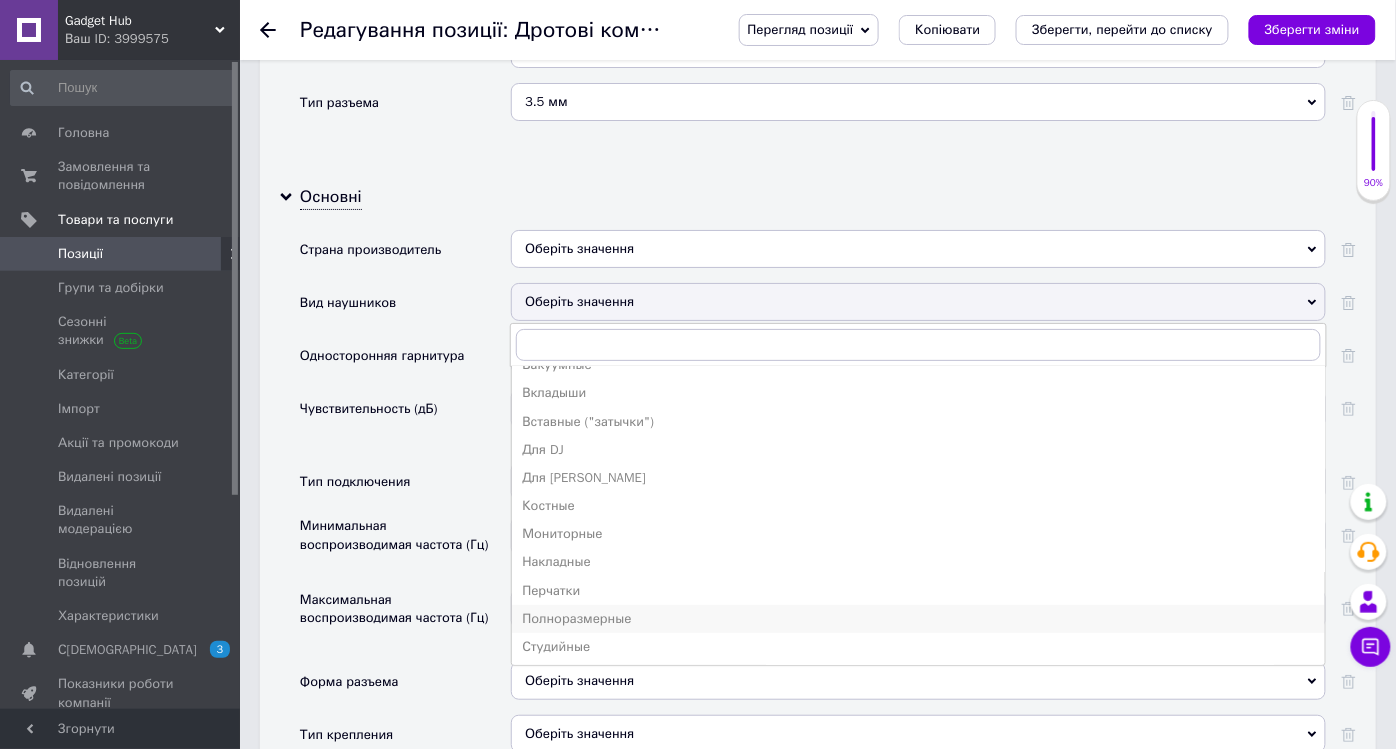 click on "Полноразмерные" at bounding box center (918, 619) 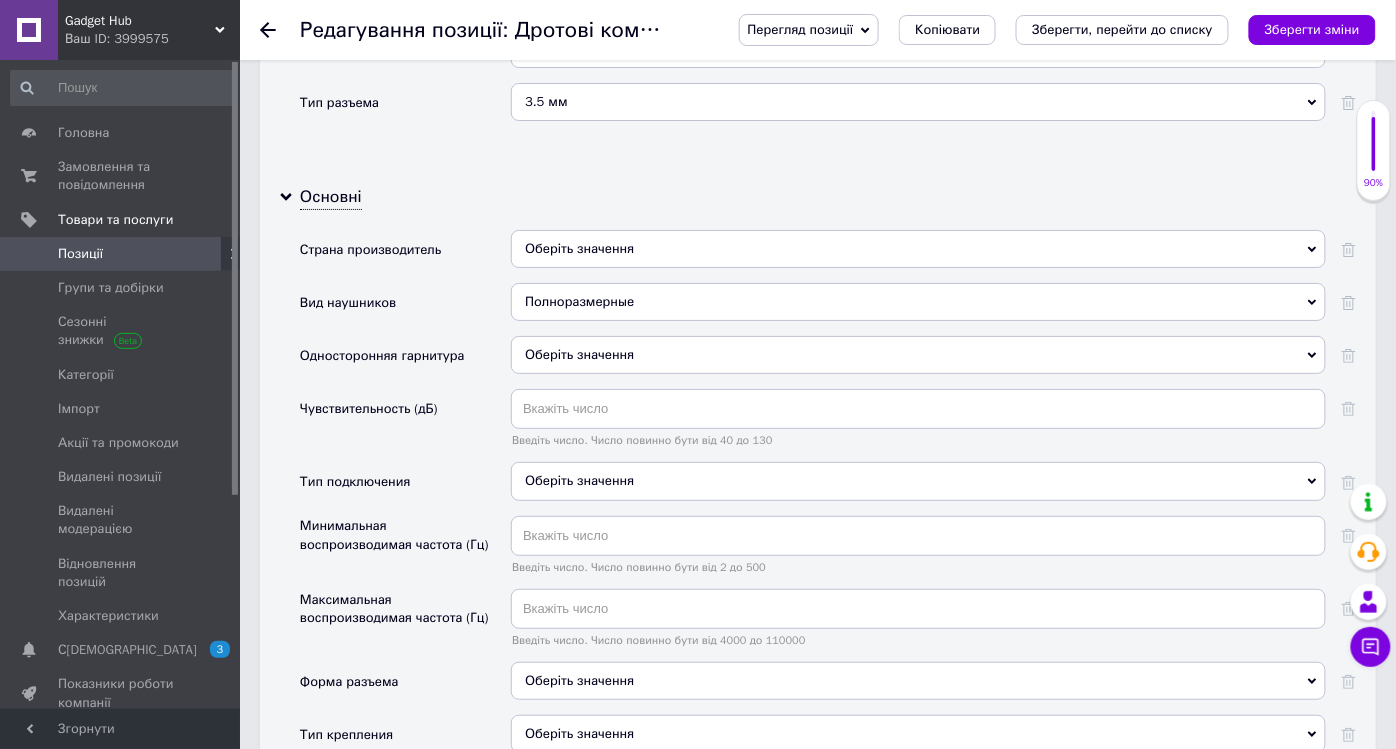 click on "Оберіть значення" at bounding box center [579, 354] 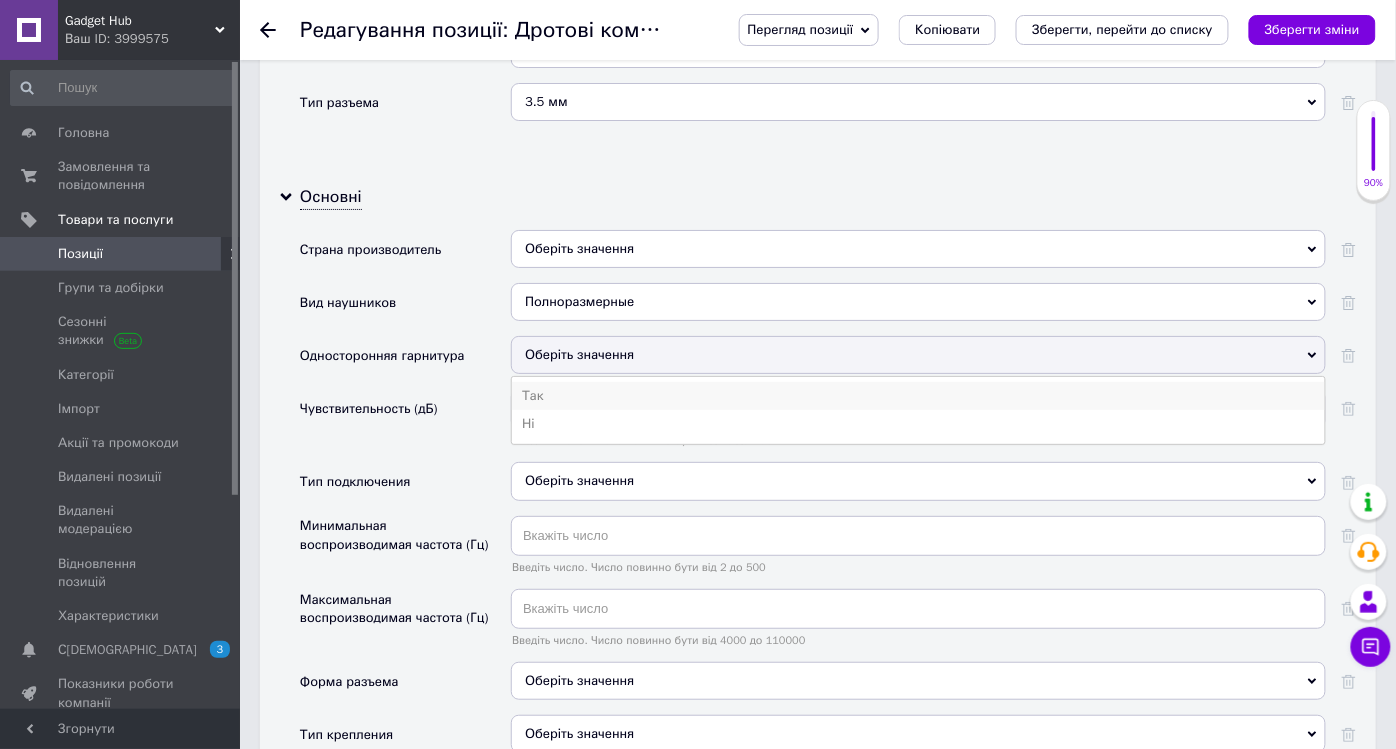 click on "Так" at bounding box center (918, 396) 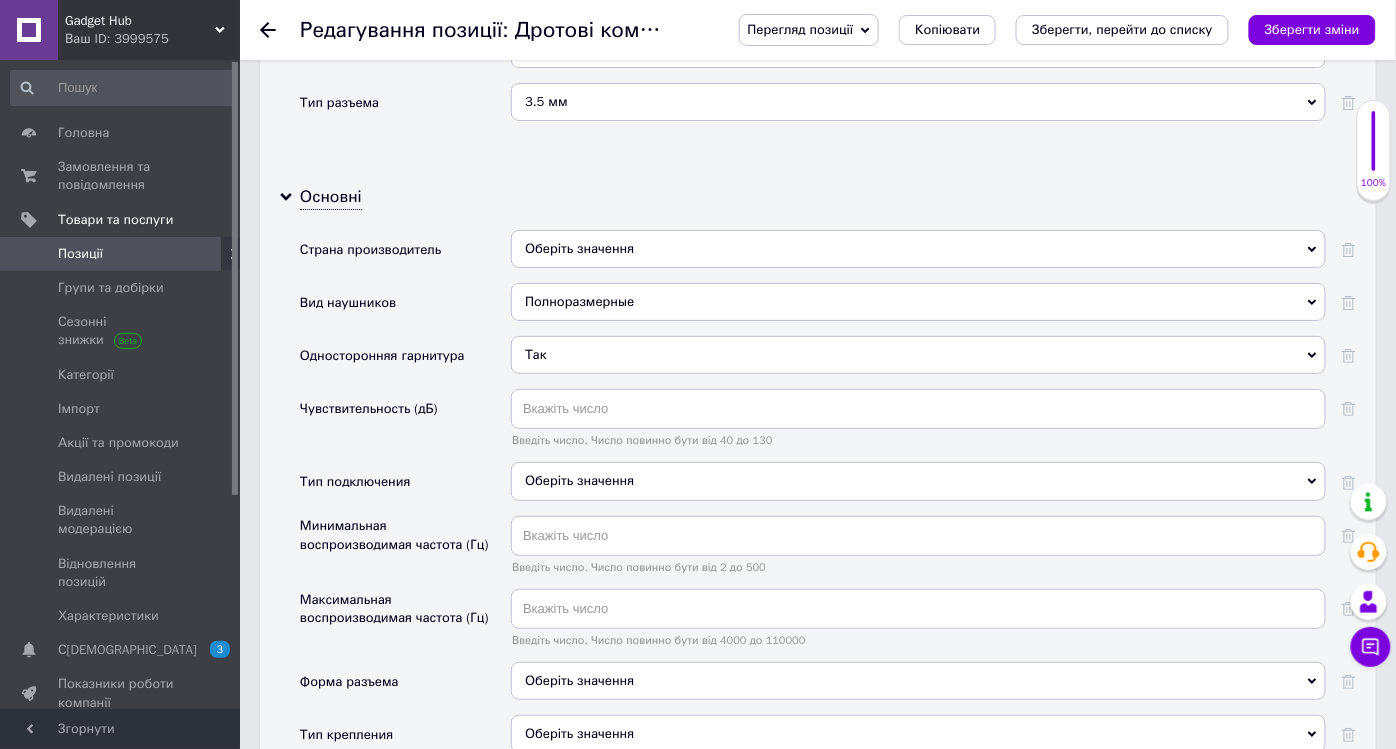 scroll, scrollTop: 2111, scrollLeft: 0, axis: vertical 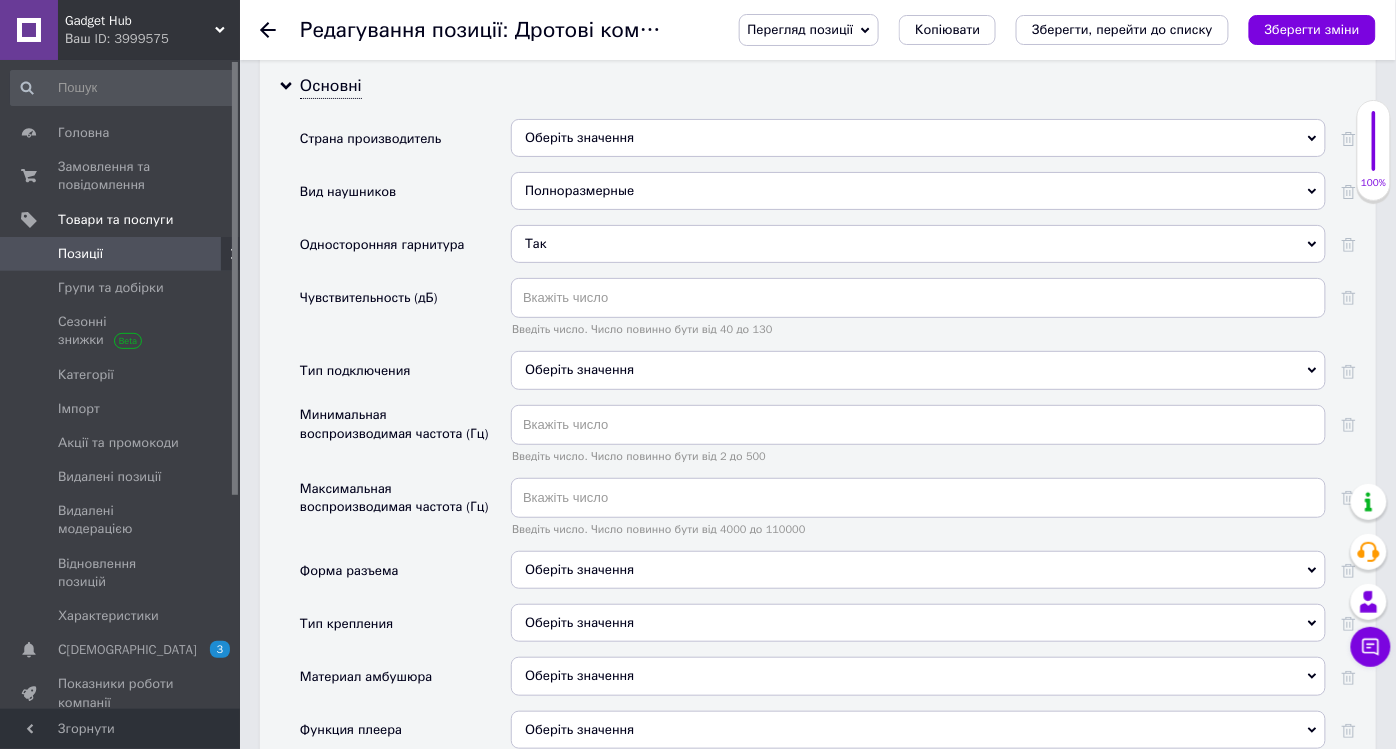click on "Оберіть значення" at bounding box center (918, 370) 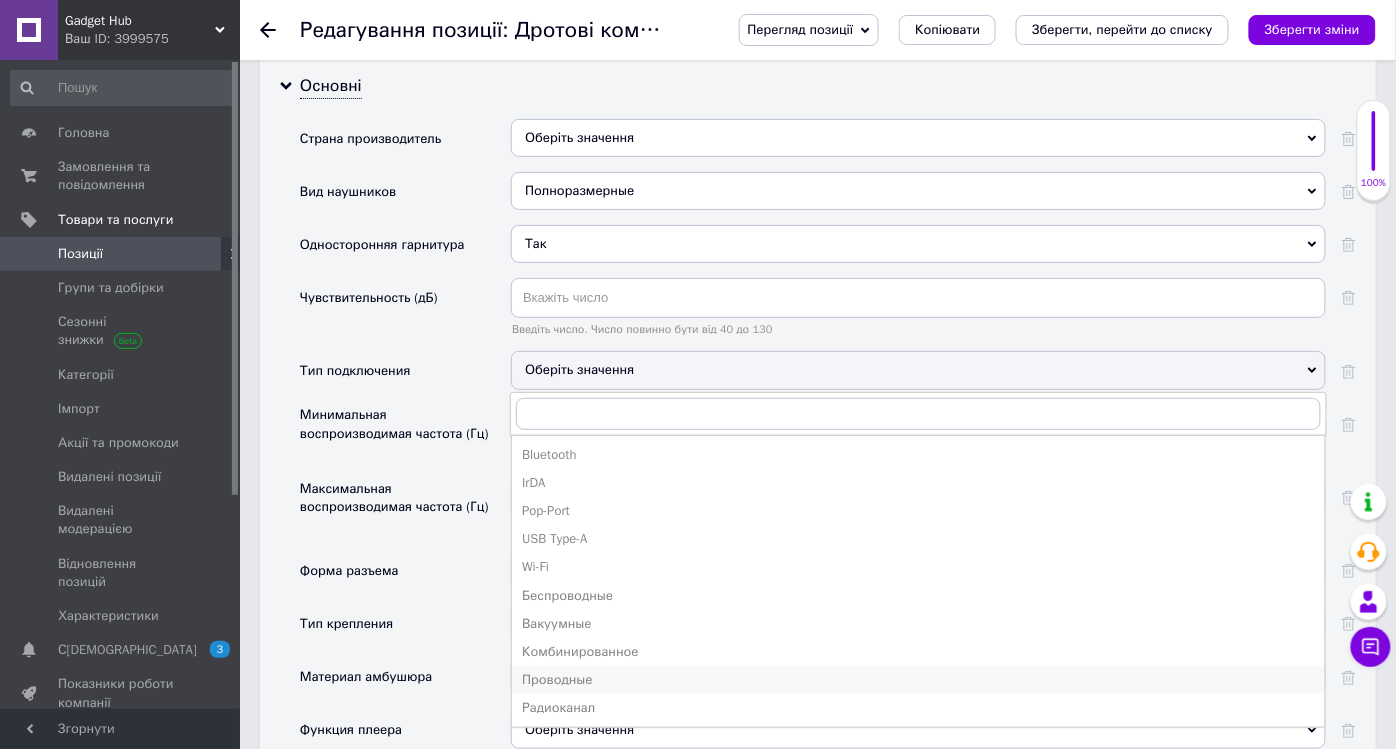 click on "Проводные" at bounding box center (918, 680) 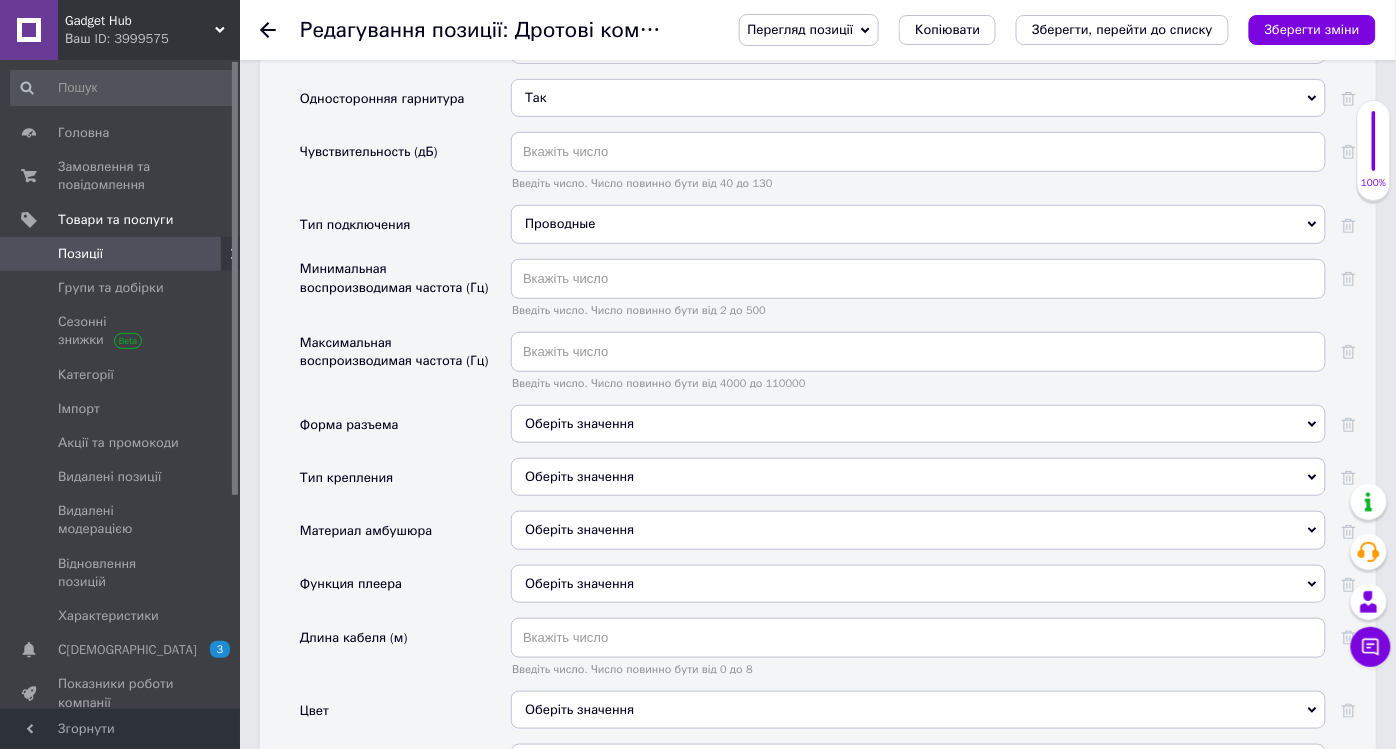 scroll, scrollTop: 2333, scrollLeft: 0, axis: vertical 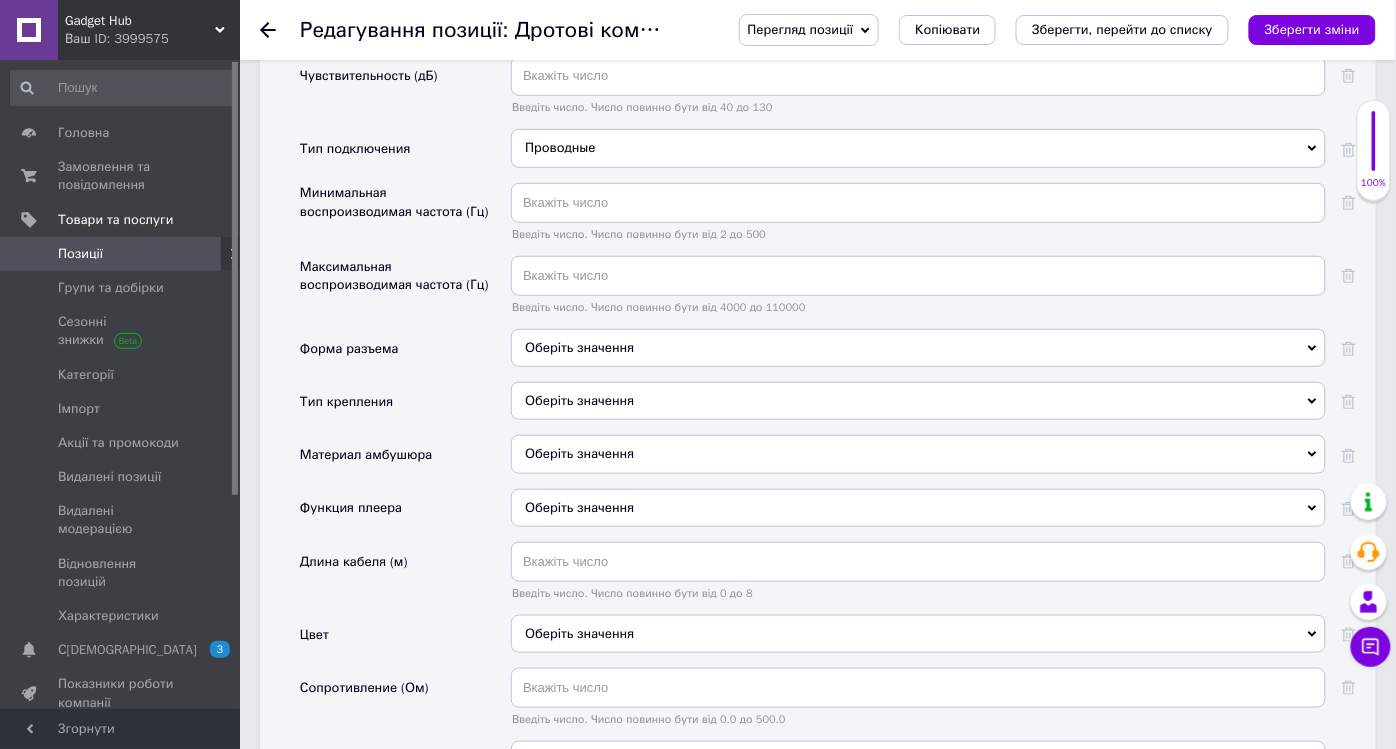 click on "Оберіть значення" at bounding box center [918, 348] 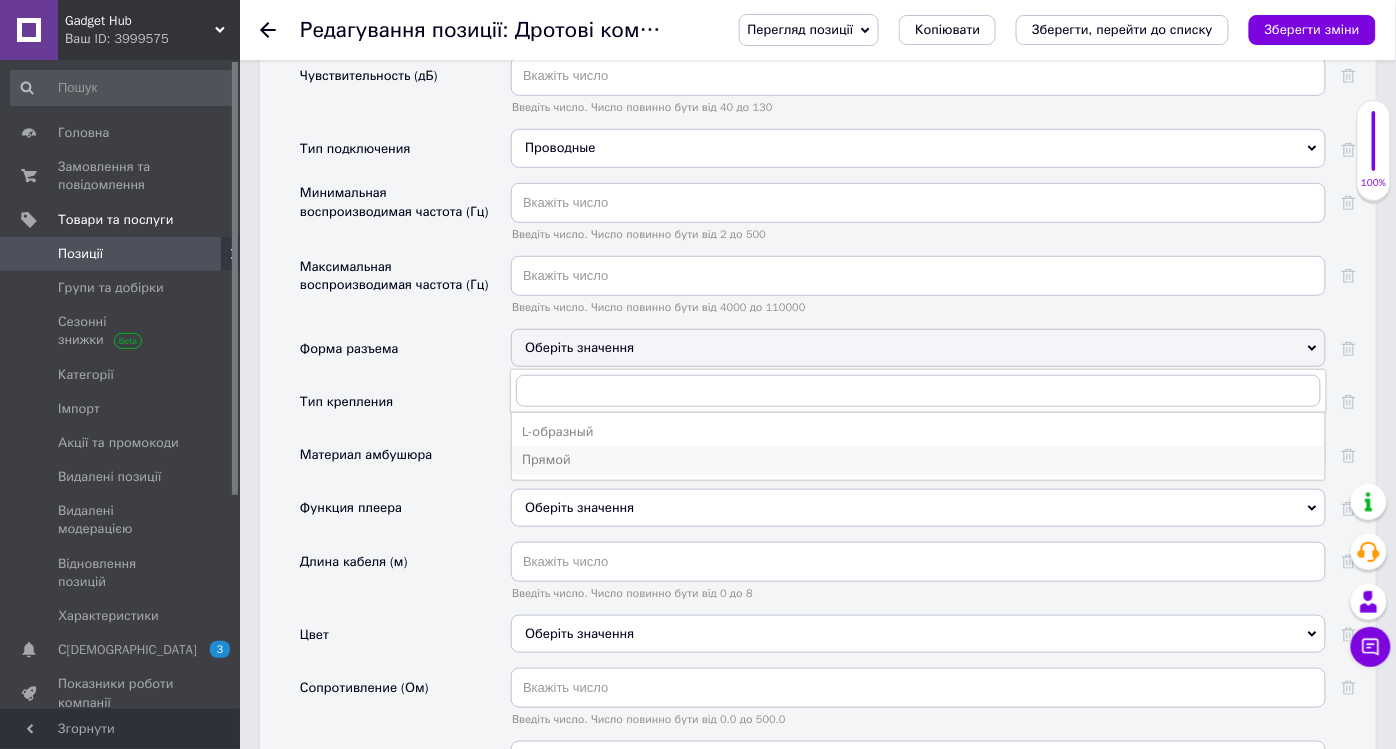 click on "Прямой" at bounding box center [918, 460] 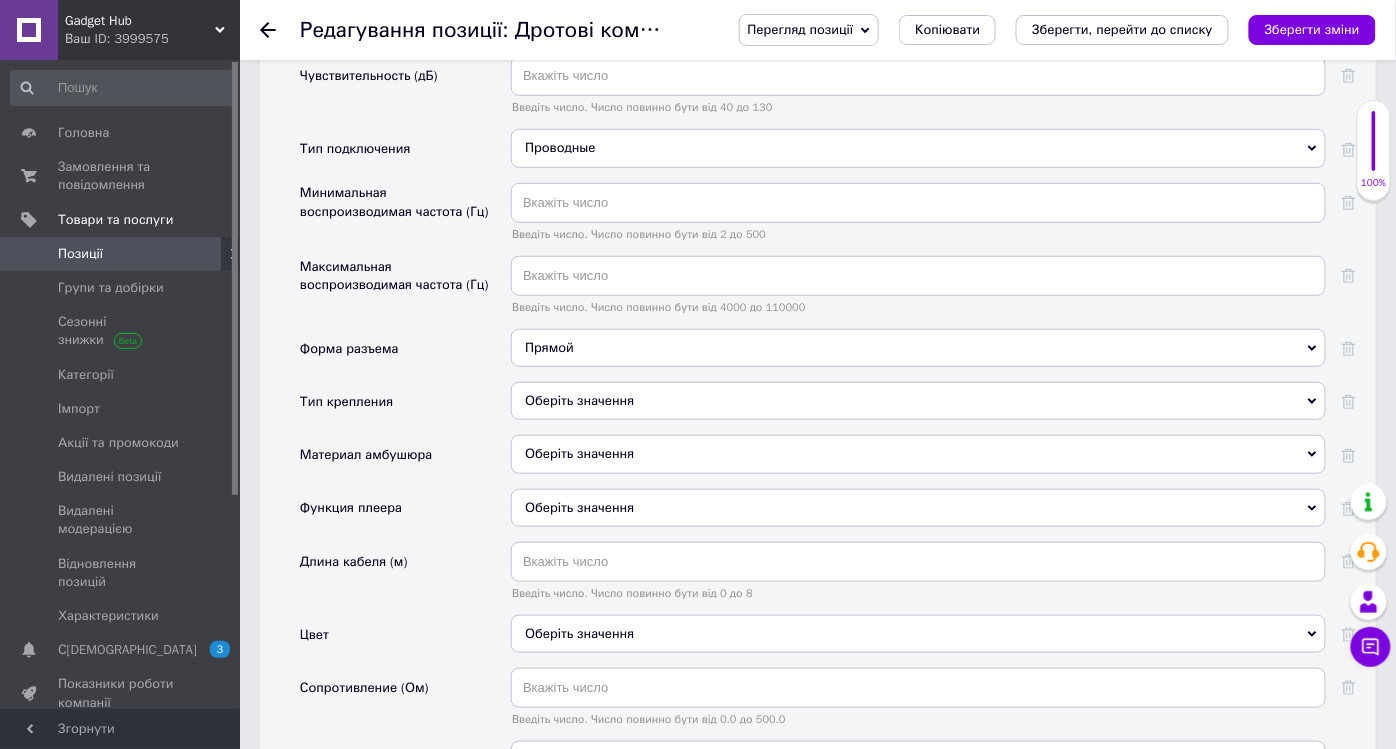 click on "Оберіть значення" at bounding box center [918, 401] 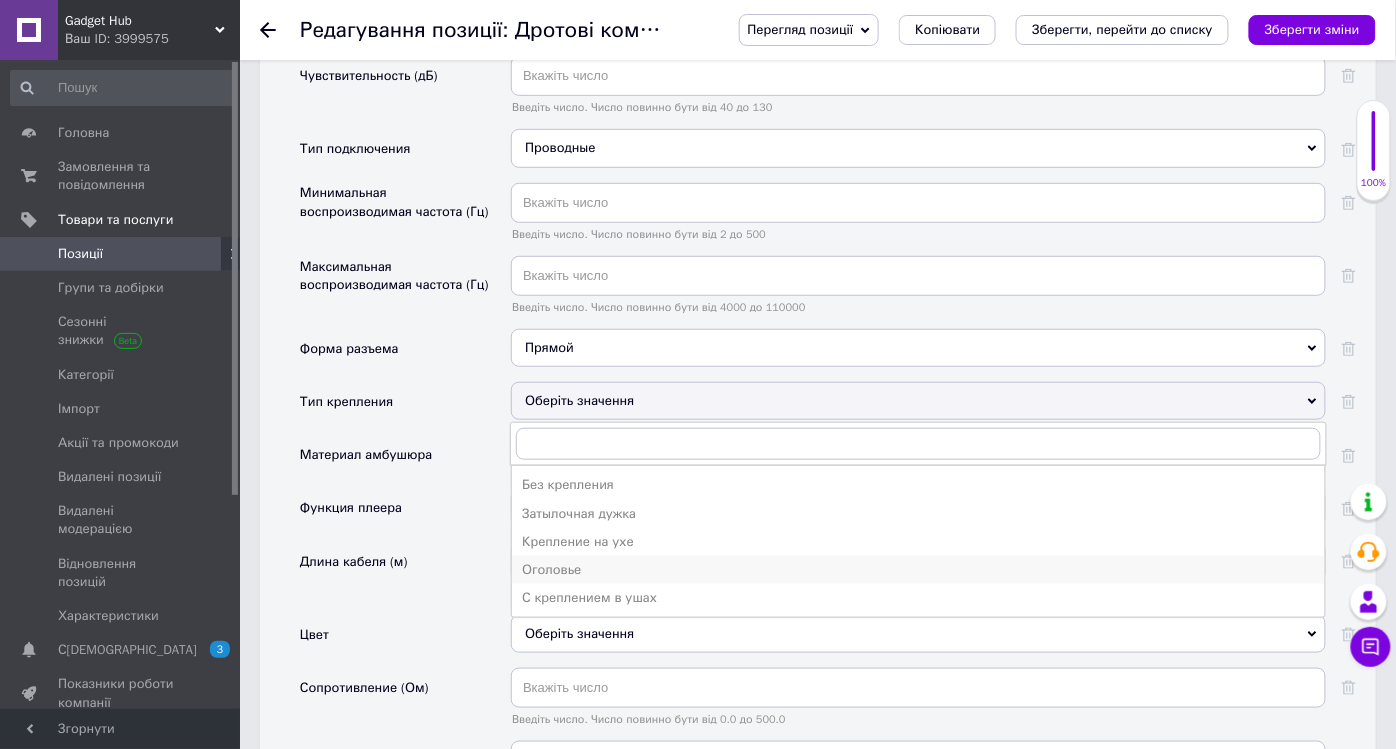 click on "Оголовье" at bounding box center (918, 570) 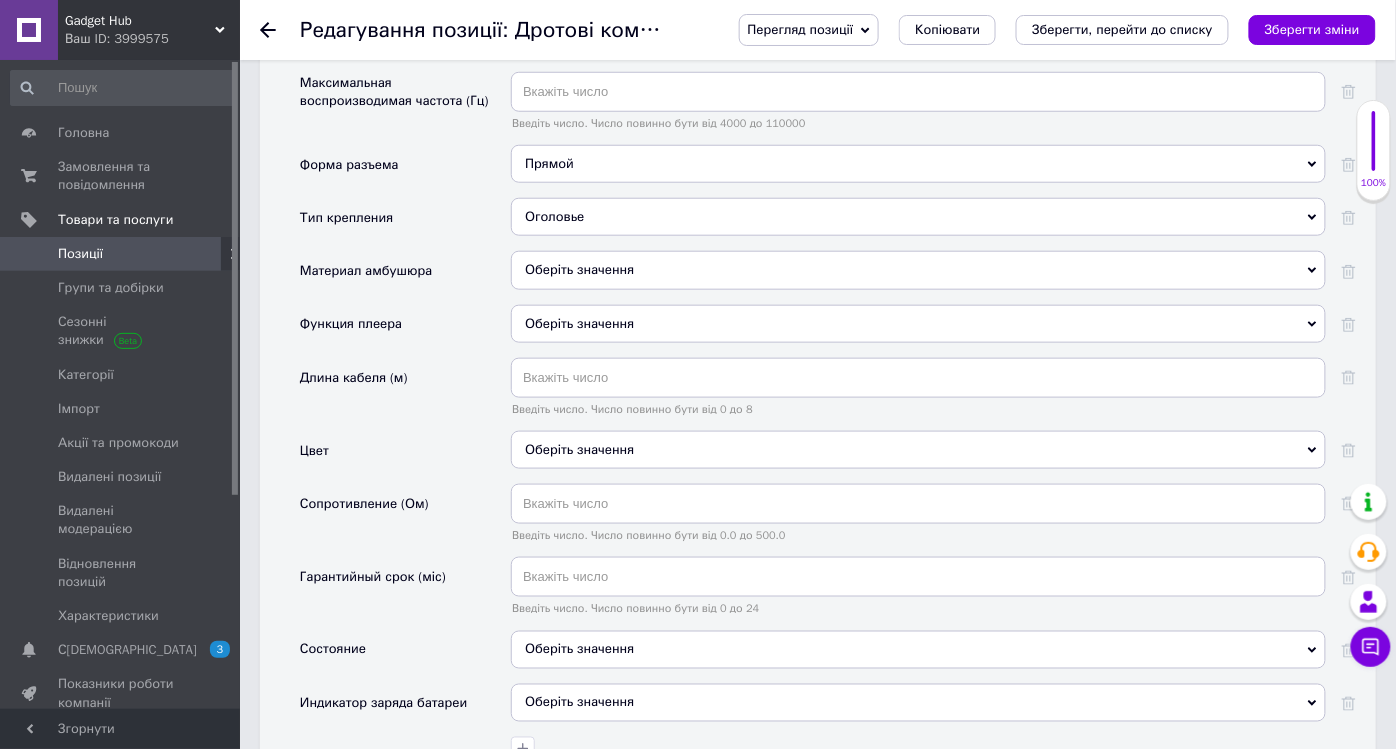 scroll, scrollTop: 2555, scrollLeft: 0, axis: vertical 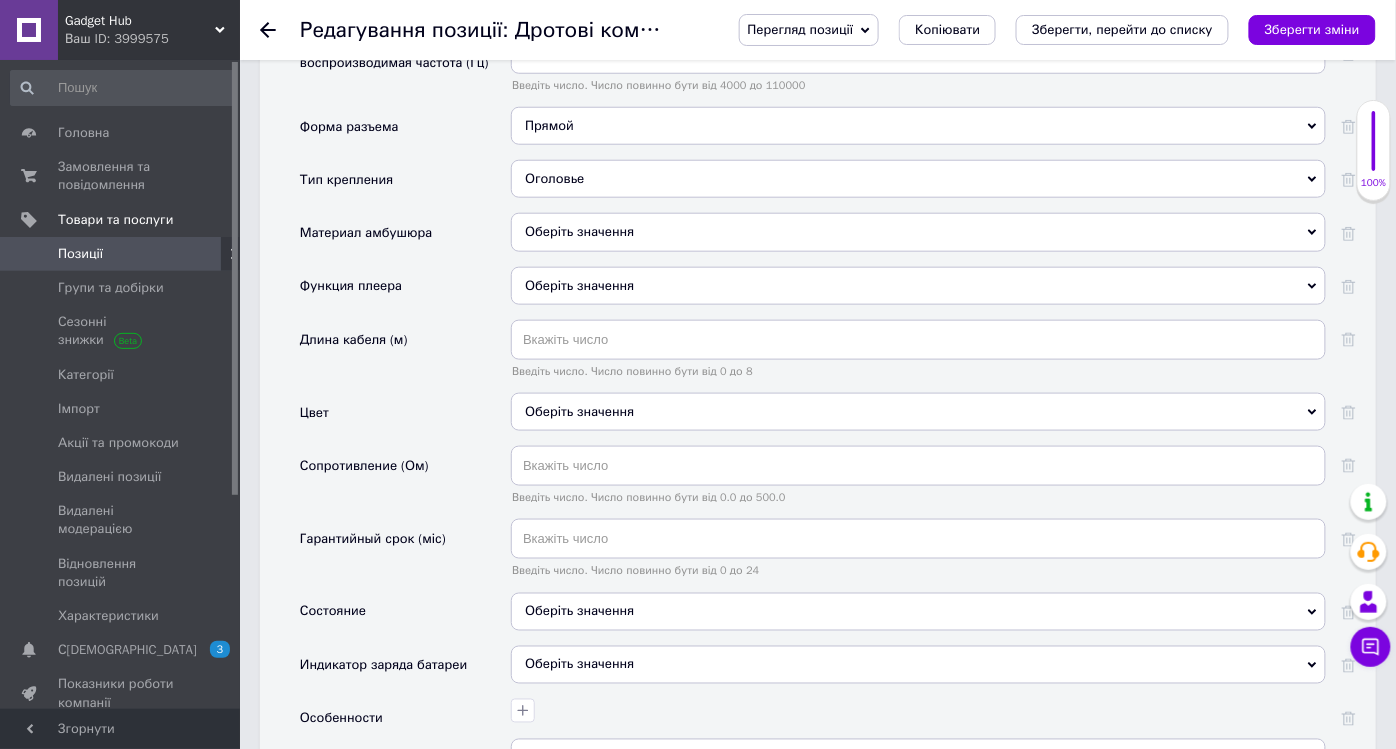 click on "Оберіть значення" at bounding box center (918, 412) 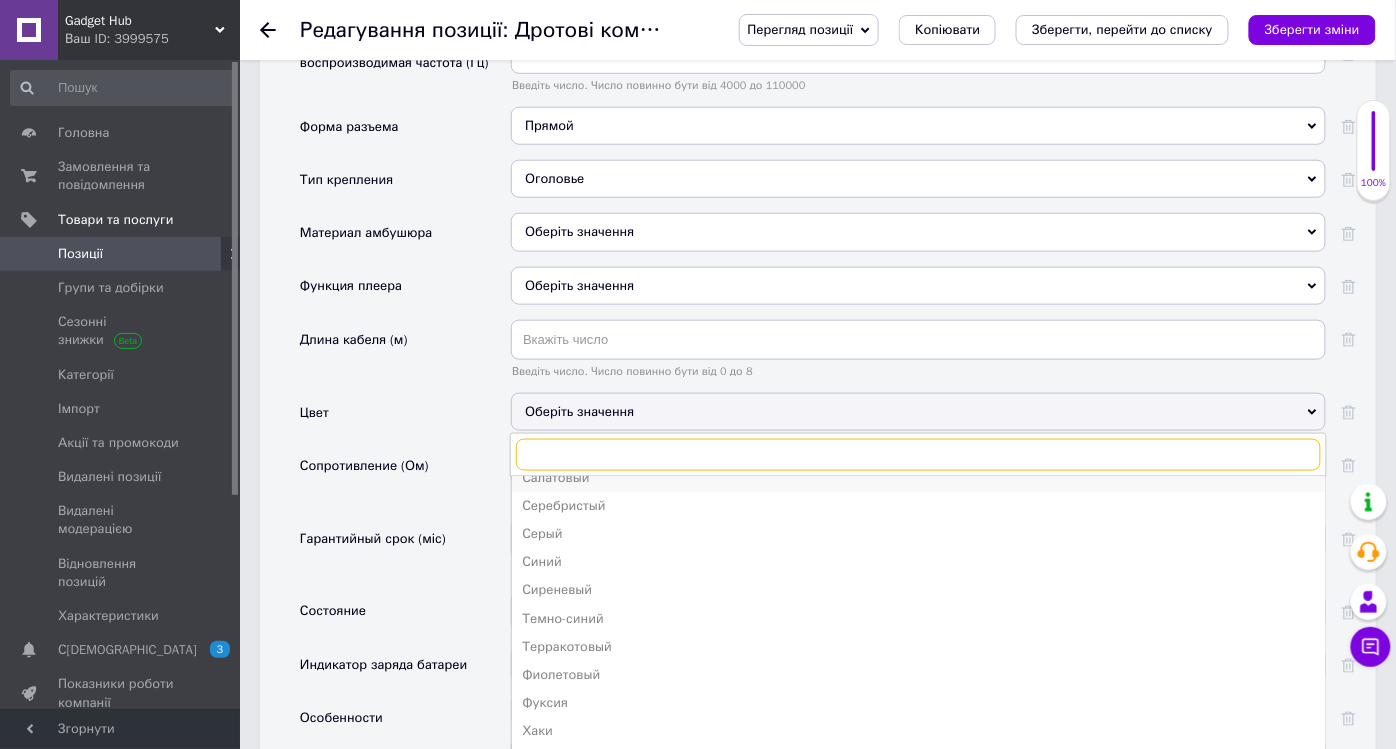 scroll, scrollTop: 416, scrollLeft: 0, axis: vertical 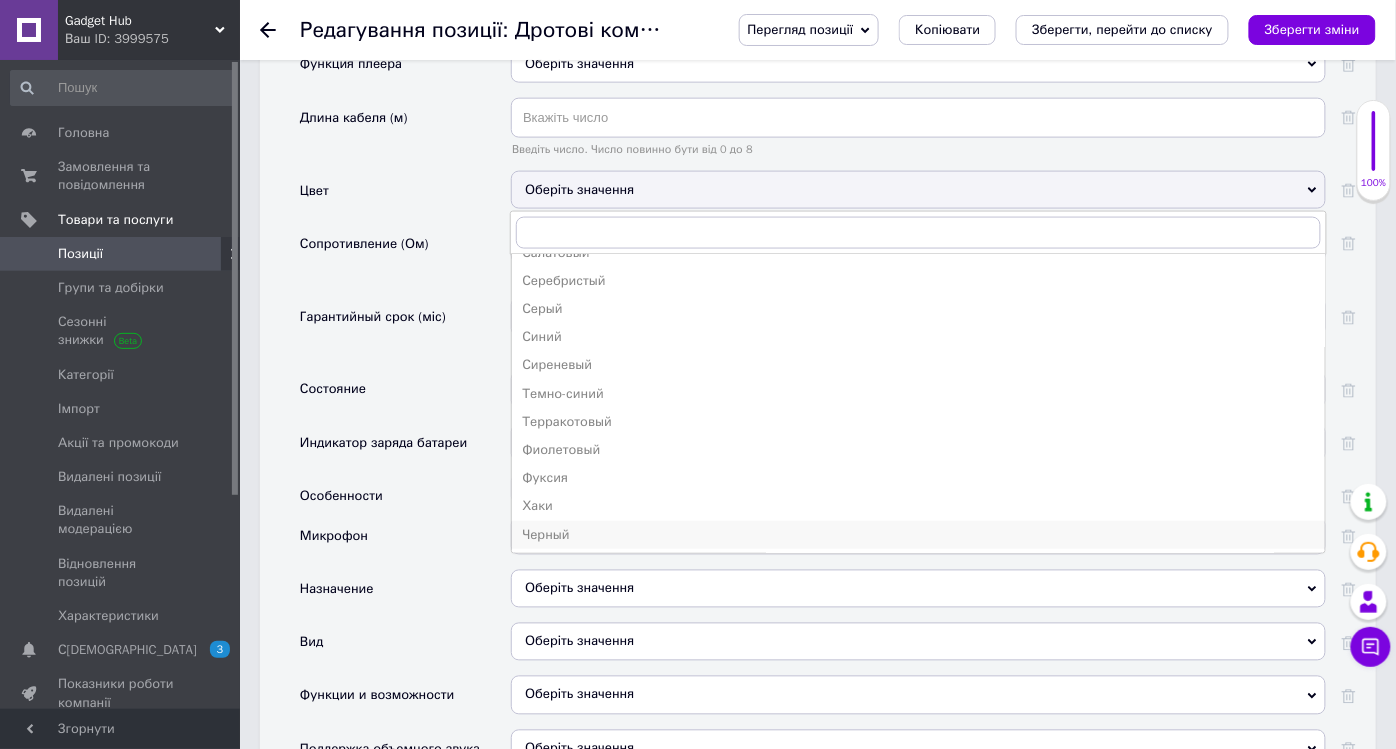 click on "Черный" at bounding box center [918, 535] 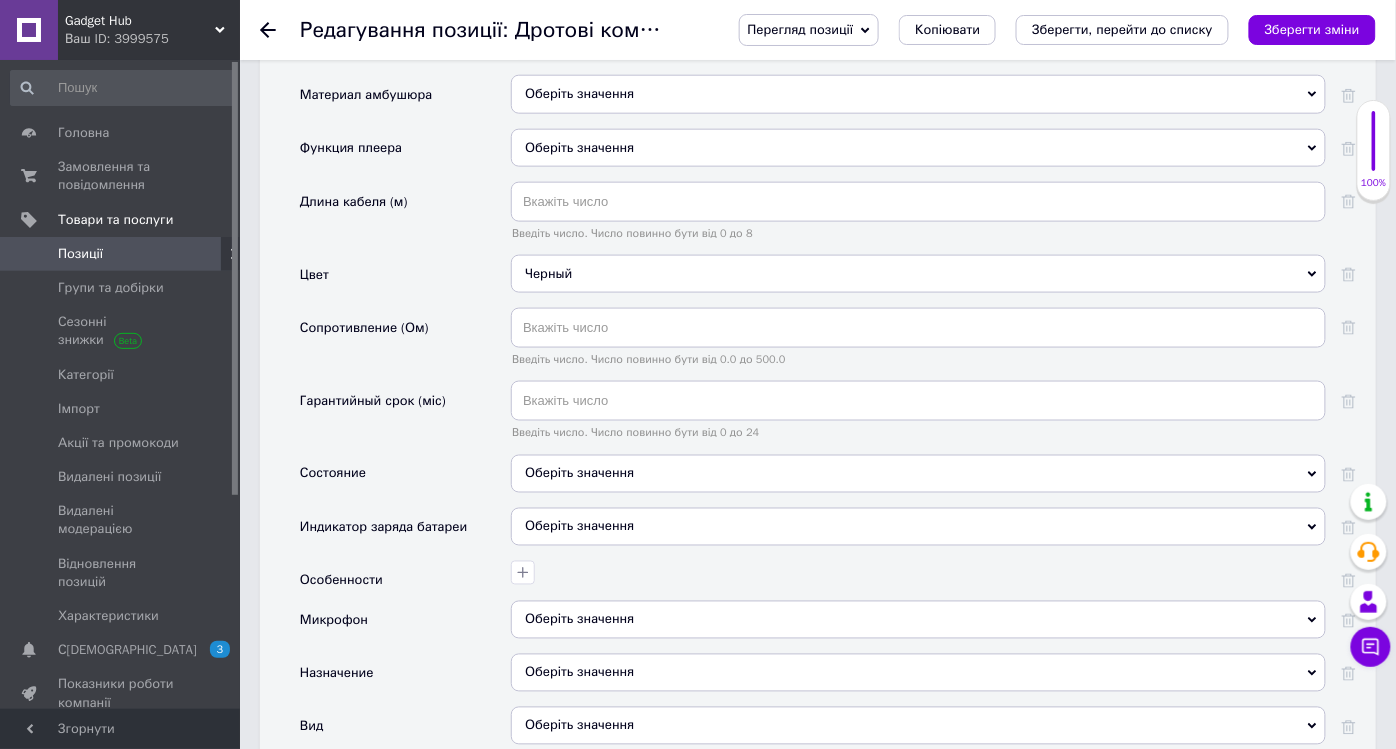 scroll, scrollTop: 2666, scrollLeft: 0, axis: vertical 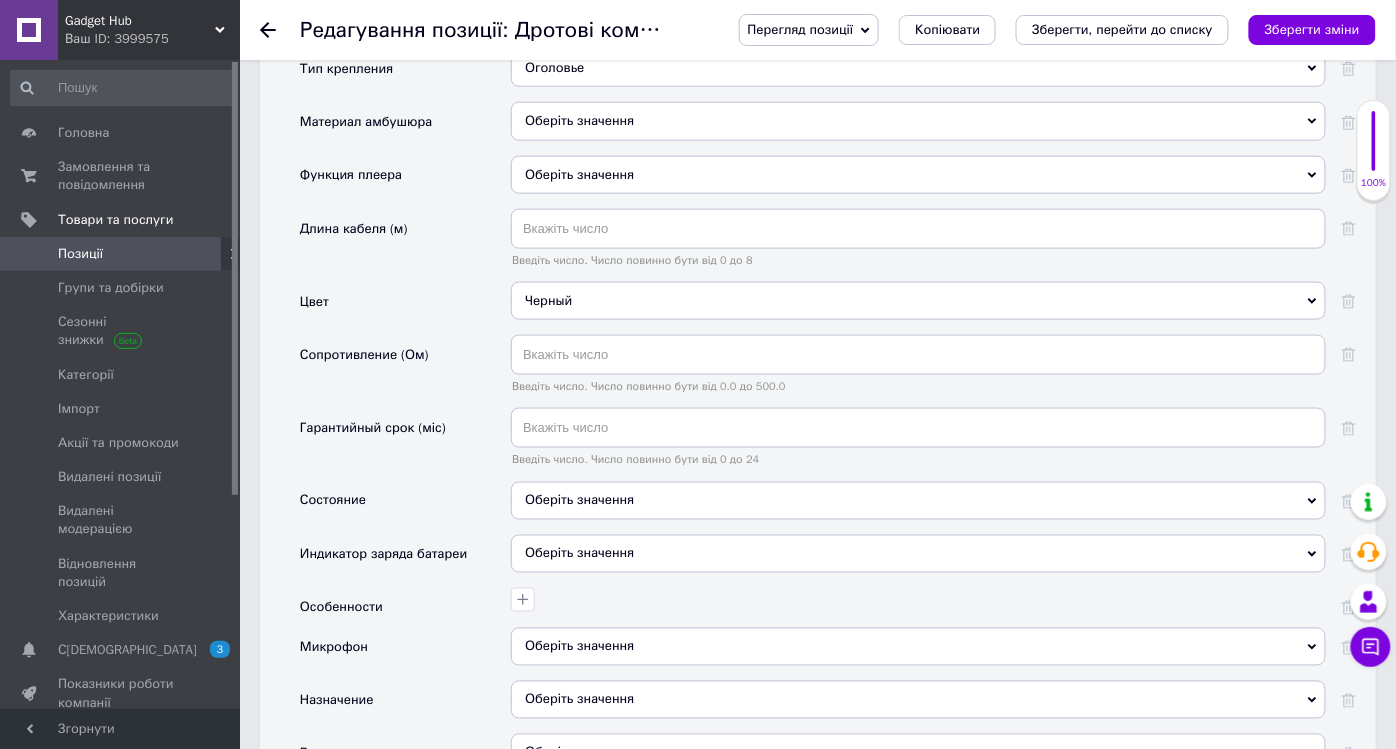 click on "Оберіть значення" at bounding box center [918, 501] 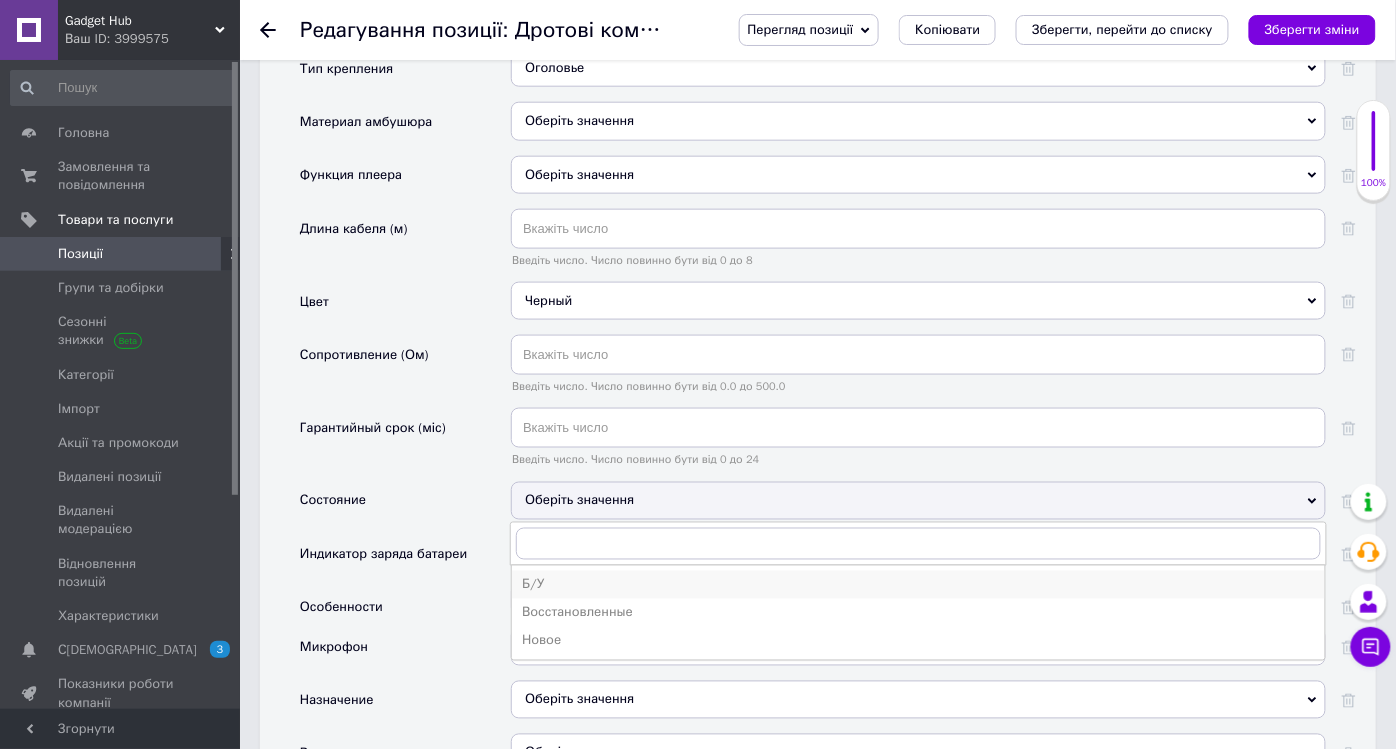 click on "Б/У" at bounding box center [918, 585] 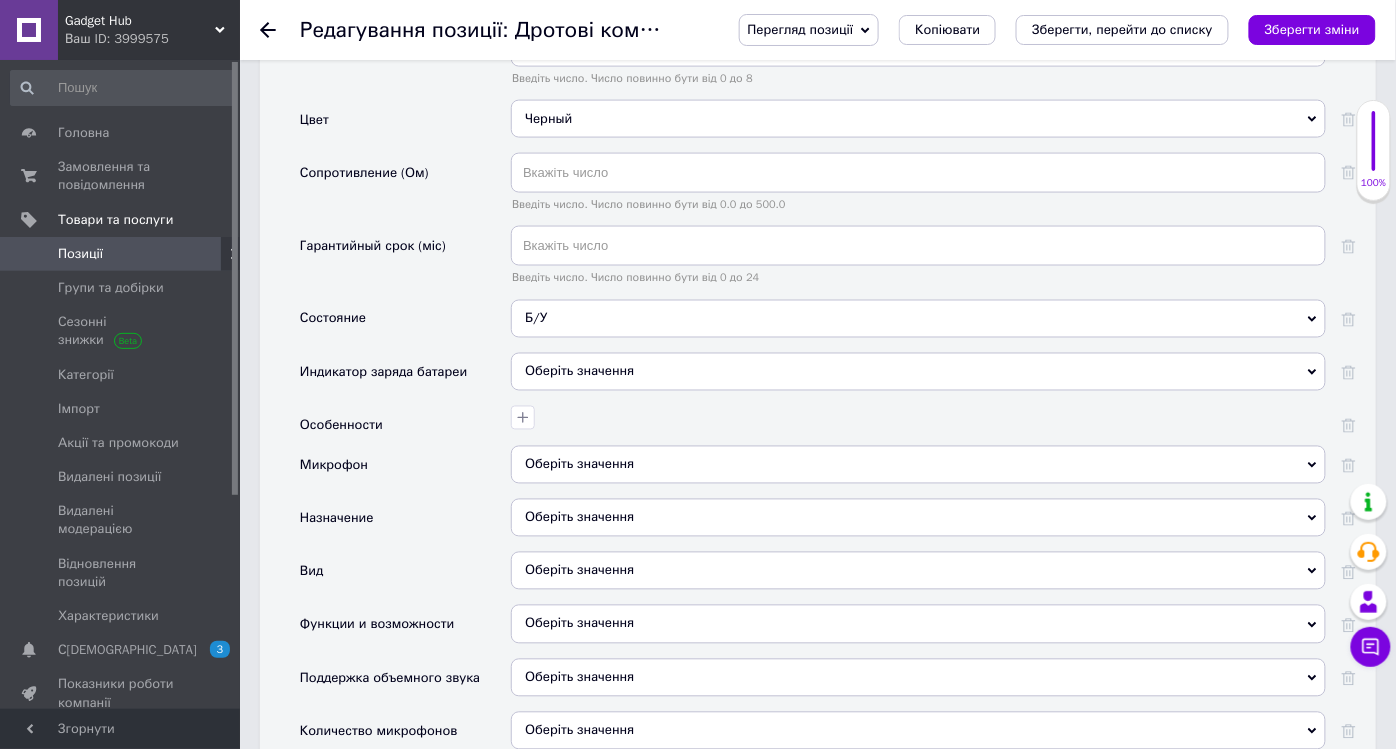 scroll, scrollTop: 2888, scrollLeft: 0, axis: vertical 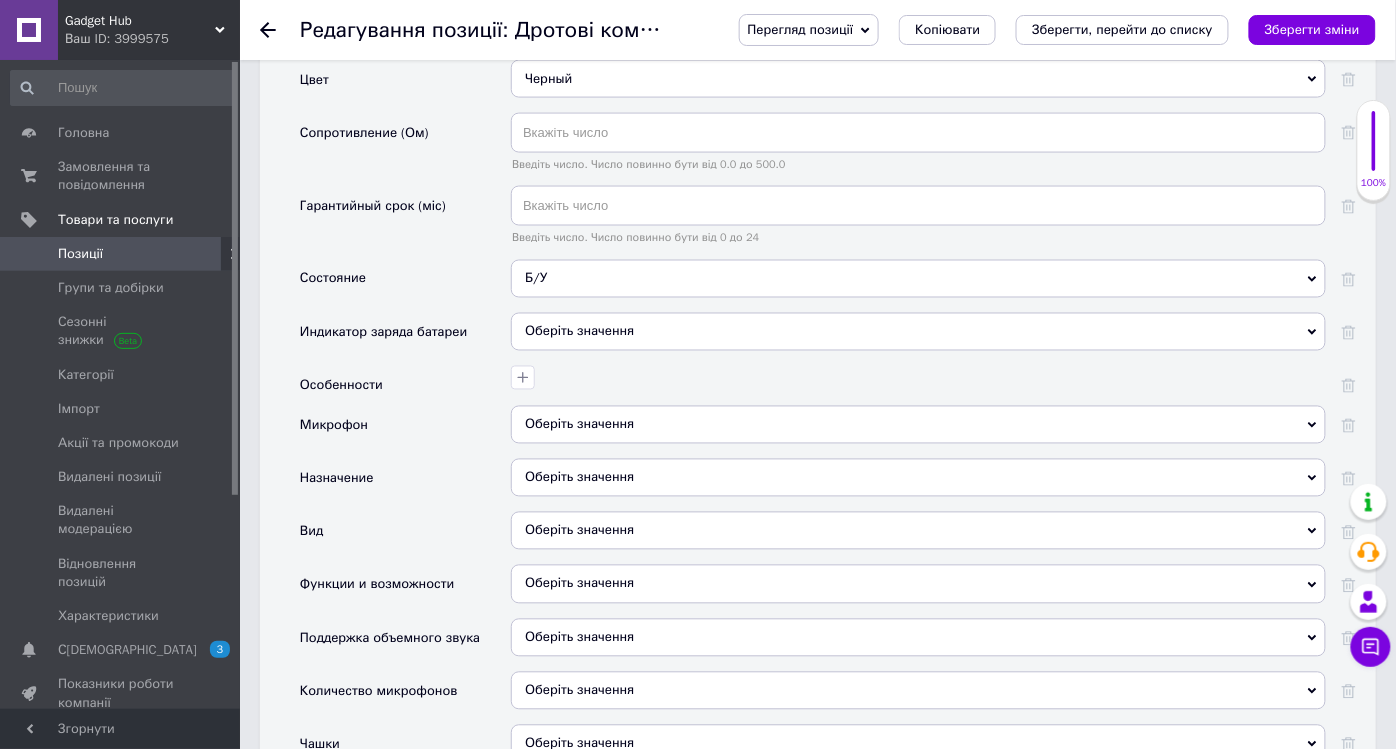 click on "Оберіть значення" at bounding box center [918, 425] 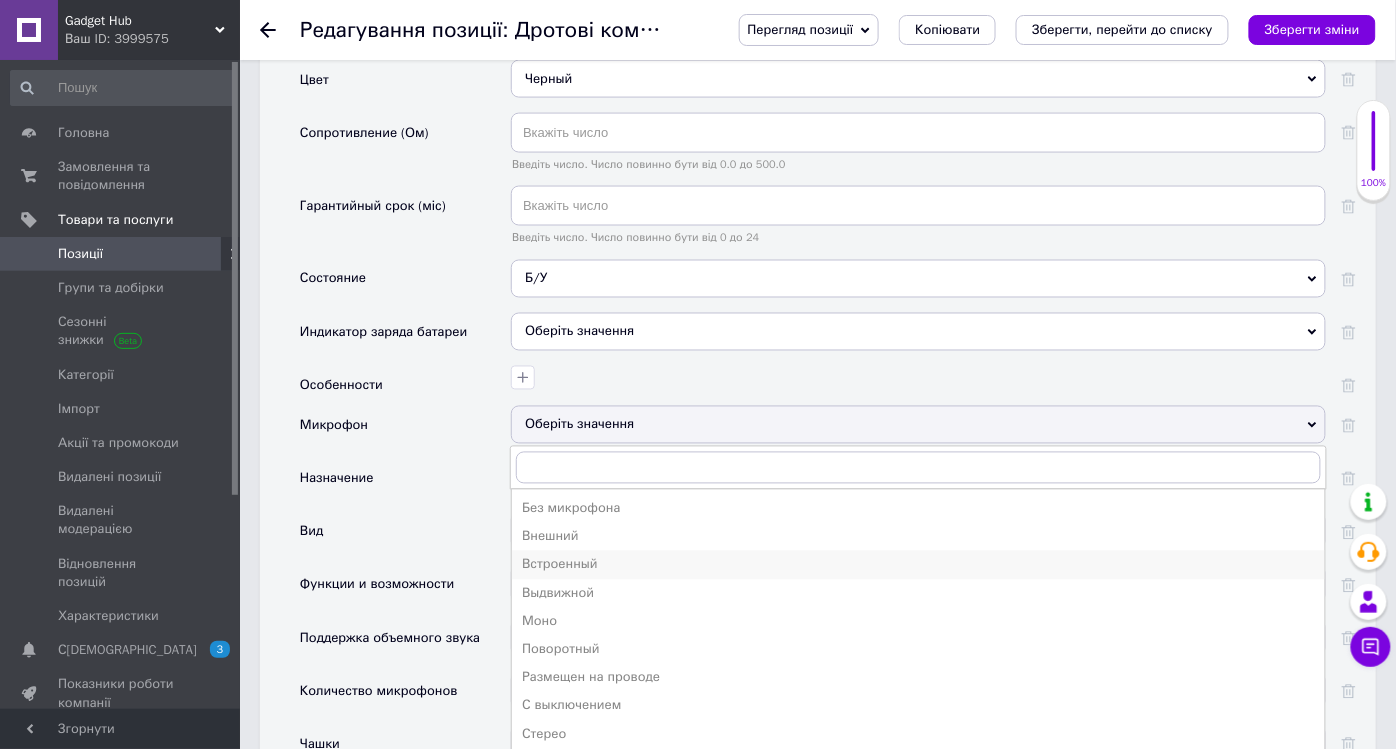 click on "Встроенный" at bounding box center [918, 565] 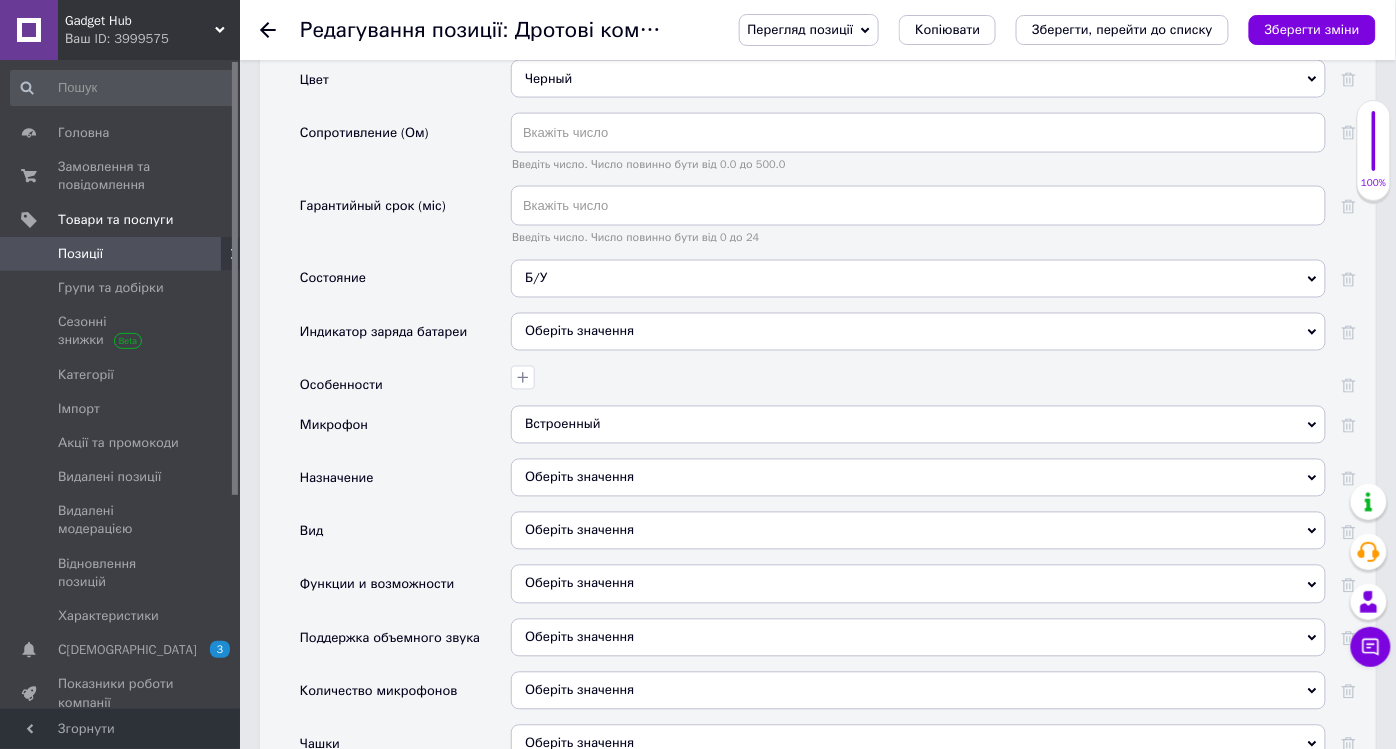 click on "Встроенный" at bounding box center (918, 425) 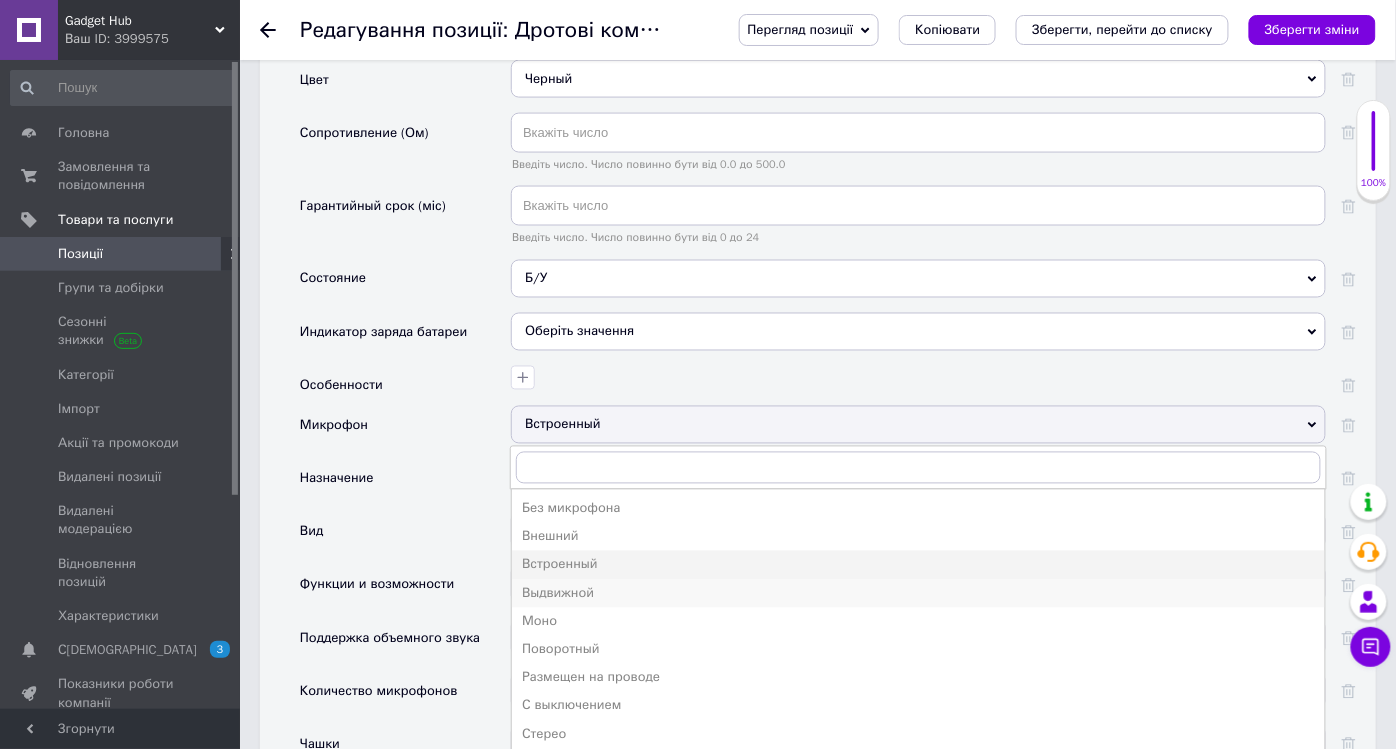 click on "Выдвижной" at bounding box center (918, 594) 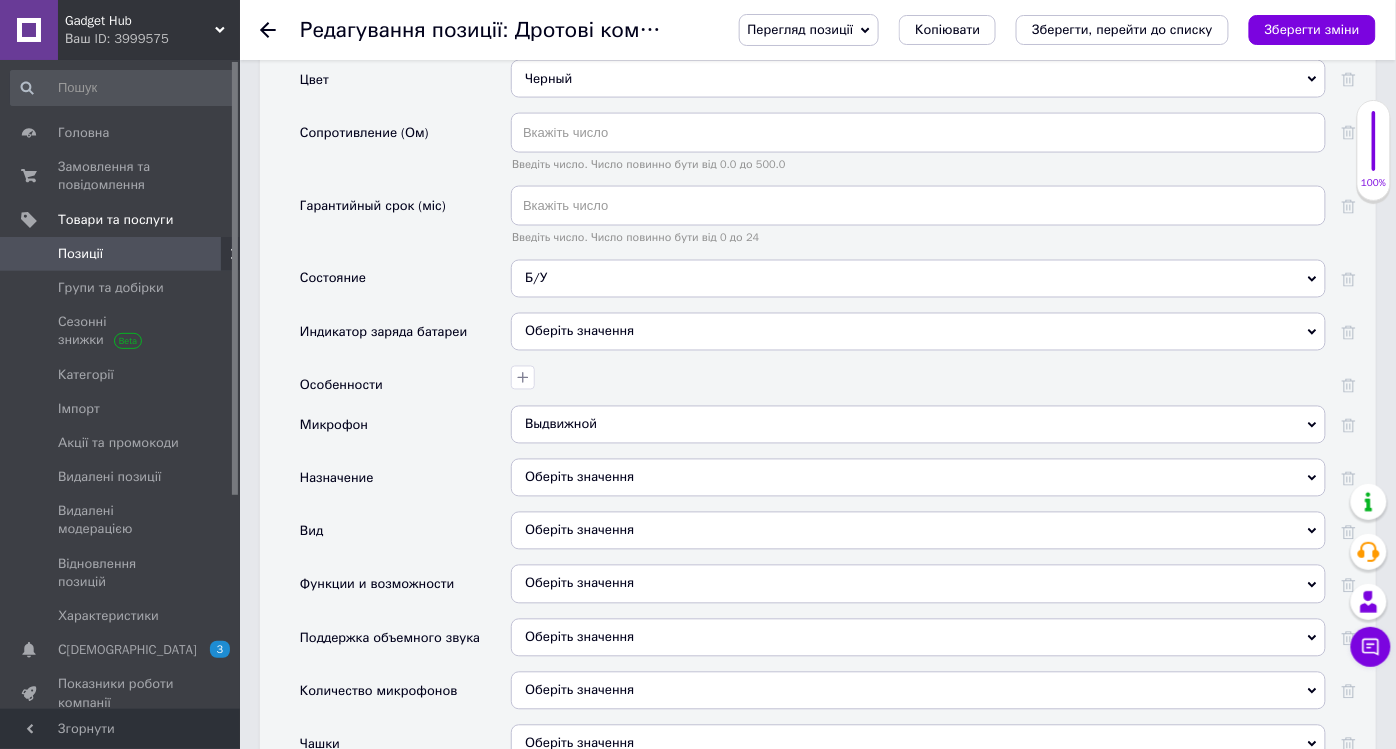 click on "Оберіть значення" at bounding box center (918, 478) 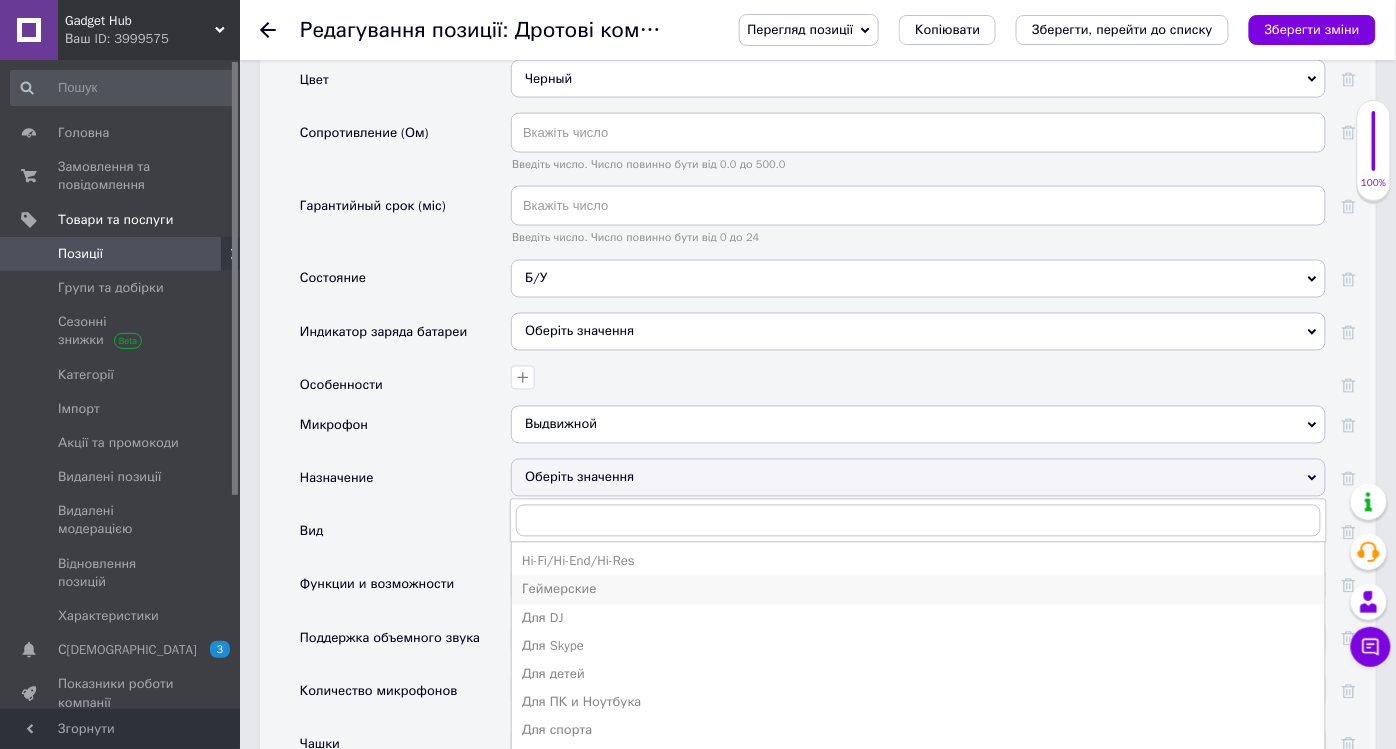 click on "Геймерские" at bounding box center [918, 590] 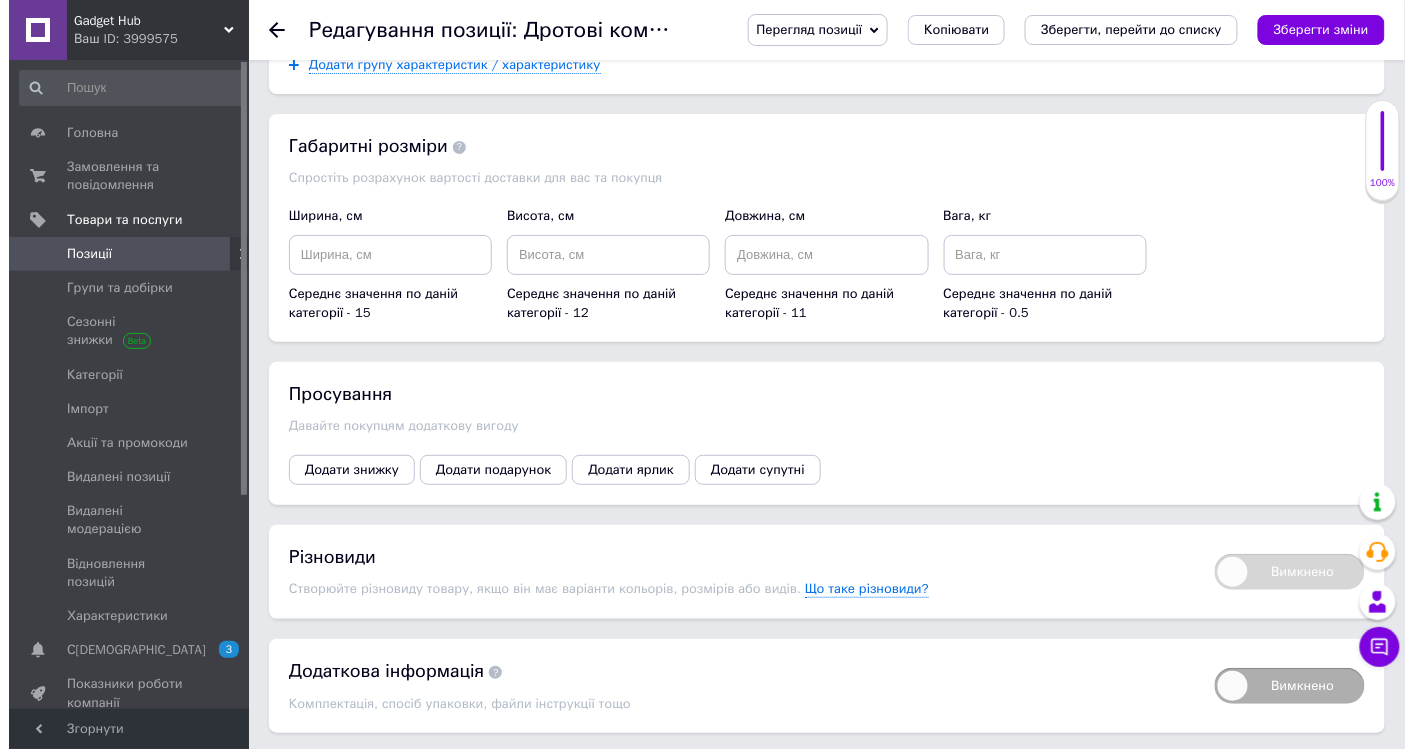 scroll, scrollTop: 4164, scrollLeft: 0, axis: vertical 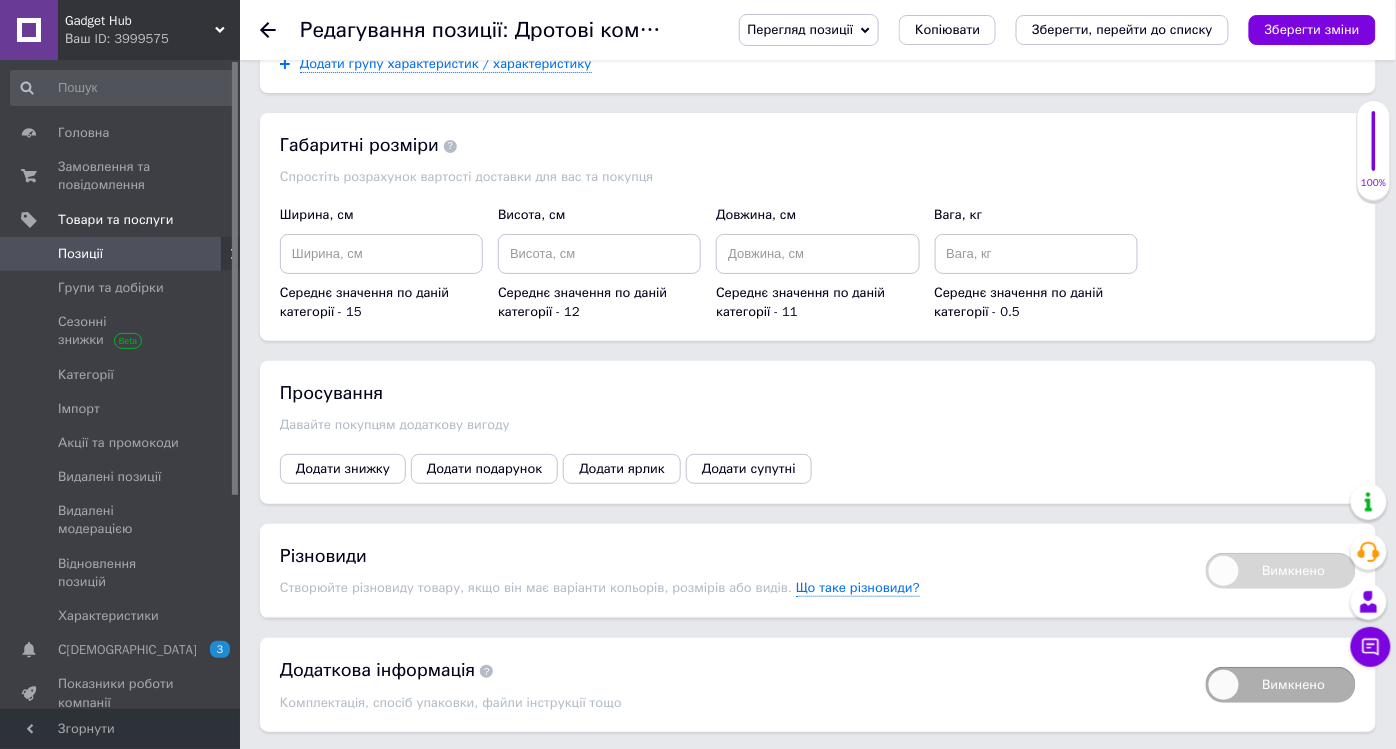 drag, startPoint x: 343, startPoint y: 698, endPoint x: 426, endPoint y: 630, distance: 107.298645 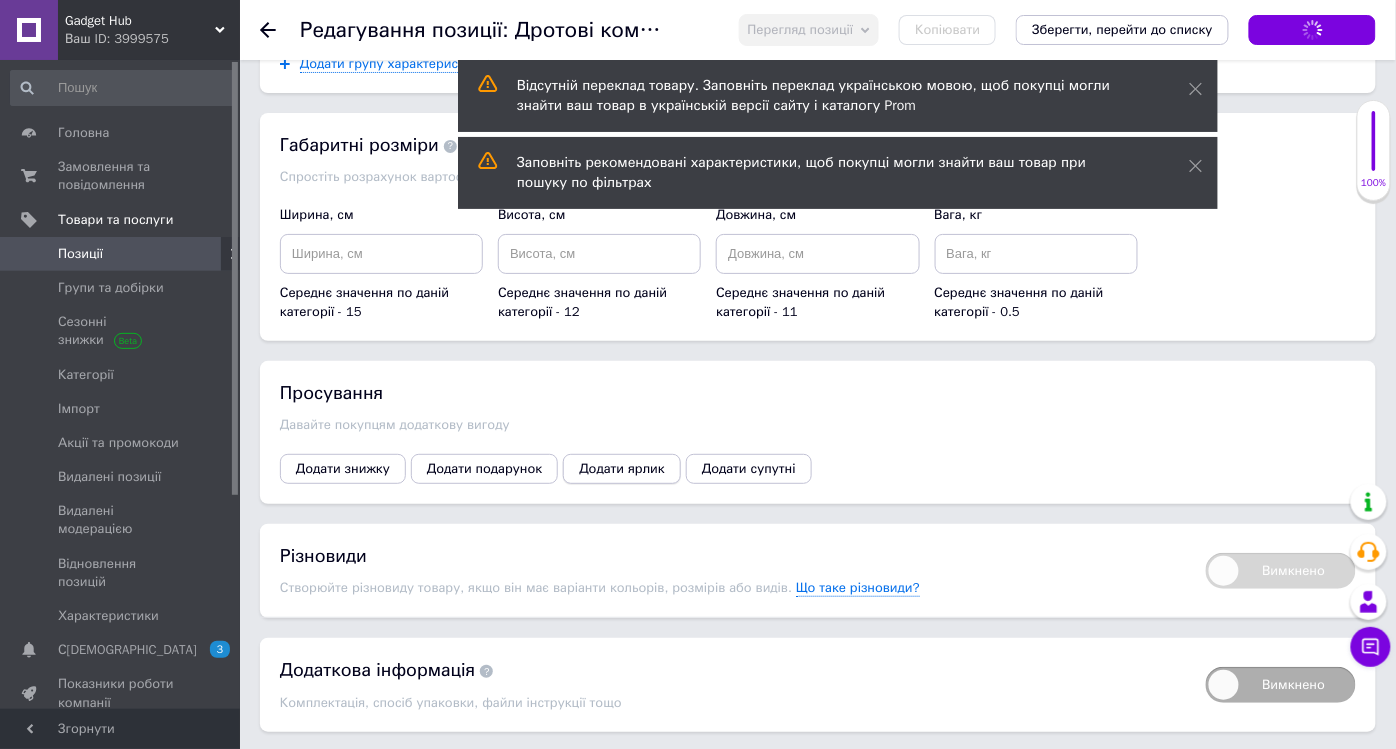 click on "Додати ярлик" at bounding box center [622, 469] 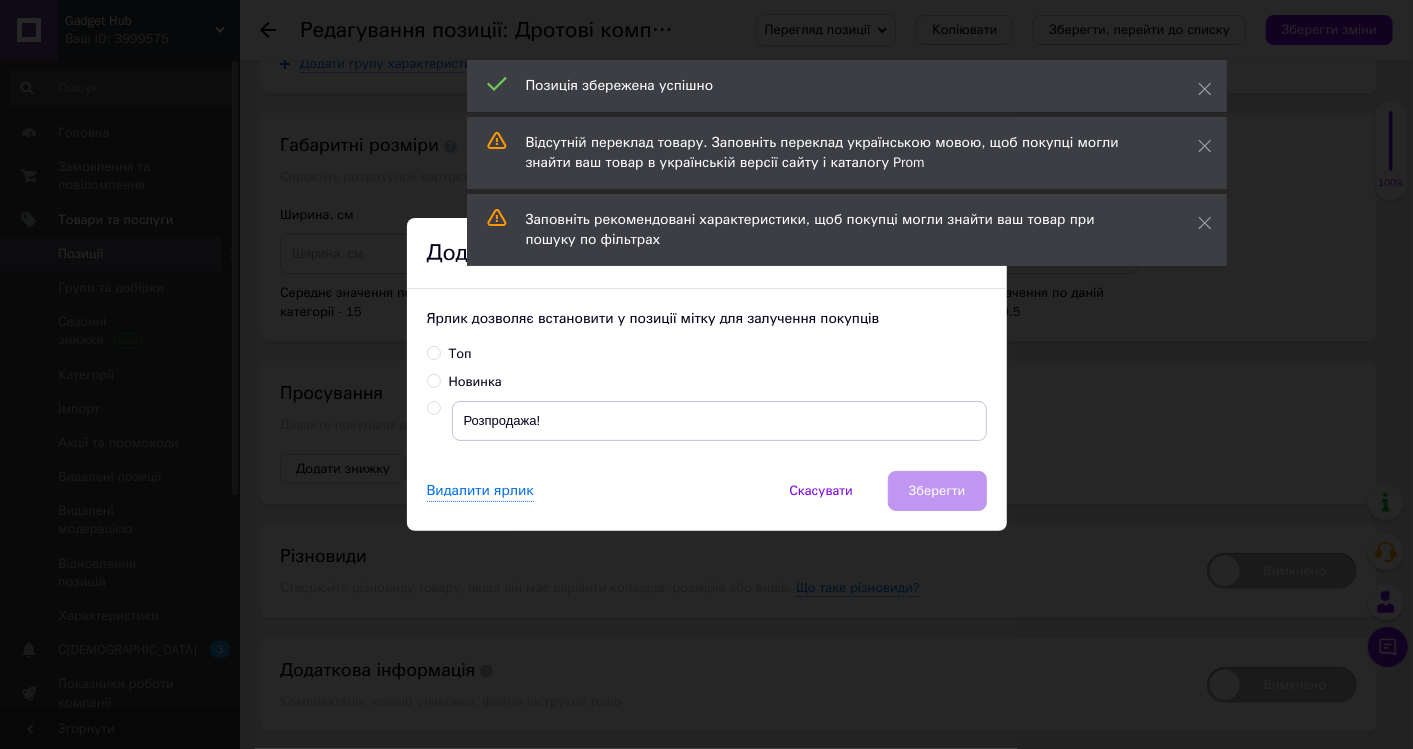 click at bounding box center [433, 408] 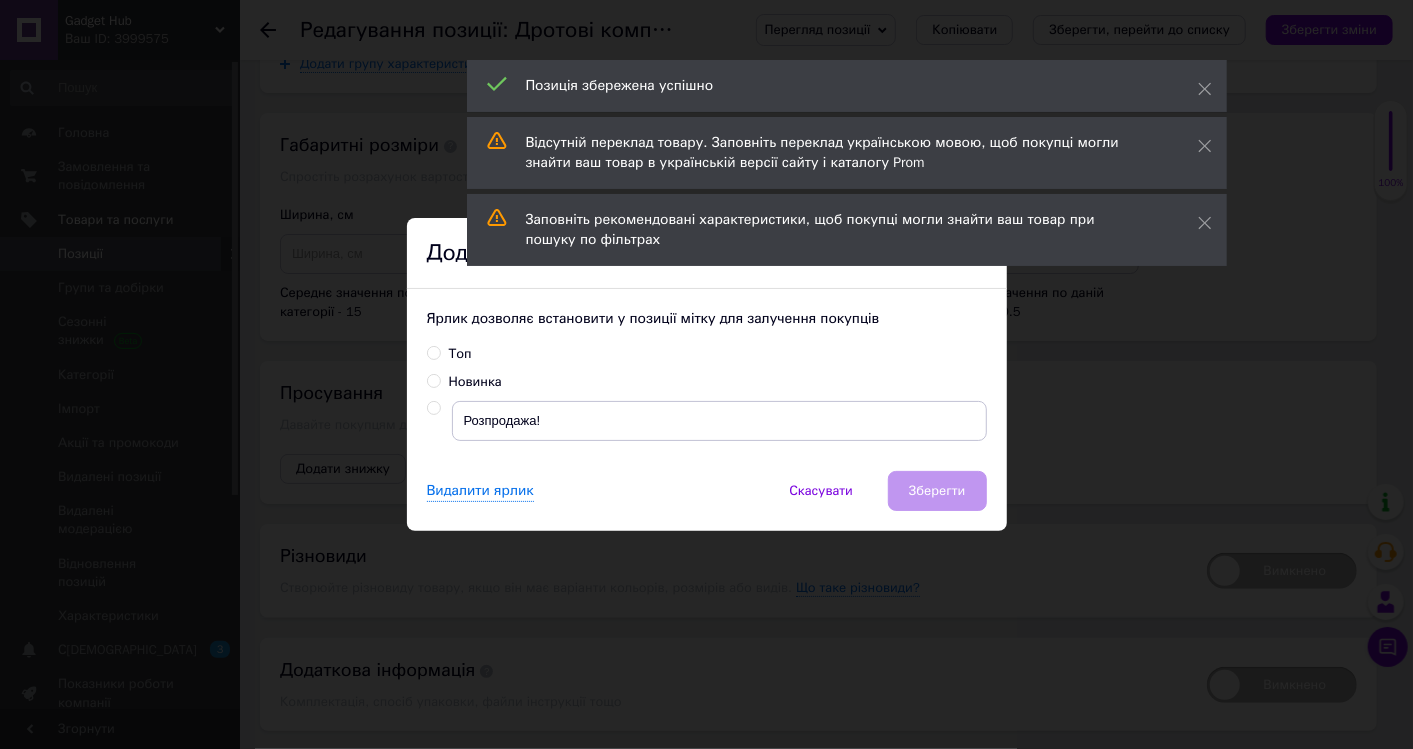 radio on "true" 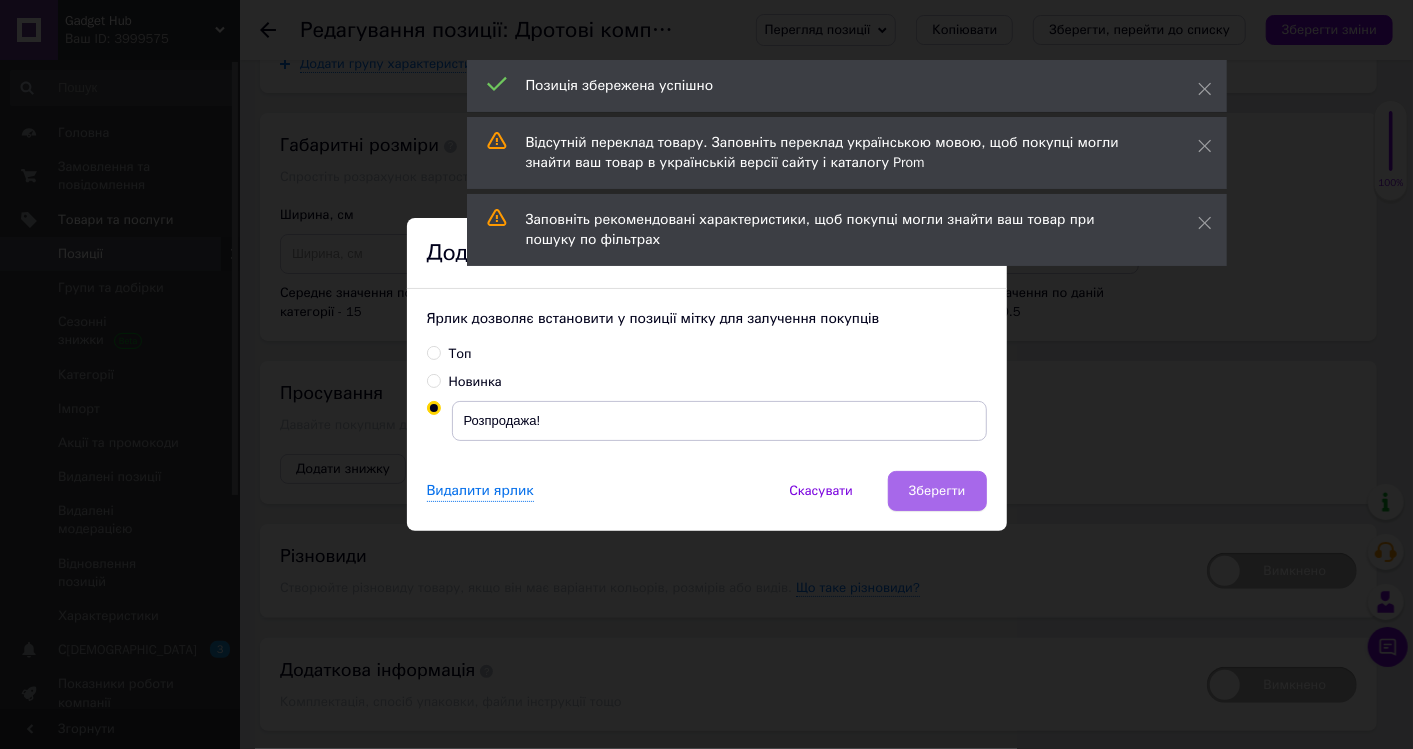 click on "Зберегти" at bounding box center [937, 491] 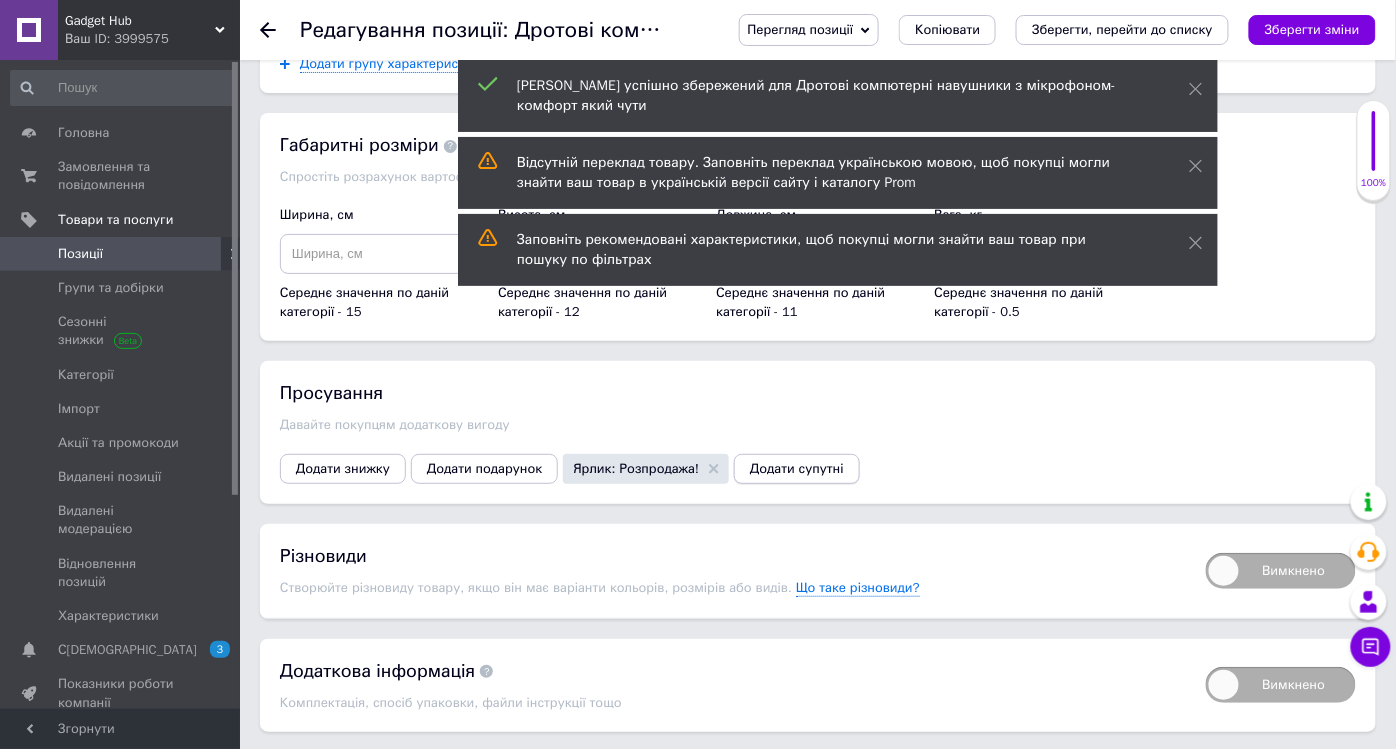click on "Додати супутні" at bounding box center (797, 469) 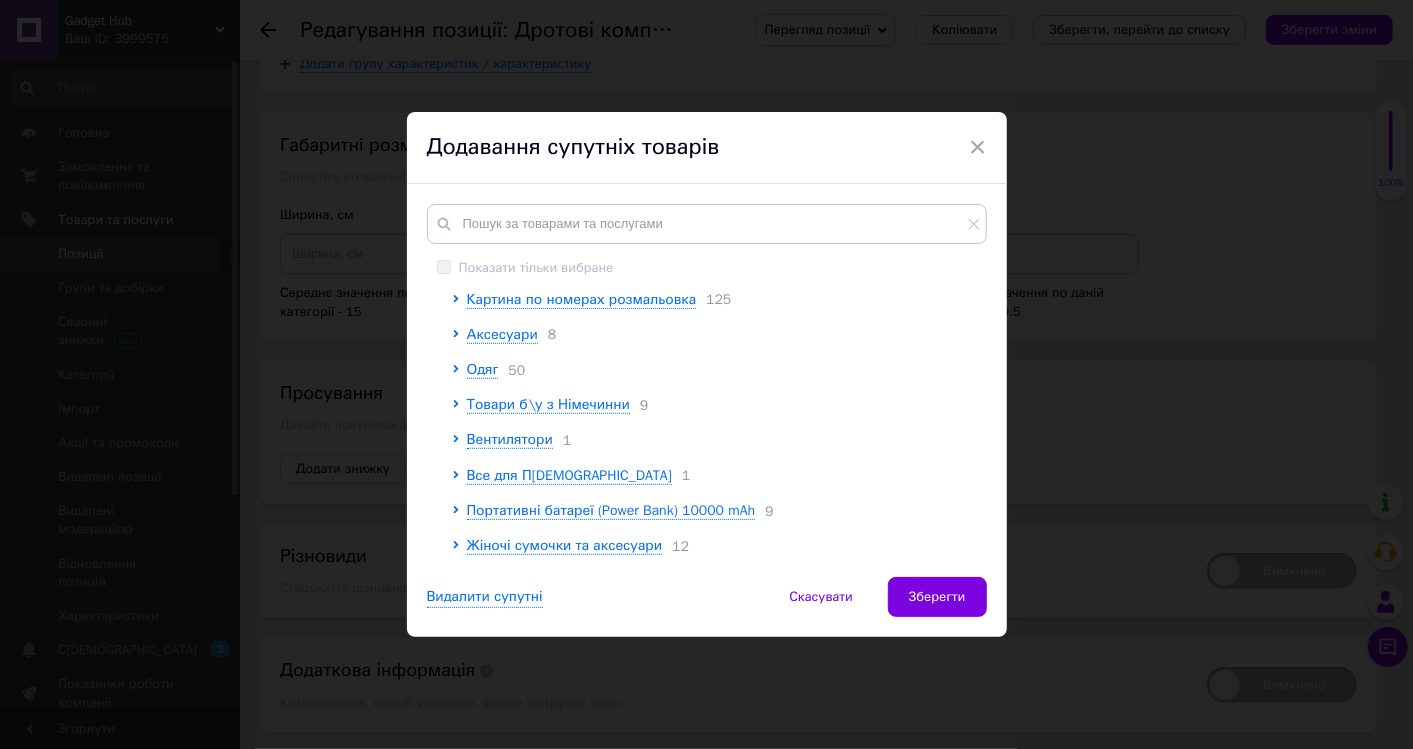 scroll, scrollTop: 888, scrollLeft: 0, axis: vertical 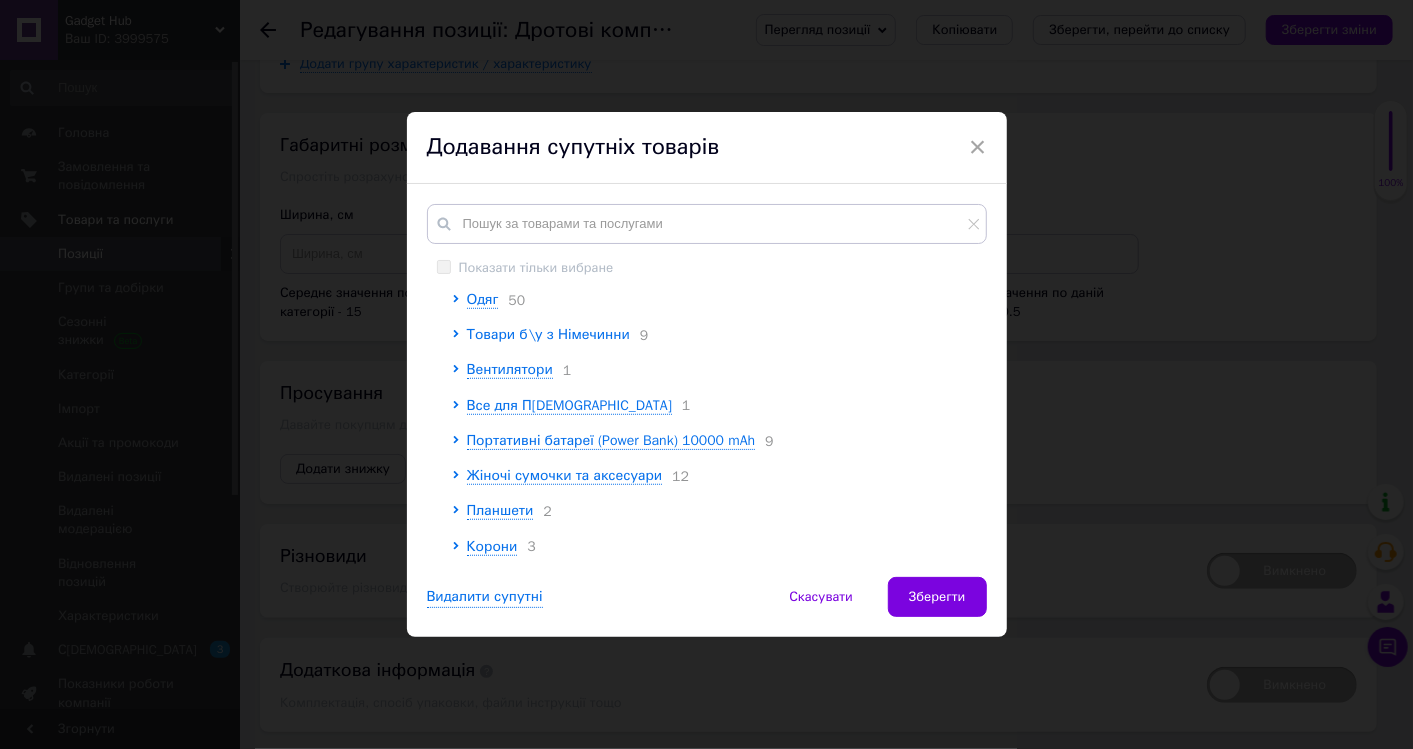 click on "Товари б\у з Німечинни" at bounding box center [548, 335] 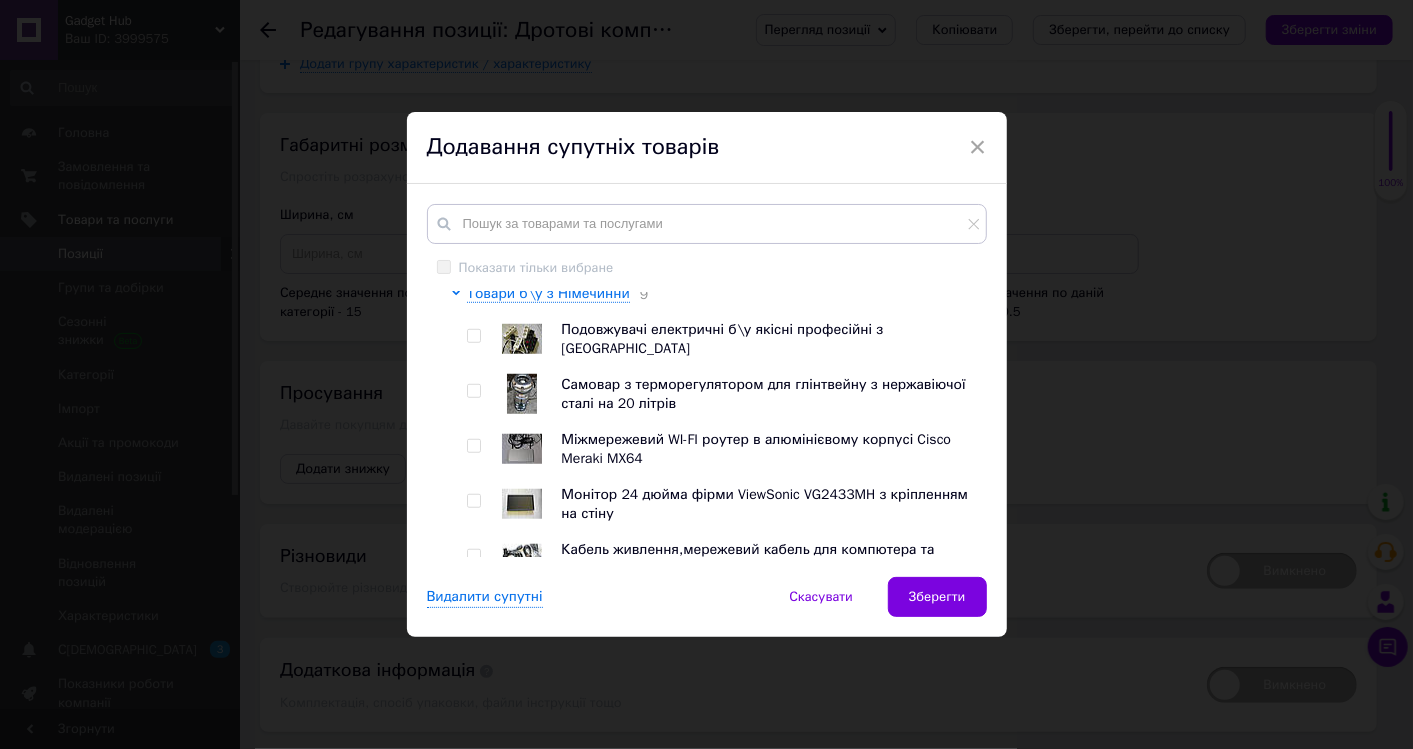 click at bounding box center (473, 336) 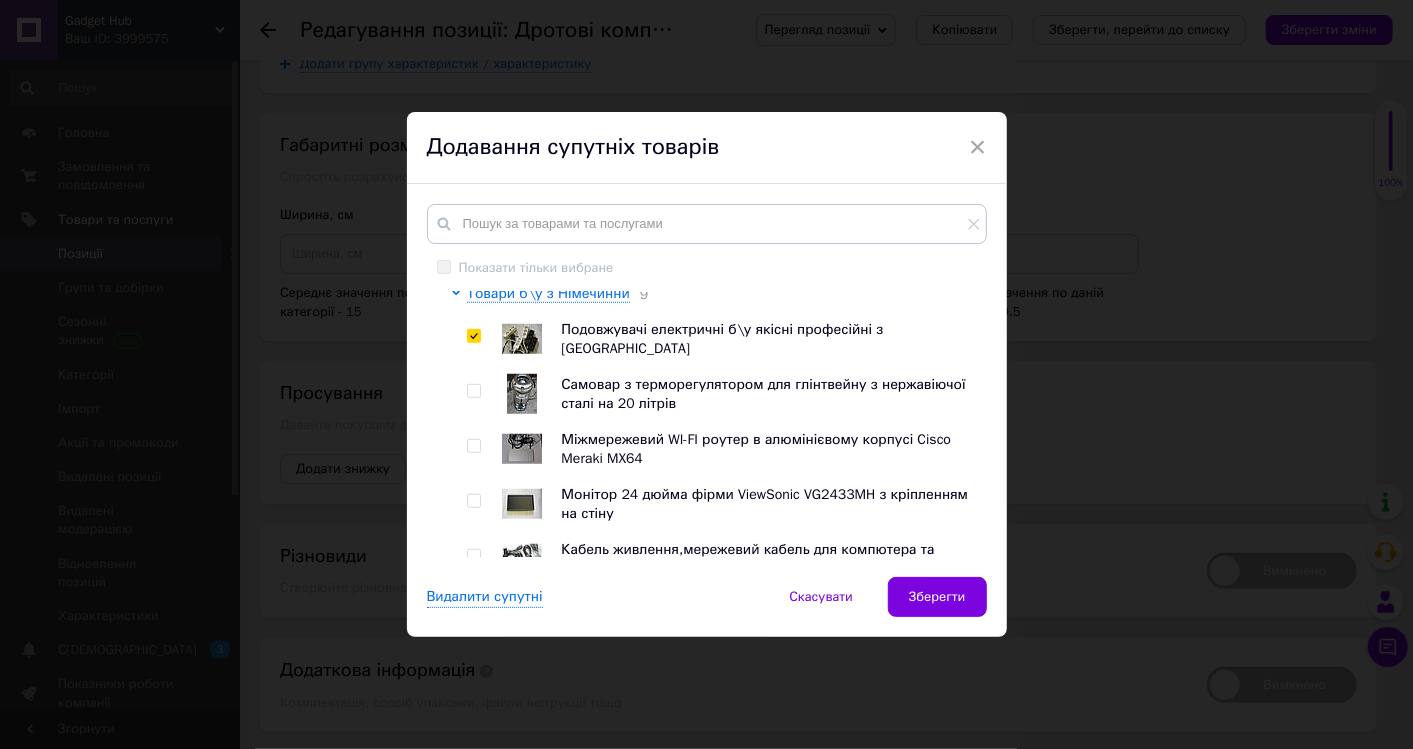 checkbox on "true" 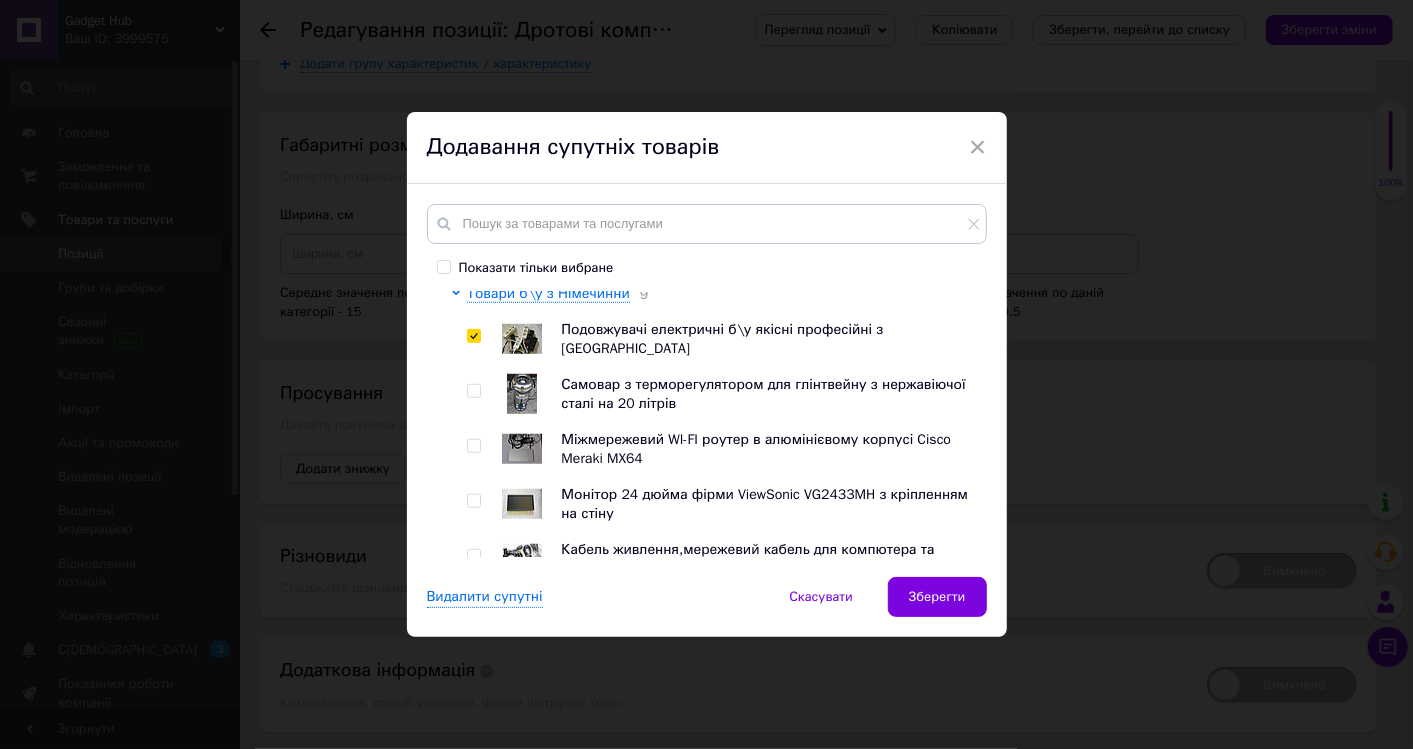 click at bounding box center (473, 391) 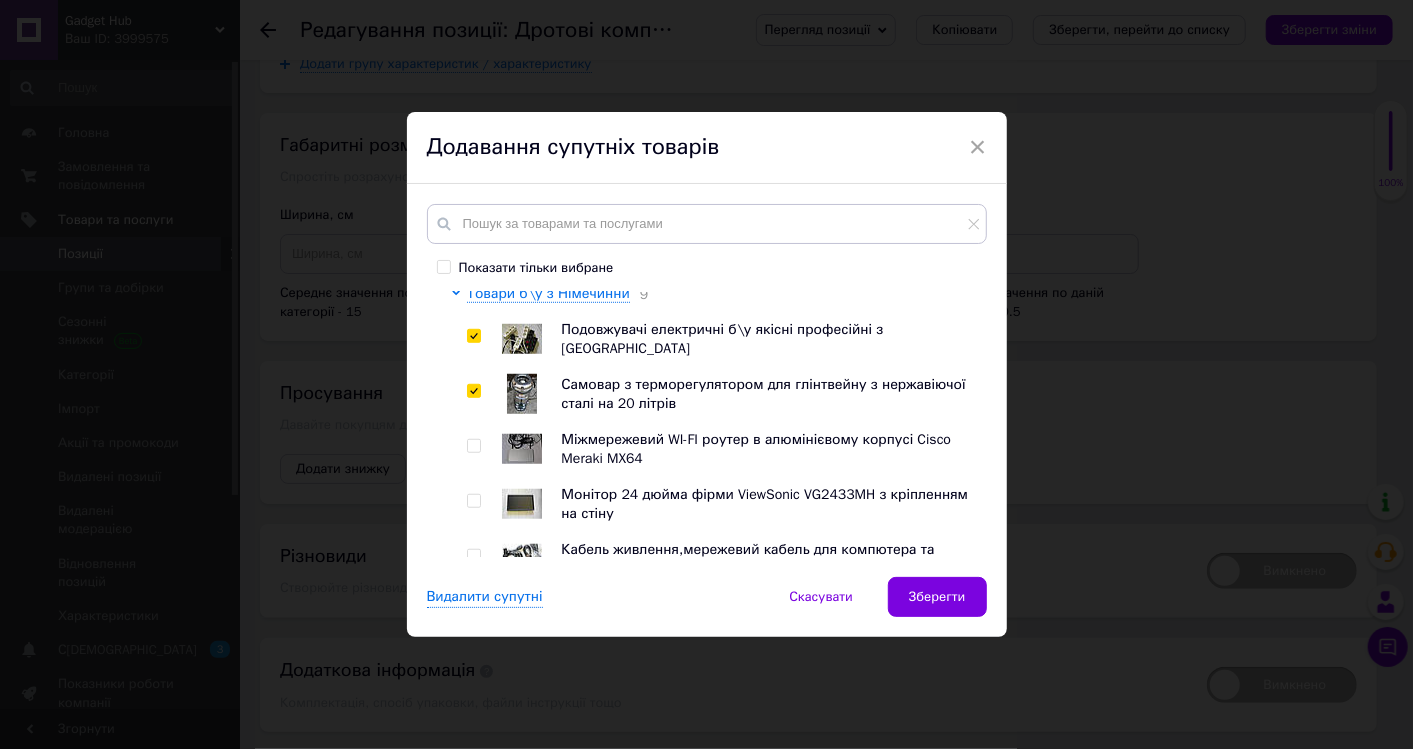 checkbox on "true" 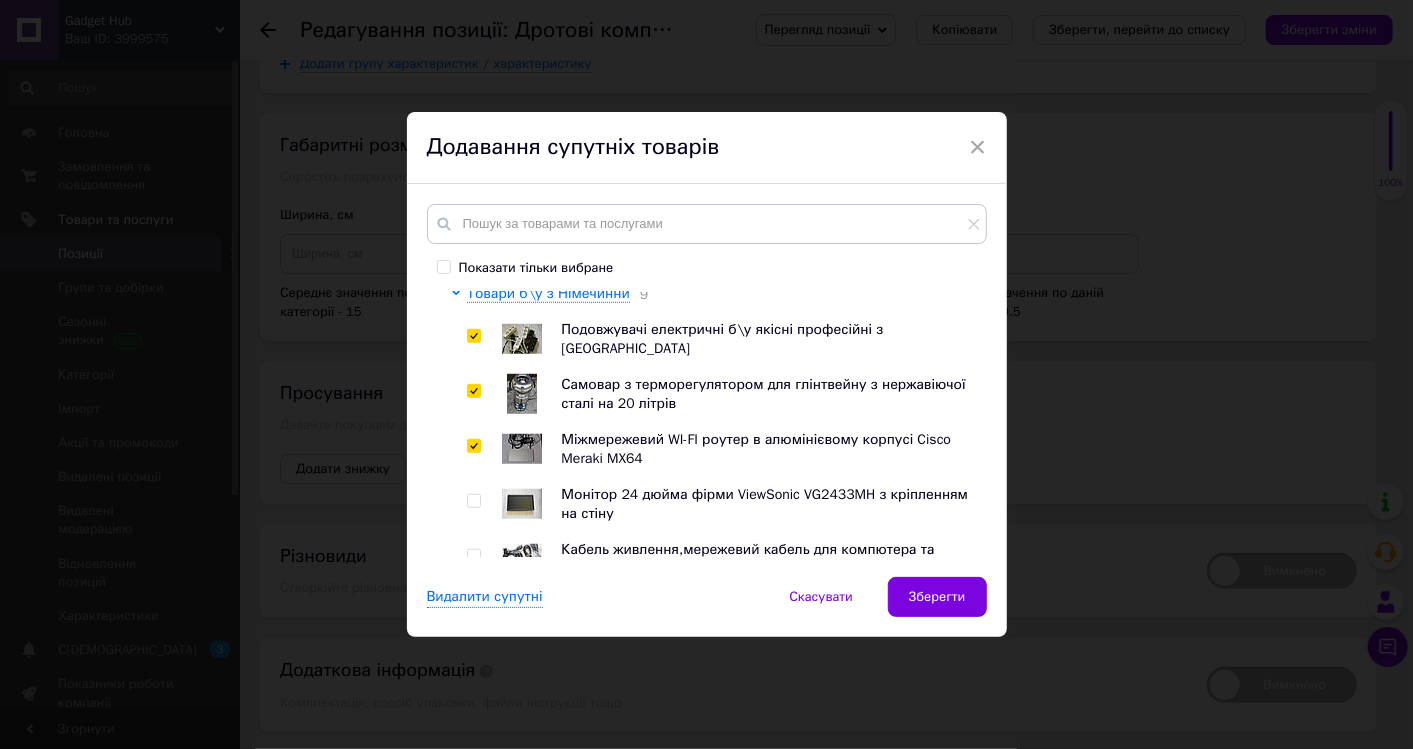 checkbox on "true" 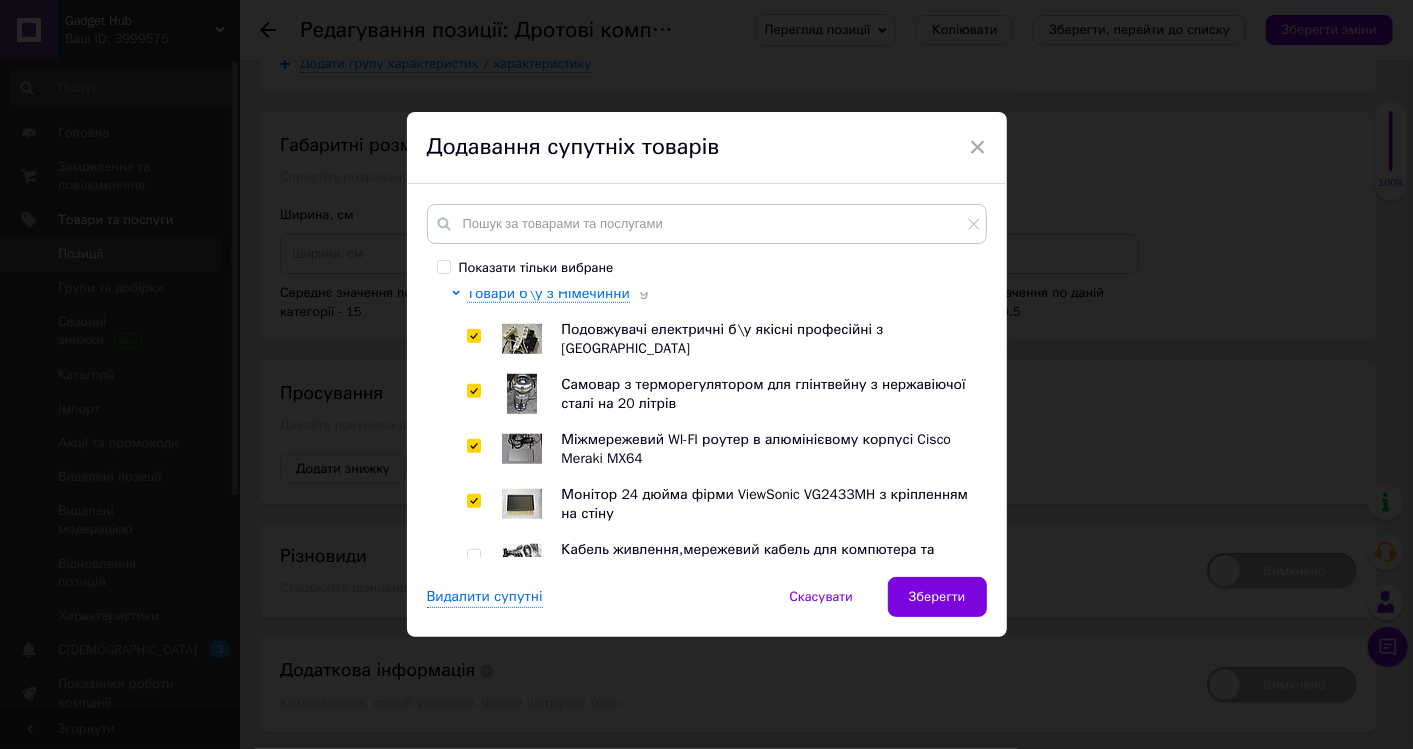 checkbox on "true" 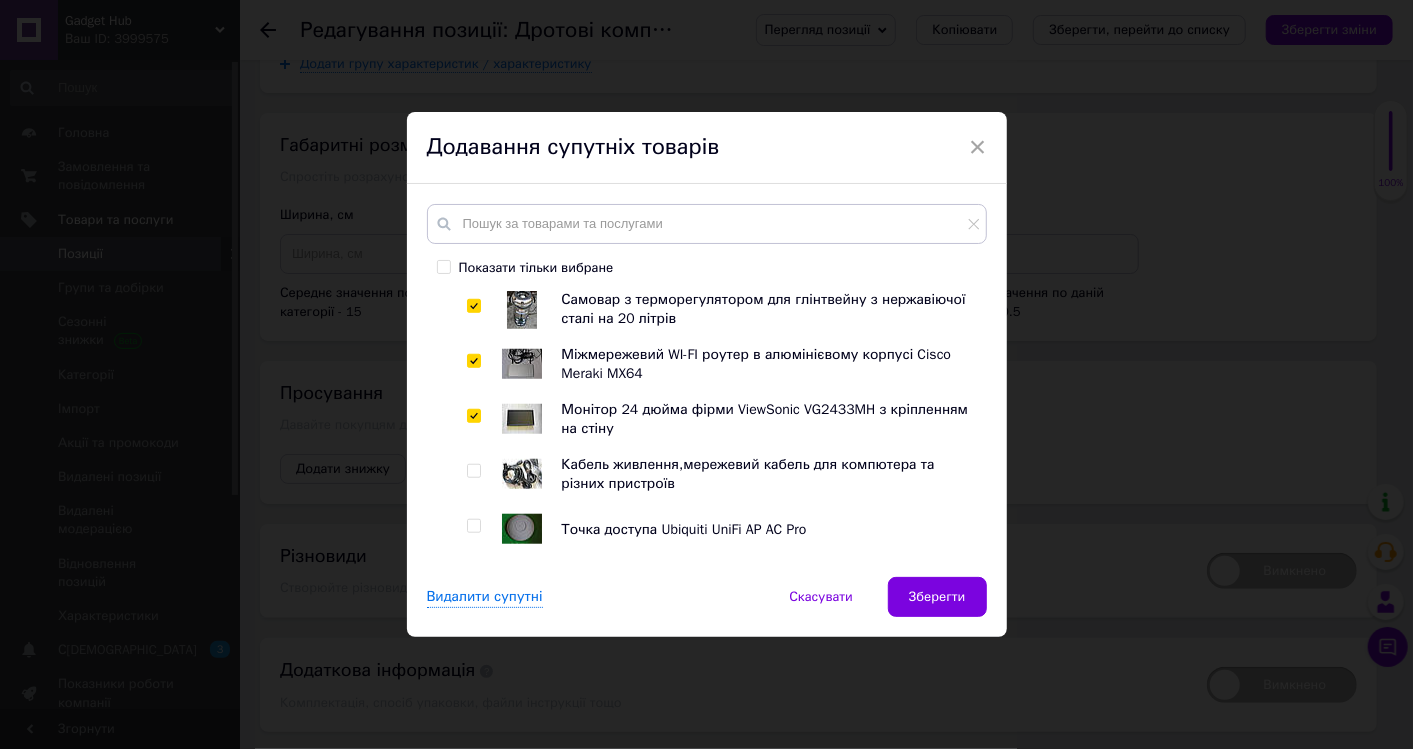 scroll, scrollTop: 1000, scrollLeft: 0, axis: vertical 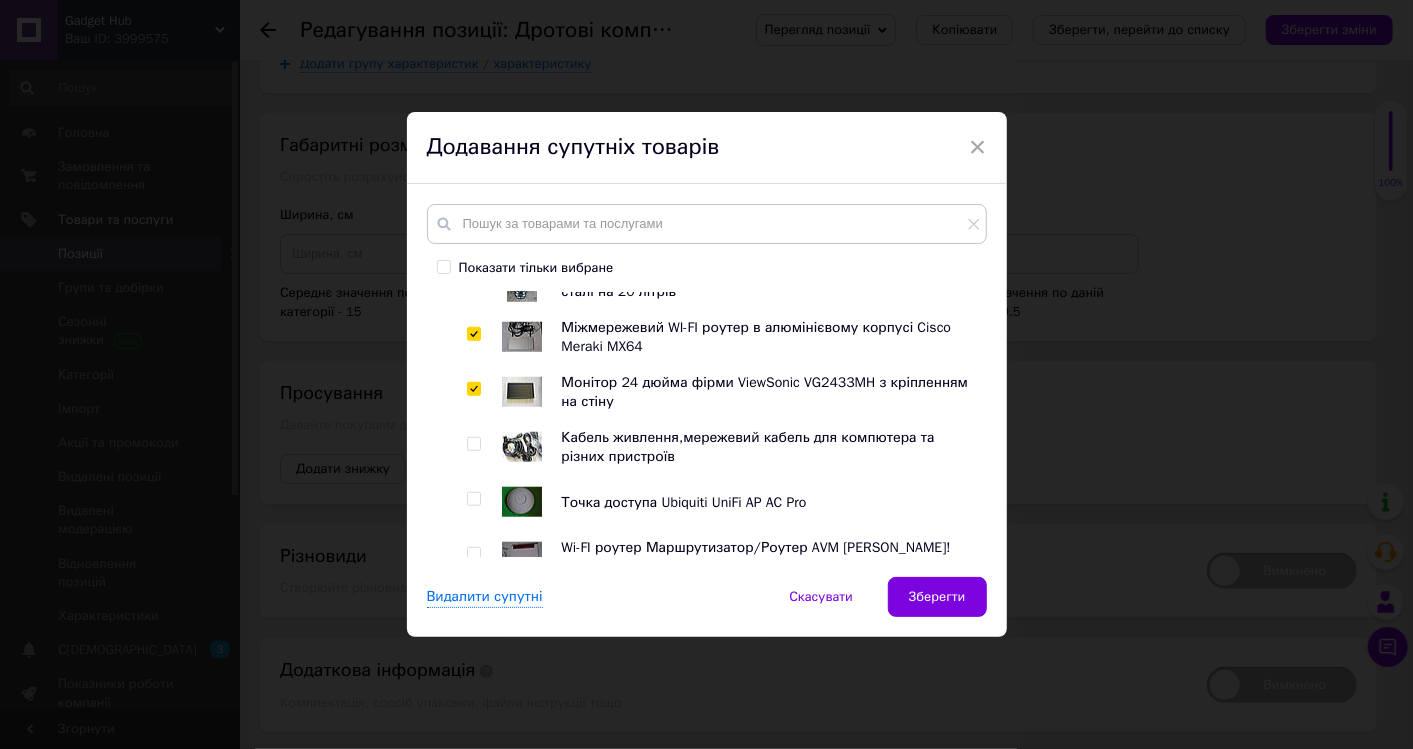 click at bounding box center [473, 444] 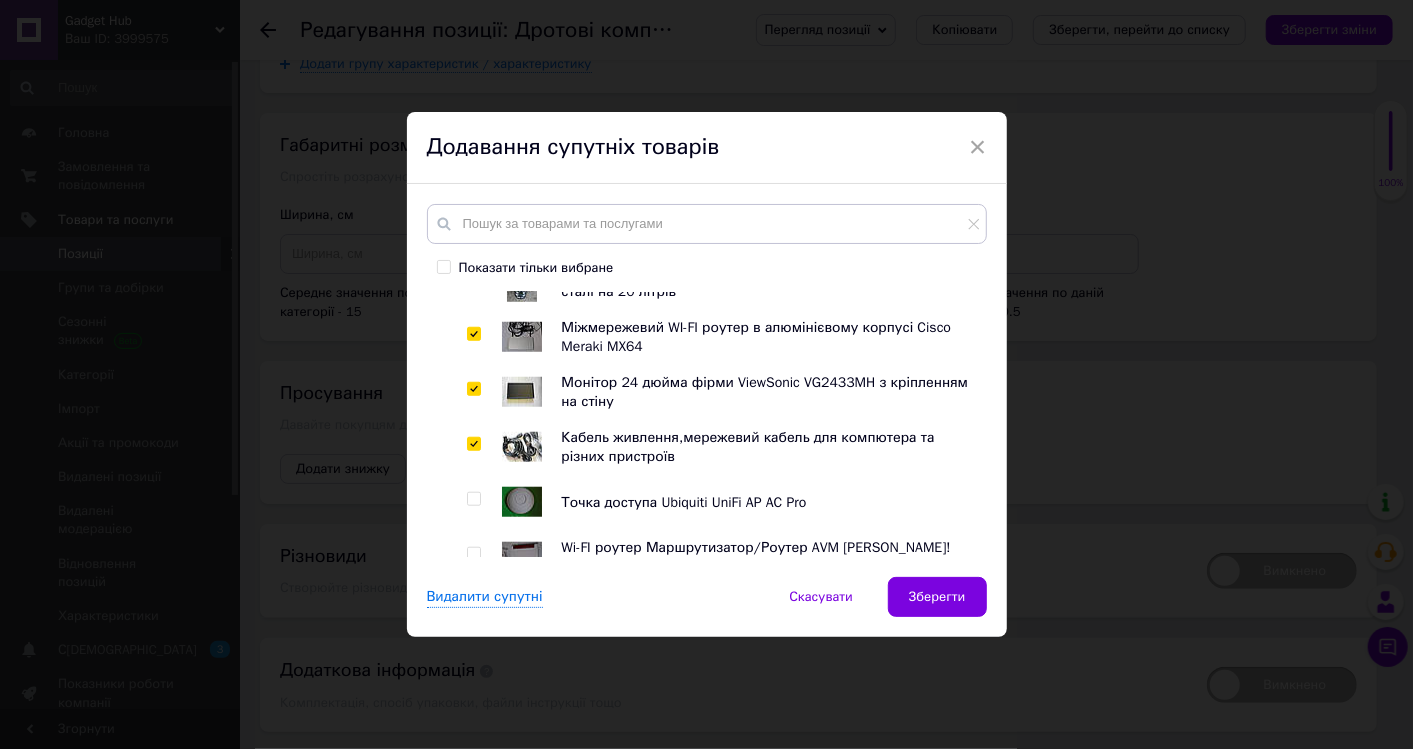 checkbox on "true" 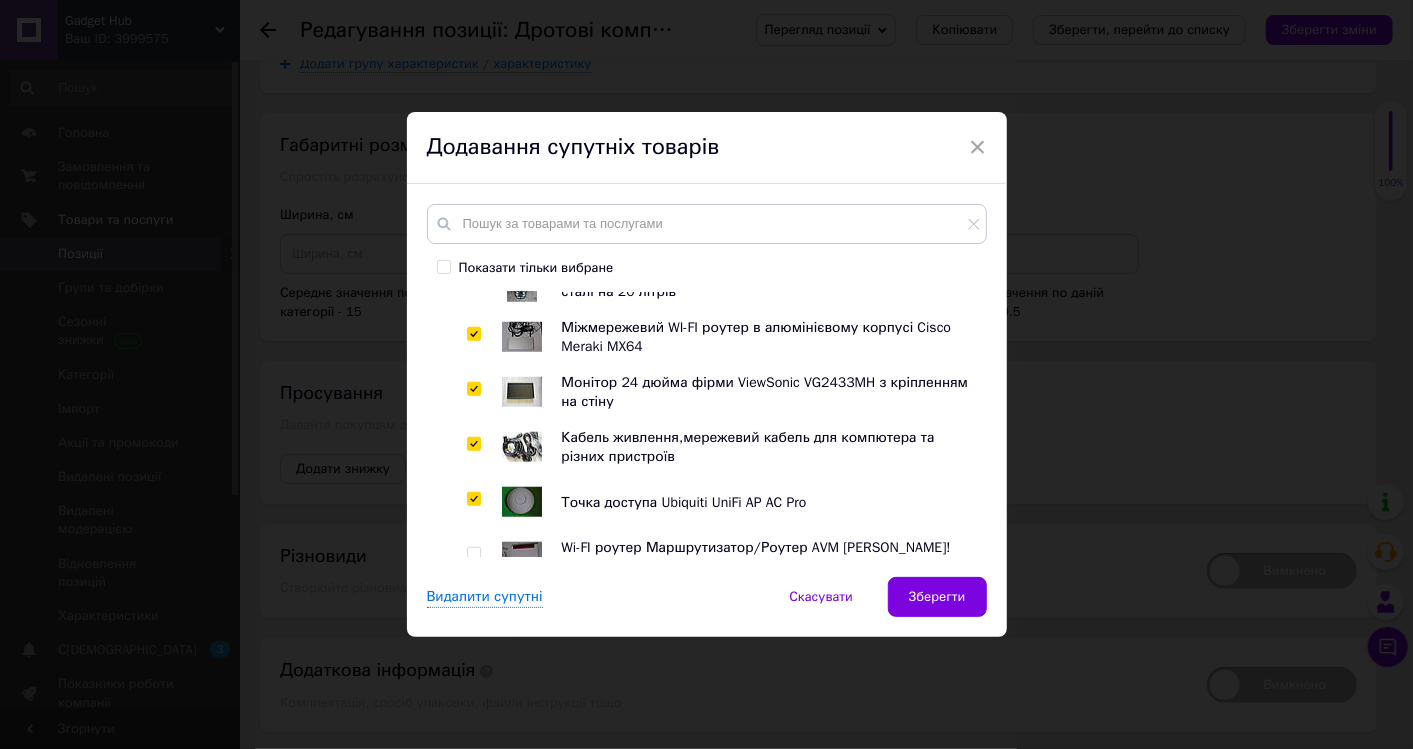 checkbox on "true" 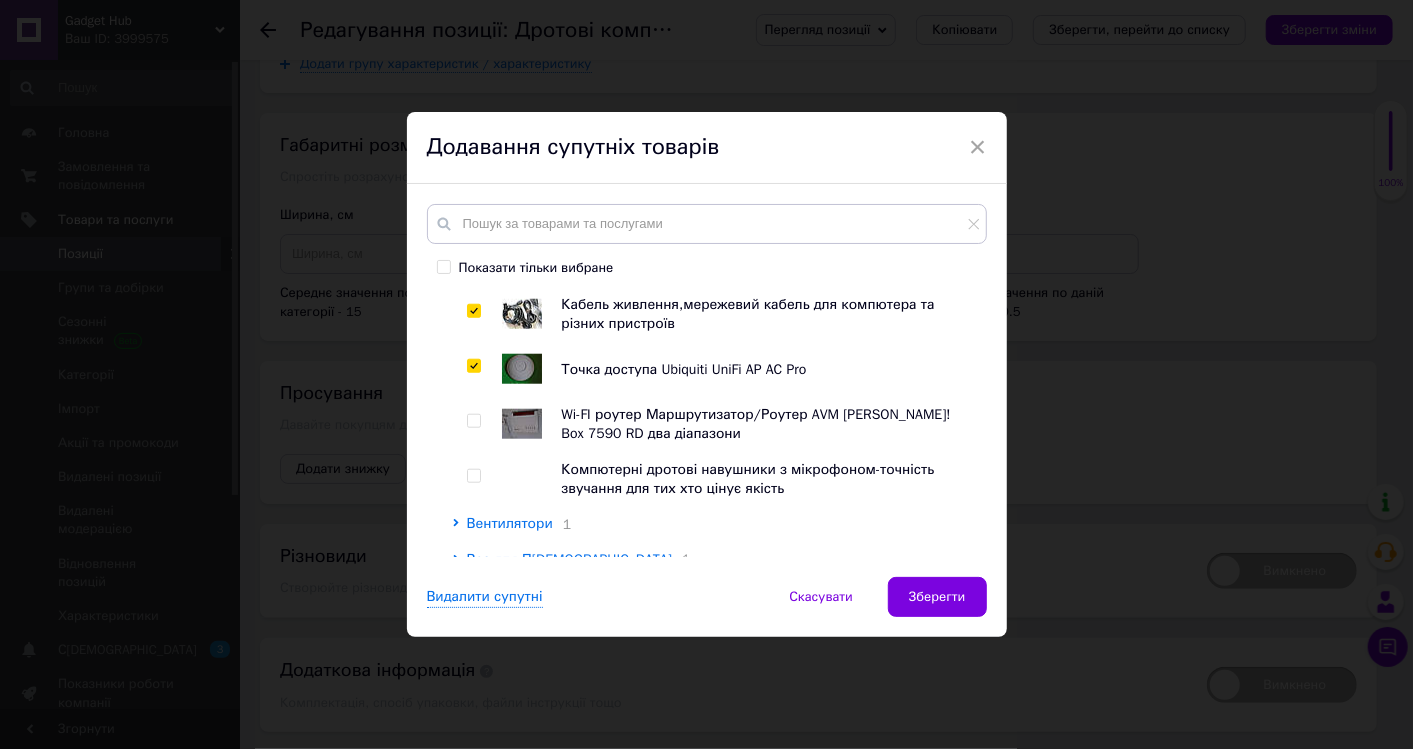 scroll, scrollTop: 1222, scrollLeft: 0, axis: vertical 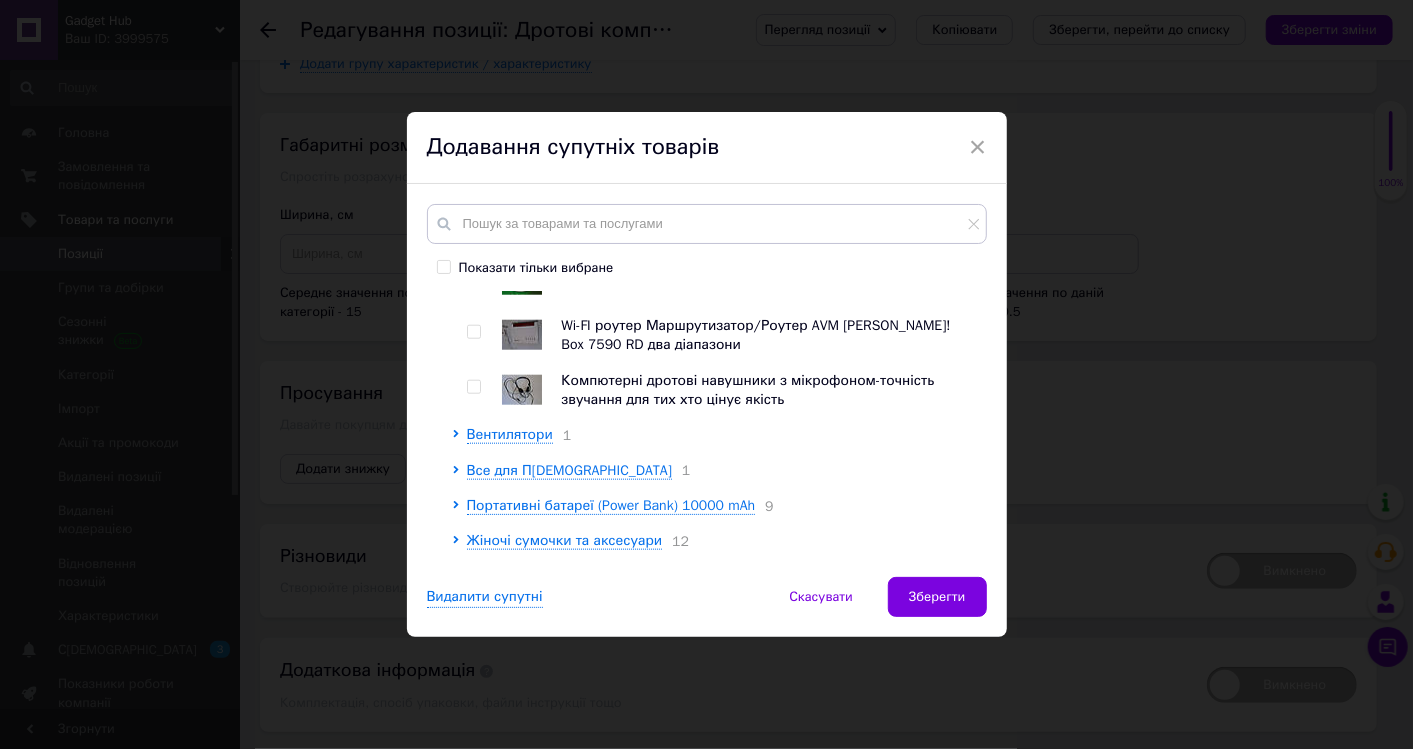 click at bounding box center (473, 332) 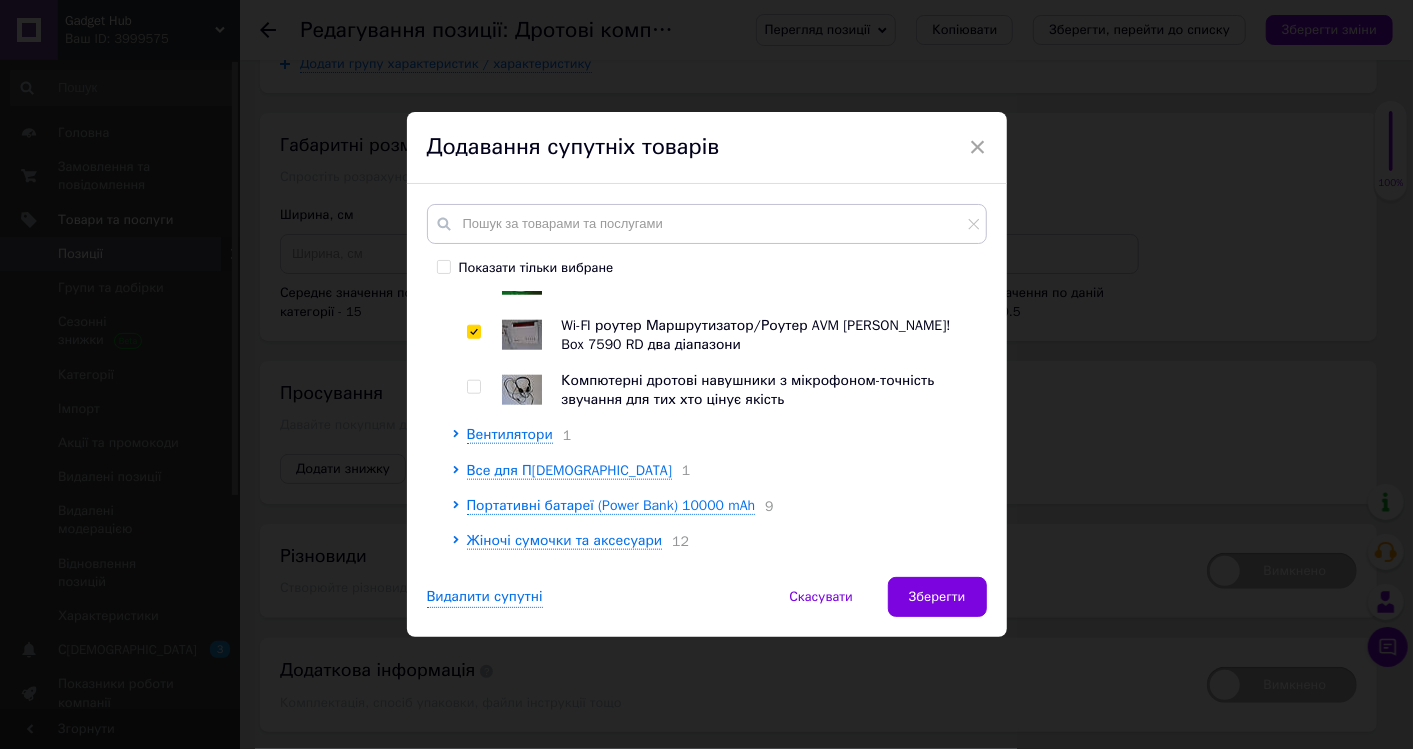 checkbox on "true" 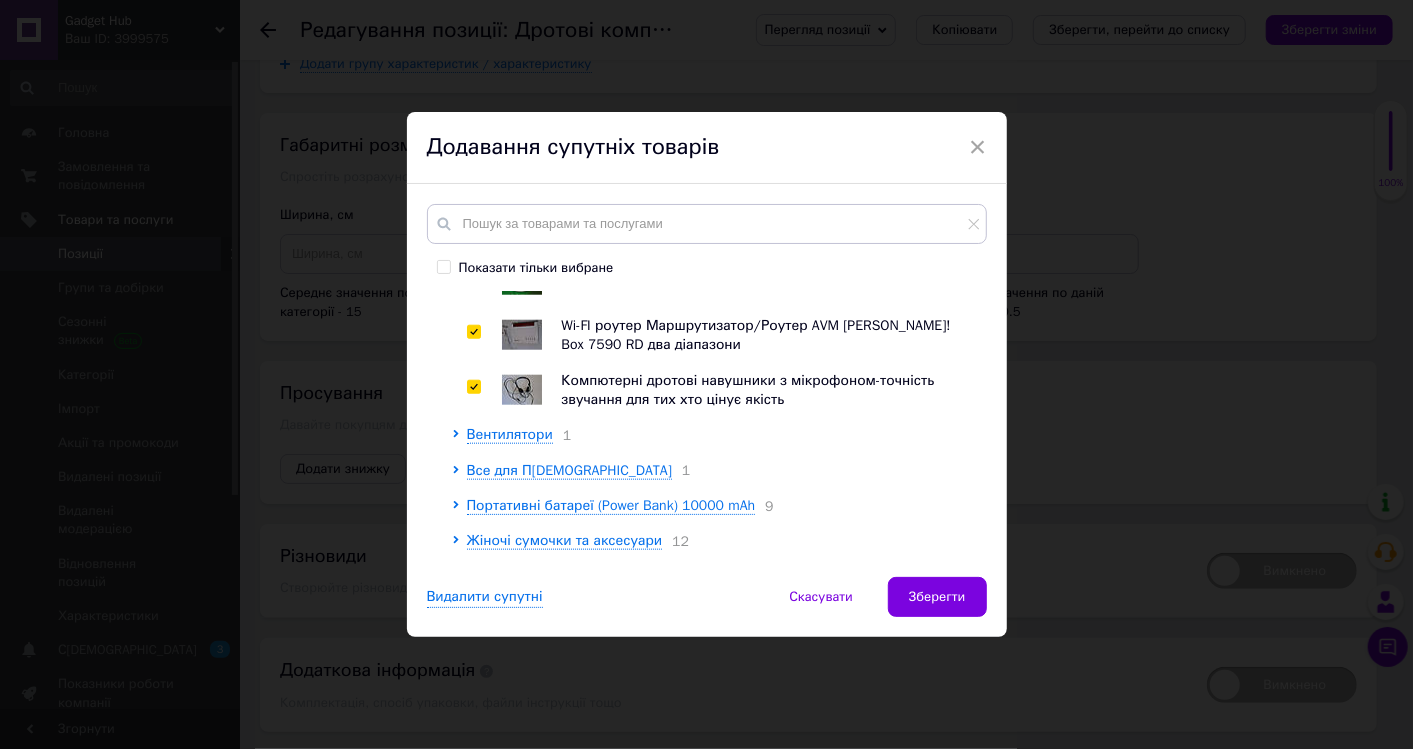 checkbox on "true" 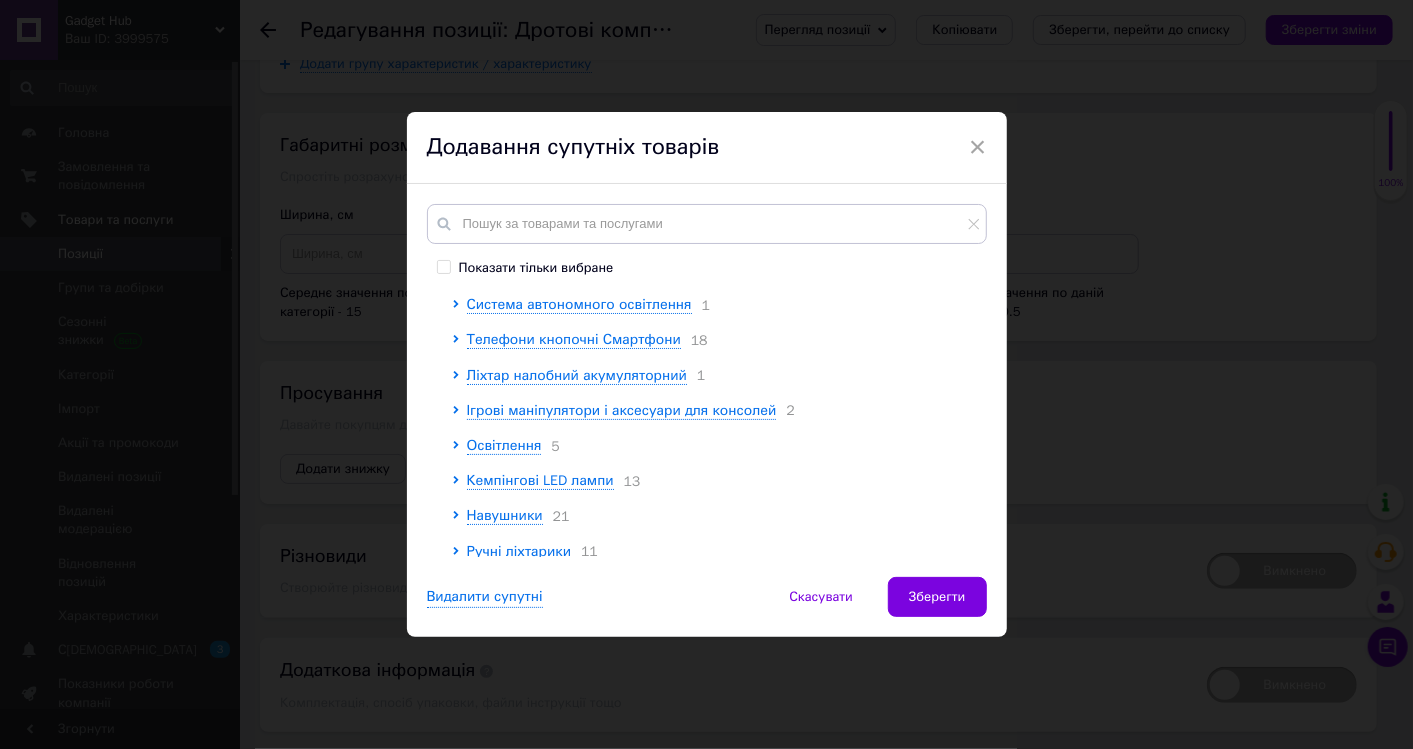 scroll, scrollTop: 0, scrollLeft: 0, axis: both 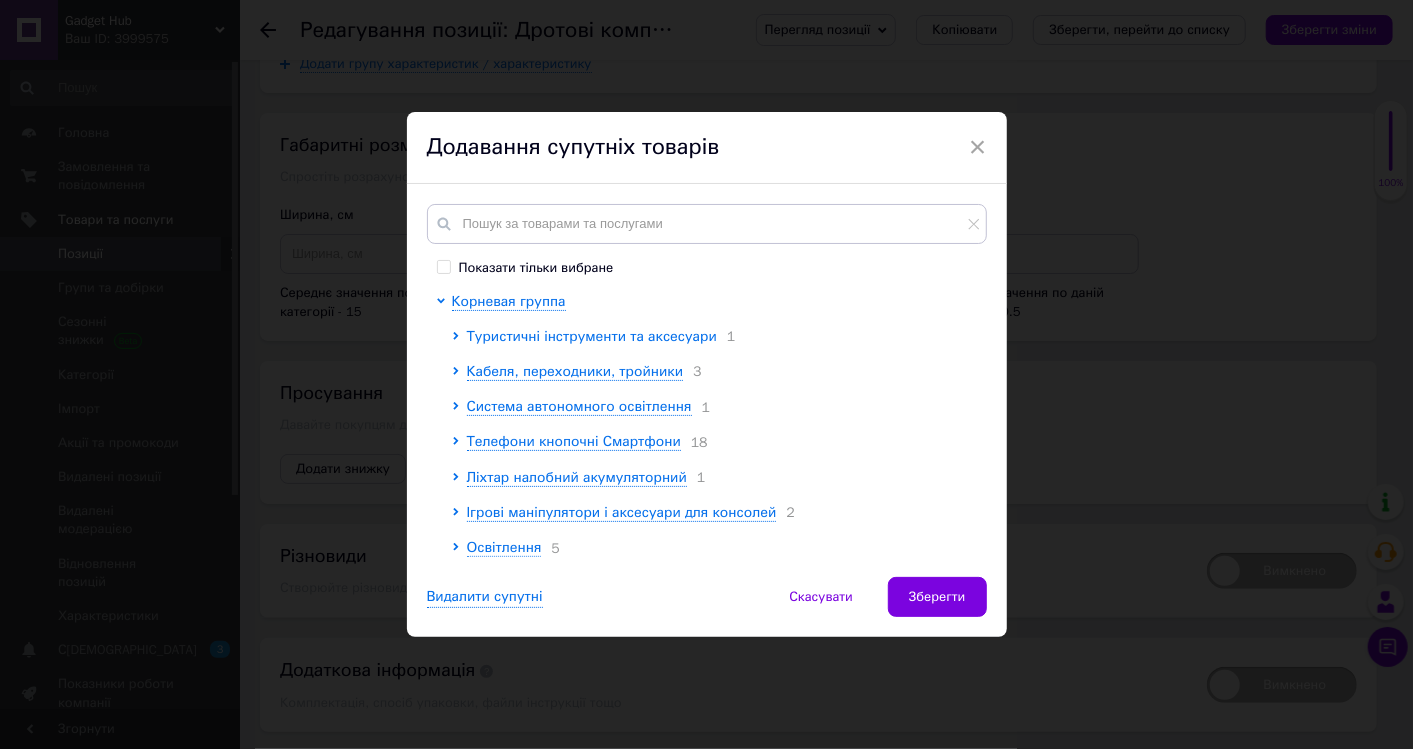 click on "Туристичні інструменти та аксесуари" at bounding box center (592, 336) 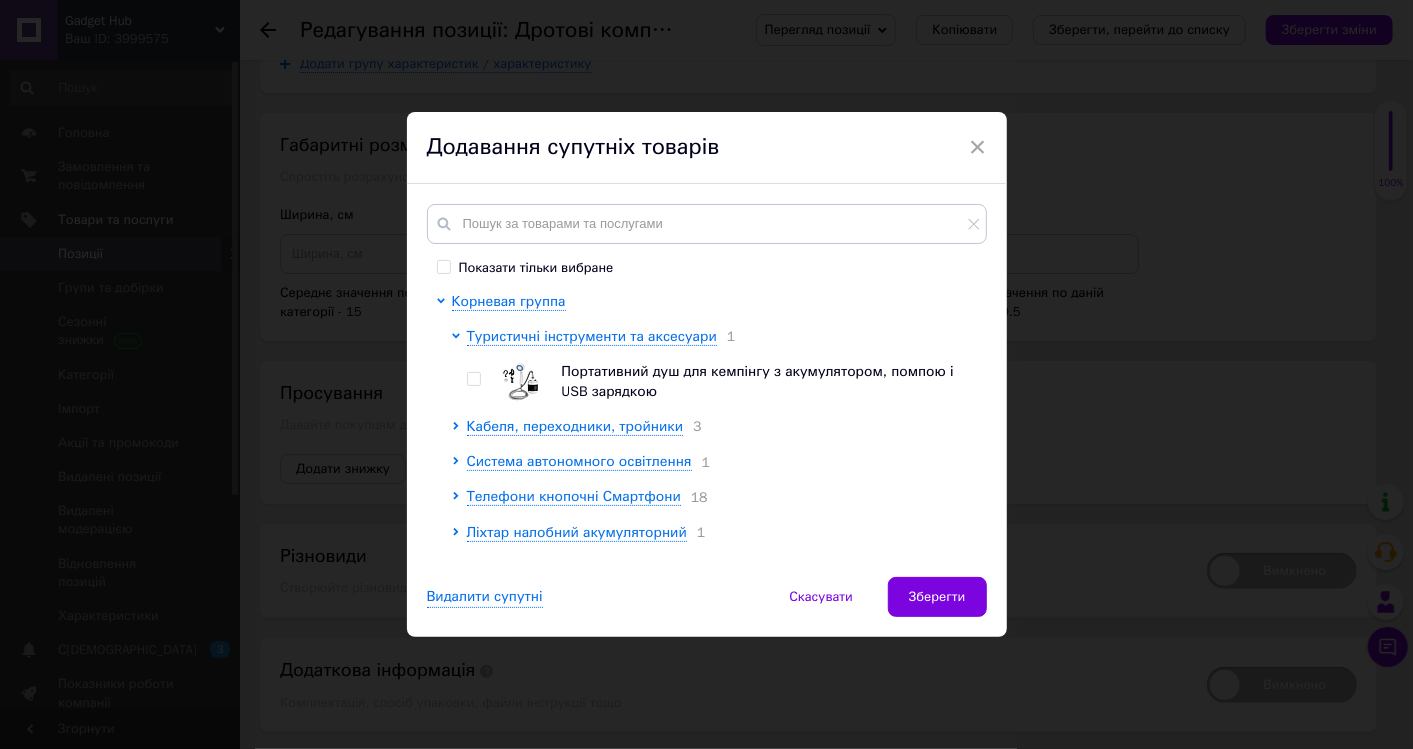 click at bounding box center (473, 379) 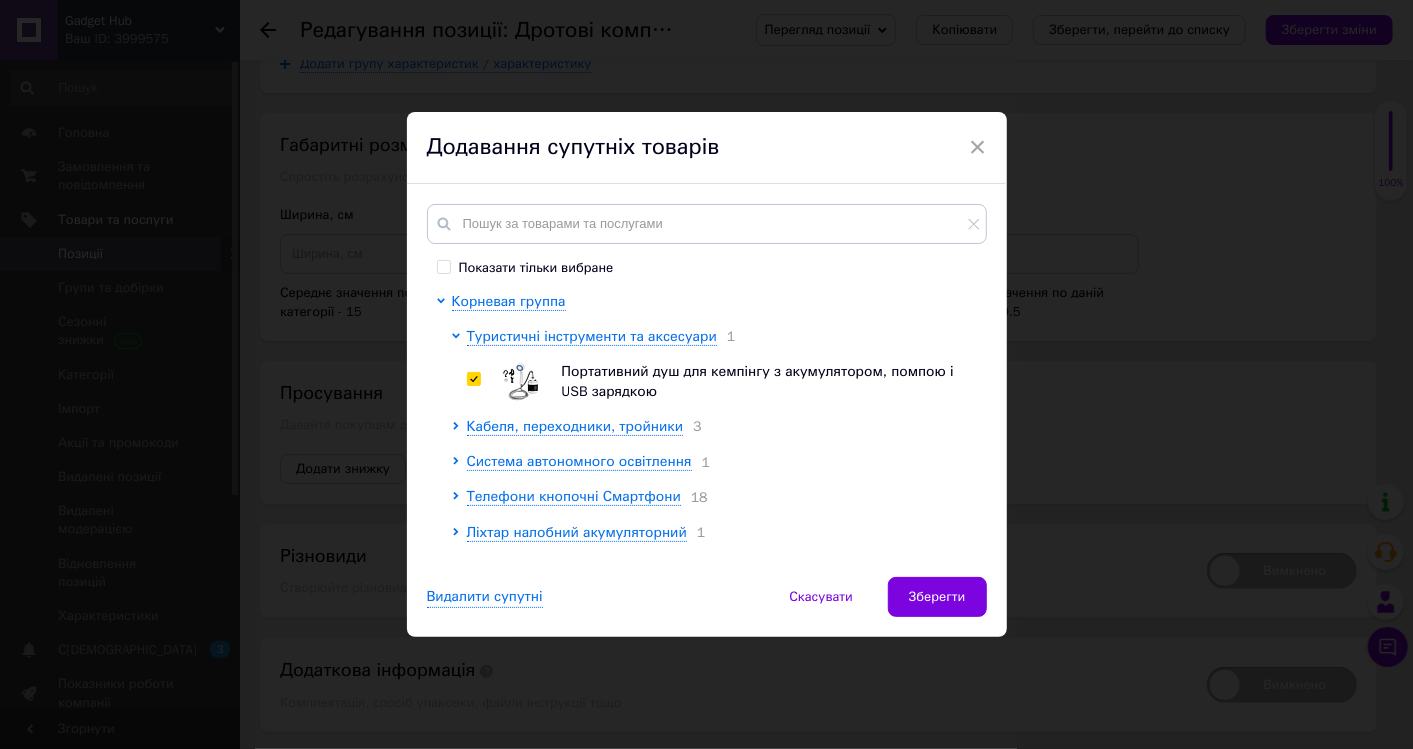 checkbox on "true" 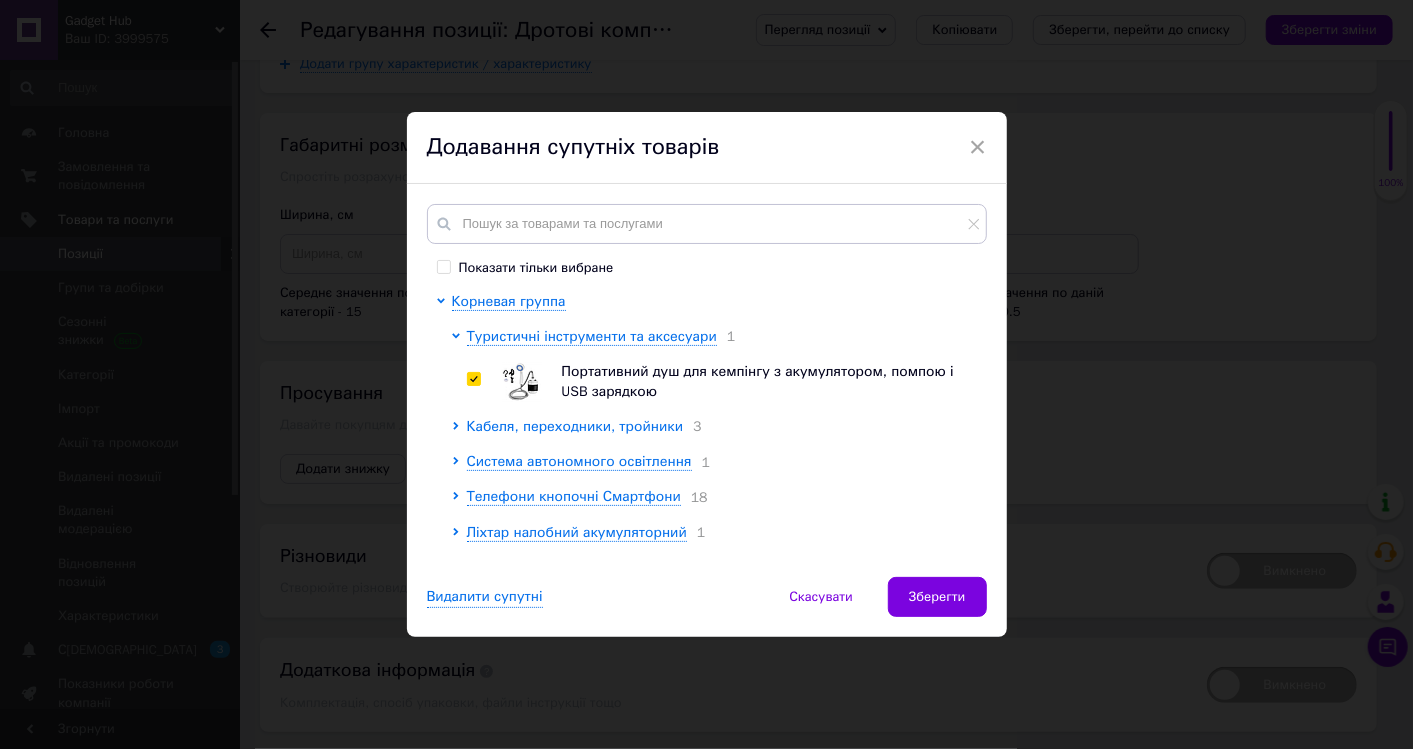 click on "Кабеля, переходники, тройники" at bounding box center (575, 426) 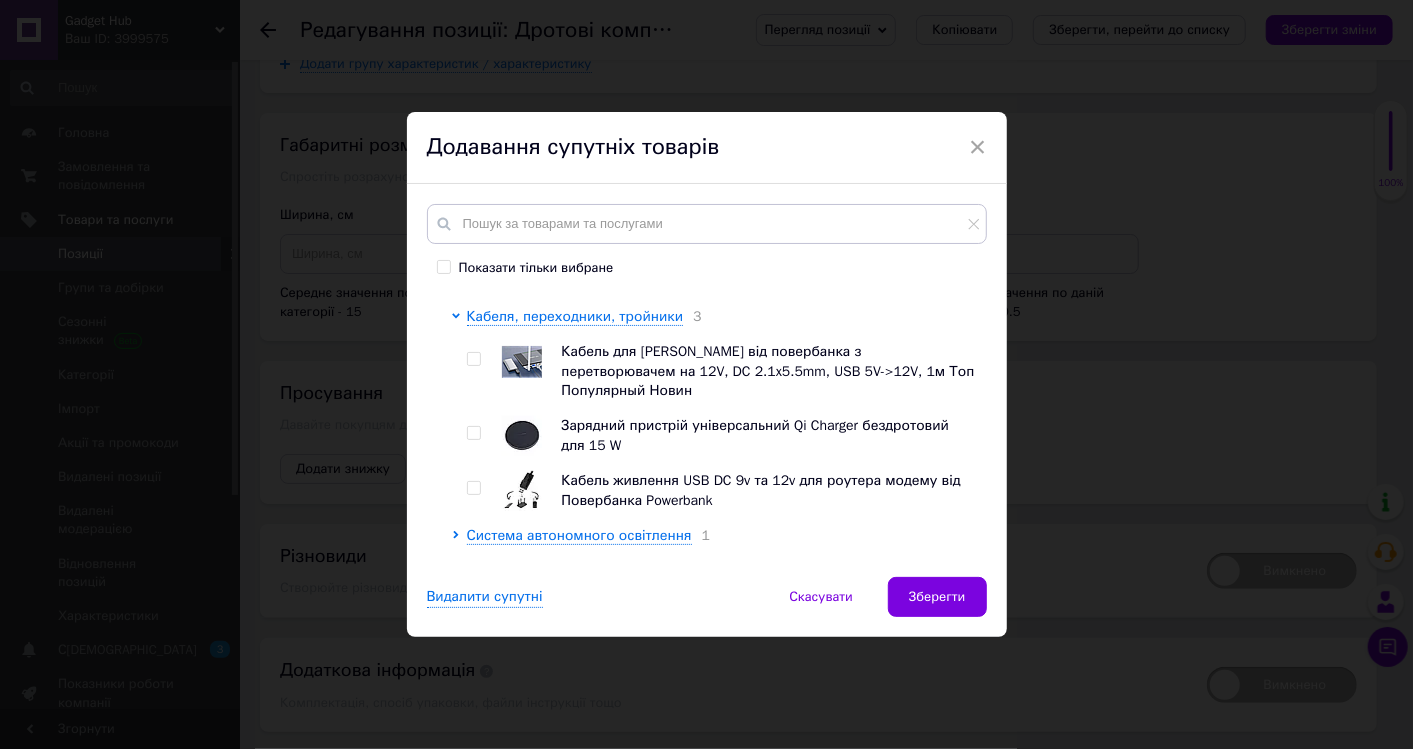 scroll, scrollTop: 111, scrollLeft: 0, axis: vertical 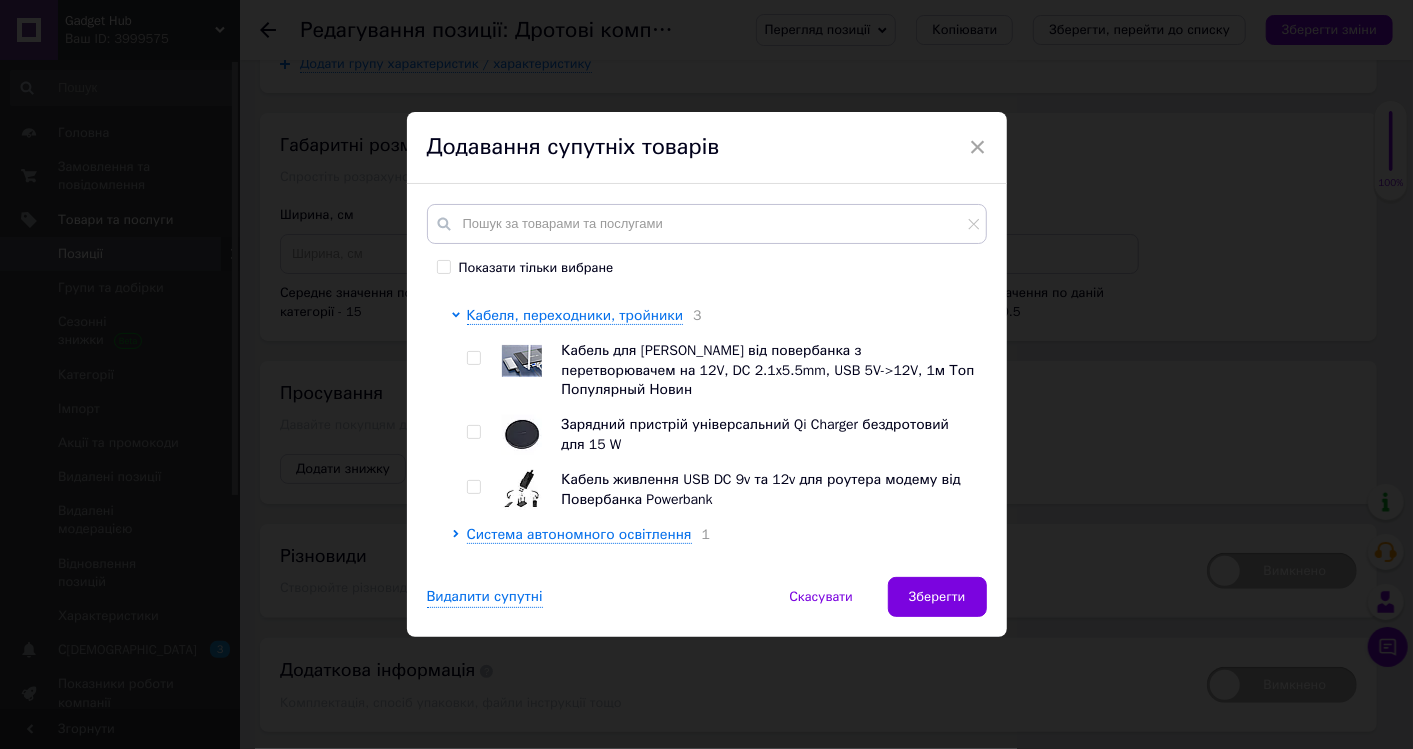 click at bounding box center (473, 358) 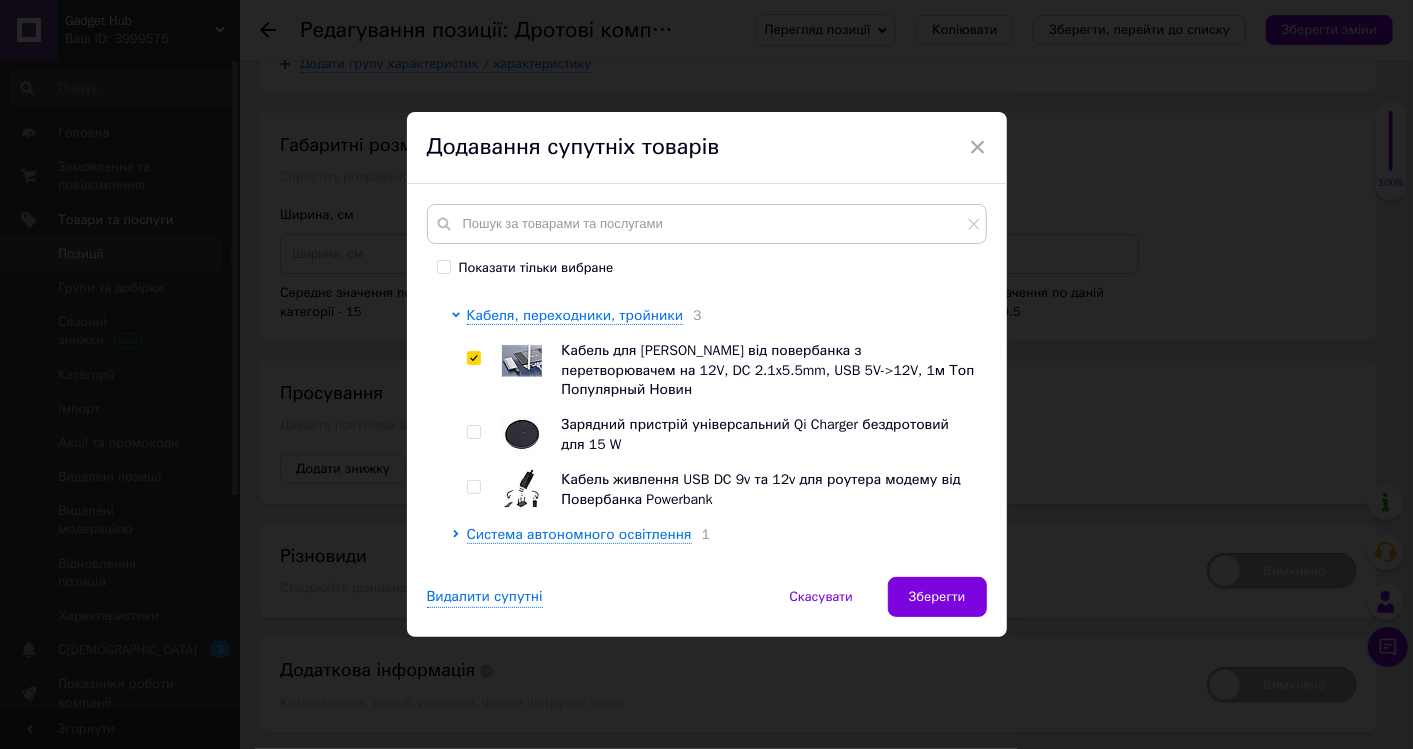 checkbox on "true" 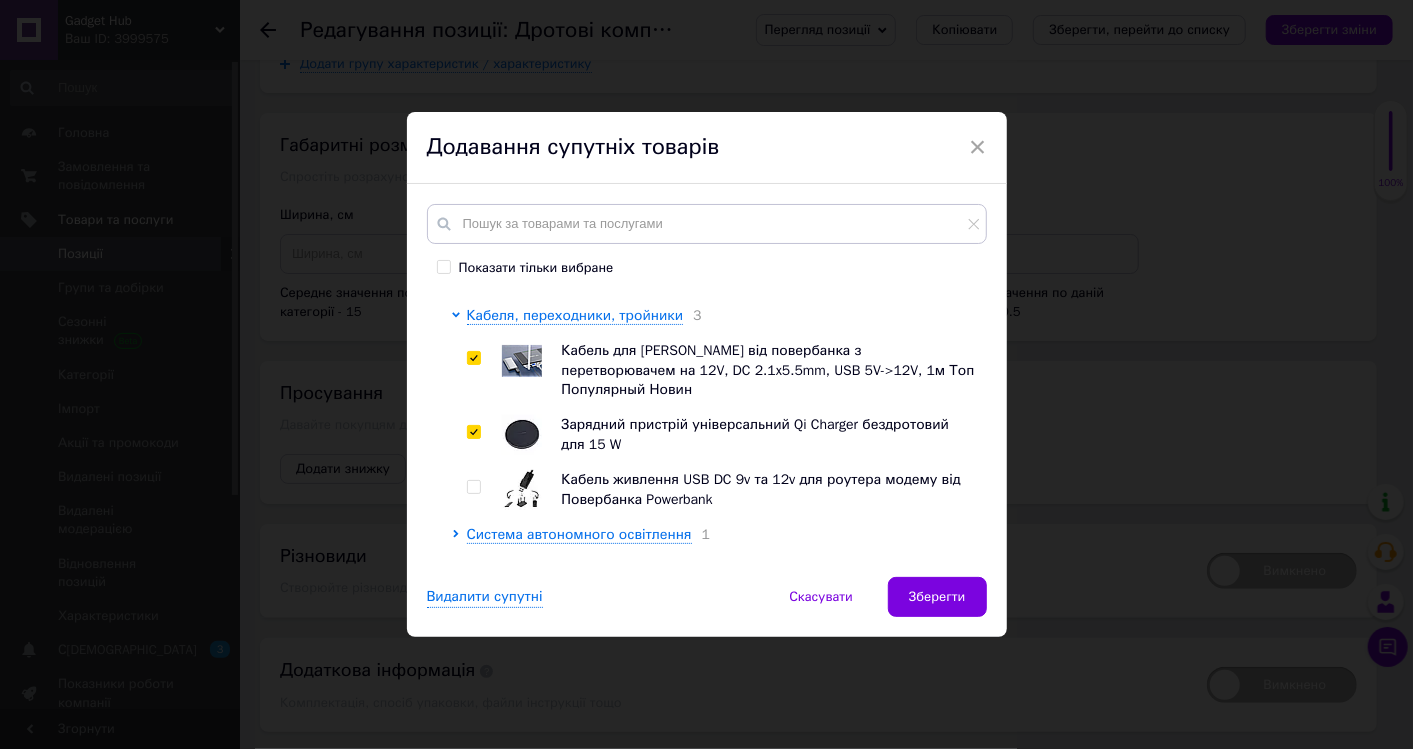 checkbox on "true" 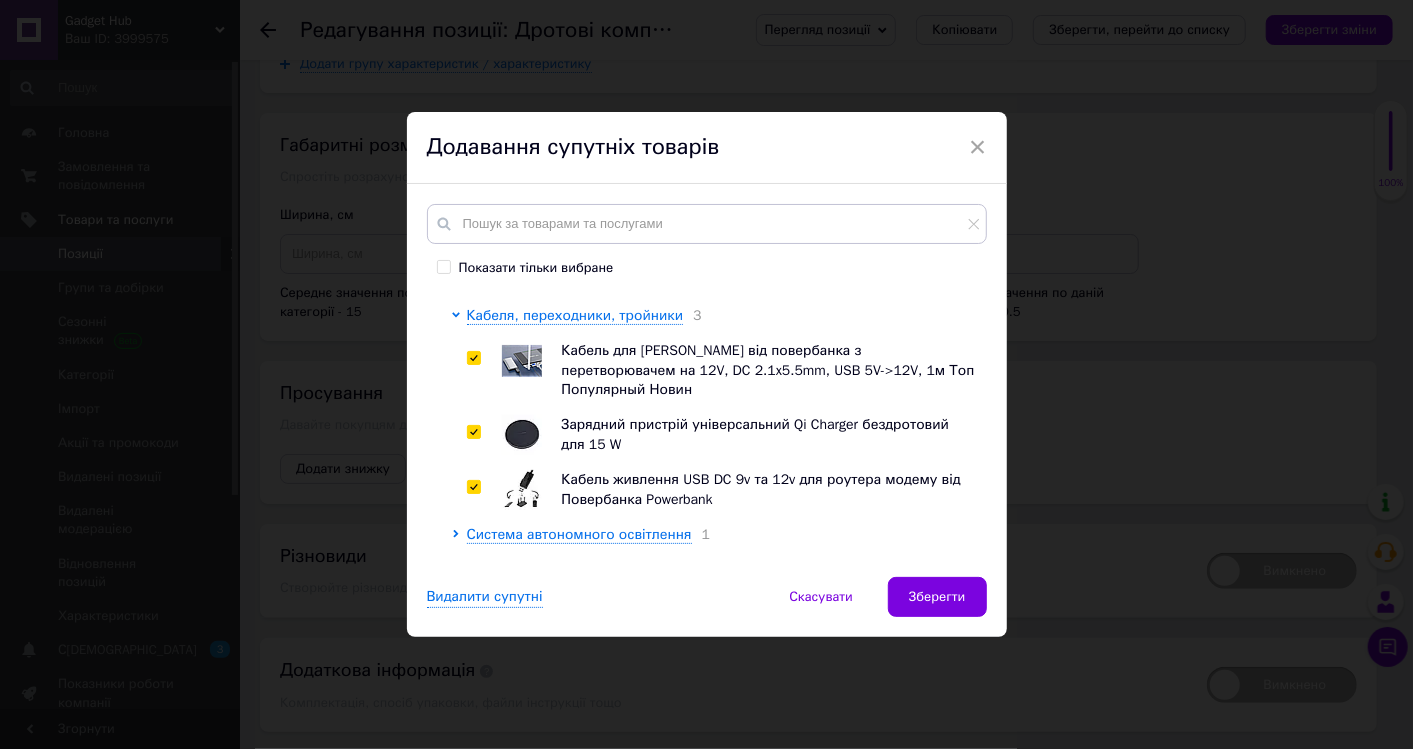 checkbox on "true" 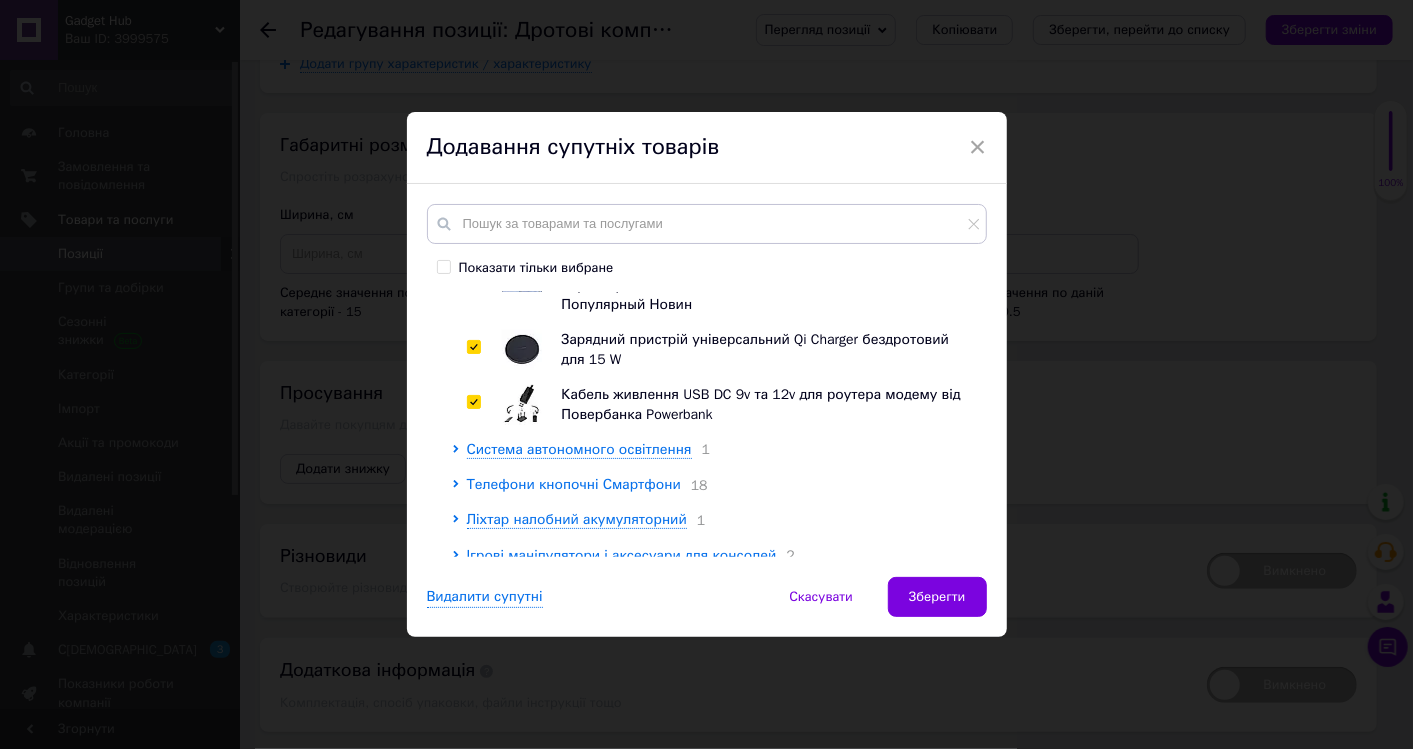 scroll, scrollTop: 222, scrollLeft: 0, axis: vertical 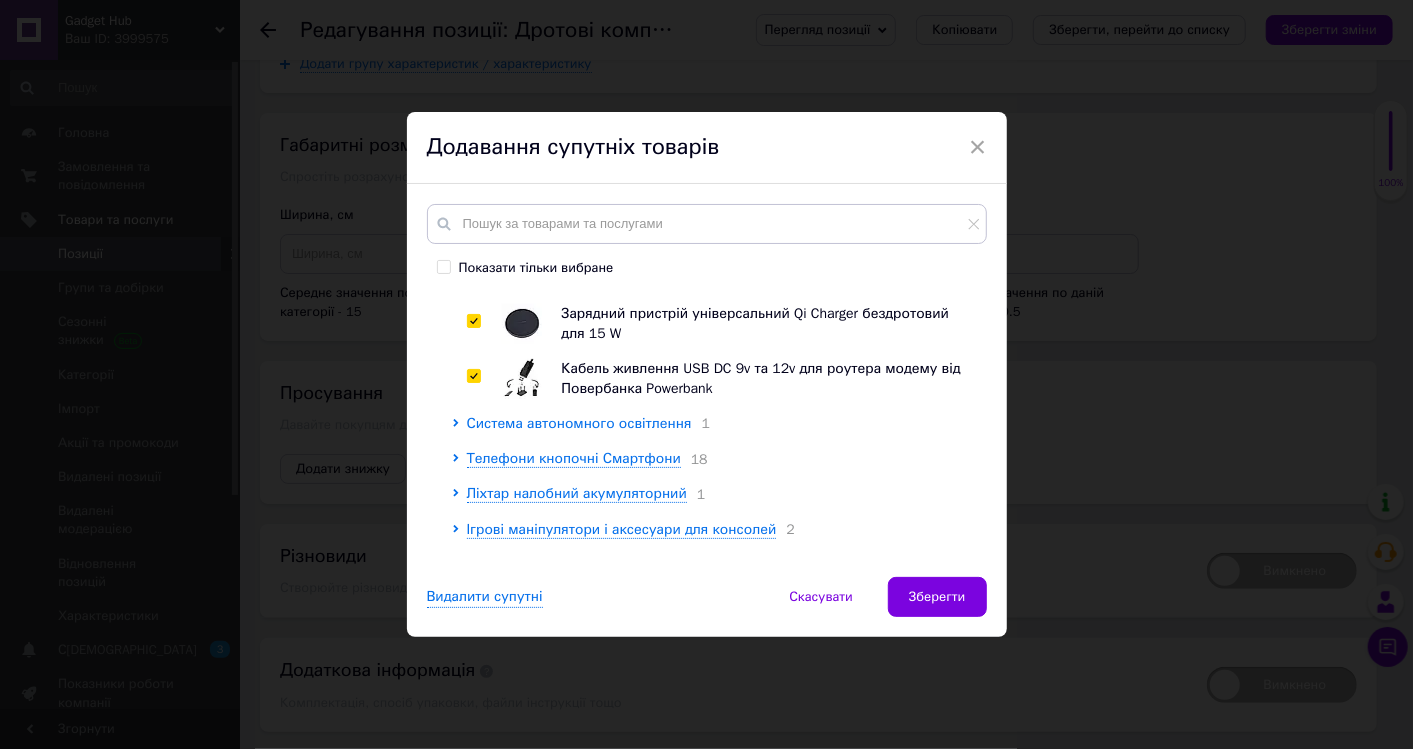 click on "Система автономного освітлення" at bounding box center [579, 423] 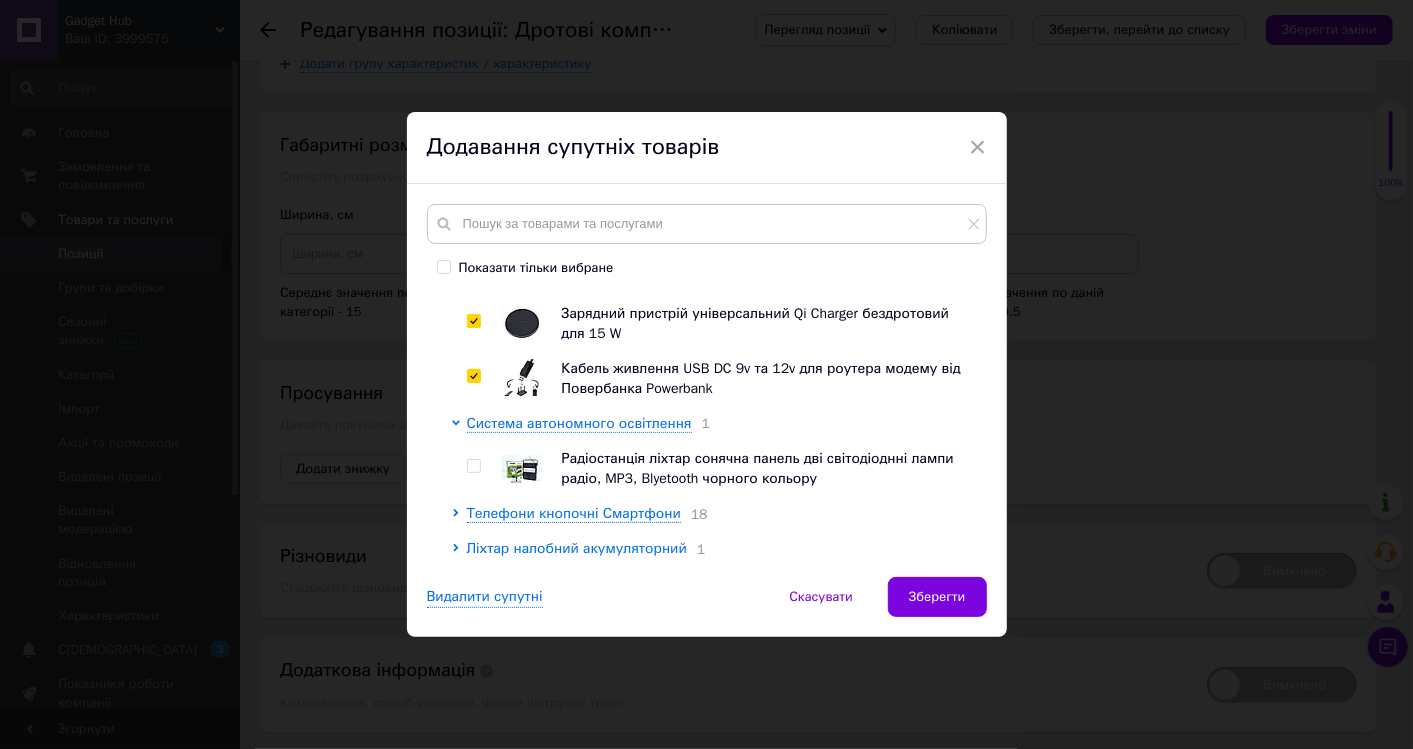click at bounding box center (473, 466) 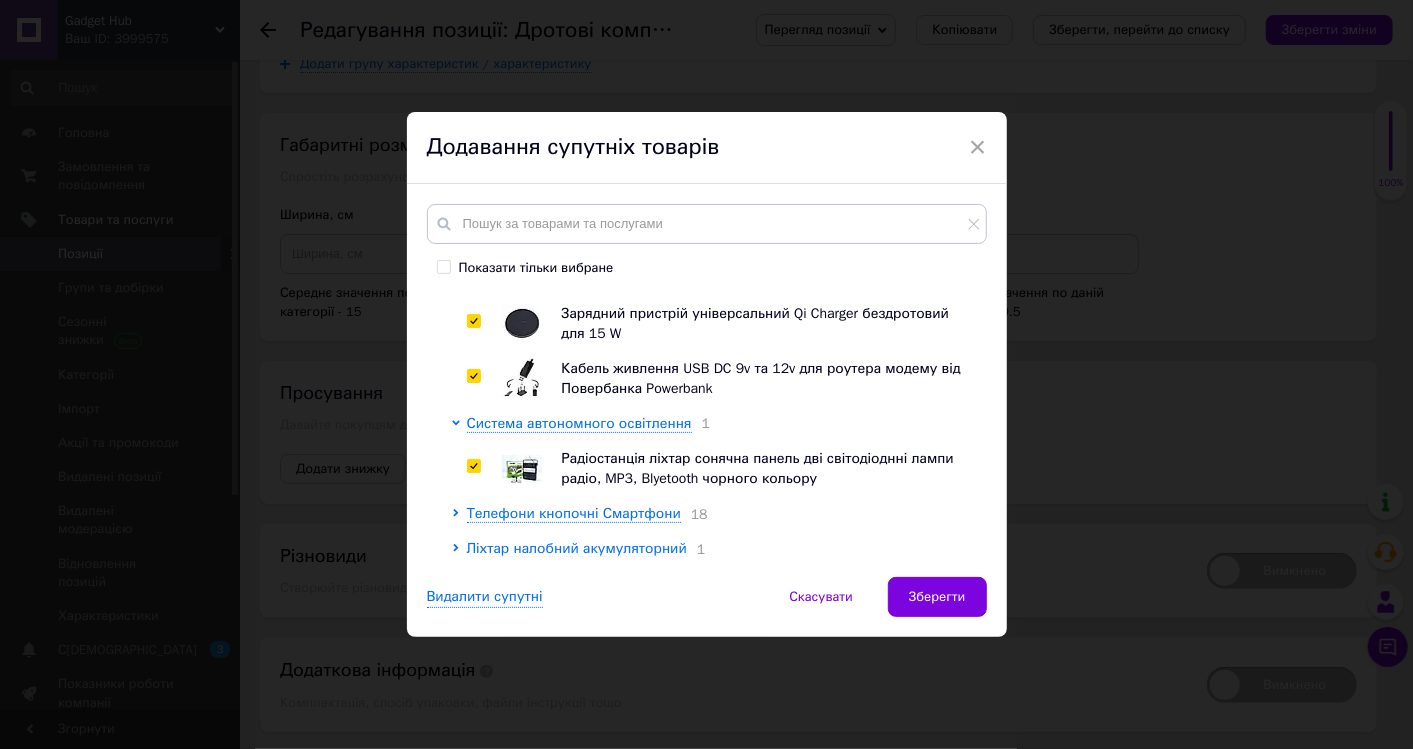 checkbox on "true" 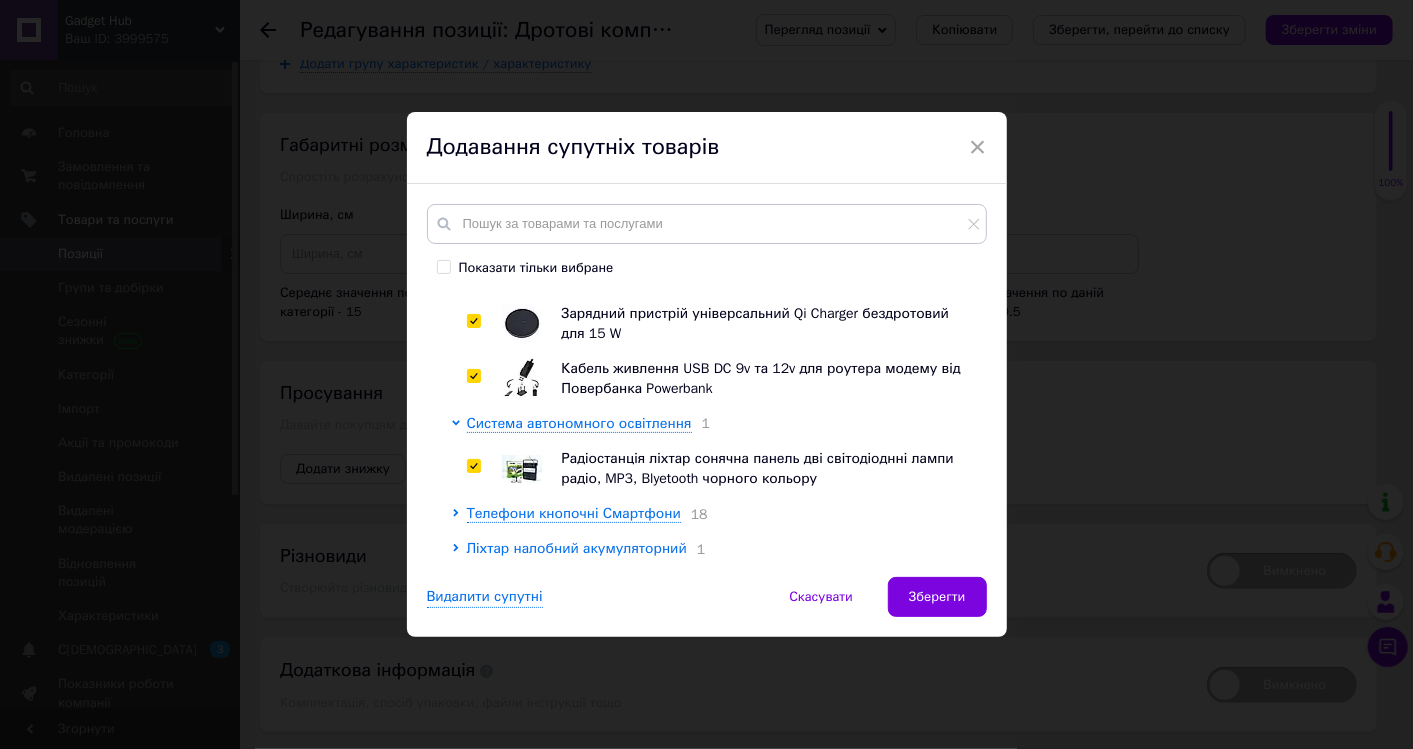 click on "Ліхтар налобний акумуляторний" at bounding box center (577, 548) 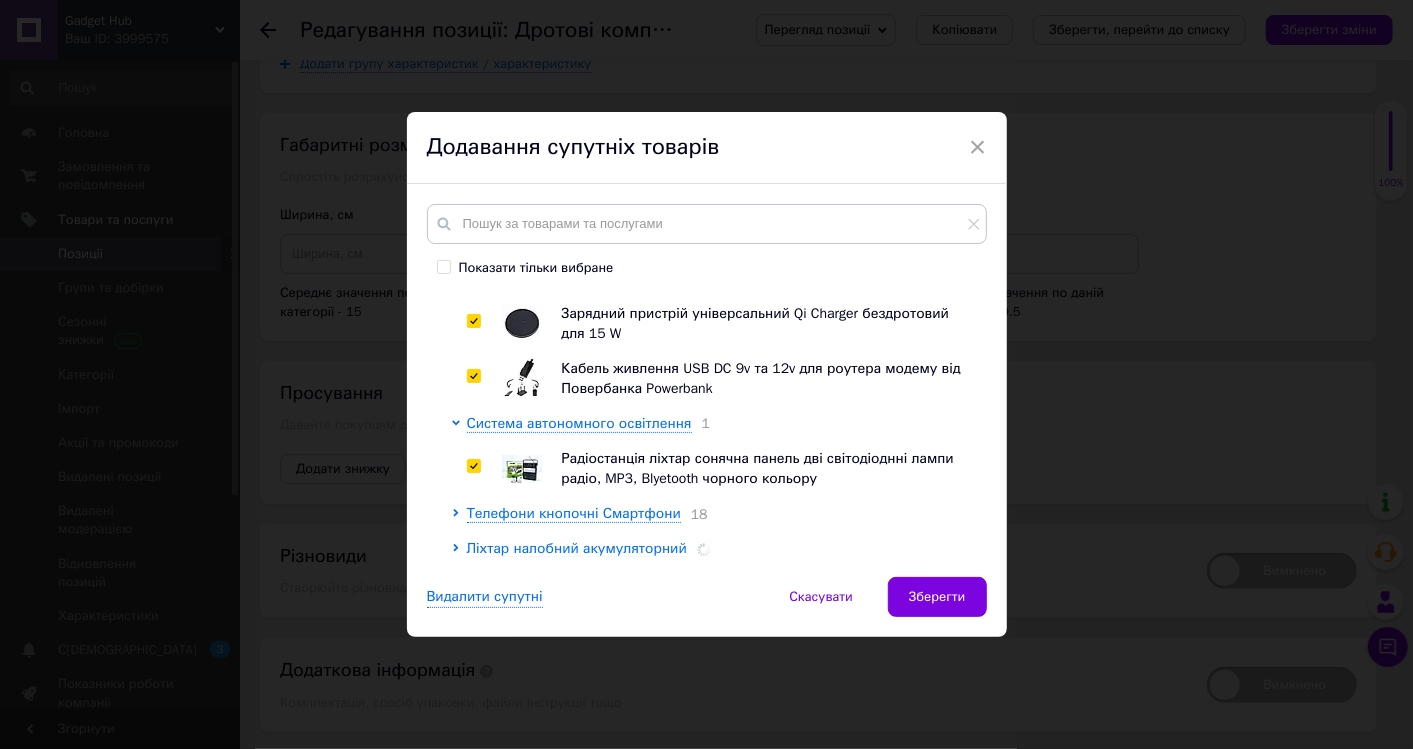 scroll, scrollTop: 333, scrollLeft: 0, axis: vertical 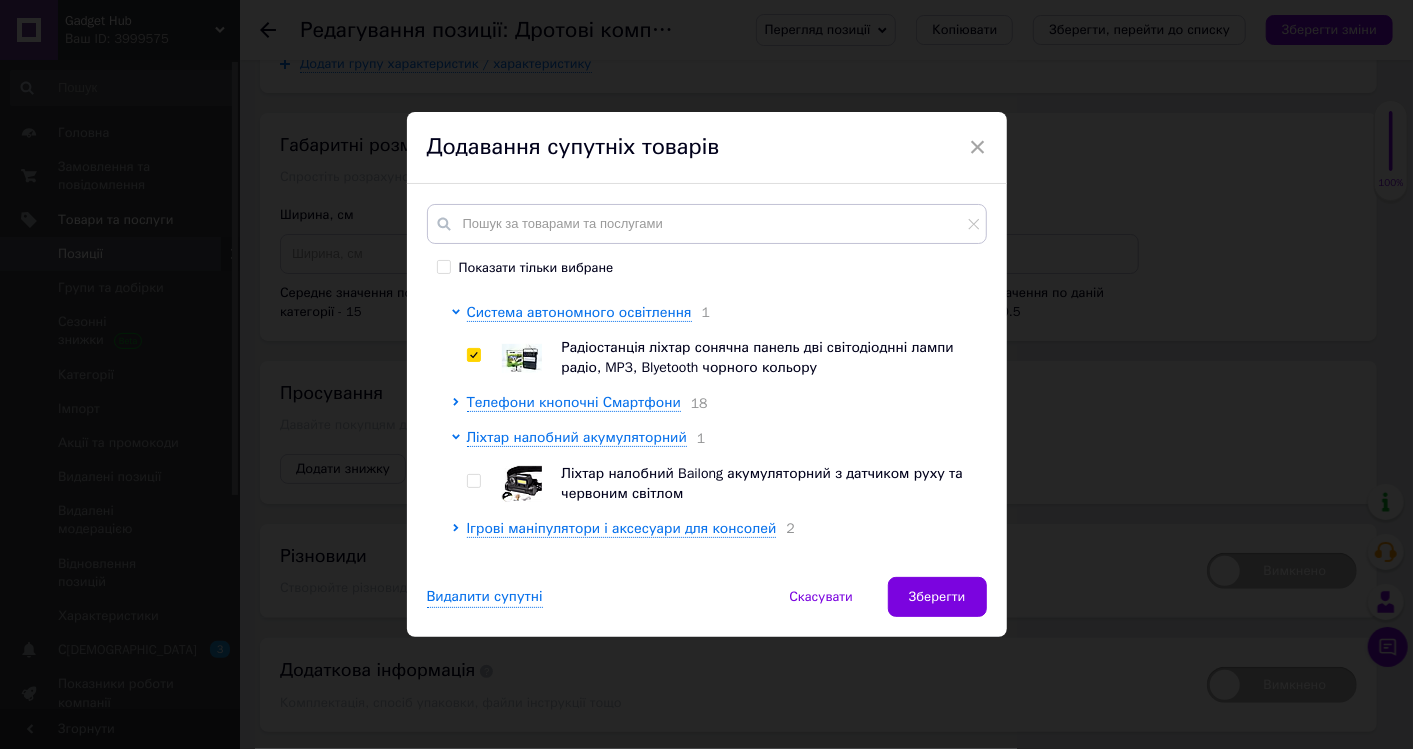 click at bounding box center (474, 481) 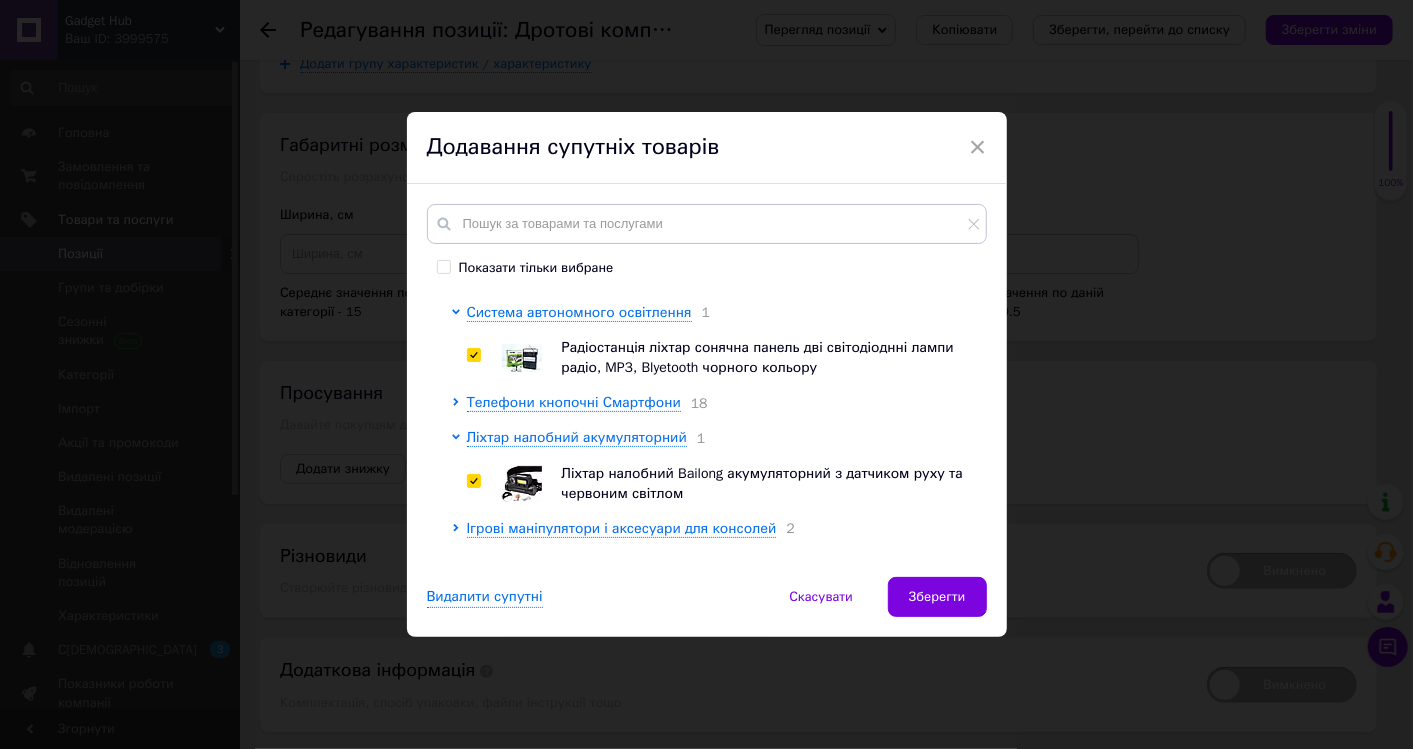 checkbox on "true" 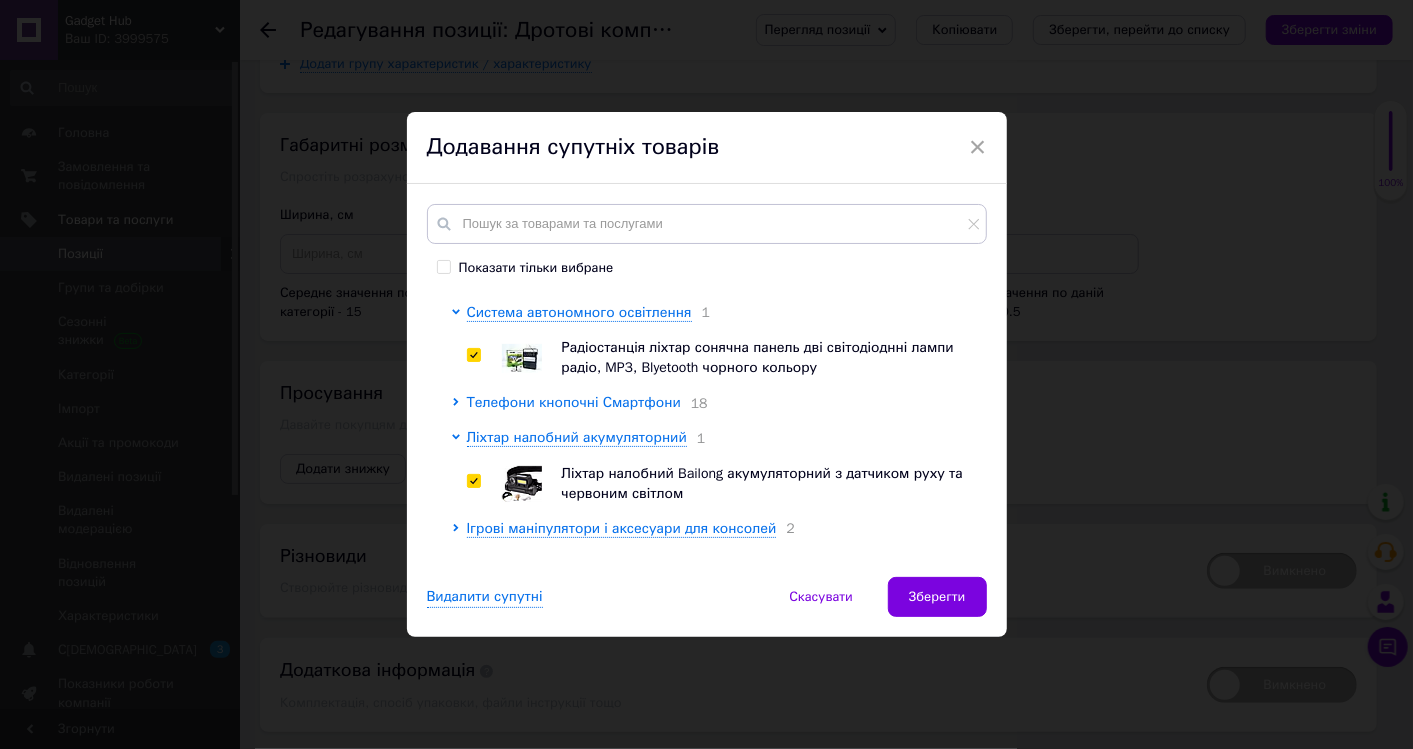 click on "Телефони кнопочні Смартфони" at bounding box center [574, 402] 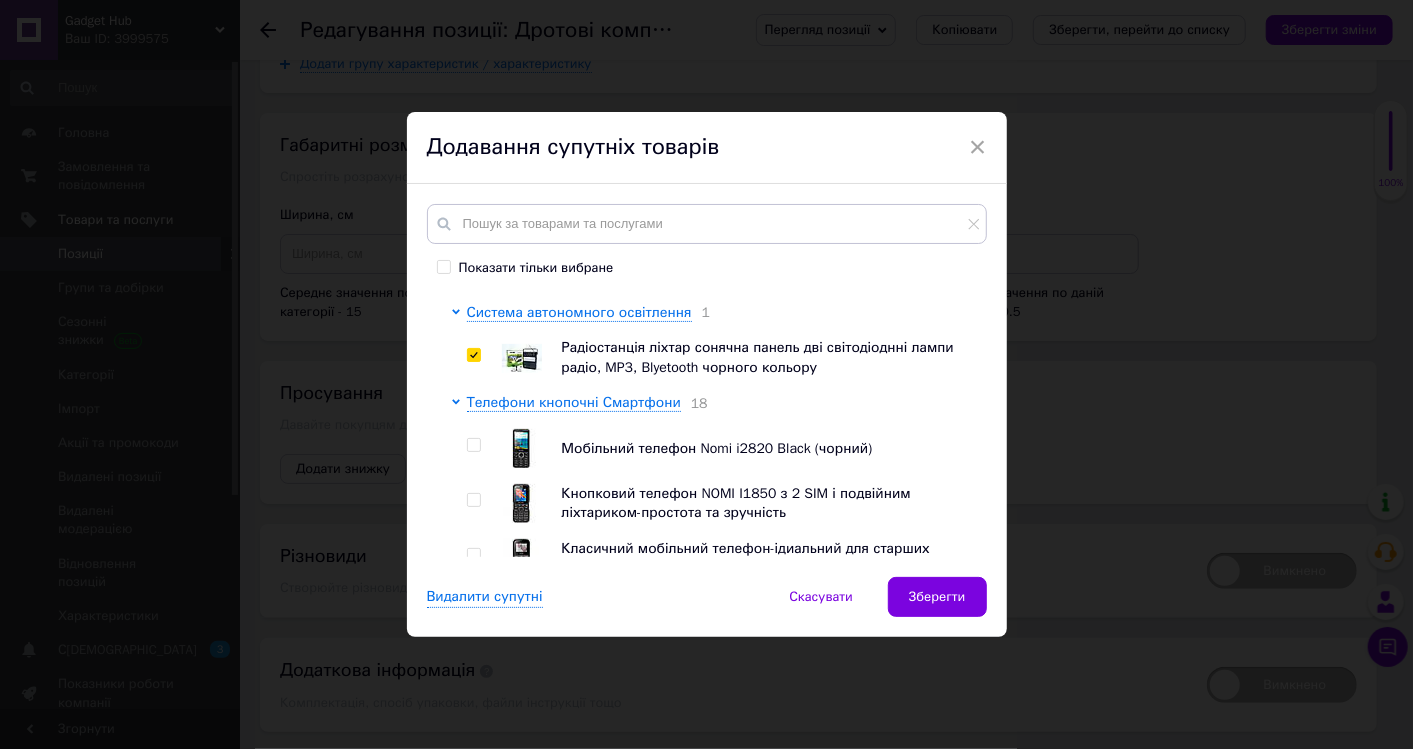 click at bounding box center [473, 445] 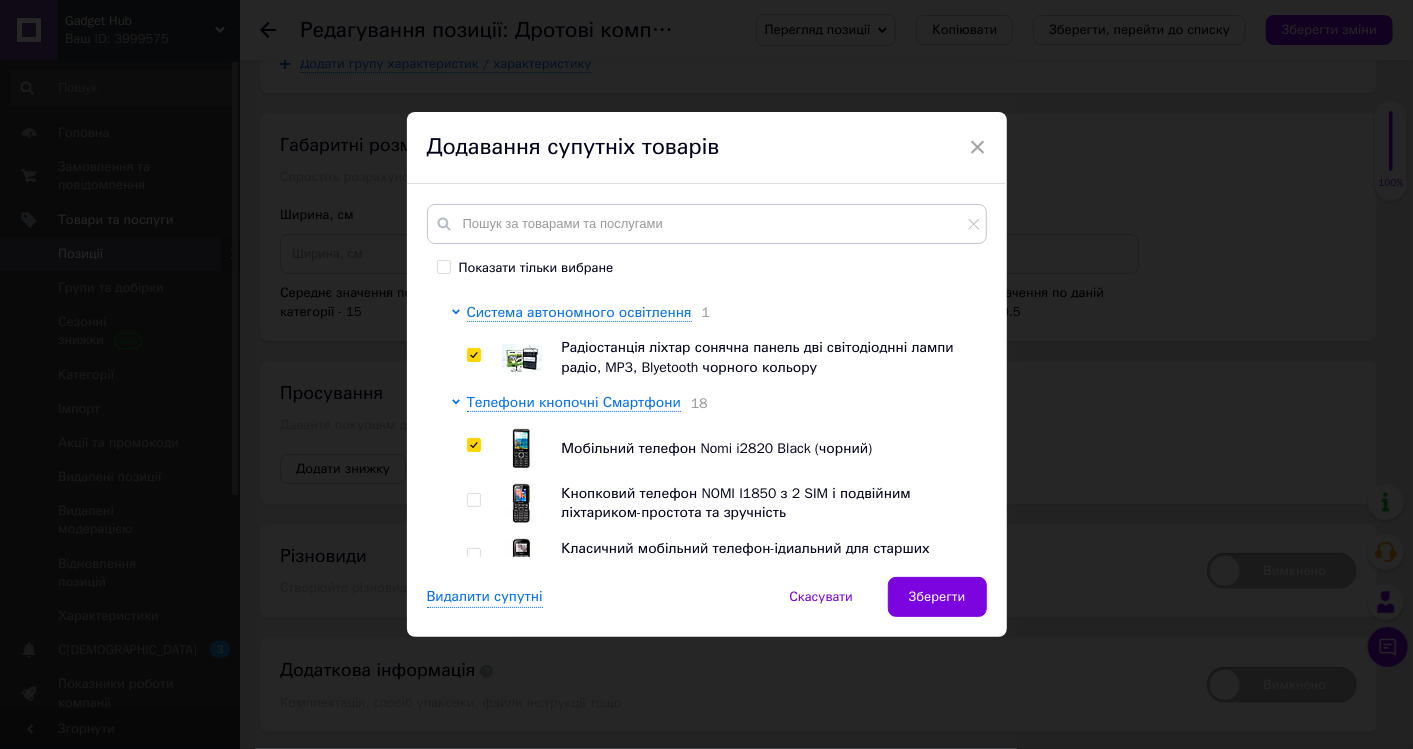checkbox on "true" 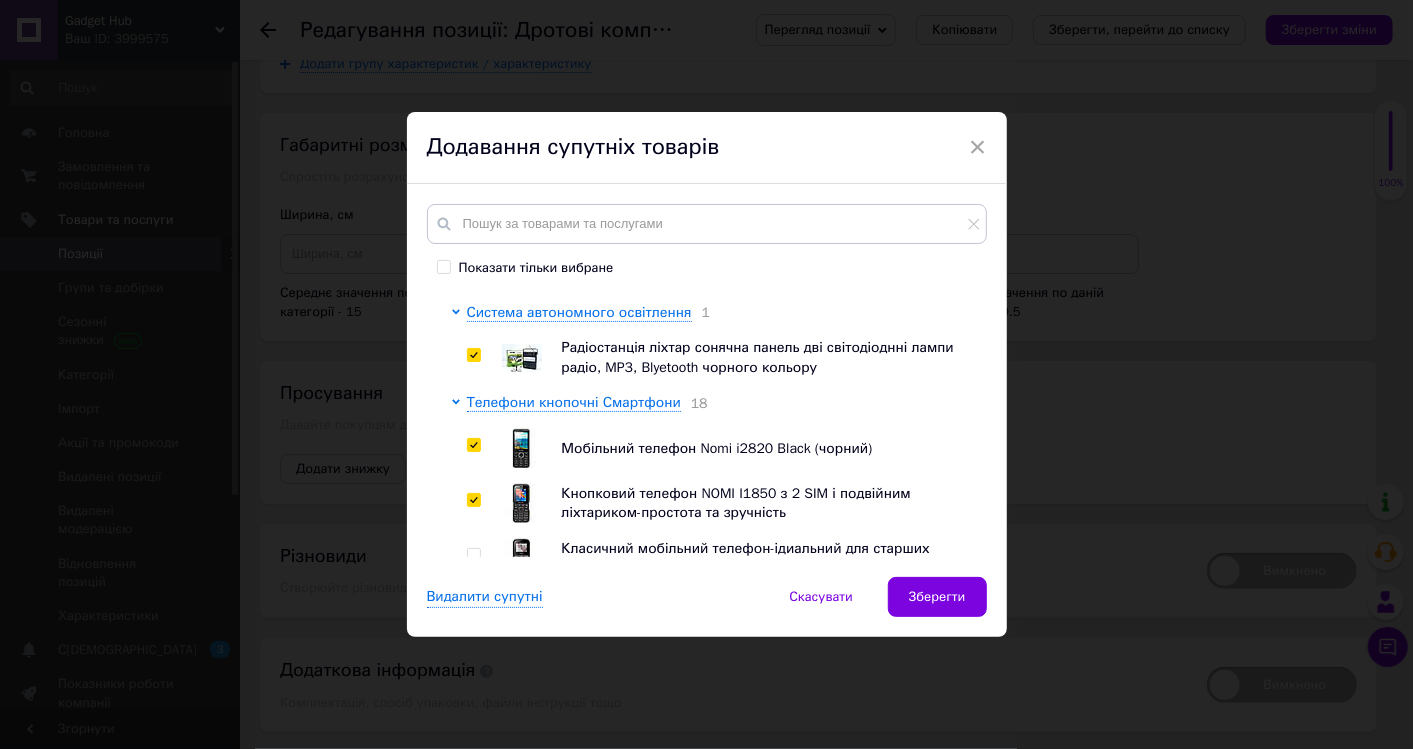 checkbox on "true" 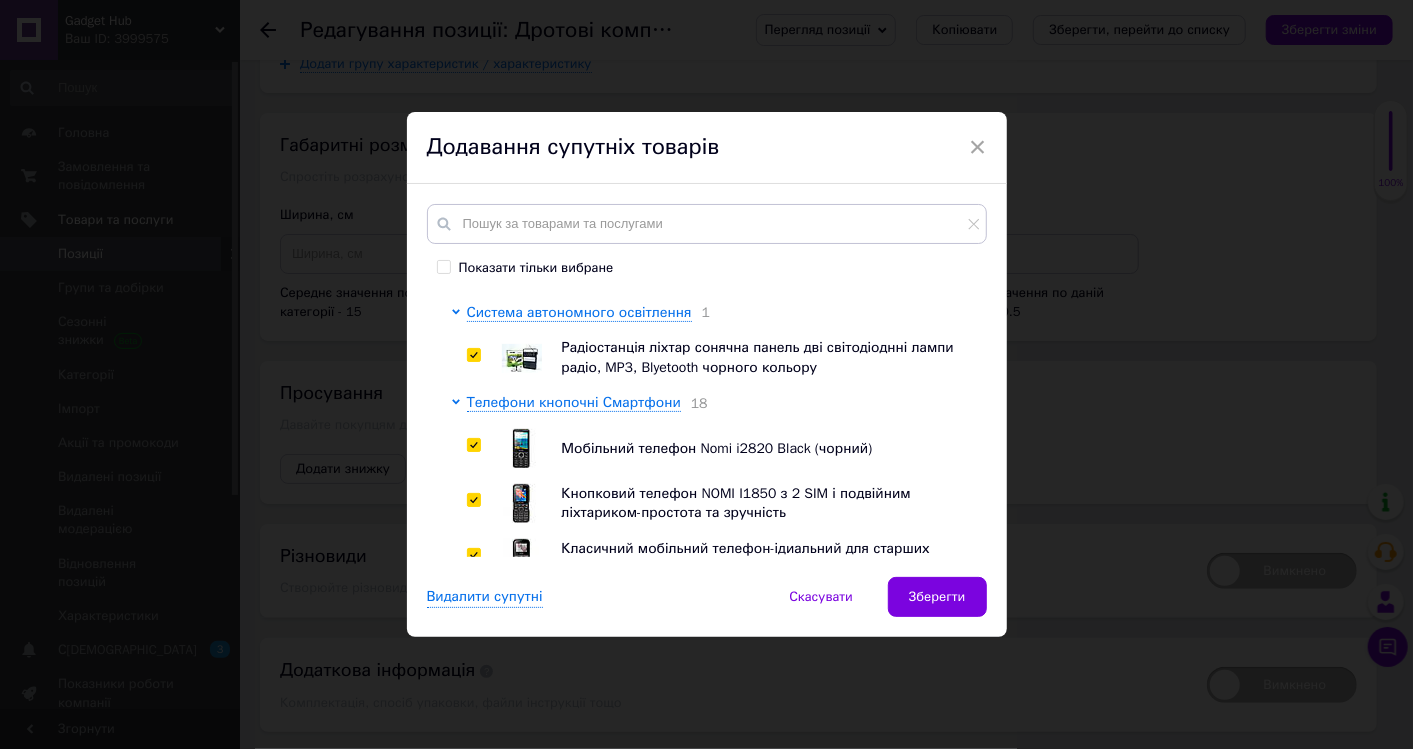 checkbox on "true" 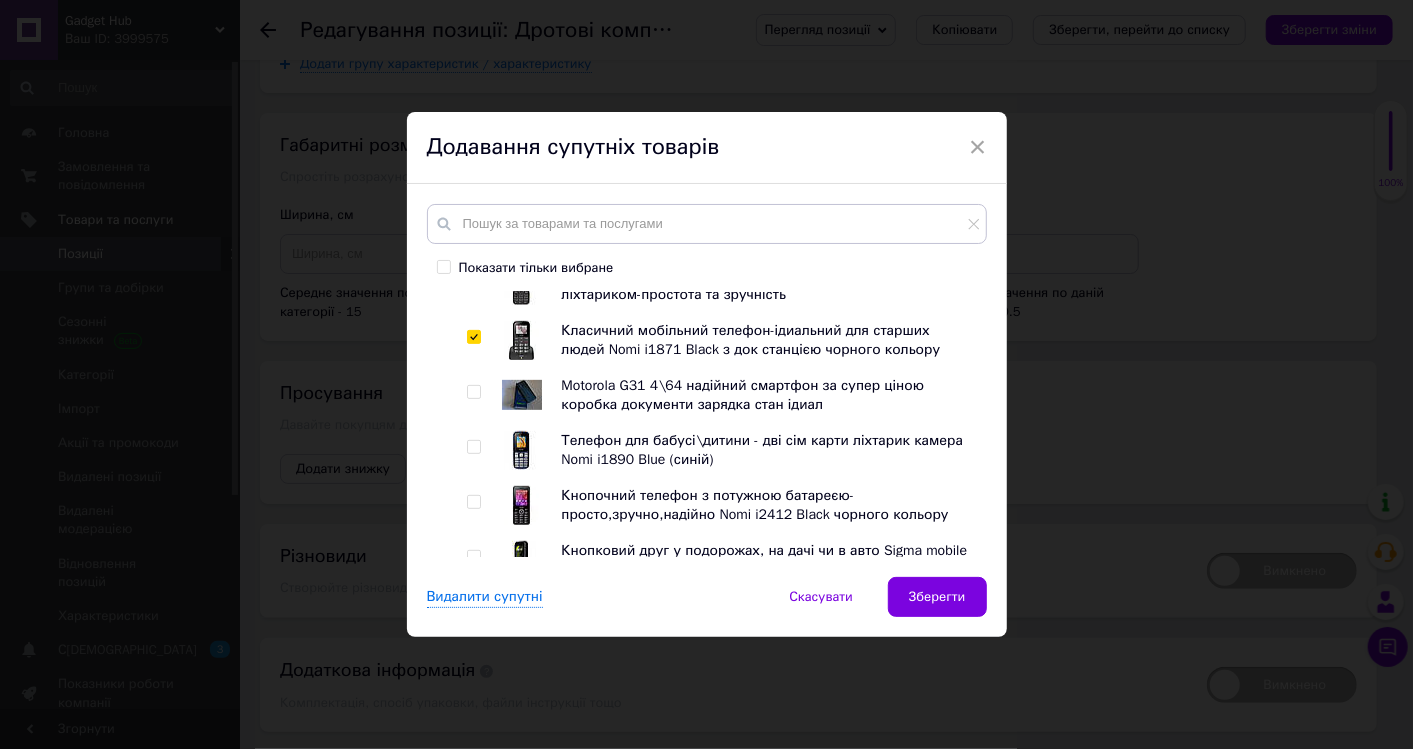 scroll, scrollTop: 555, scrollLeft: 0, axis: vertical 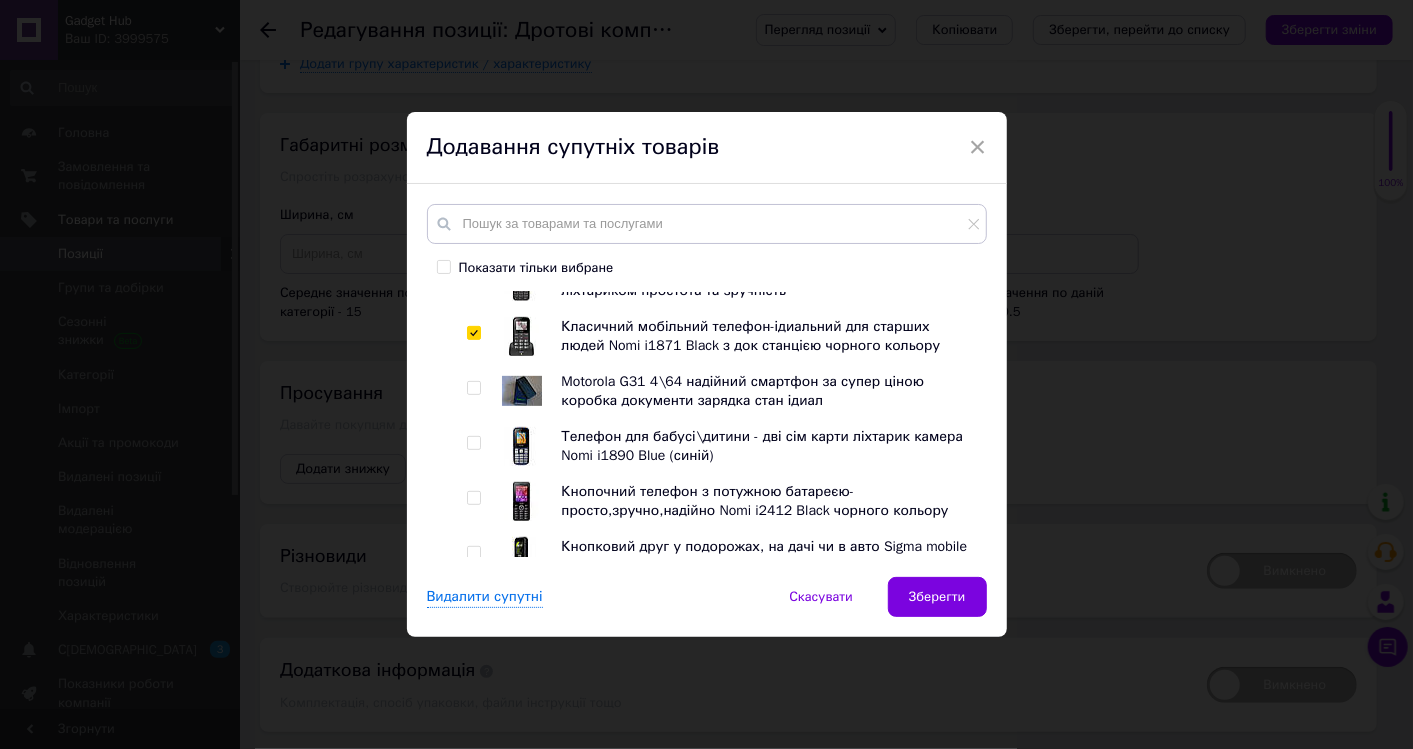 click at bounding box center (473, 388) 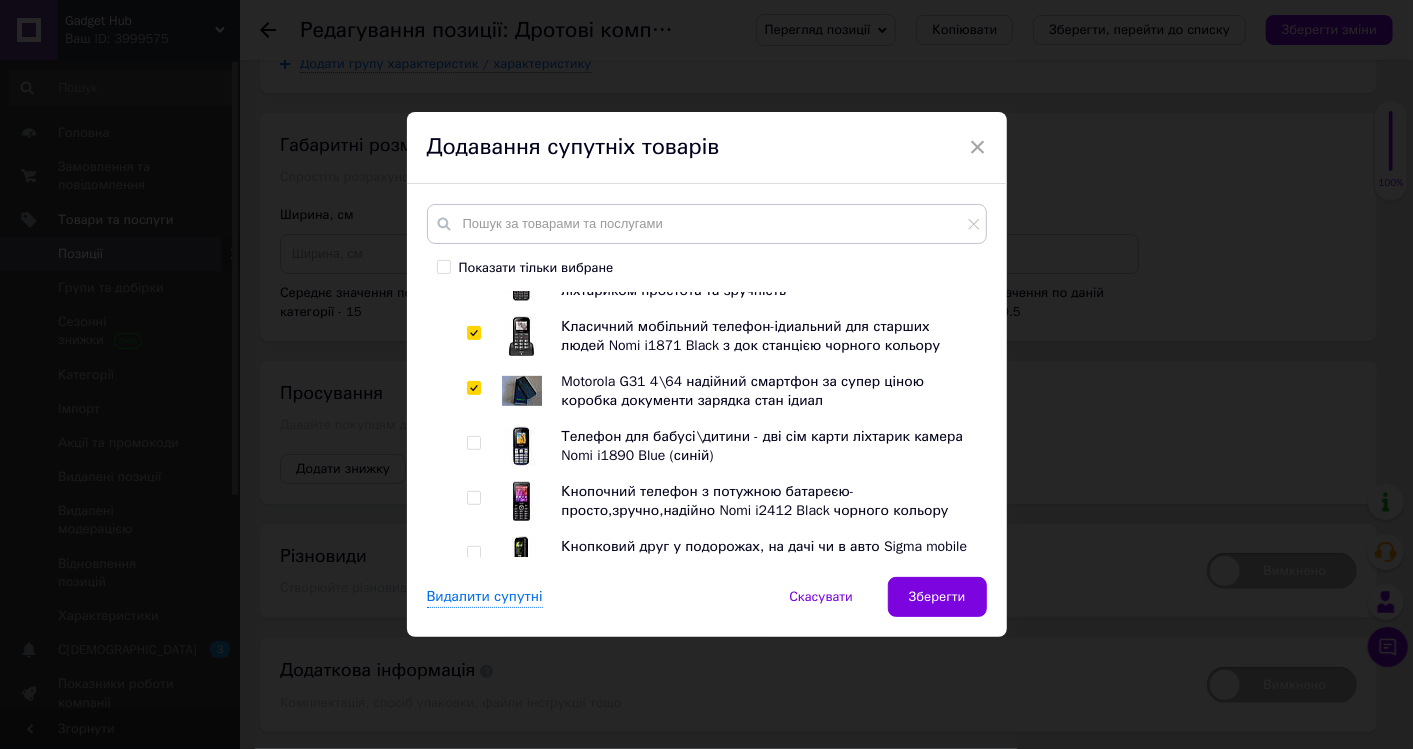 checkbox on "true" 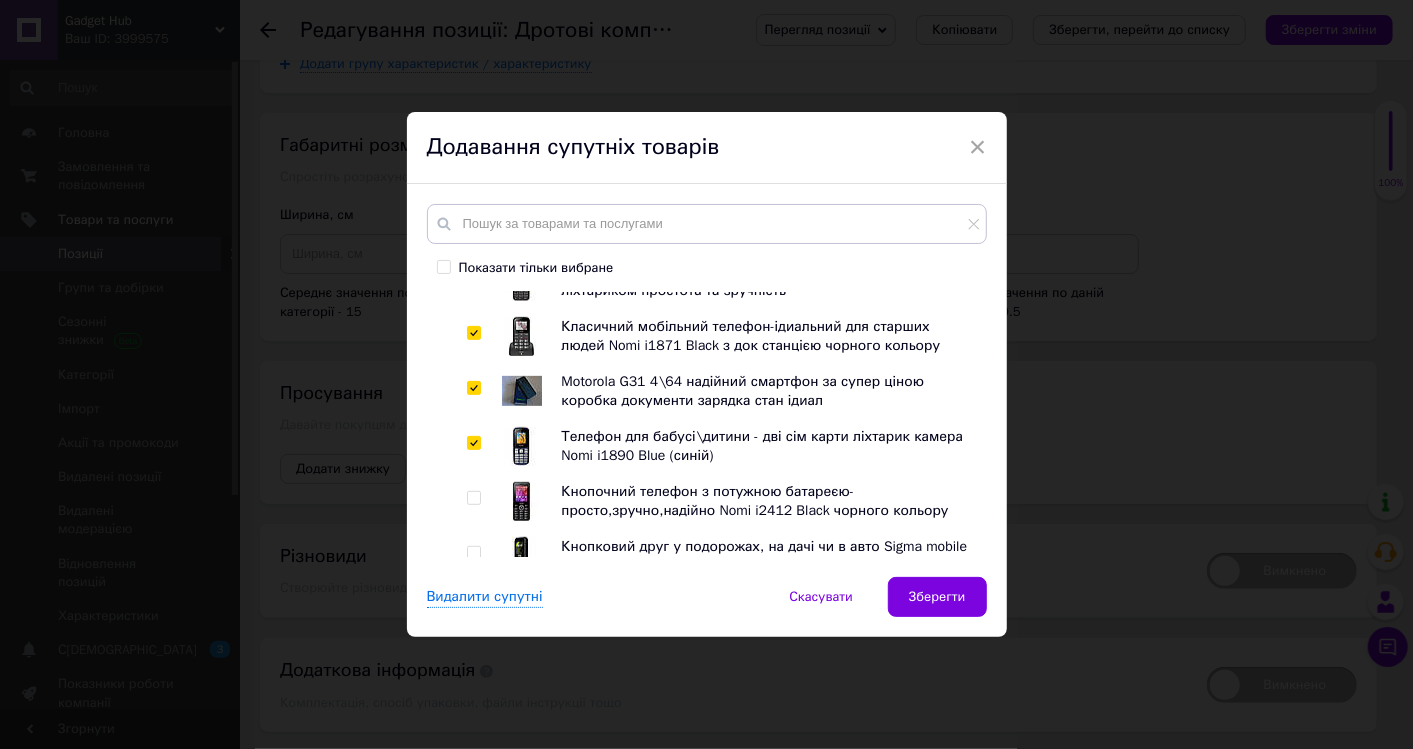 checkbox on "true" 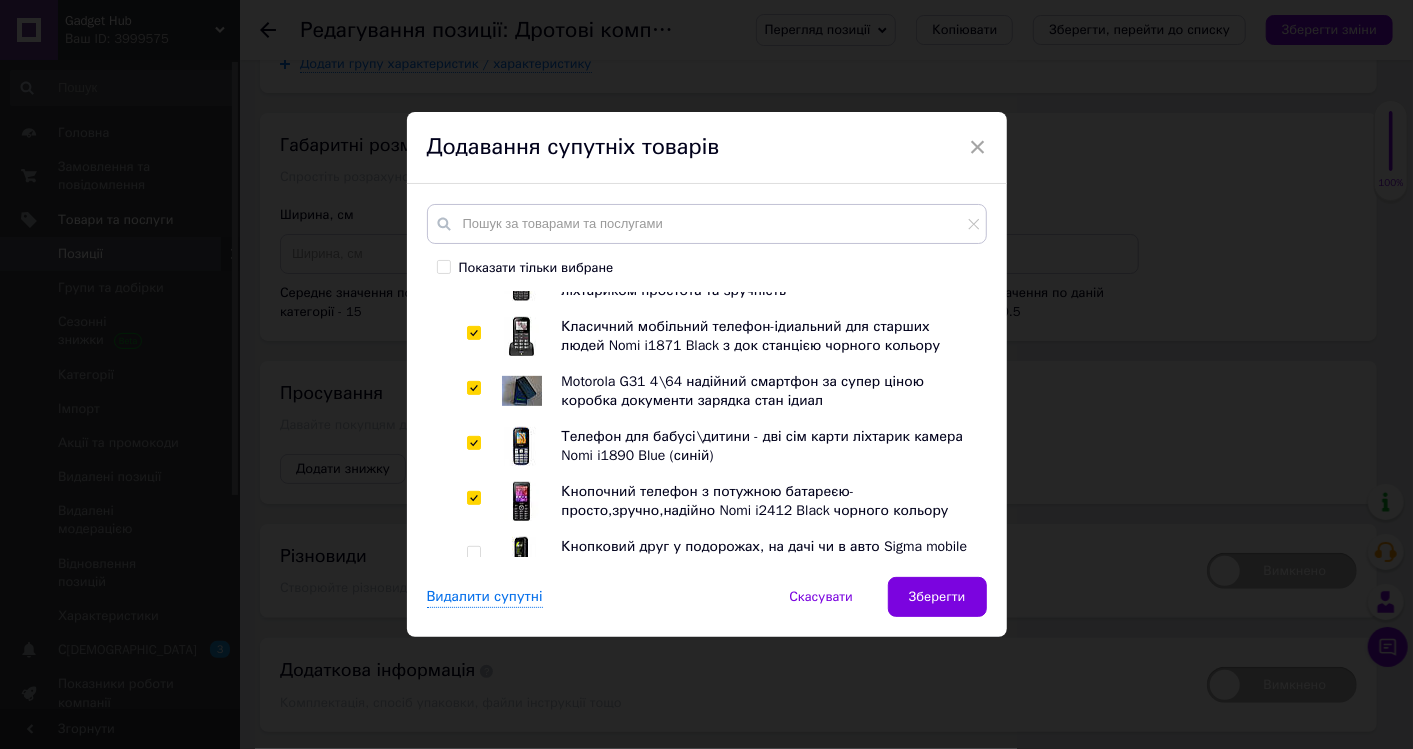 checkbox on "true" 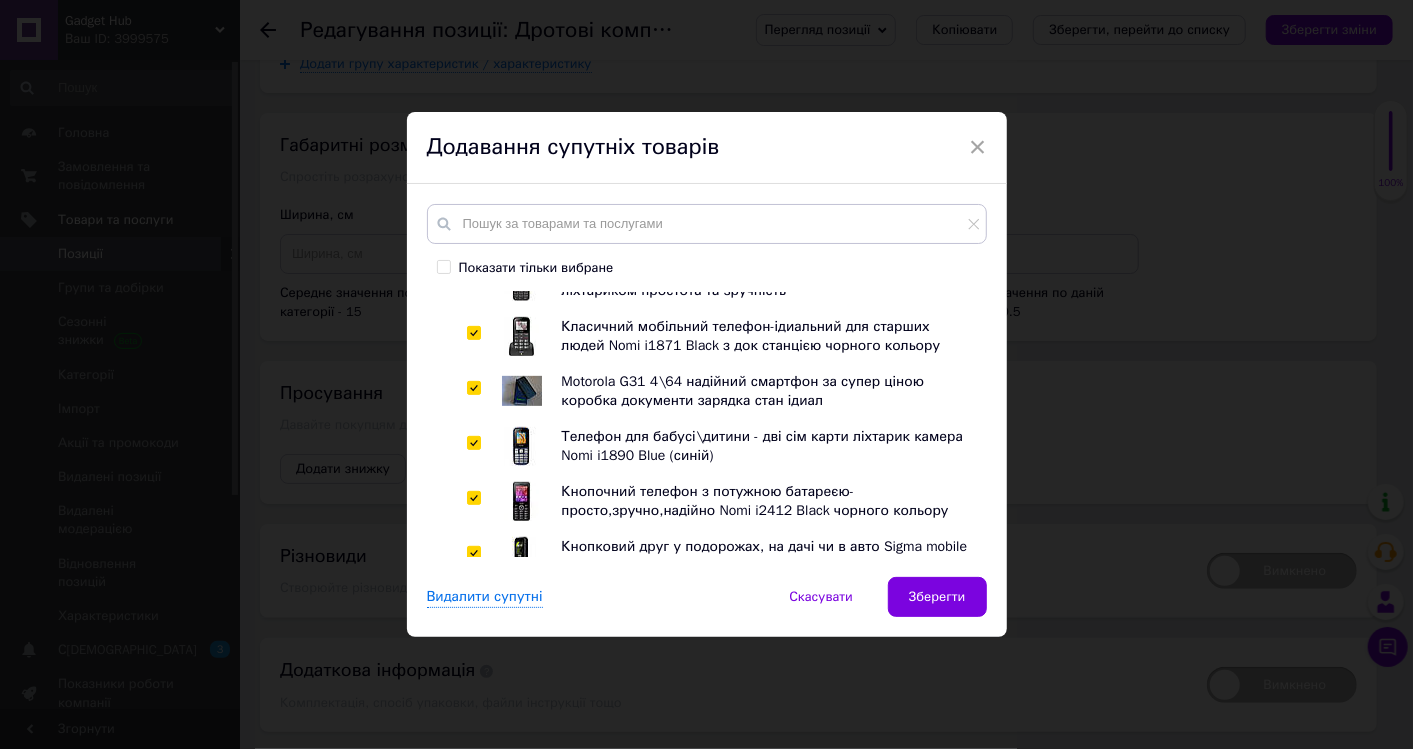 checkbox on "true" 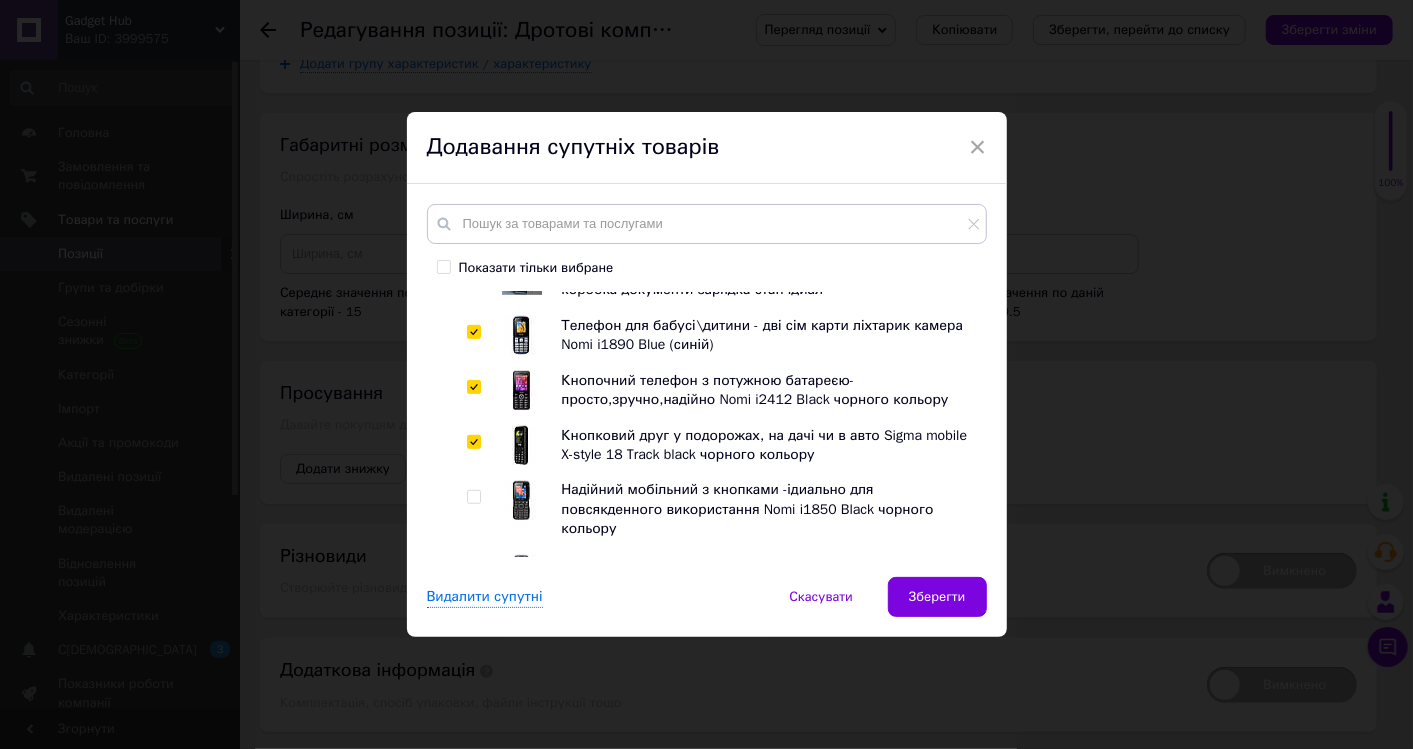 click at bounding box center [473, 497] 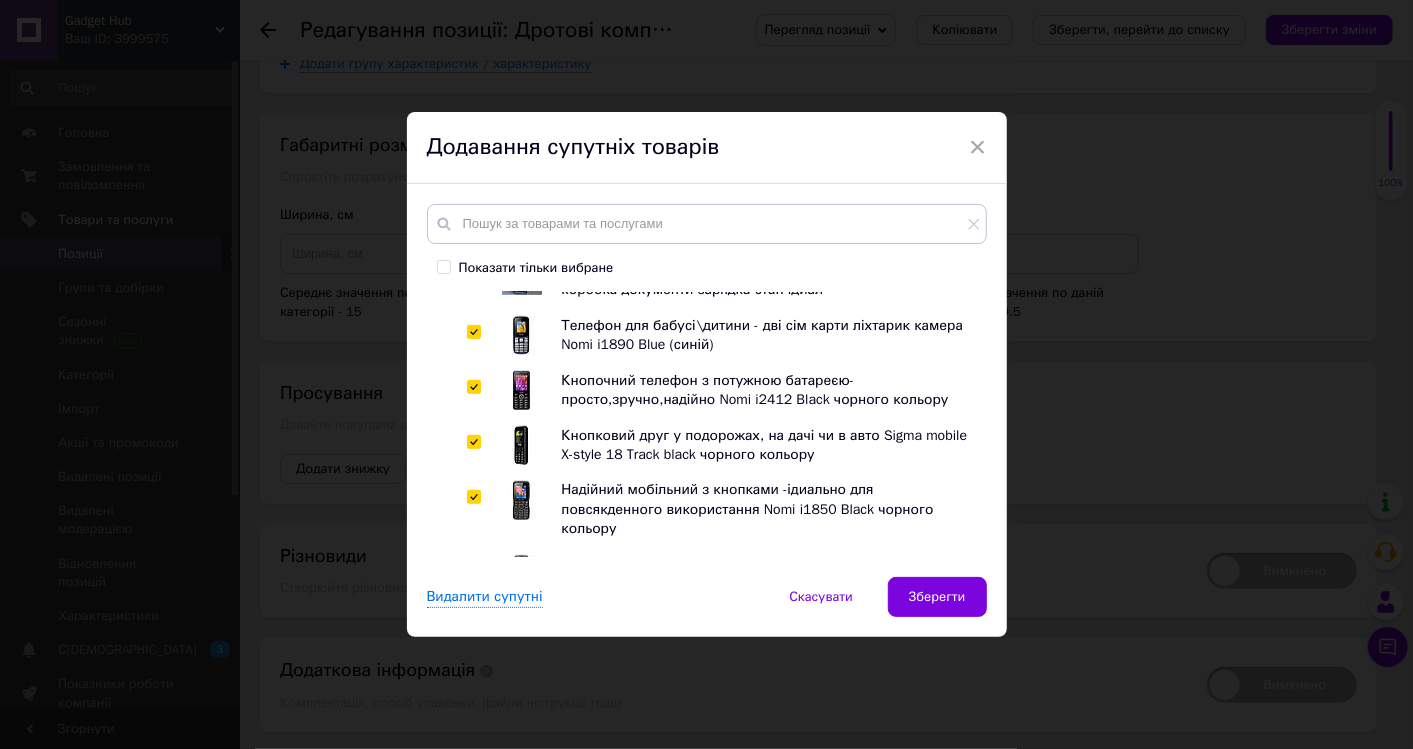 checkbox on "true" 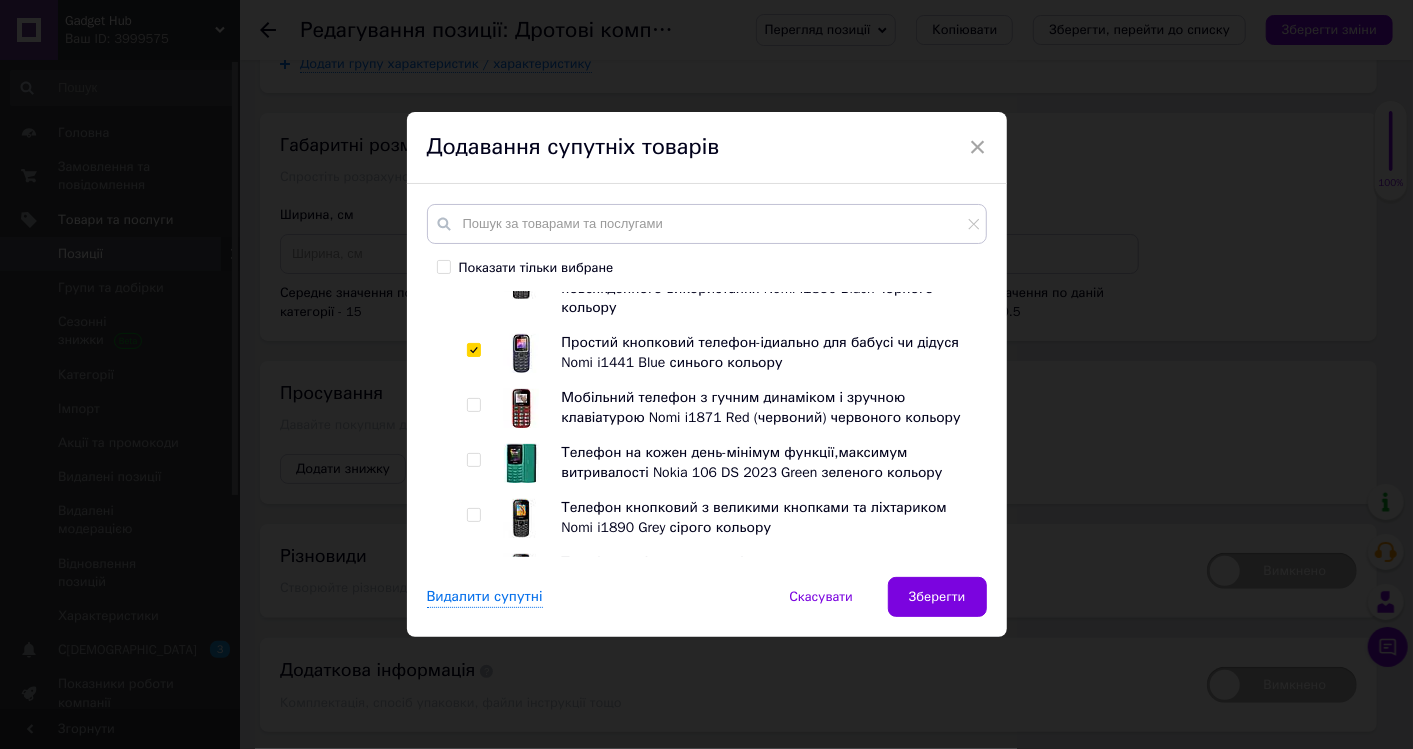 scroll, scrollTop: 888, scrollLeft: 0, axis: vertical 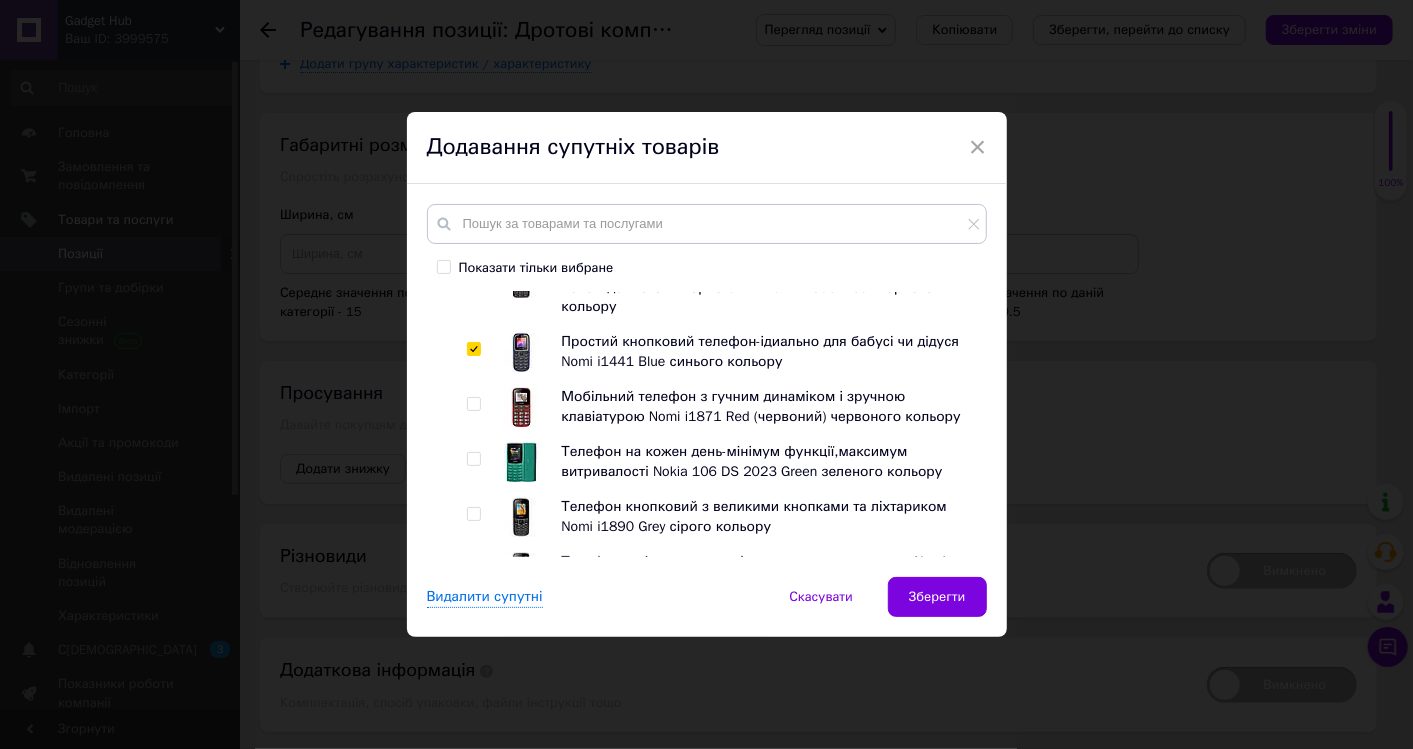 click at bounding box center (473, 404) 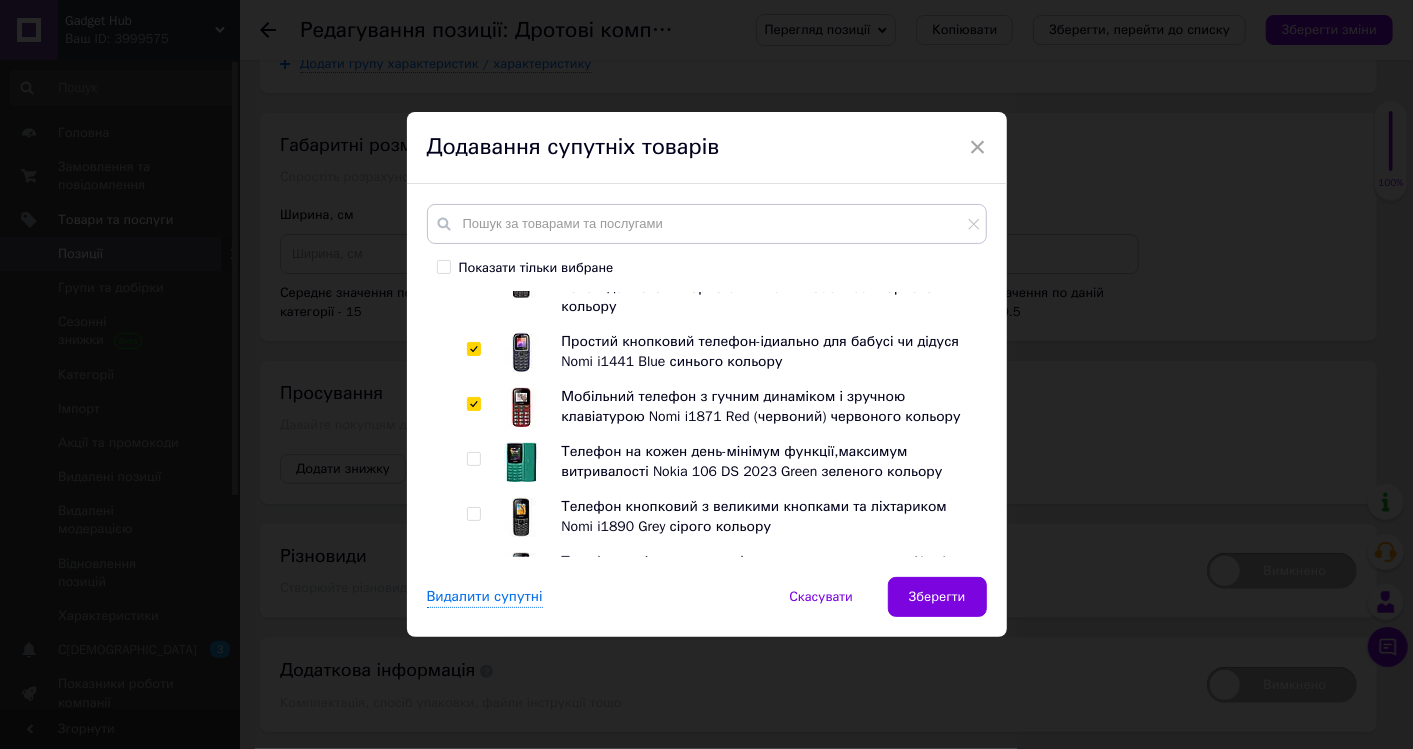 checkbox on "true" 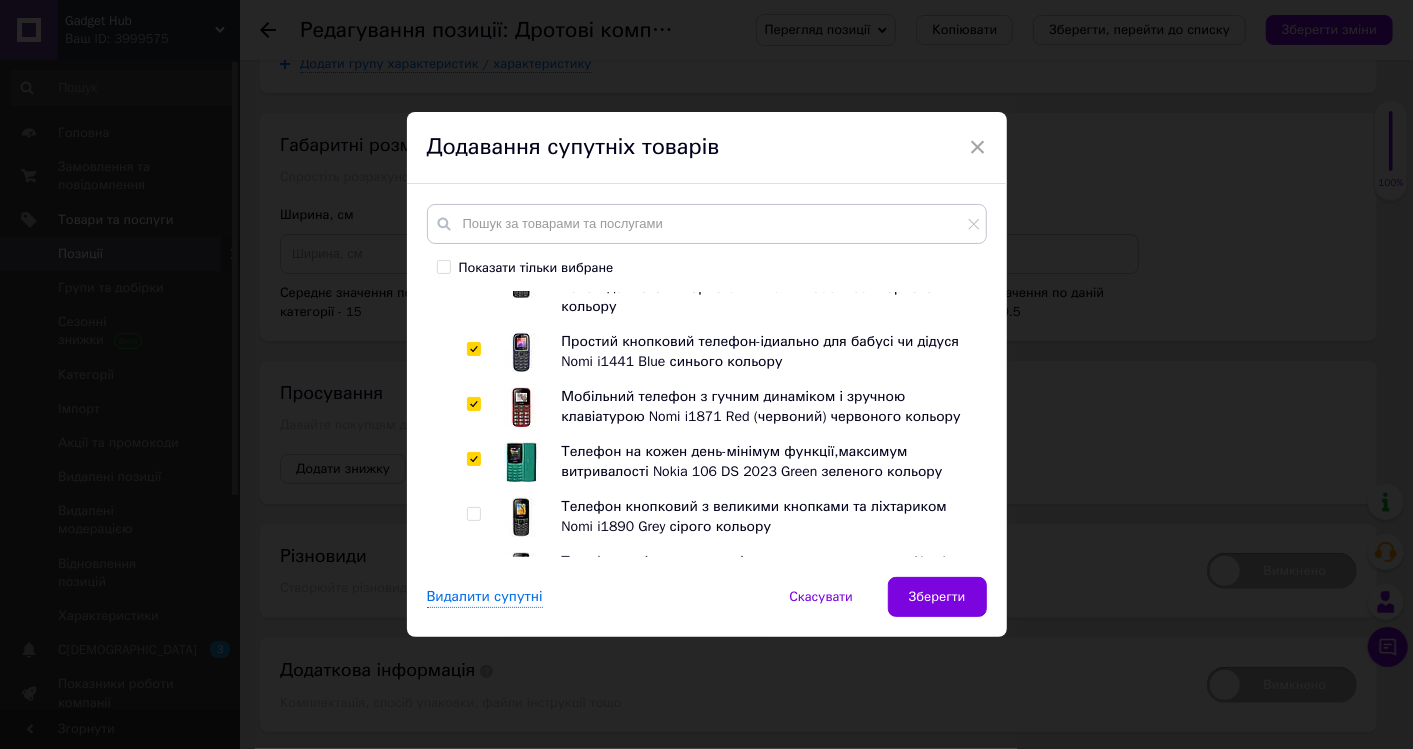 checkbox on "true" 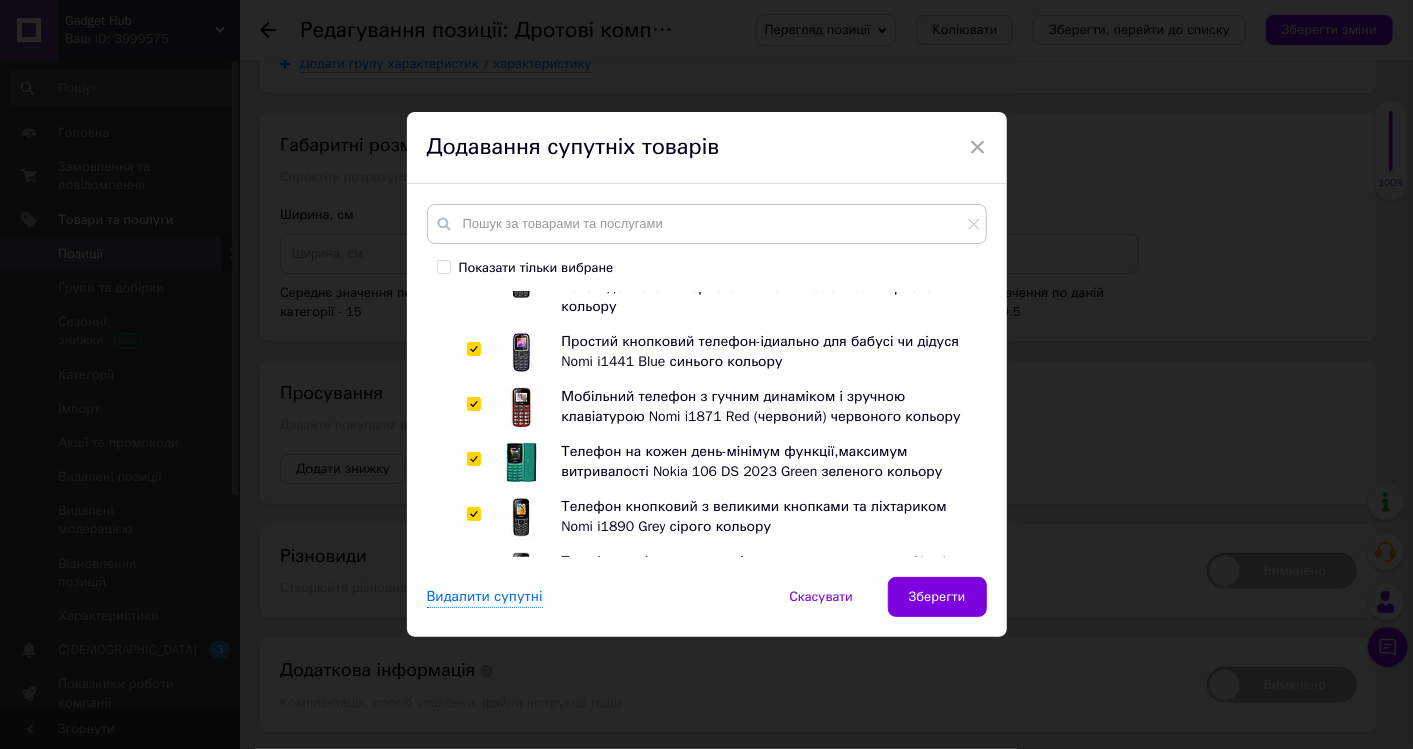 checkbox on "true" 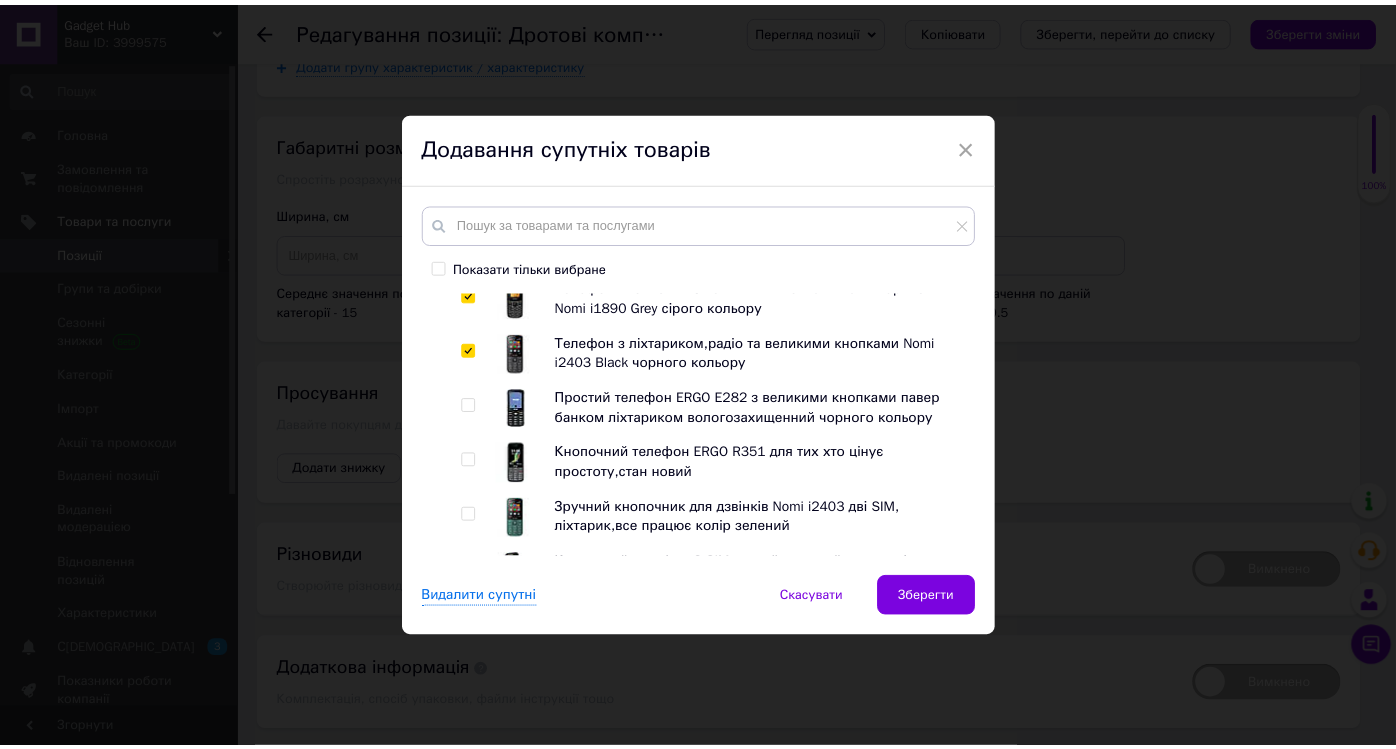 scroll, scrollTop: 1111, scrollLeft: 0, axis: vertical 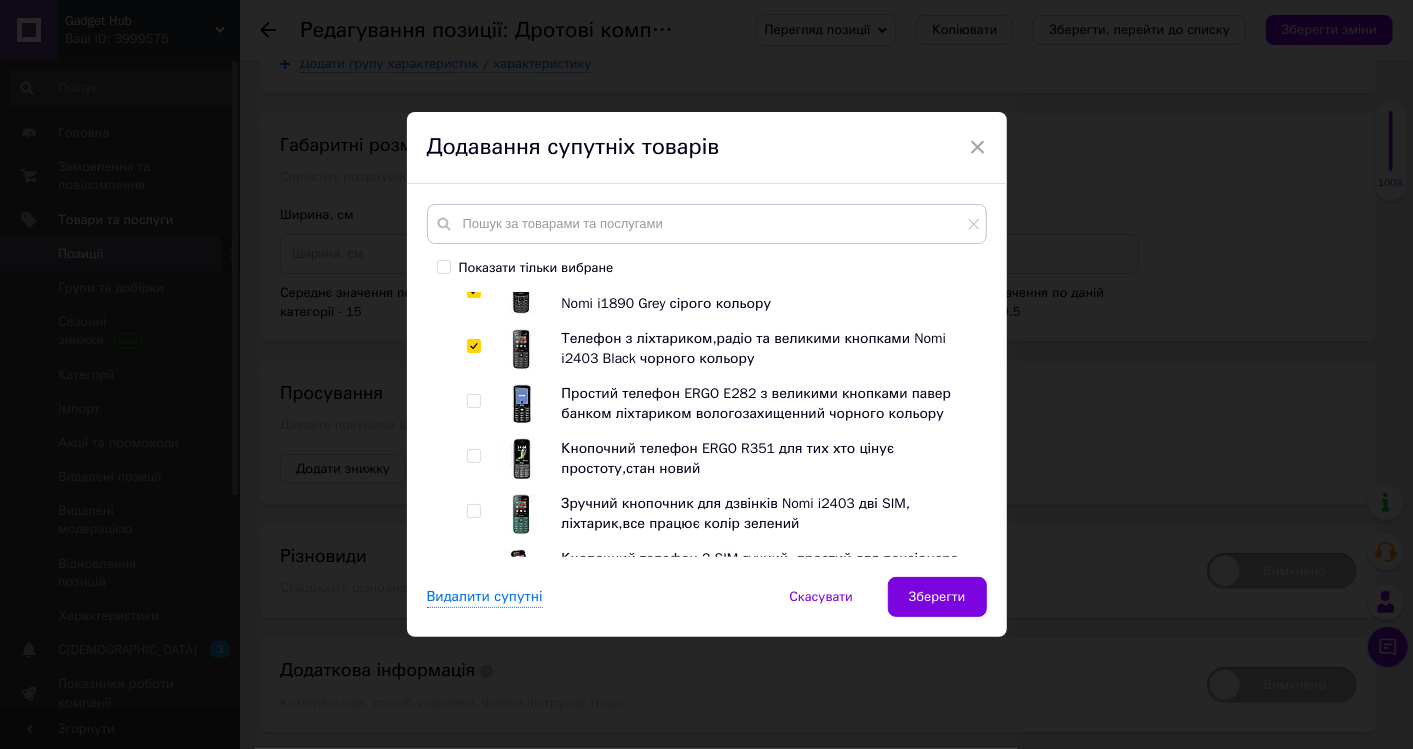 click at bounding box center [473, 401] 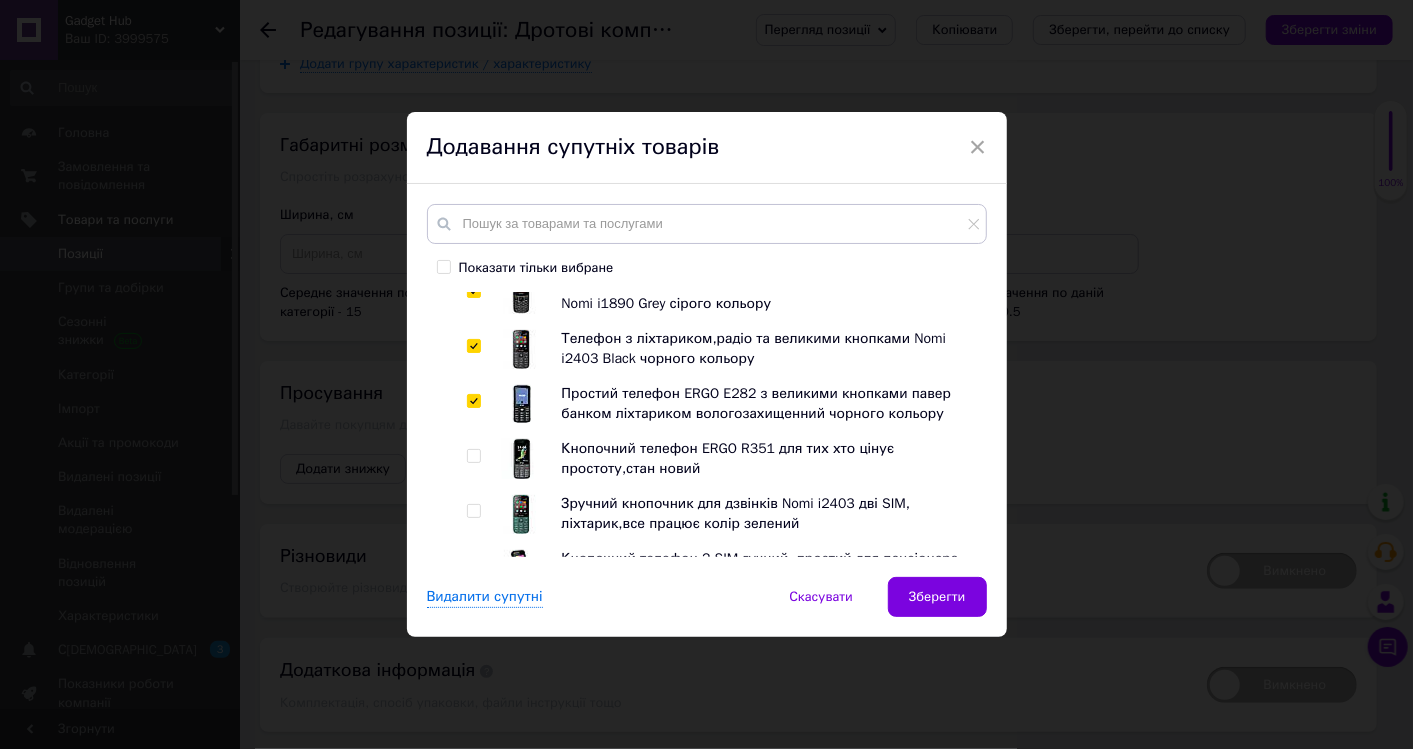 checkbox on "true" 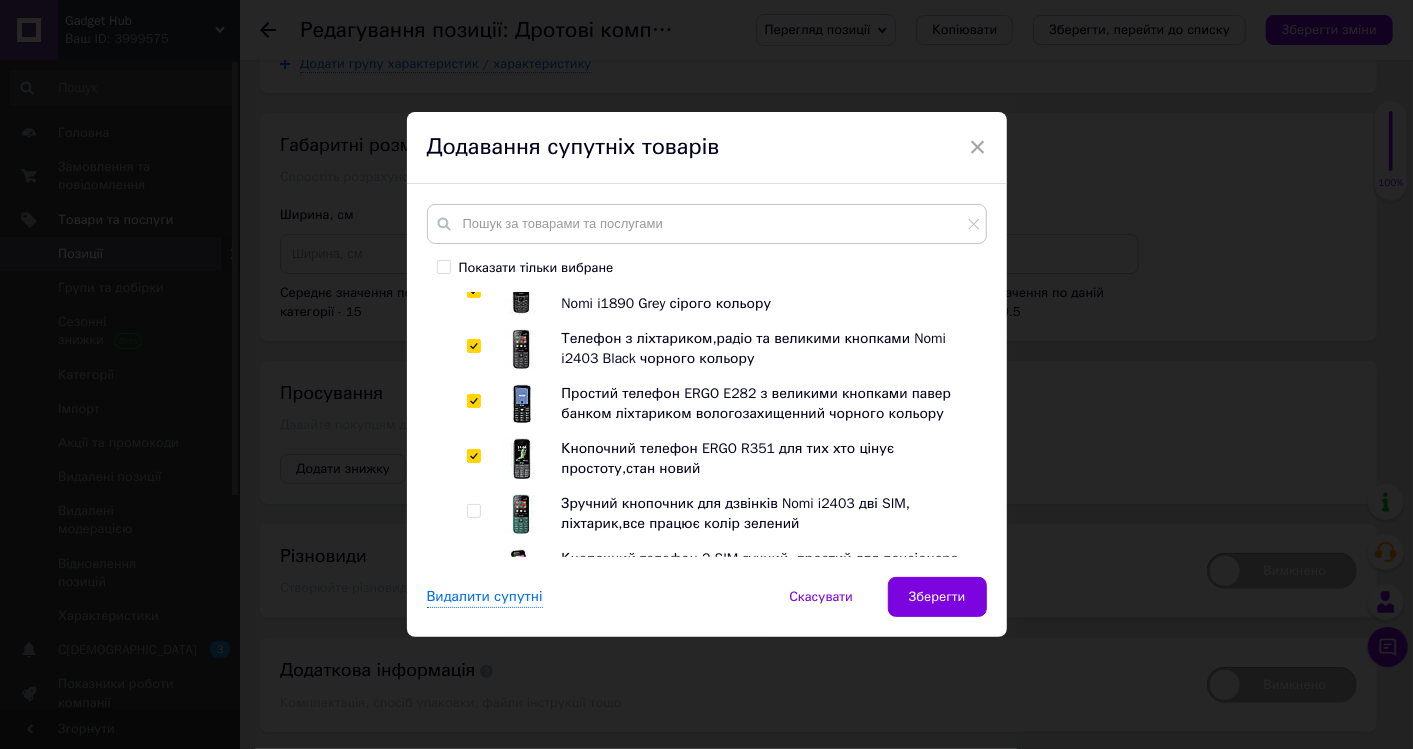 checkbox on "true" 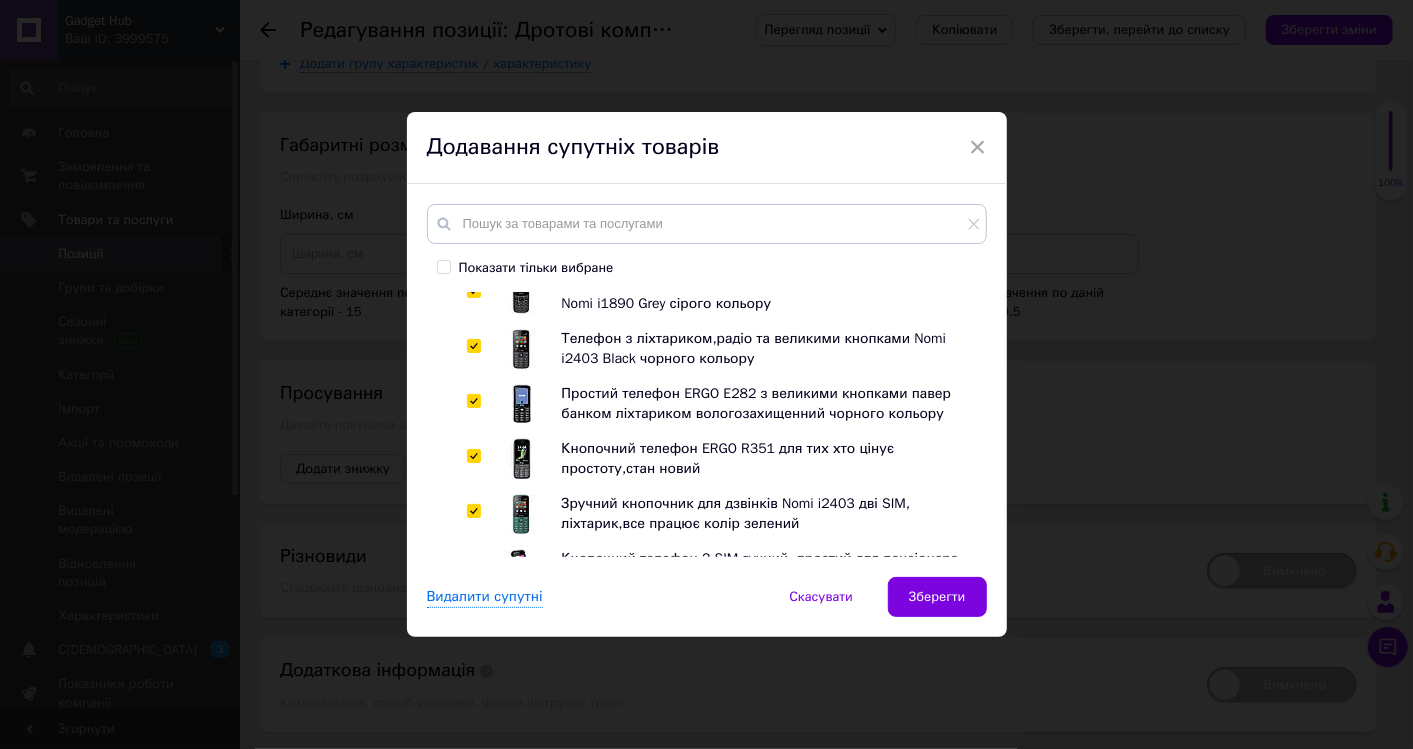 checkbox on "true" 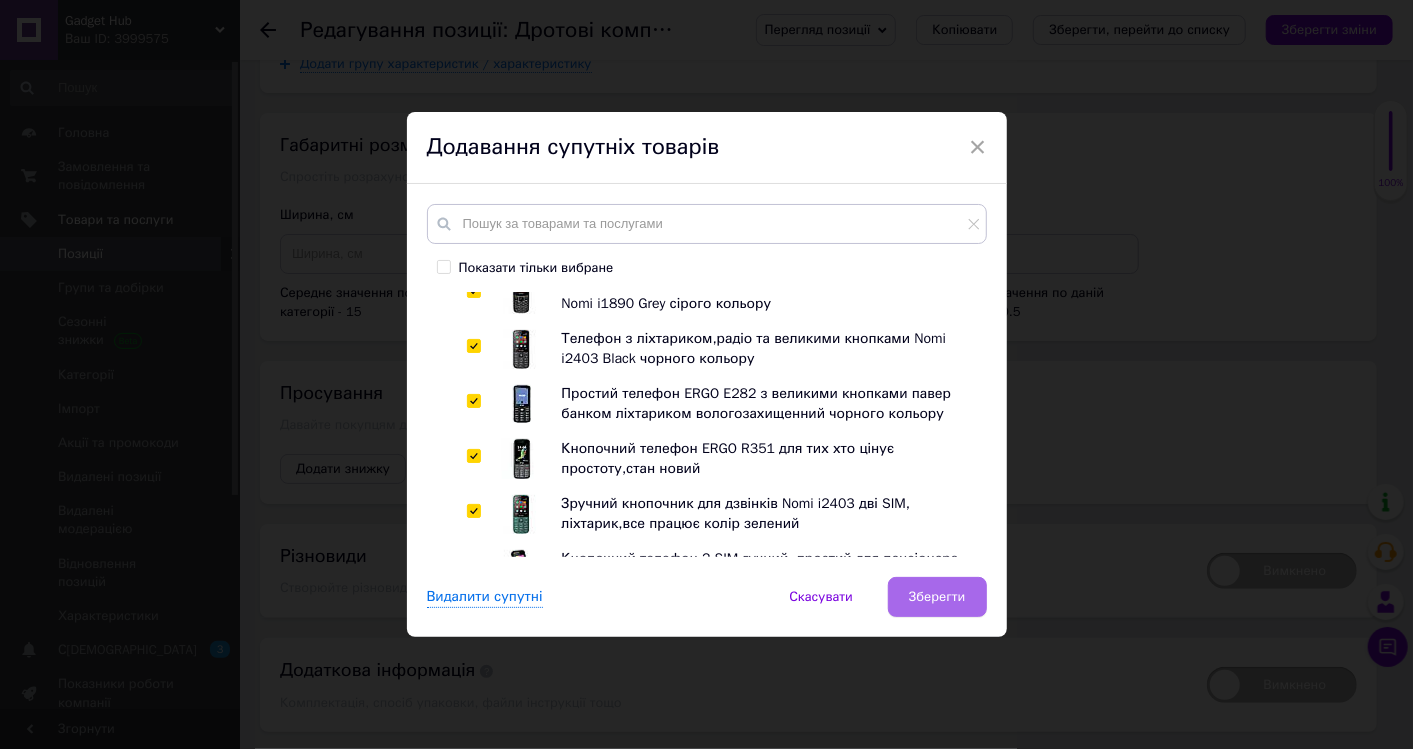 click on "Зберегти" at bounding box center [937, 597] 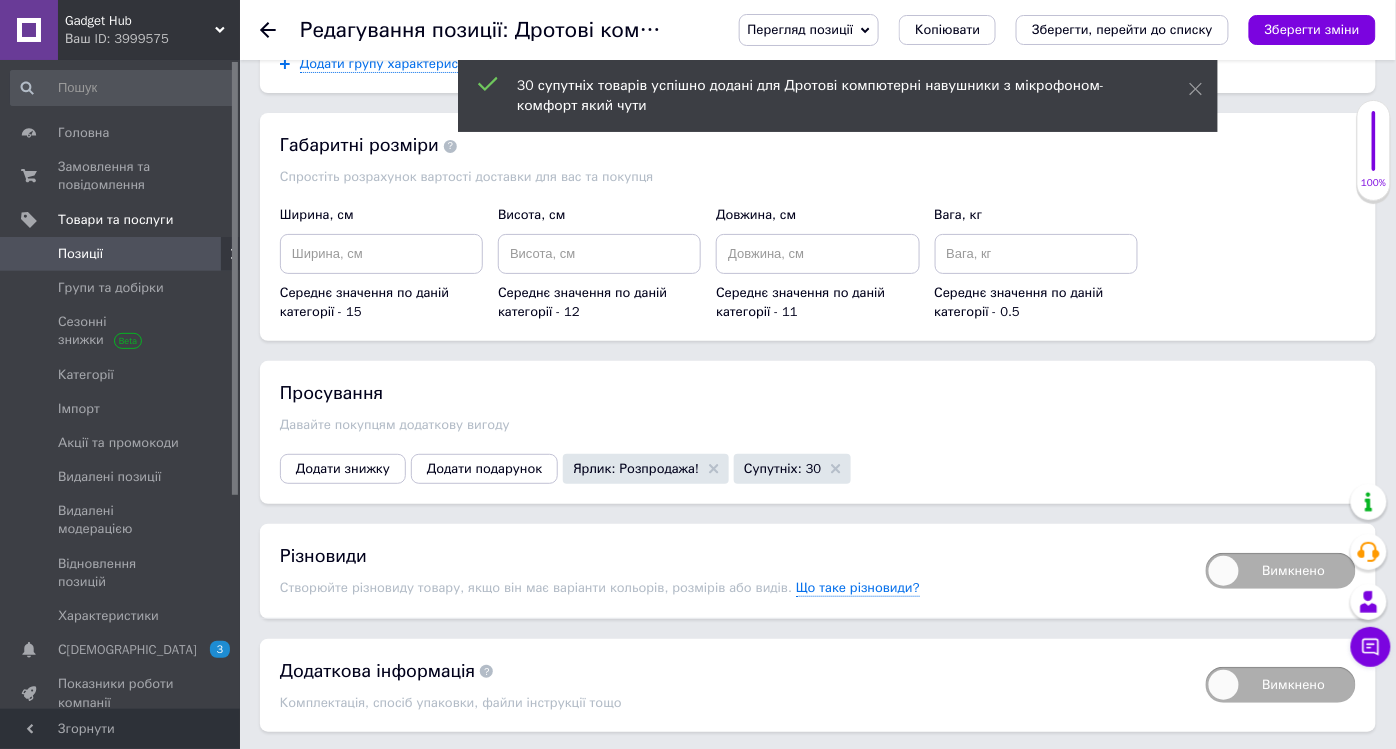 click on "Зберегти зміни" at bounding box center (328, 772) 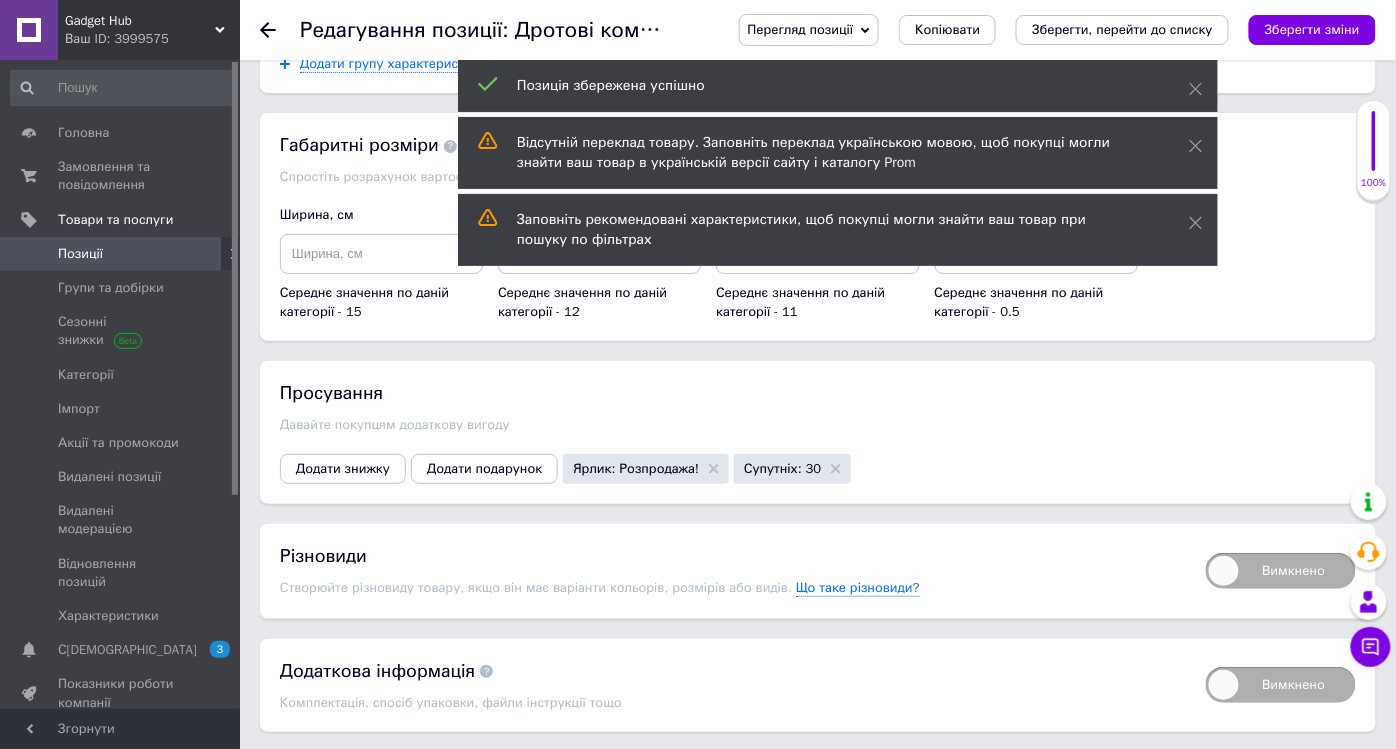 click on "Позиції" at bounding box center [80, 254] 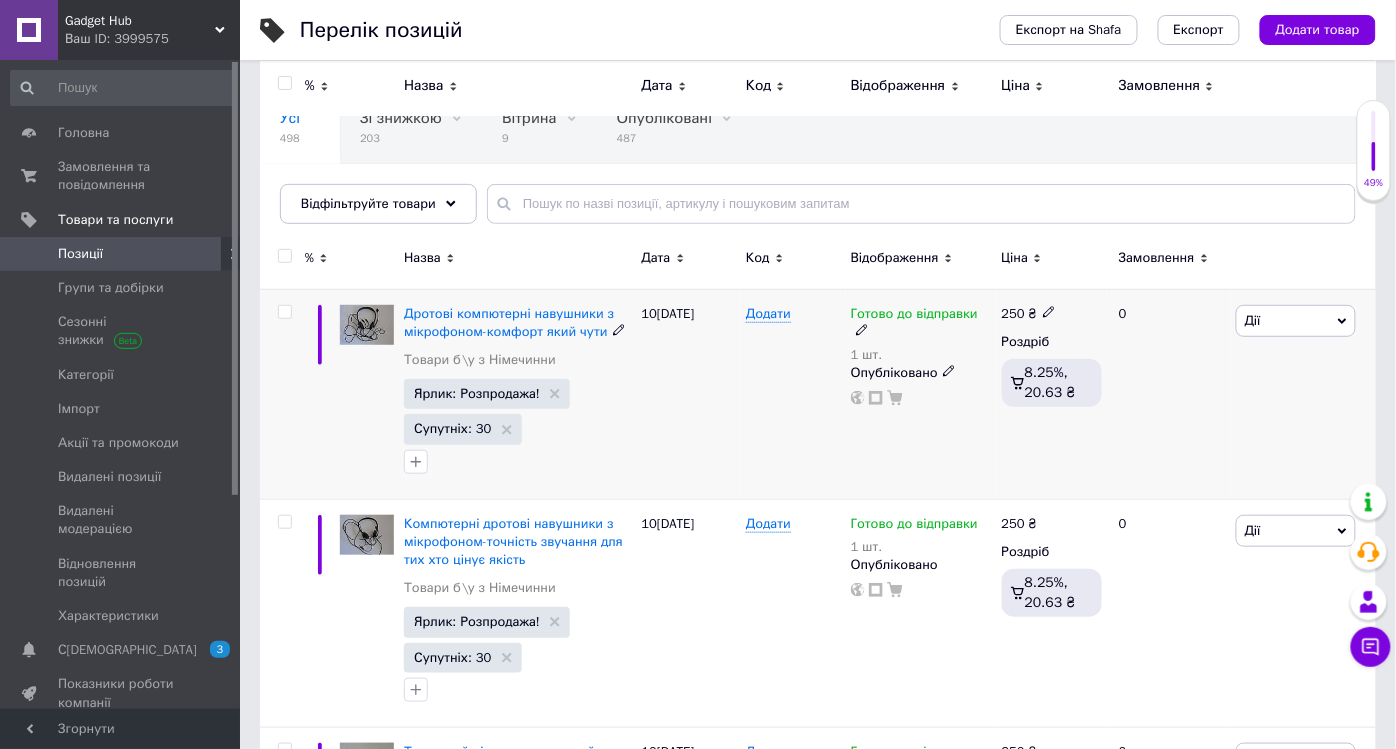 scroll, scrollTop: 111, scrollLeft: 0, axis: vertical 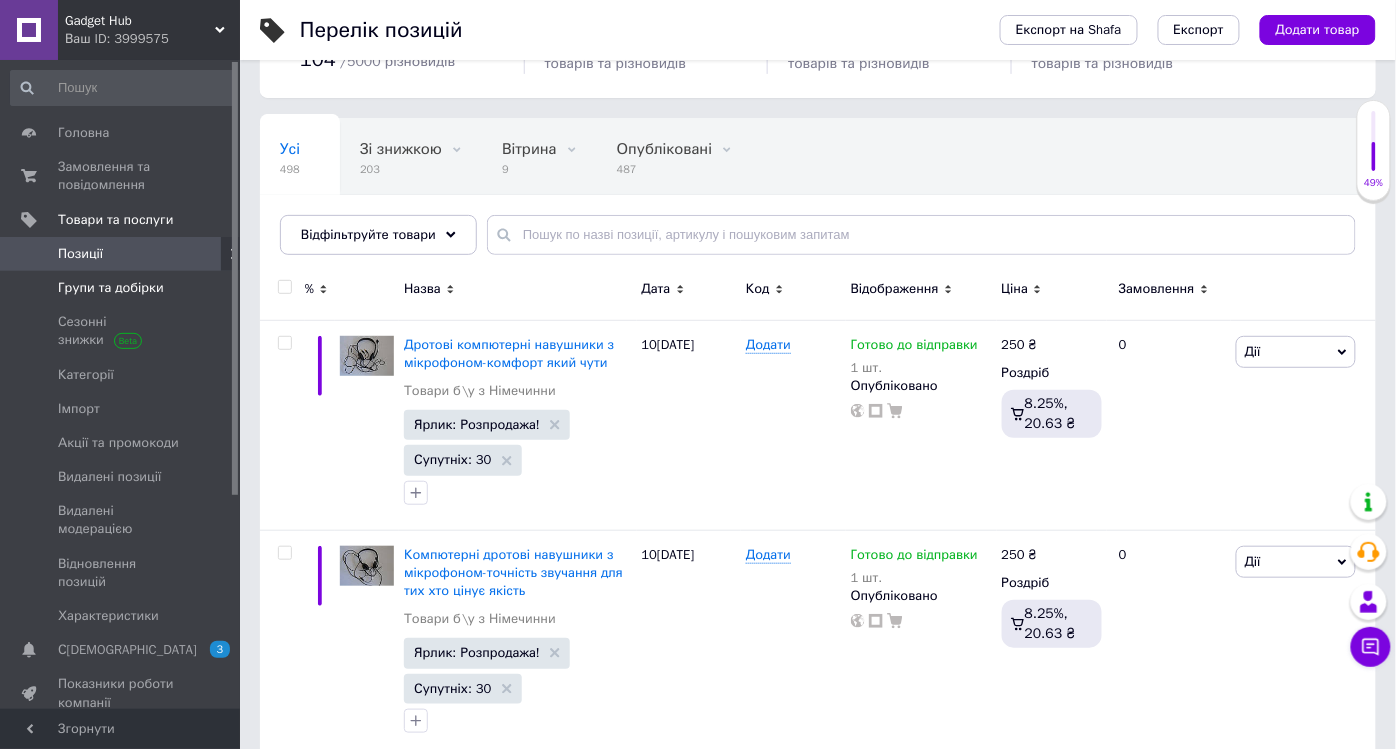 click on "Групи та добірки" at bounding box center [111, 288] 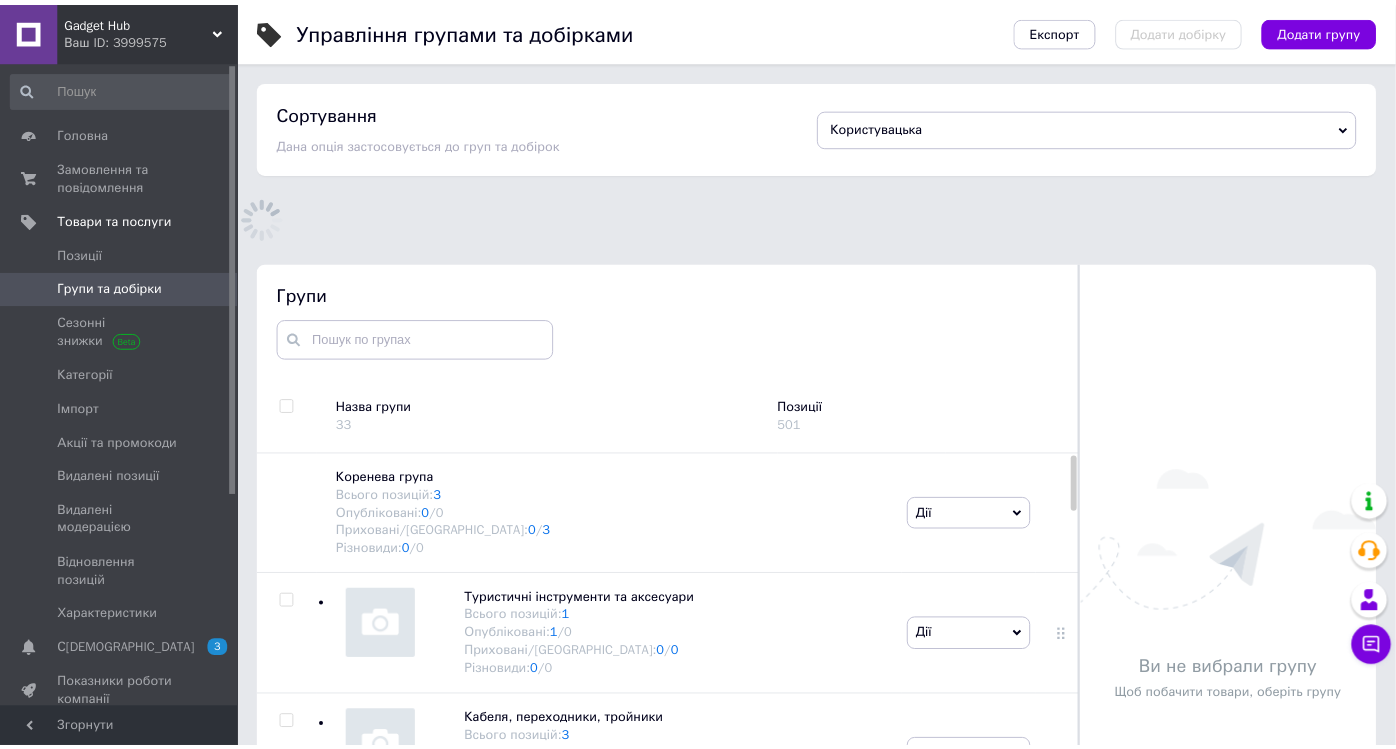 scroll, scrollTop: 41, scrollLeft: 0, axis: vertical 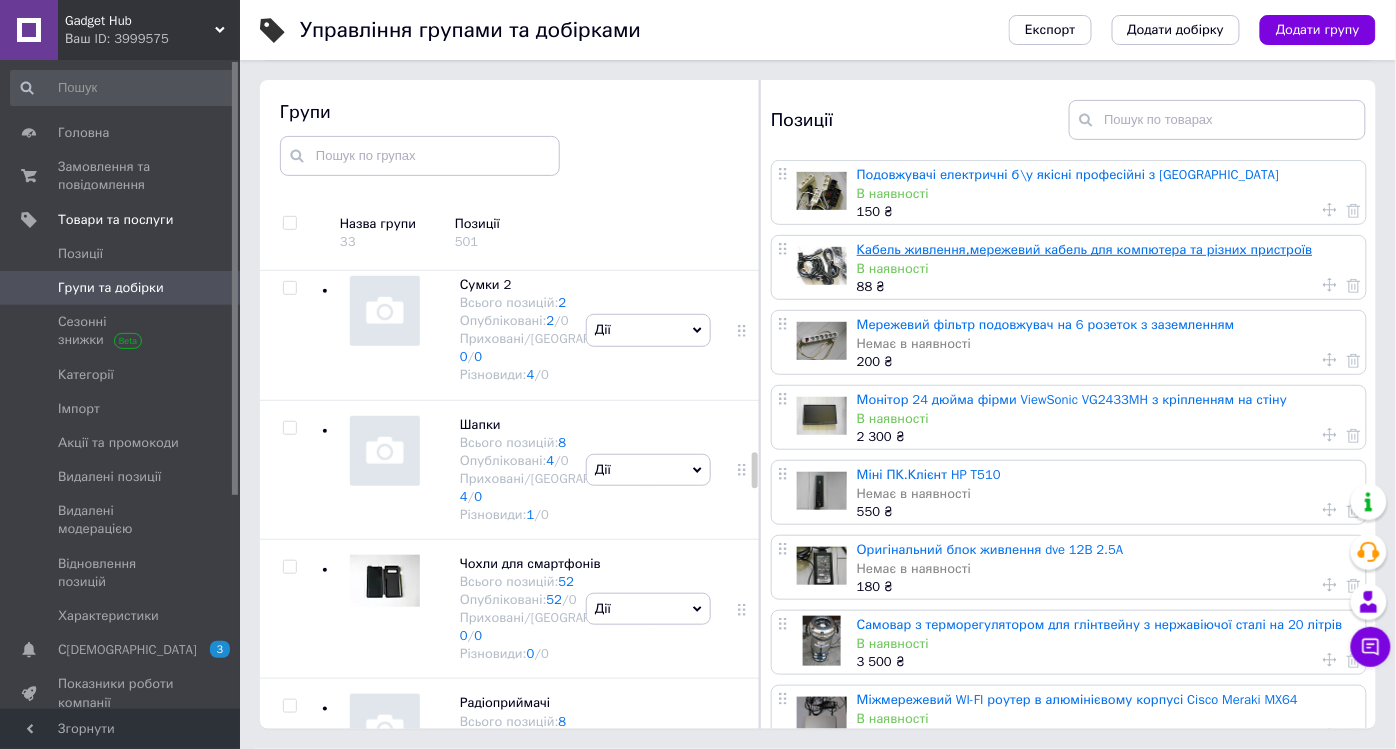 click on "Кабель живлення,мережевий кабель для компютера та різних пристроїв" at bounding box center [1085, 249] 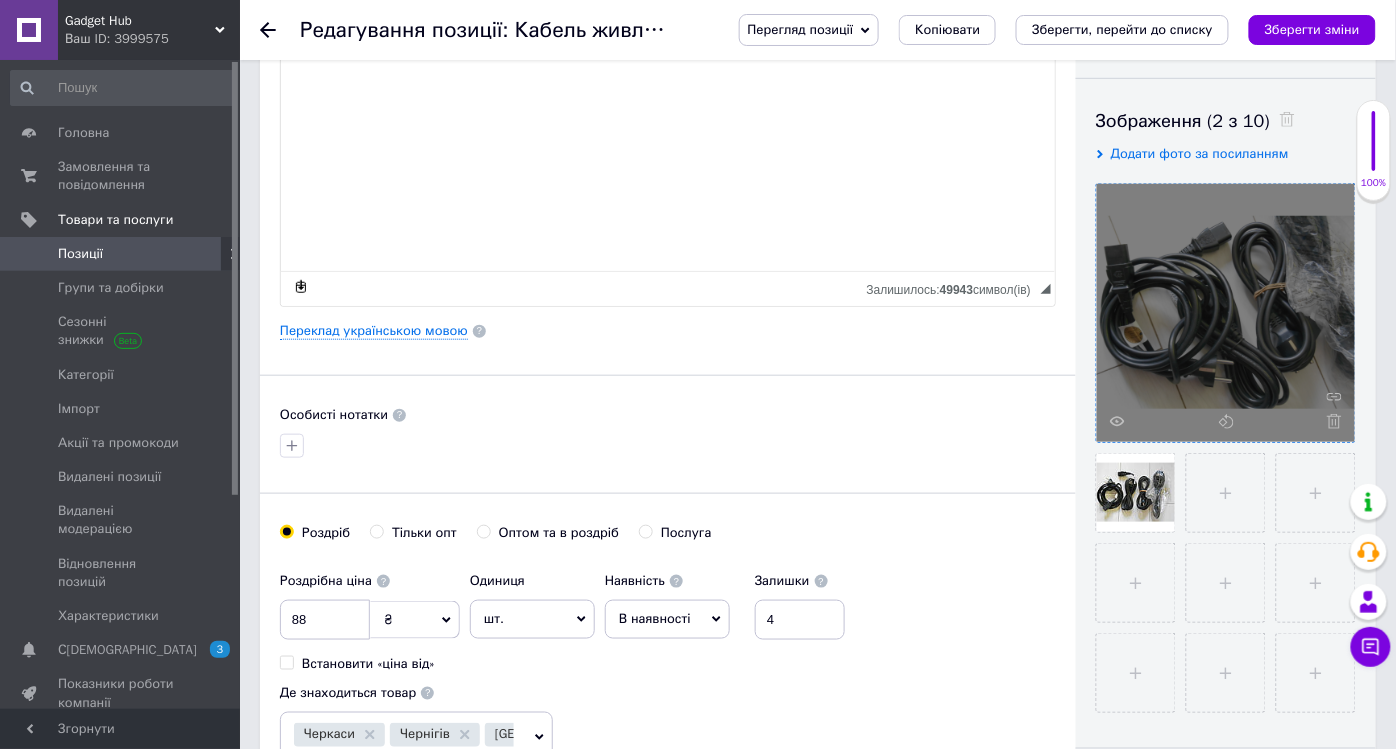 scroll, scrollTop: 333, scrollLeft: 0, axis: vertical 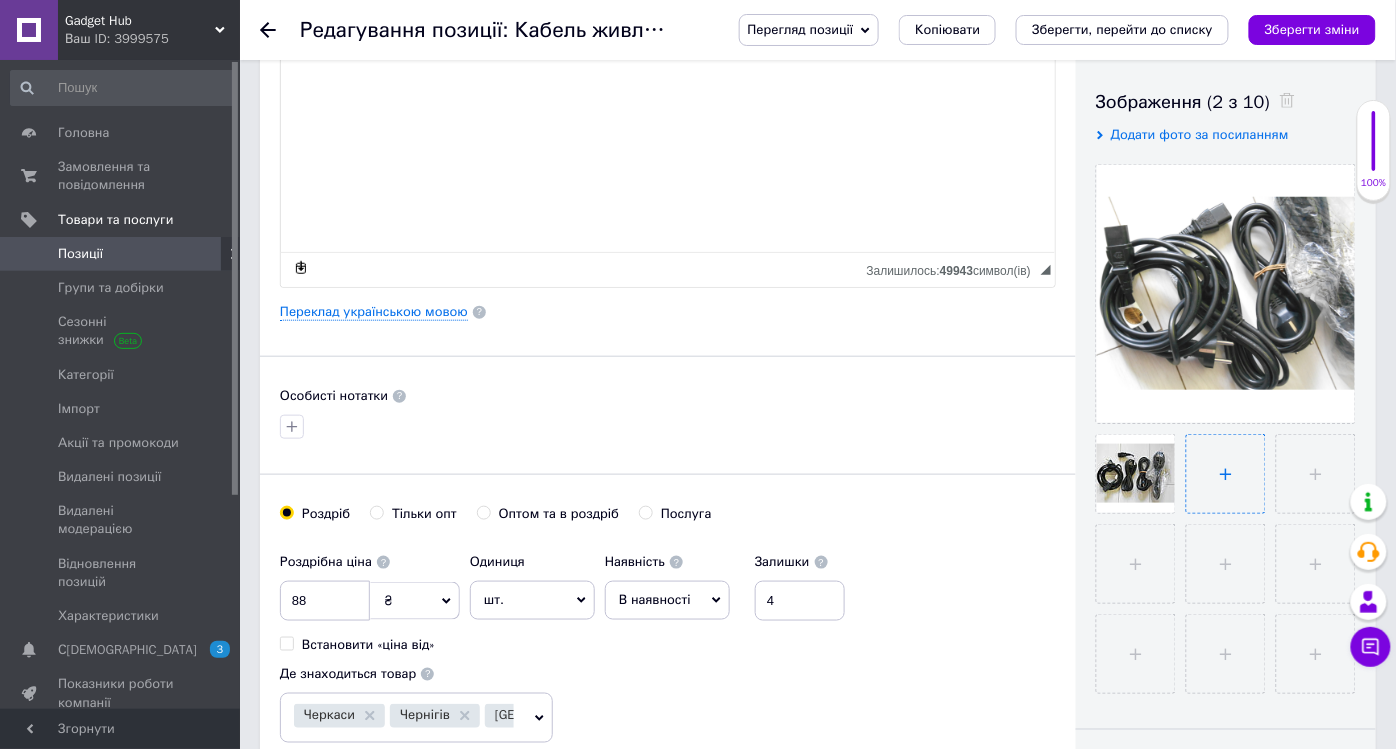 click at bounding box center (1226, 474) 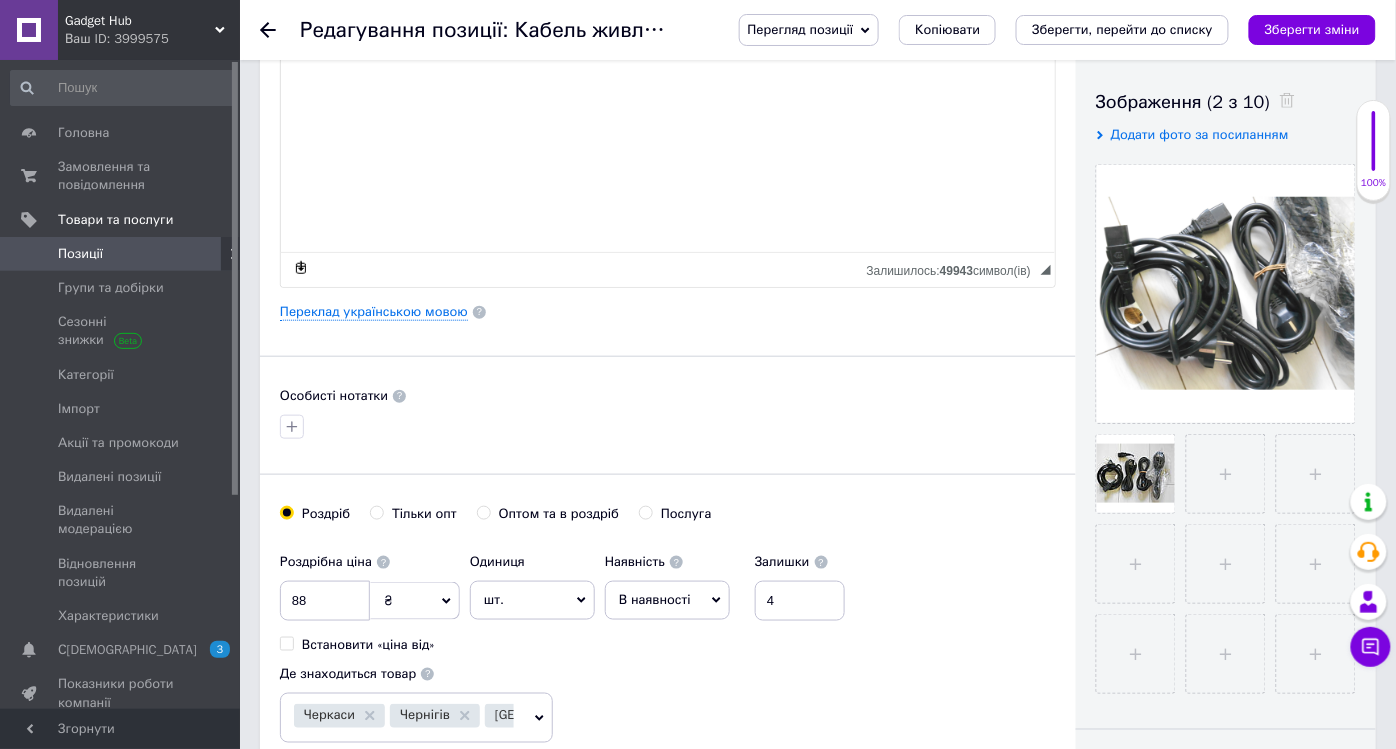 type 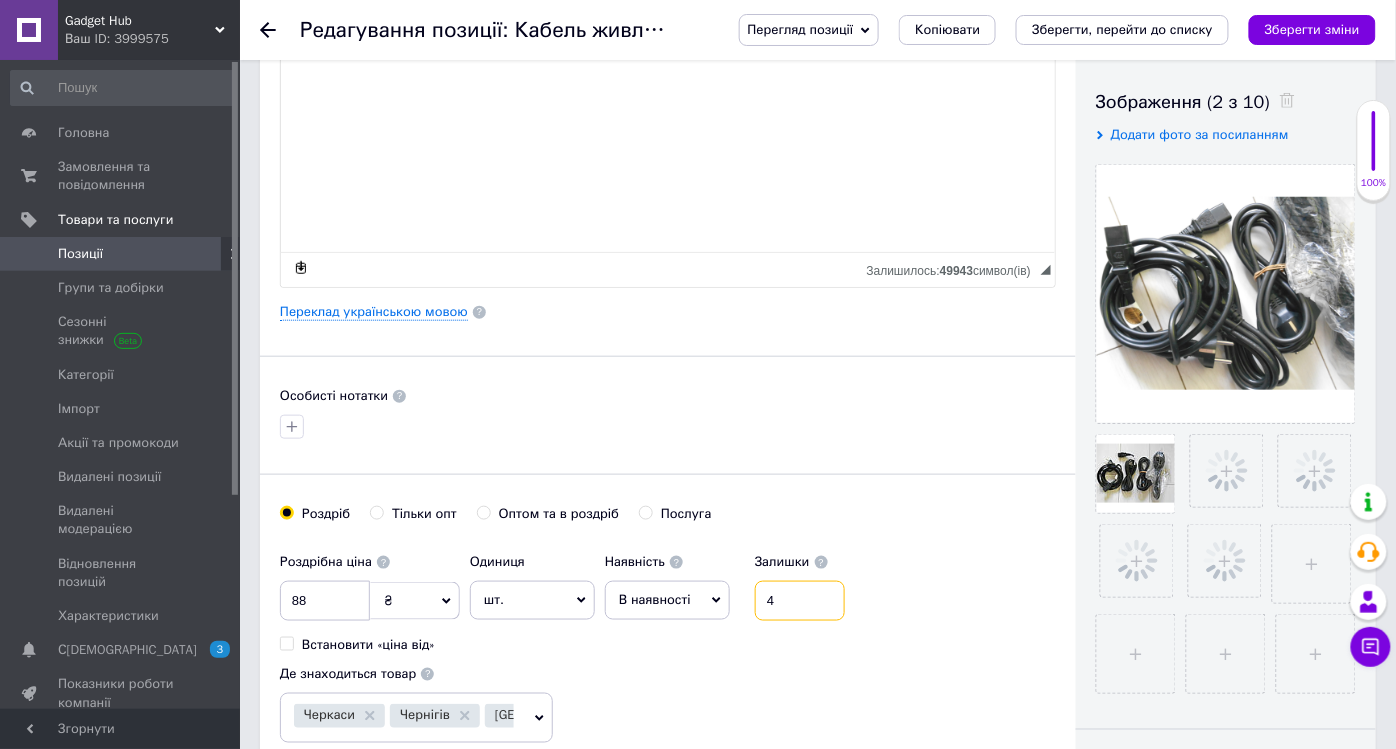 click on "4" at bounding box center (800, 601) 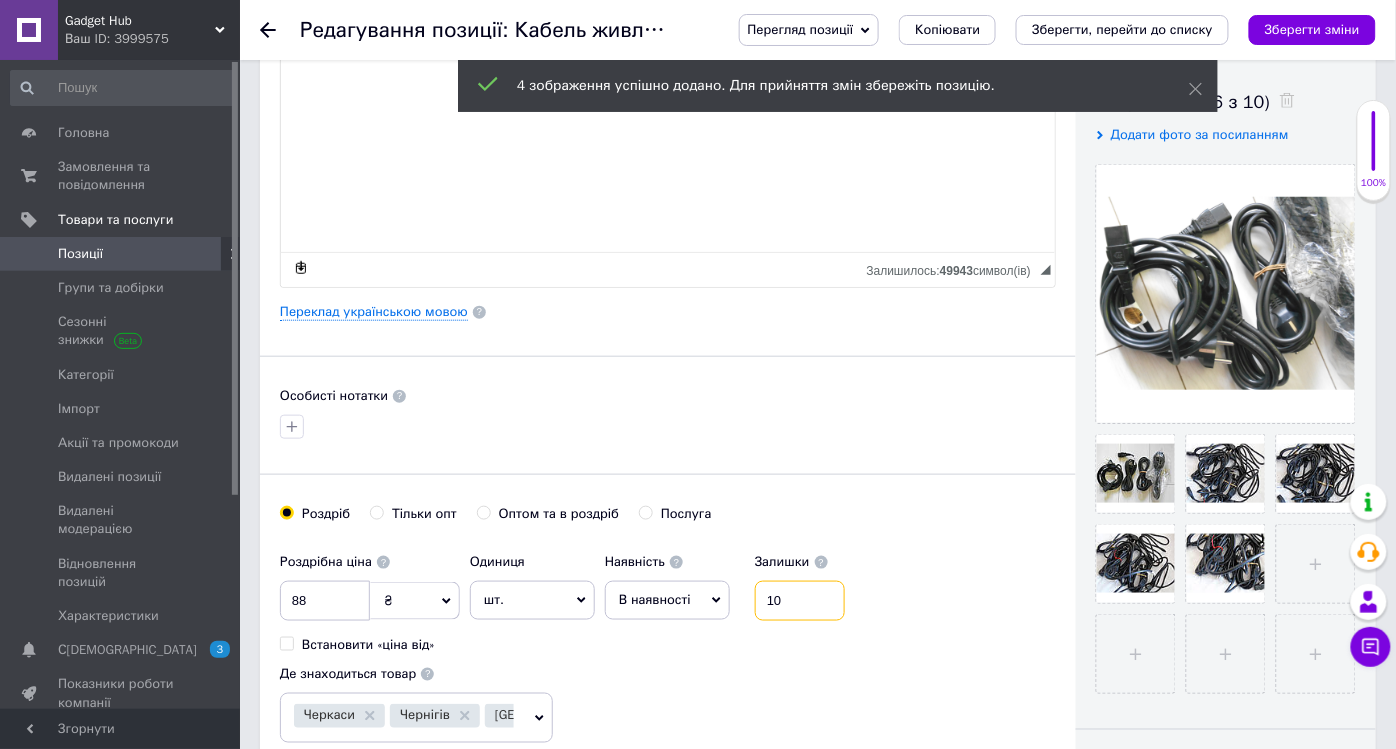 type on "10" 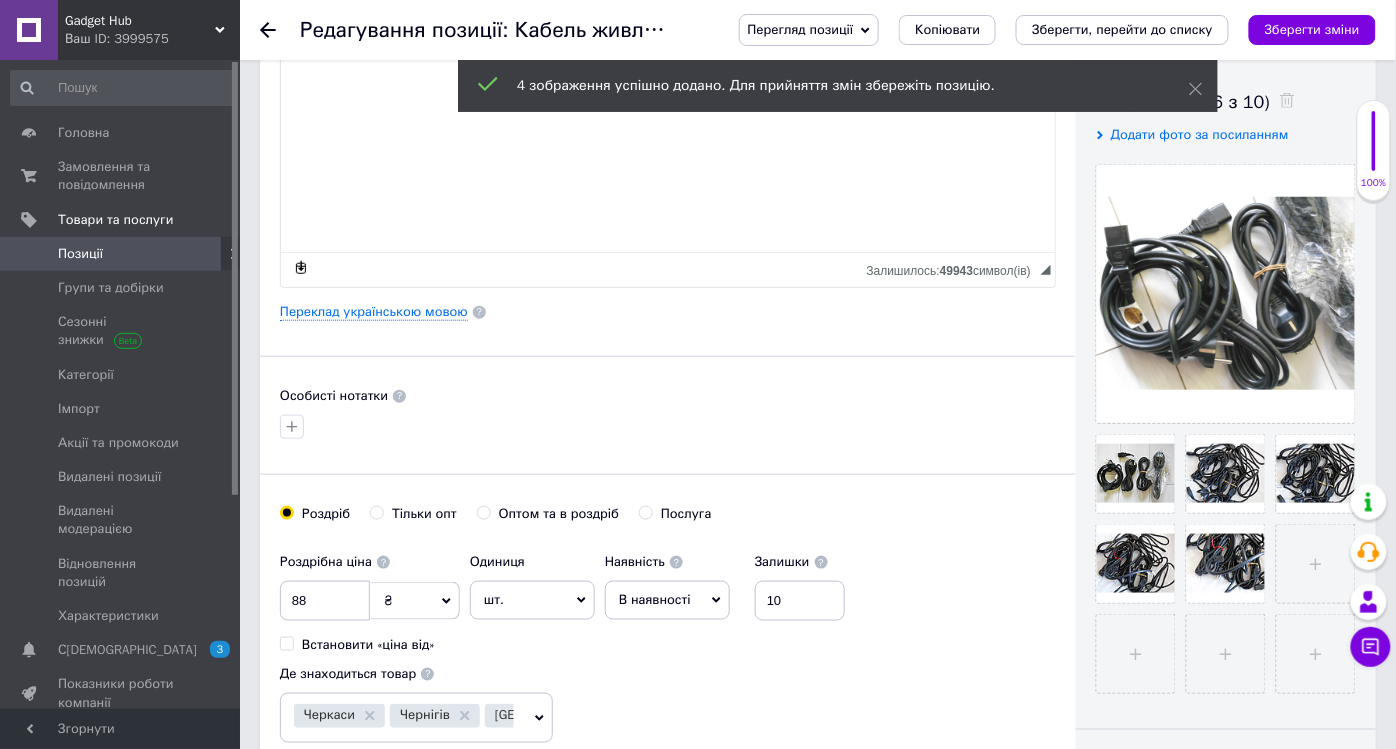 click 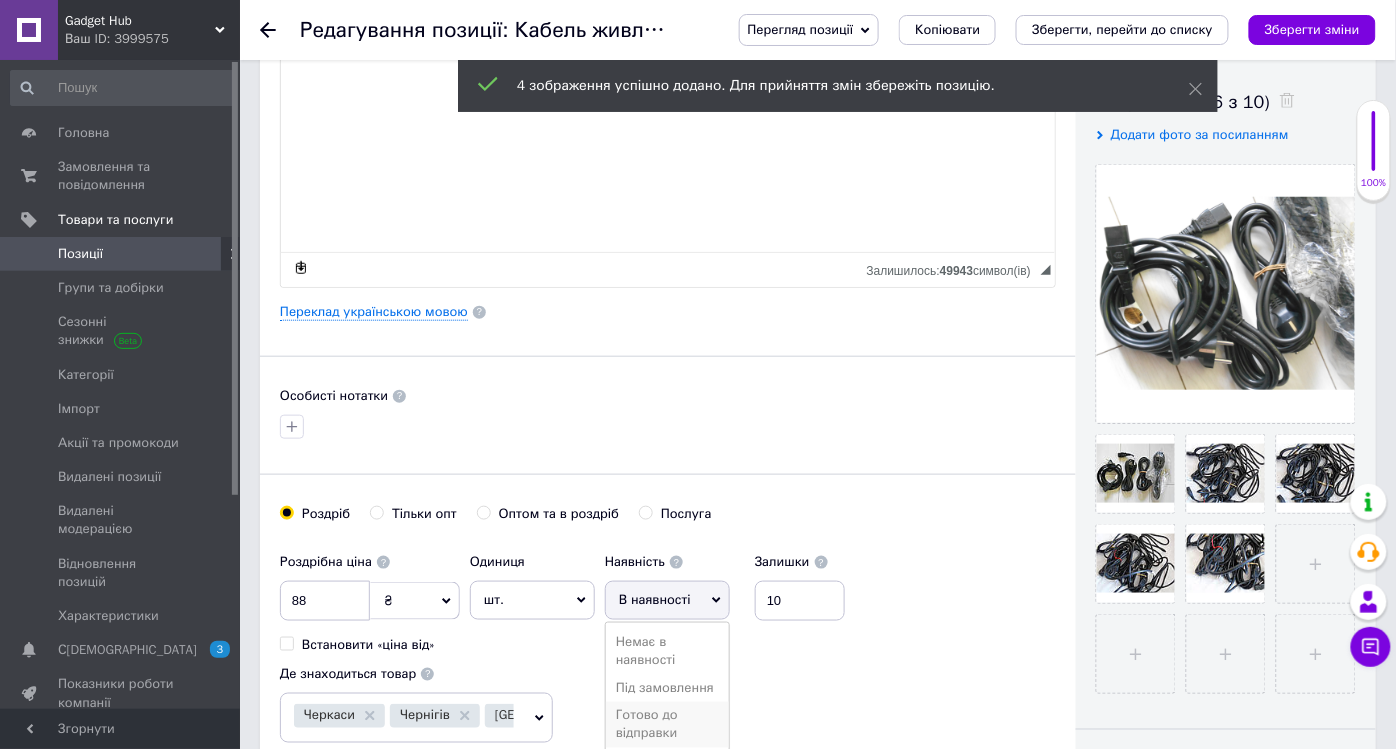 click on "Готово до відправки" at bounding box center (667, 725) 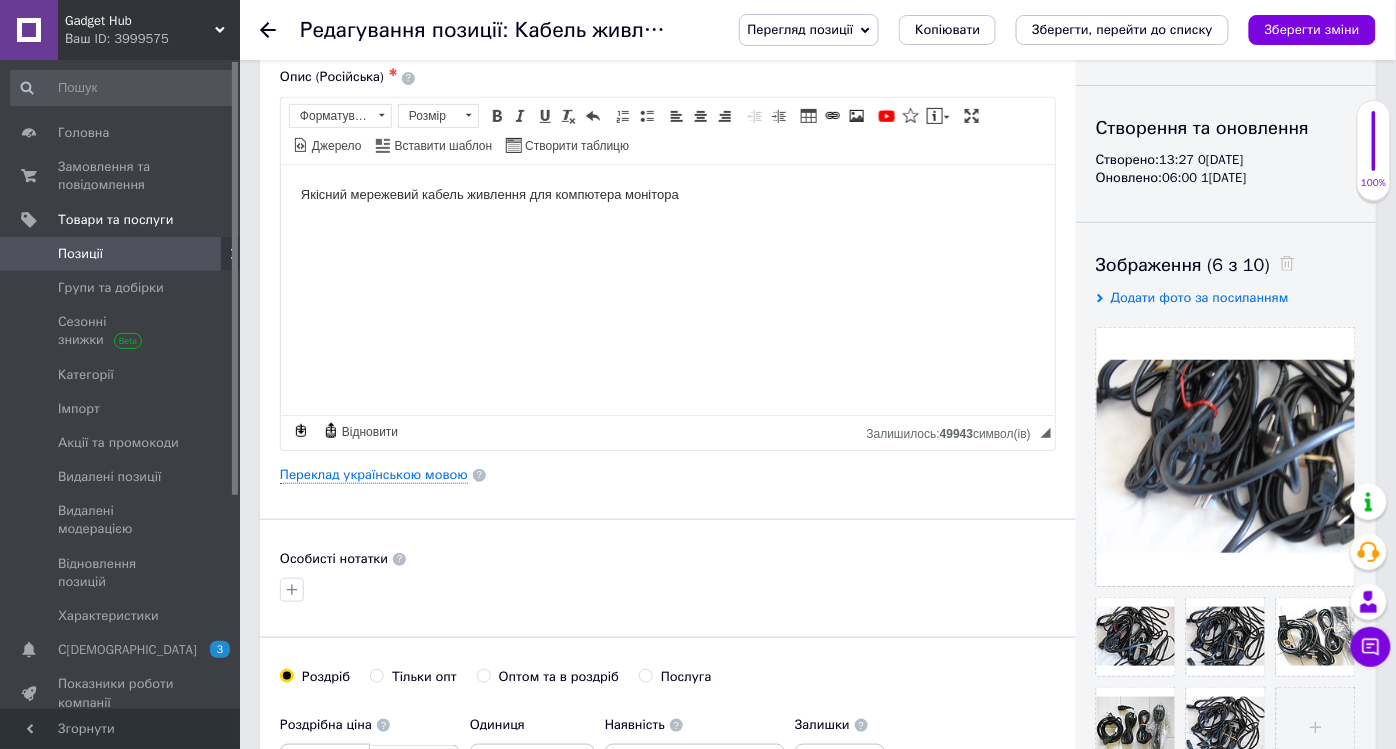 scroll, scrollTop: 0, scrollLeft: 0, axis: both 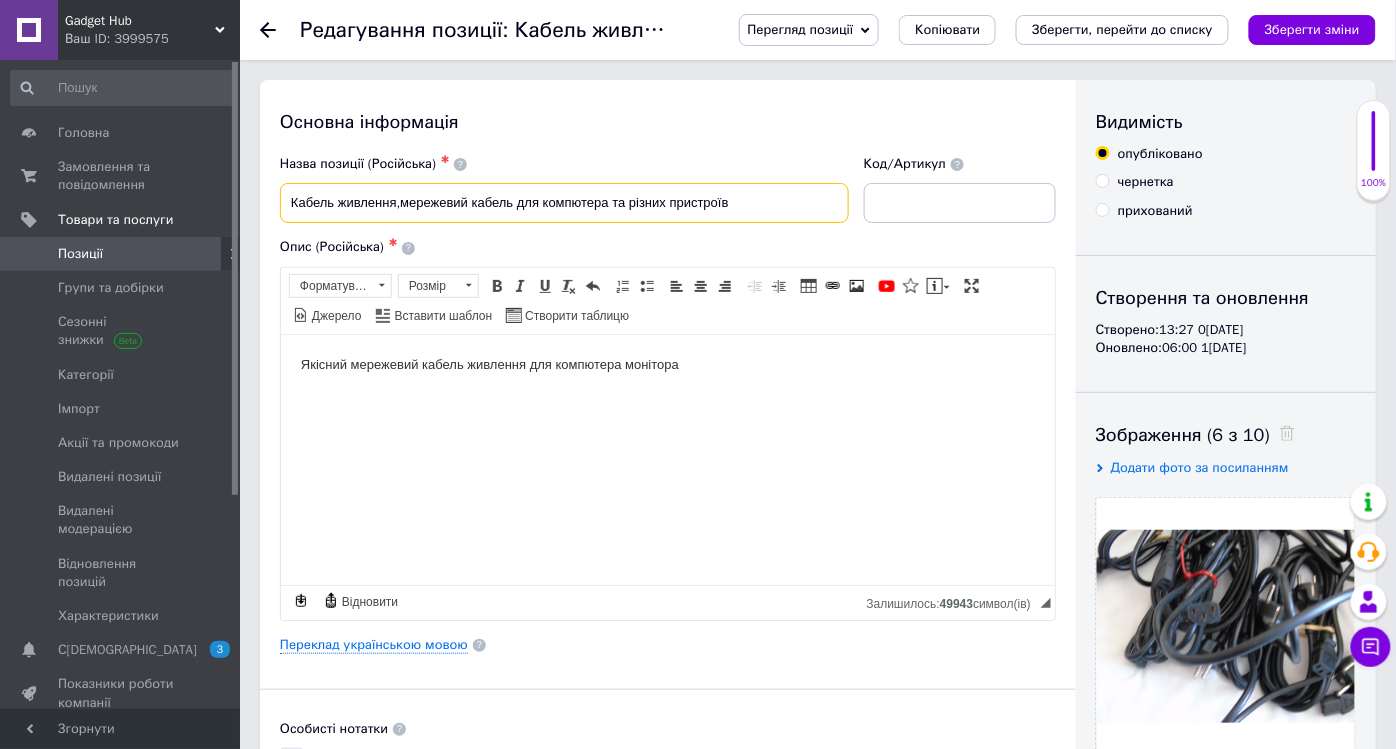 click on "Кабель живлення,мережевий кабель для компютера та різних пристроїв" at bounding box center [564, 203] 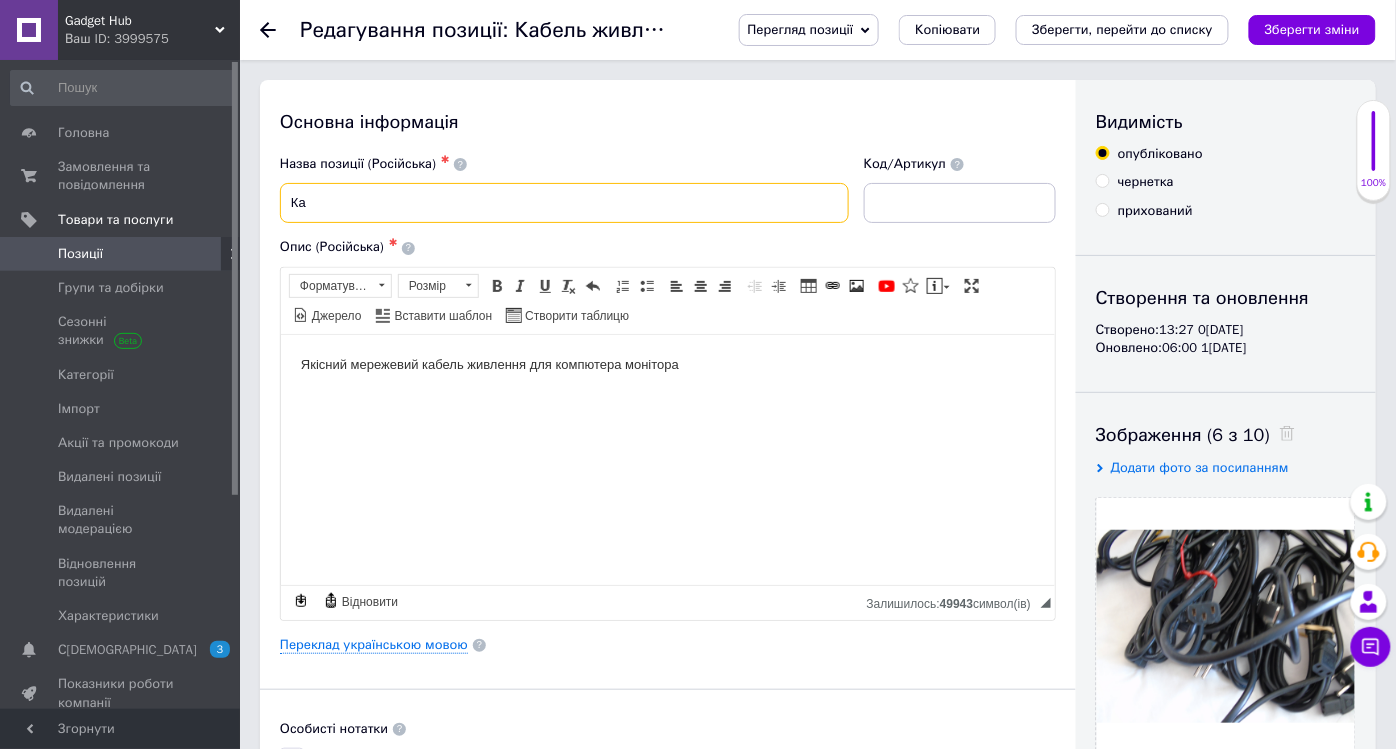 type on "[PERSON_NAME]" 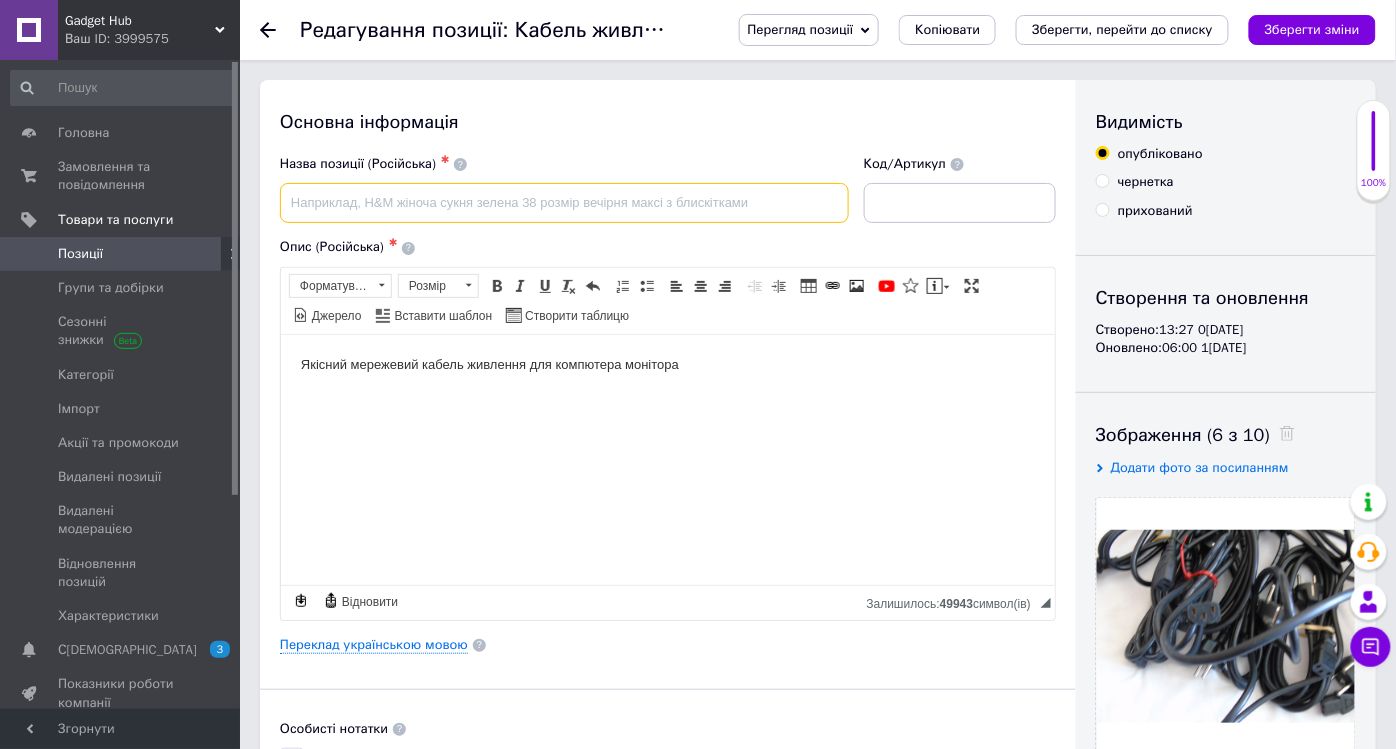 click at bounding box center [564, 203] 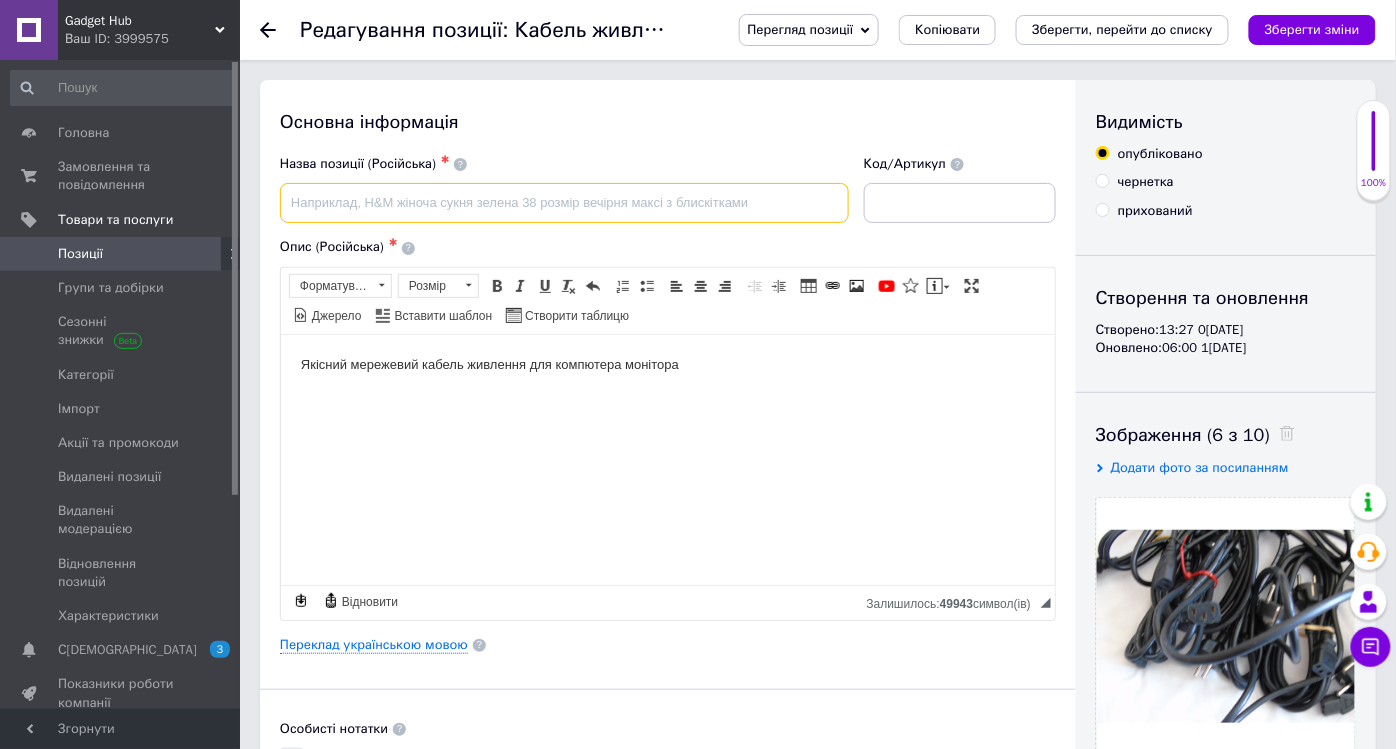 paste on "Кабель живлення для моніторів ПК C5 "[PERSON_NAME]", IEC-C5 Шнур 220В С5" 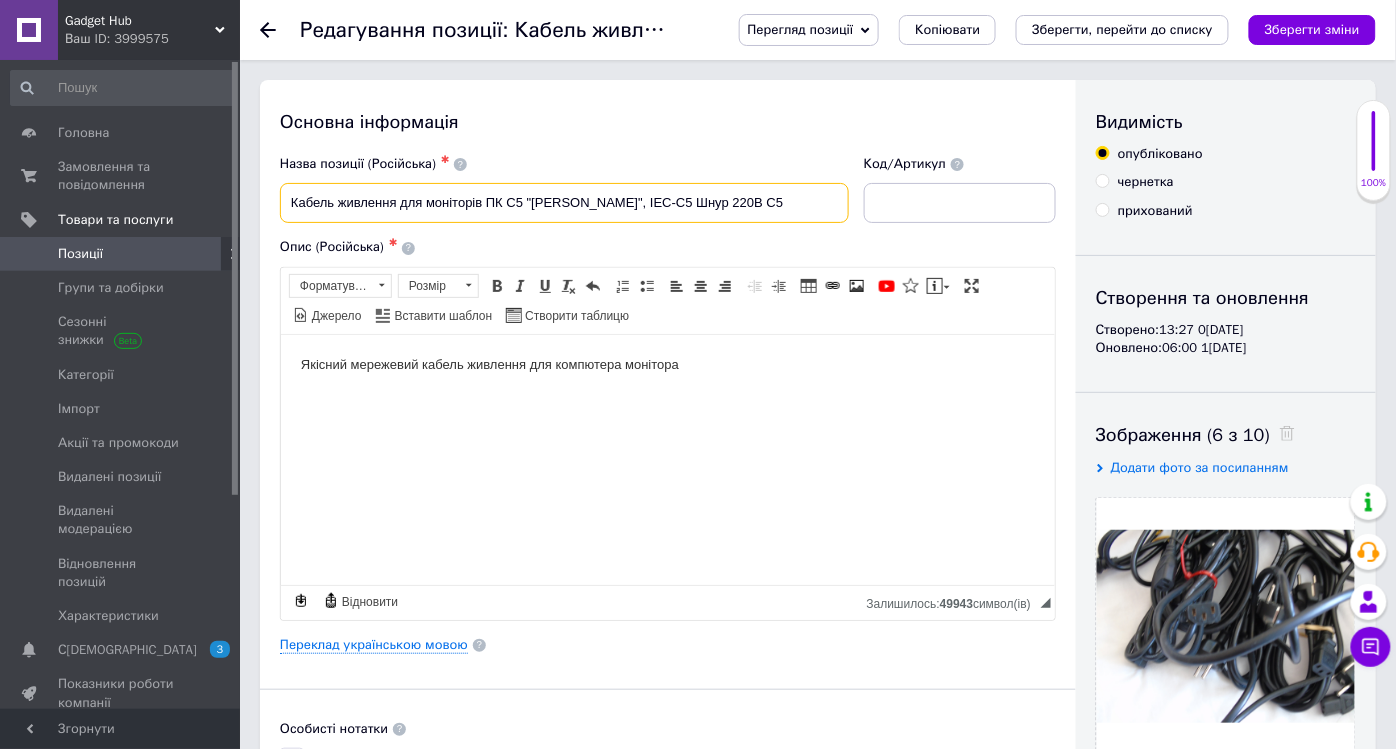 type on "Кабель живлення для моніторів ПК C5 "[PERSON_NAME]", IEC-C5 Шнур 220В С5" 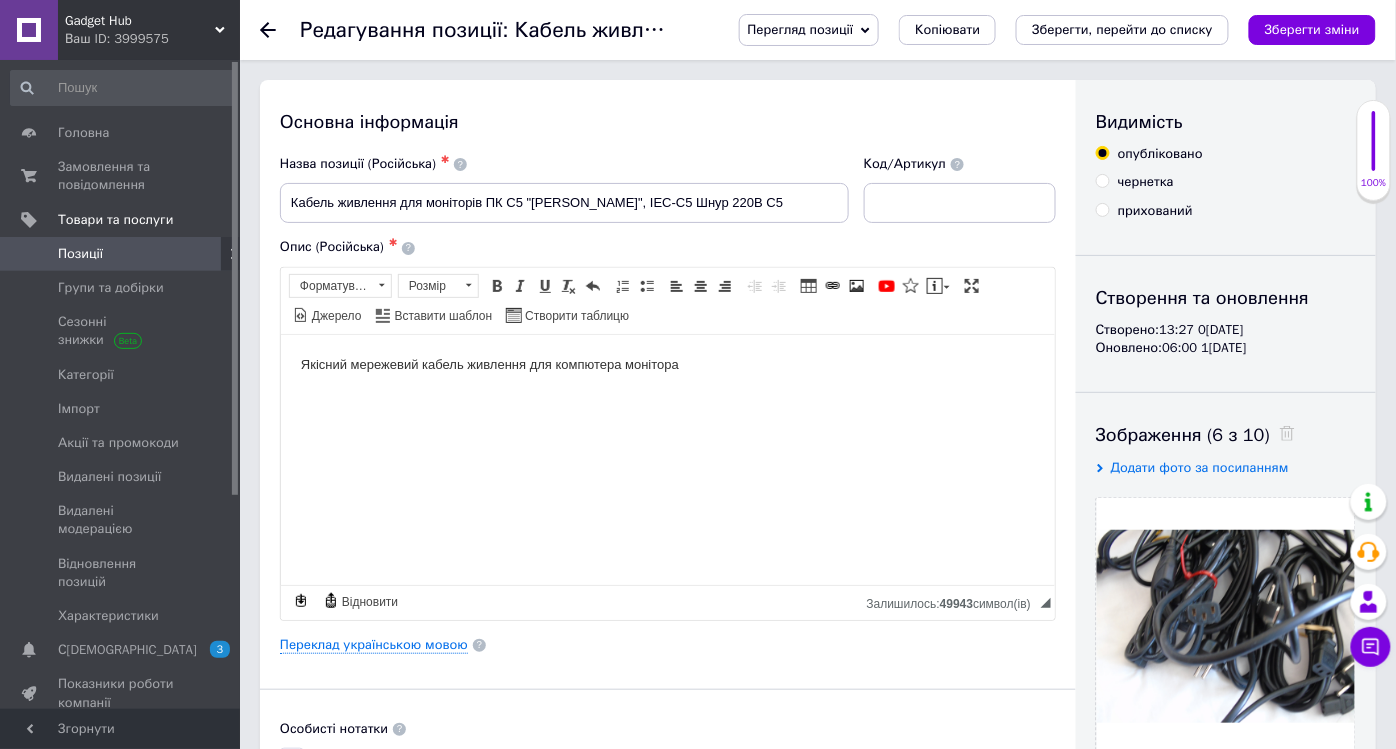 click on "Якісний мережевий кабель живлення для компютера монітора" at bounding box center (667, 364) 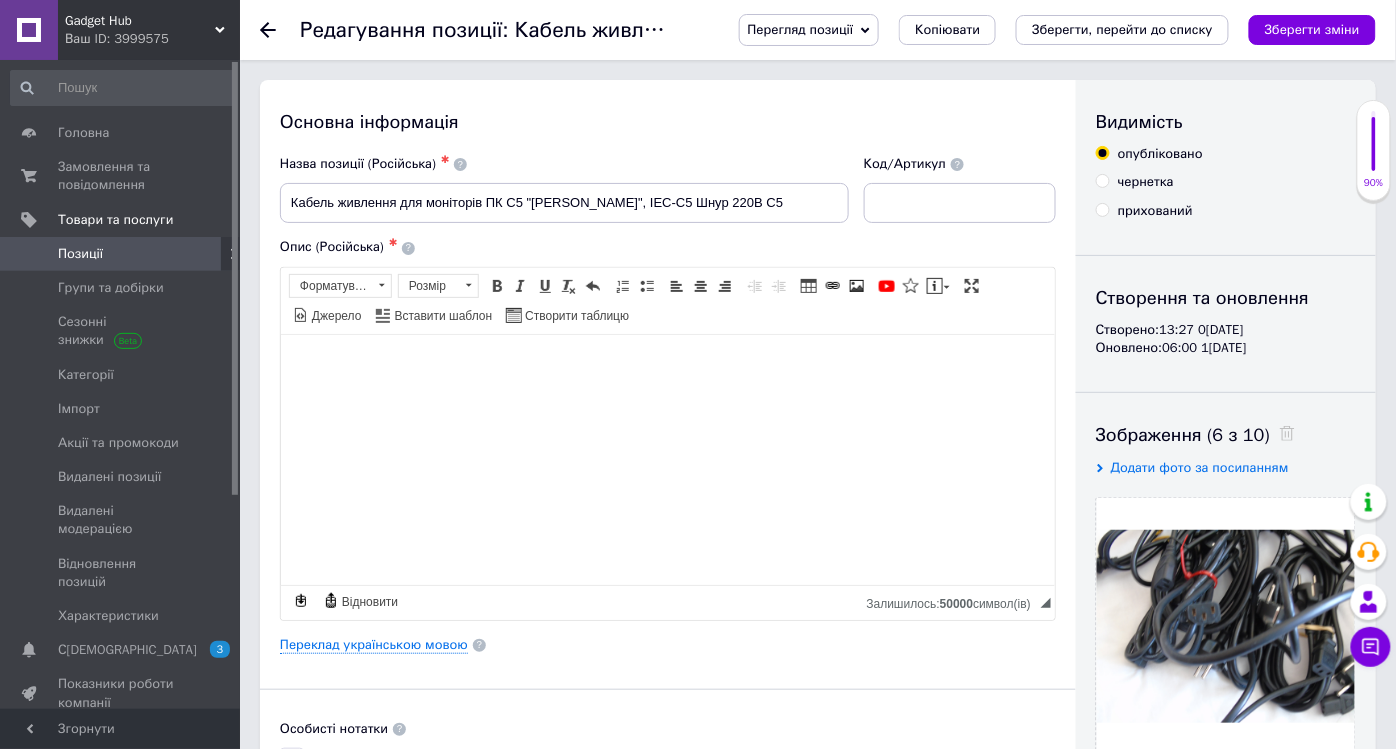 click at bounding box center (667, 364) 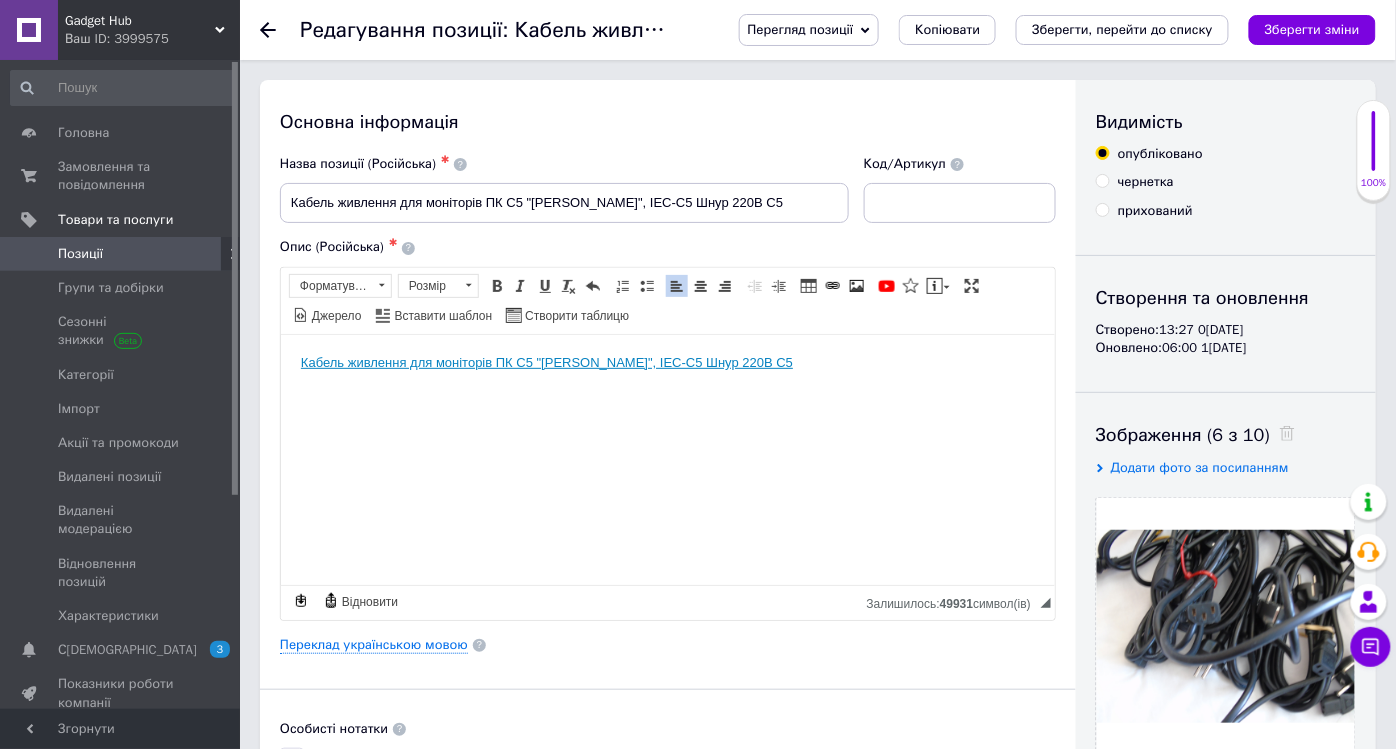 click on "Основна інформація Назва позиції (Російська) ✱ Кабель живлення для моніторів ПК C5 "[PERSON_NAME]", IEC-C5 Шнур 220В С5 Код/Артикул Опис (Російська) ✱ Кабель живлення для моніторів ПК C5 "[PERSON_NAME]", IEC-C5 Шнур 220В С5
Розширений текстовий редактор, 57EB22B3-8C9B-4411-9C86-C5EDE25952B3 Панель інструментів редактора Форматування Форматування Розмір Розмір   Жирний  Сполучення клавіш Ctrl+B   Курсив  Сполучення клавіш Ctrl+I   Підкреслений  Сполучення клавіш Ctrl+U   Видалити форматування   Повернути  Сполучення клавіш Ctrl+Z   Вставити/видалити нумерований список     По лівому краю   По центру" at bounding box center [668, 638] 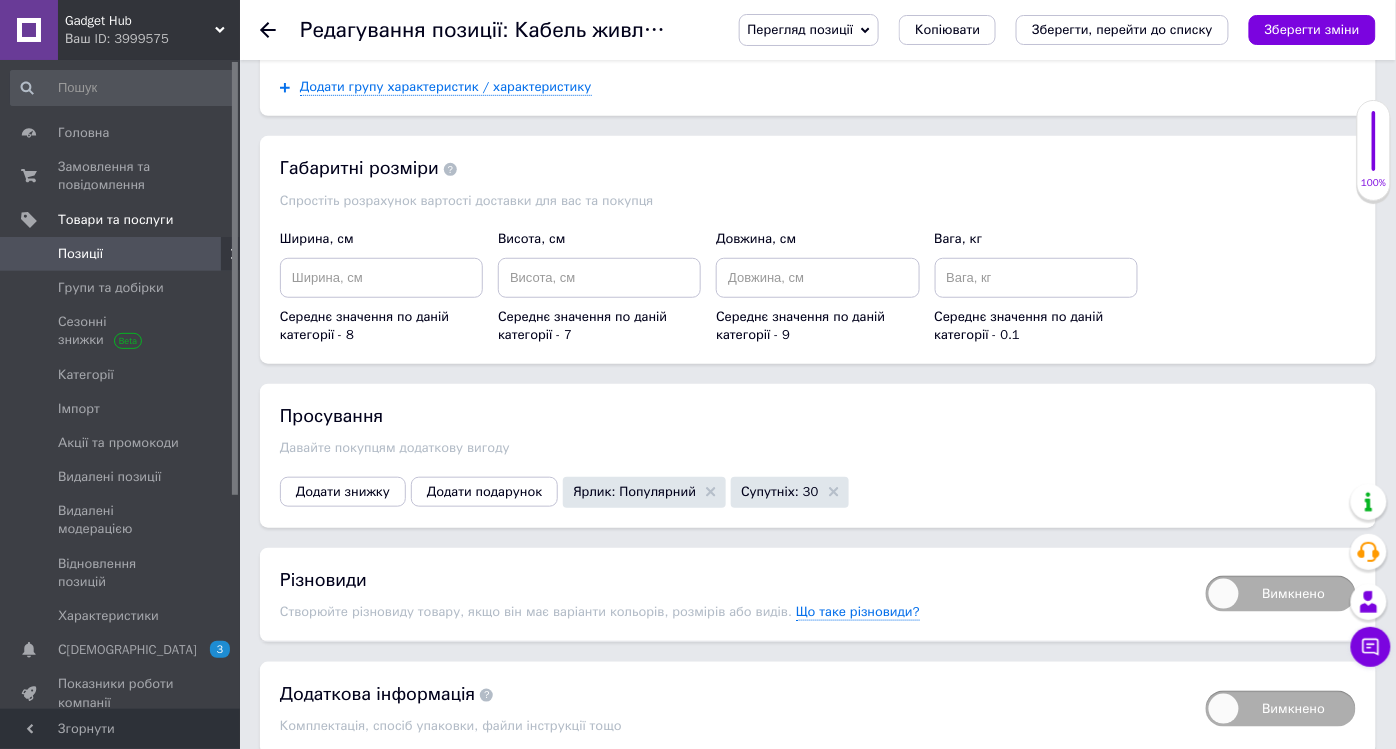scroll, scrollTop: 2377, scrollLeft: 0, axis: vertical 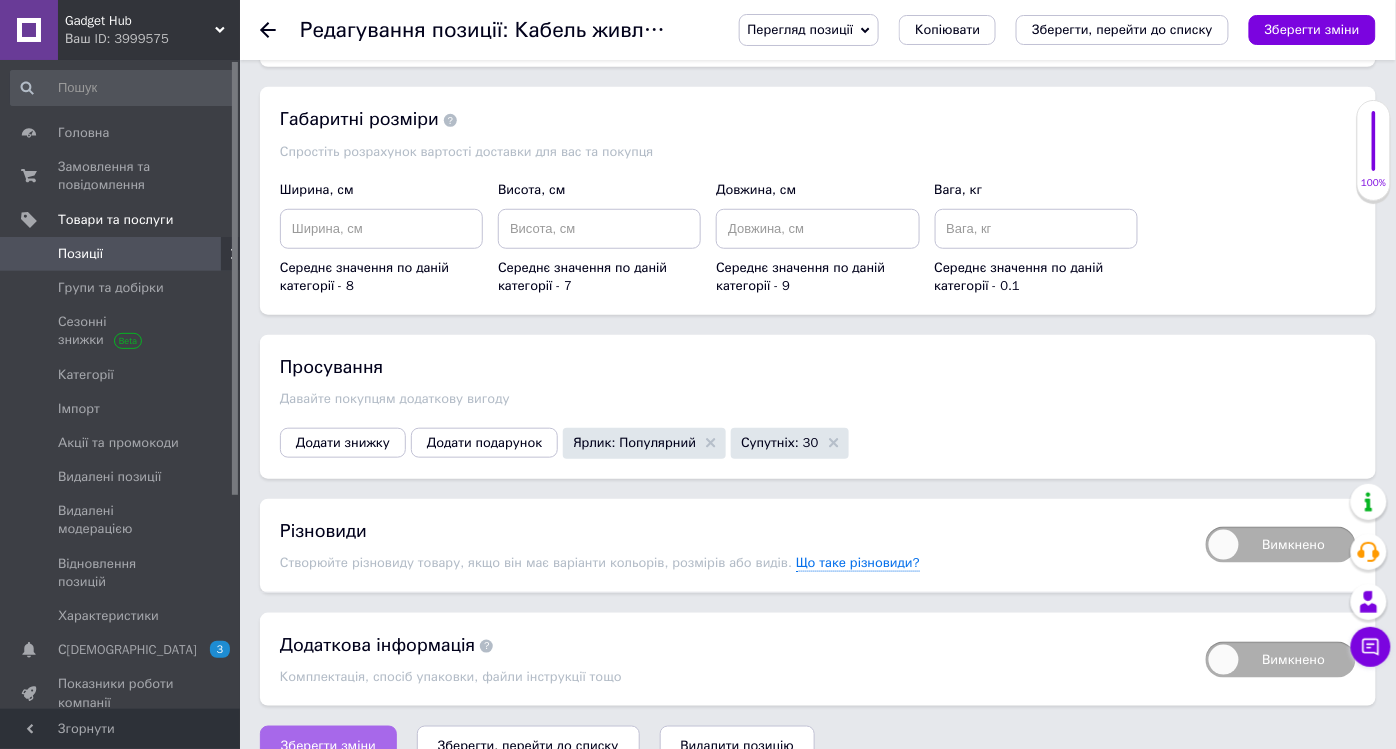 click on "Зберегти зміни" at bounding box center (328, 746) 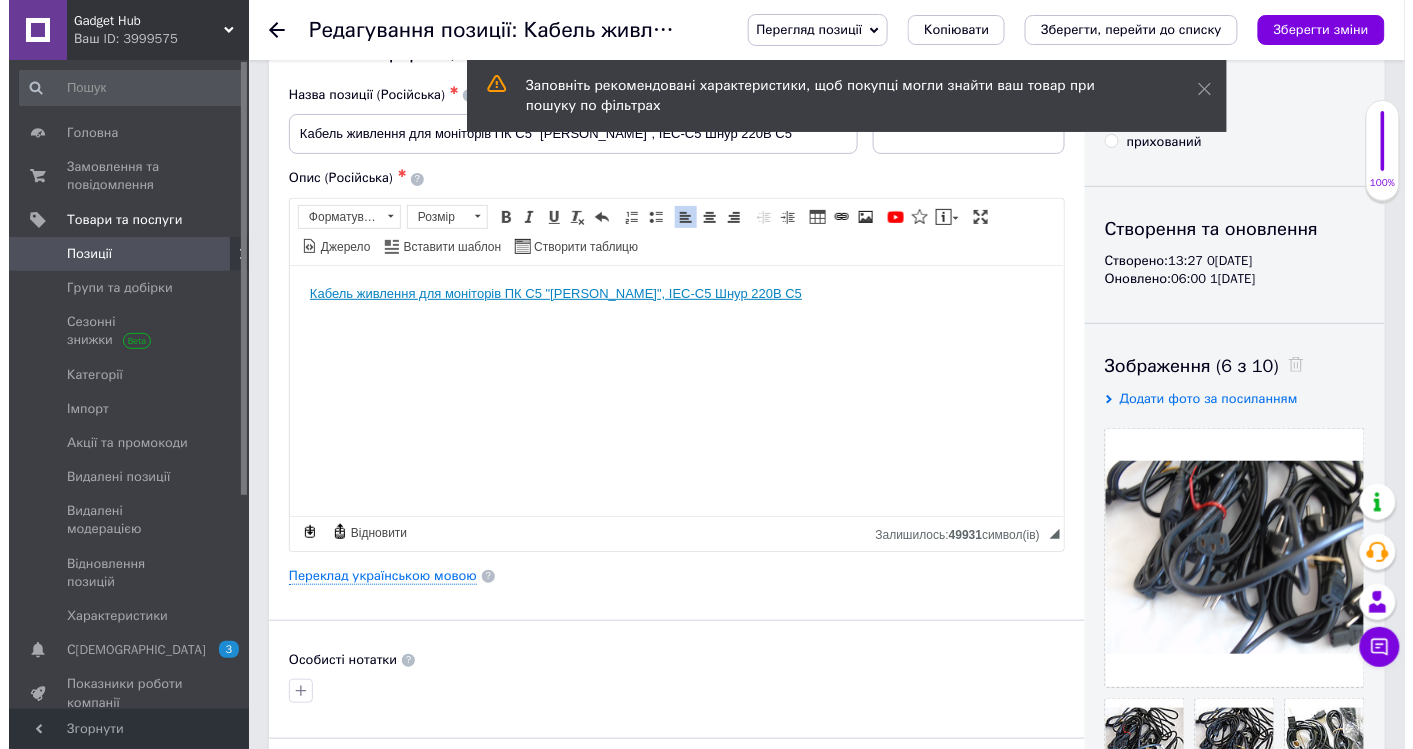 scroll, scrollTop: 0, scrollLeft: 0, axis: both 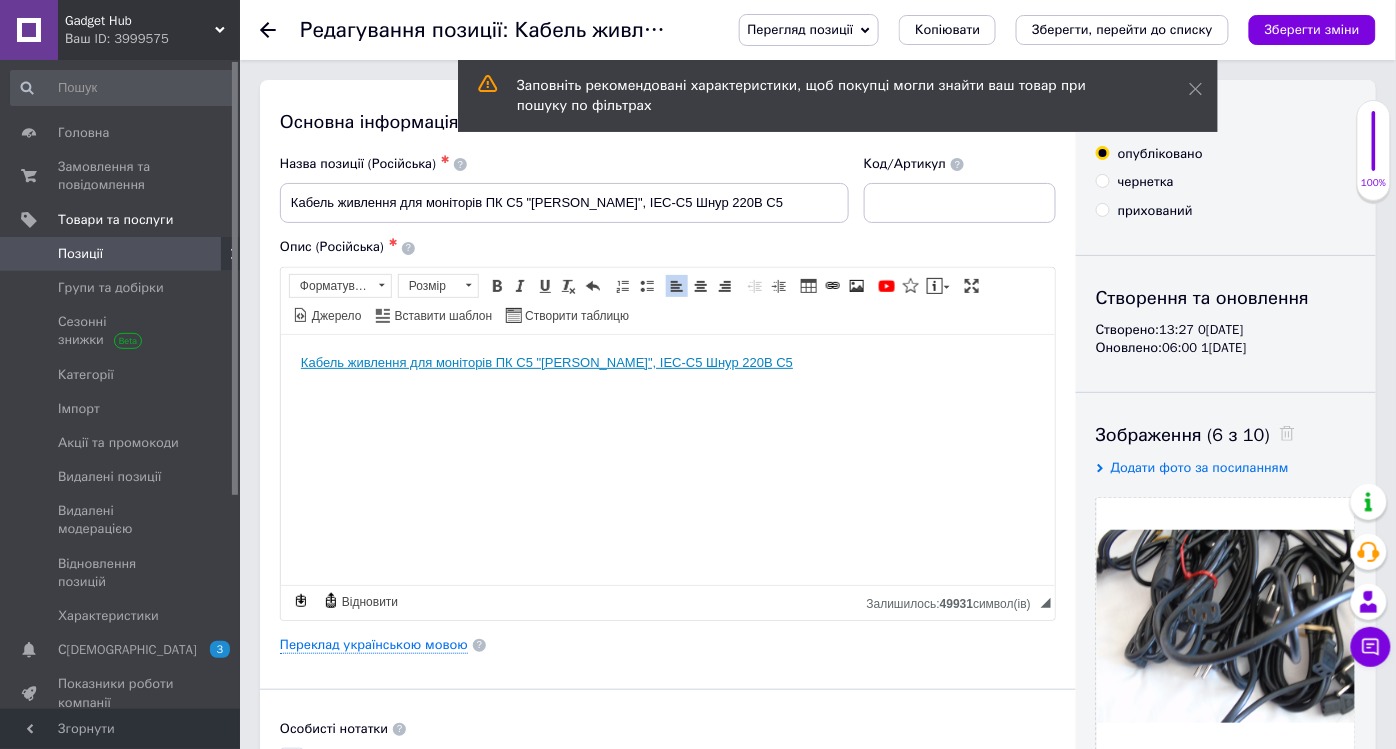 click on "Позиції" at bounding box center [80, 254] 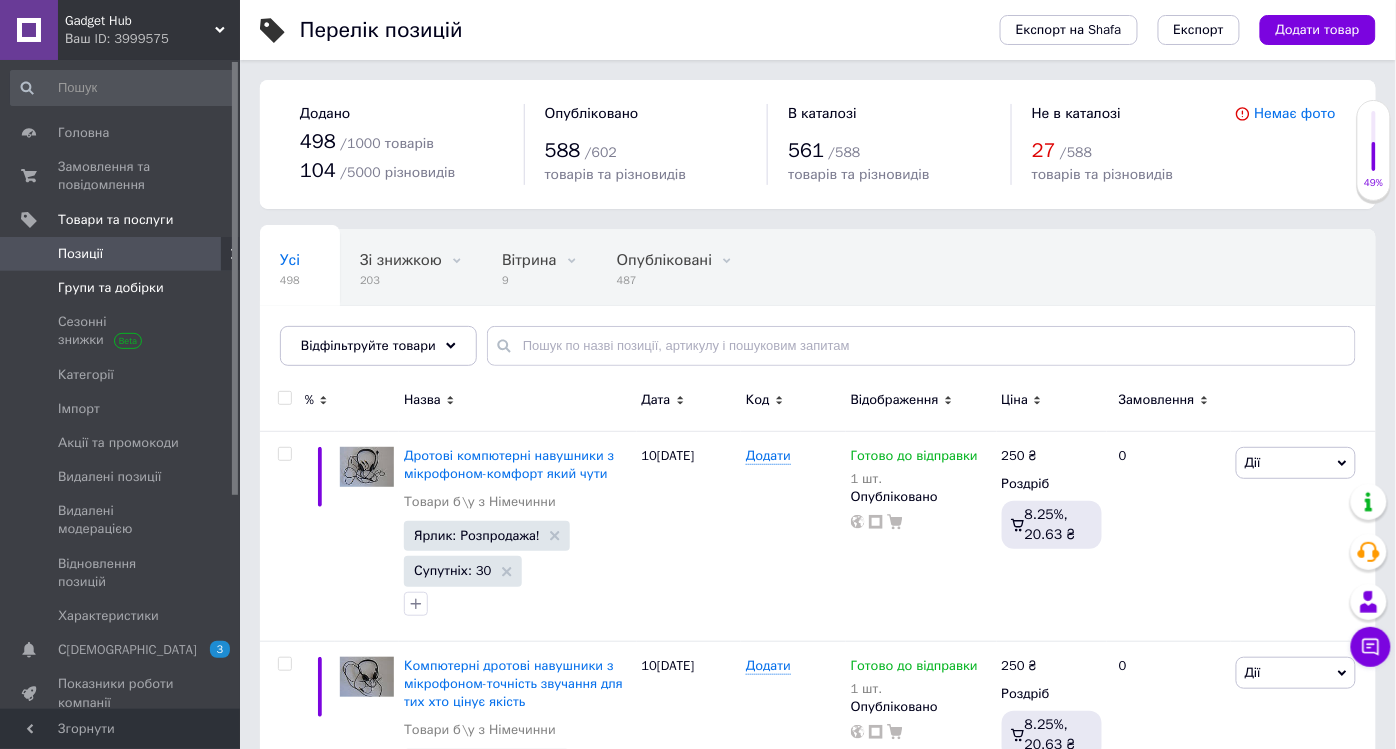 click on "Групи та добірки" at bounding box center (111, 288) 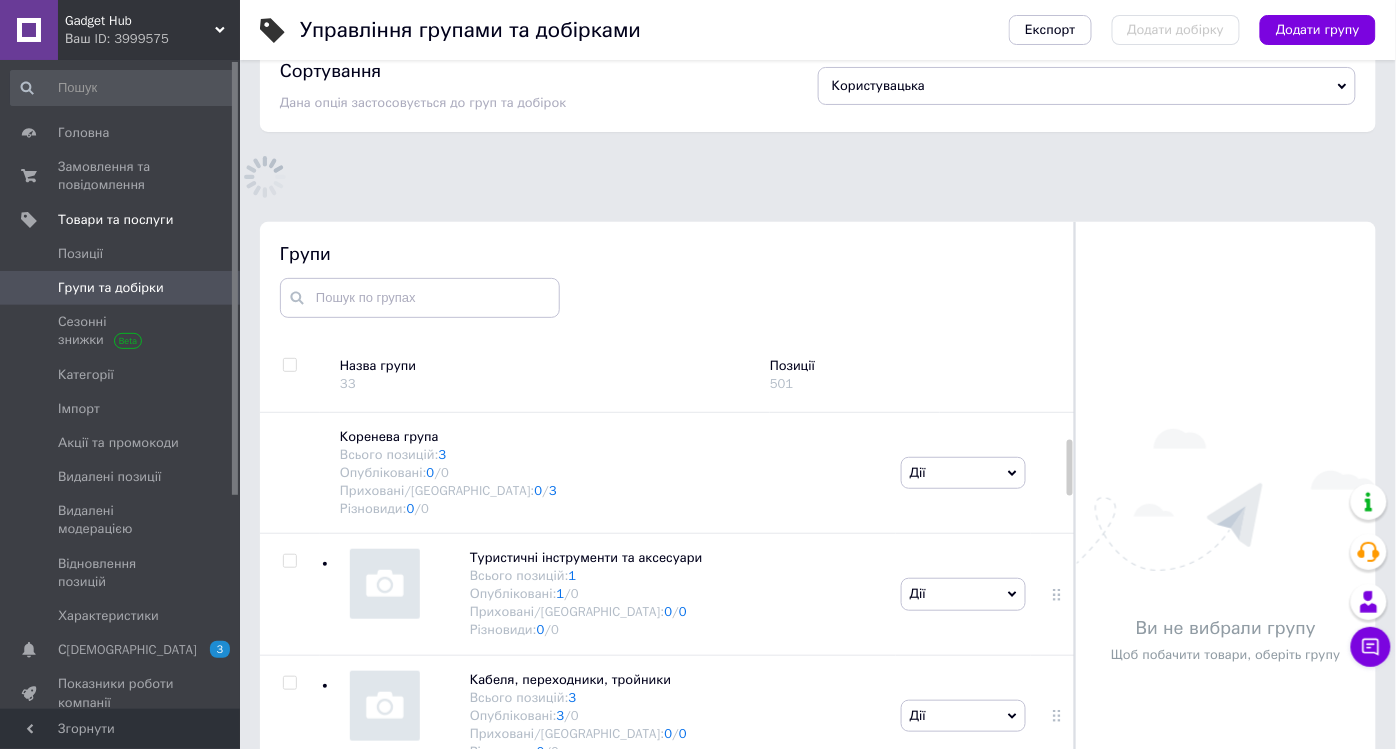 scroll, scrollTop: 139, scrollLeft: 0, axis: vertical 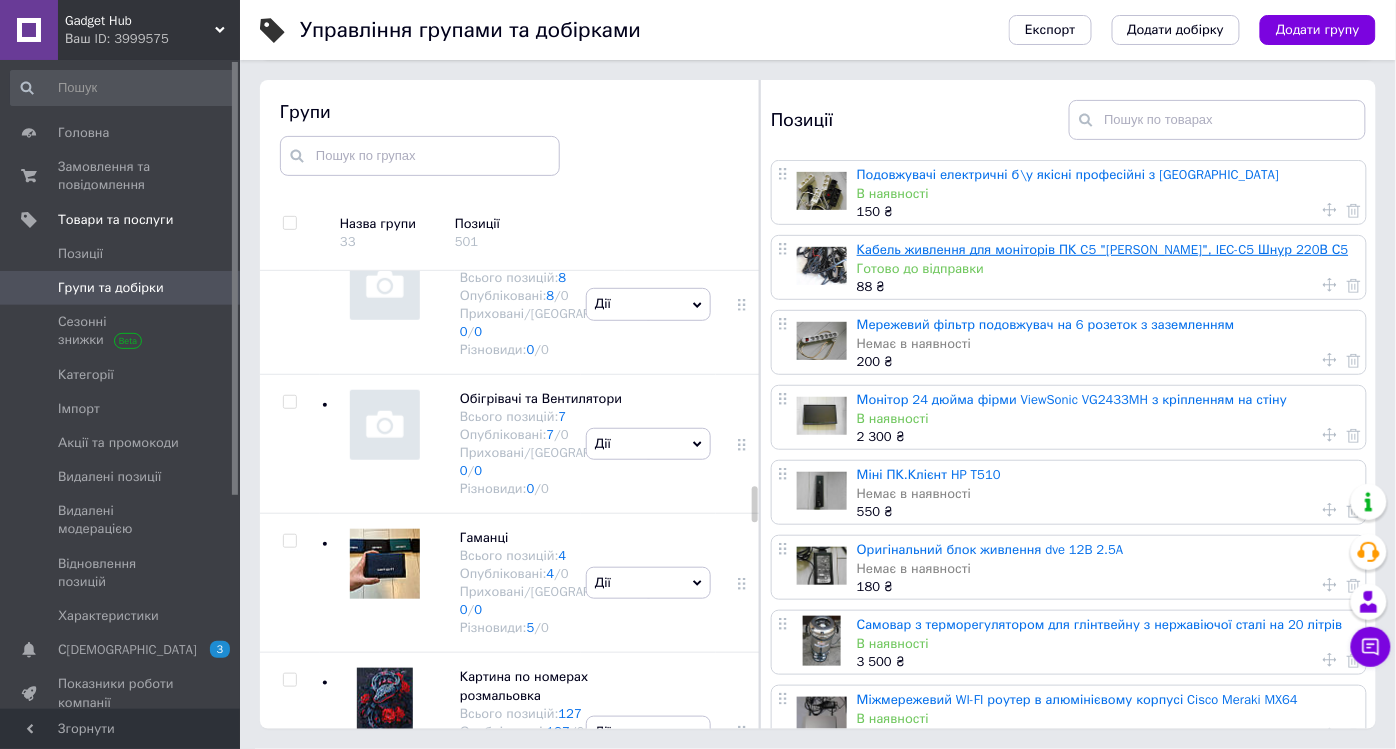 click on "Кабель живлення для моніторів ПК C5 "[PERSON_NAME]", IEC-C5 Шнур 220В С5" at bounding box center (1103, 249) 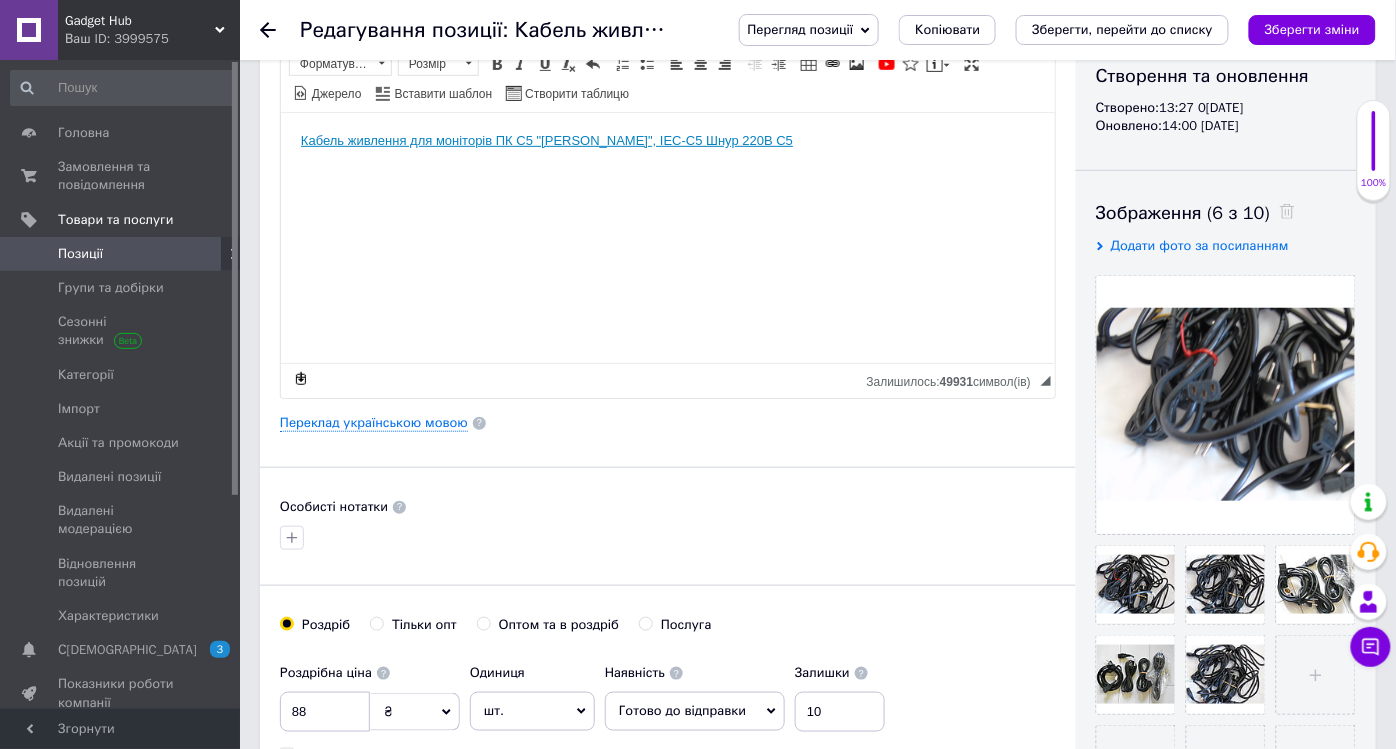 scroll, scrollTop: 0, scrollLeft: 0, axis: both 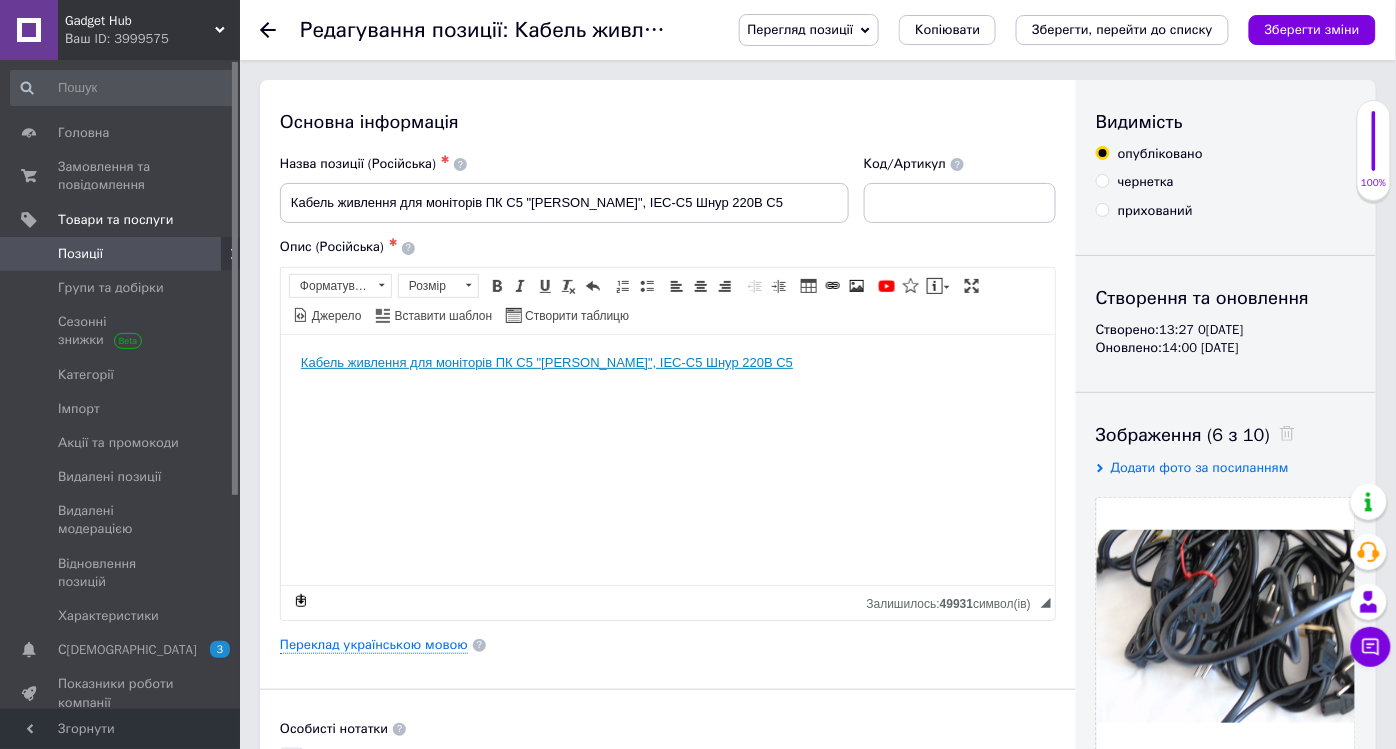 click on "Позиції" at bounding box center [80, 254] 